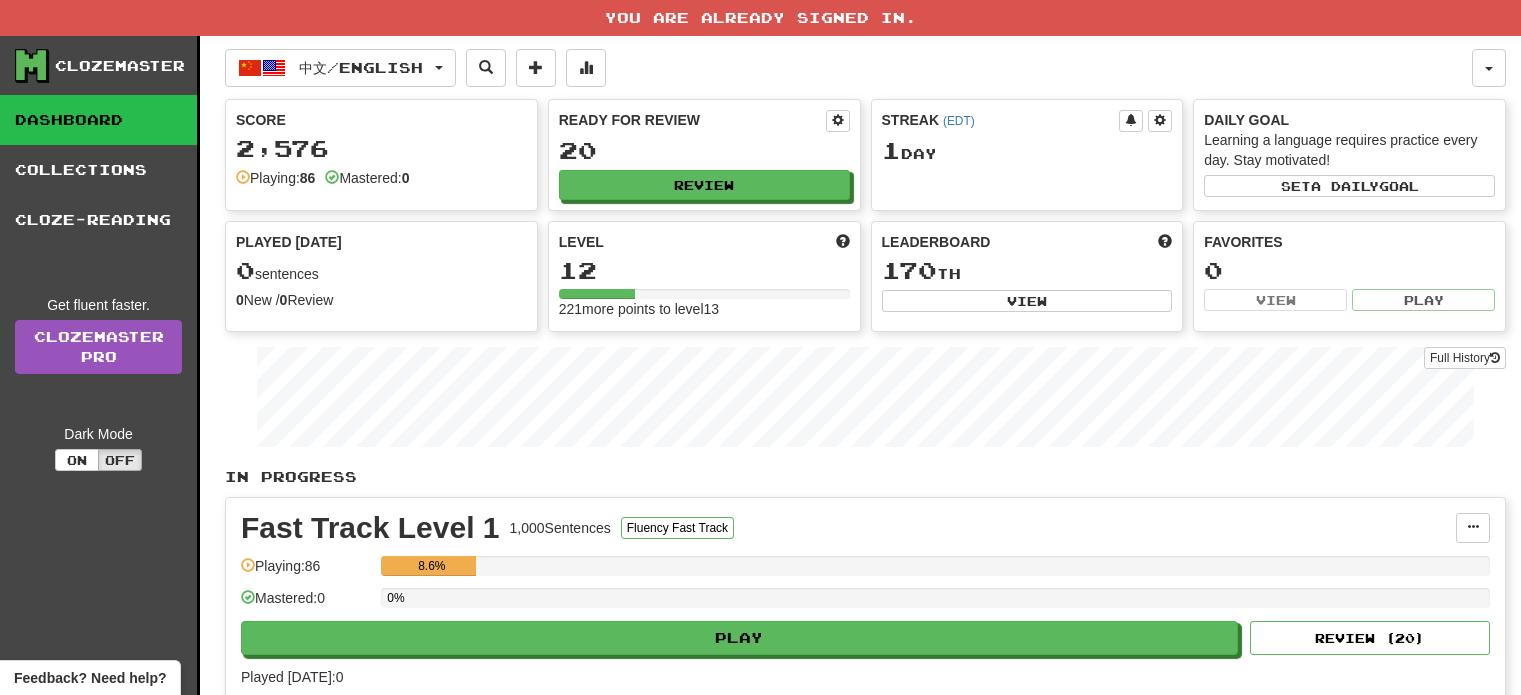 scroll, scrollTop: 0, scrollLeft: 0, axis: both 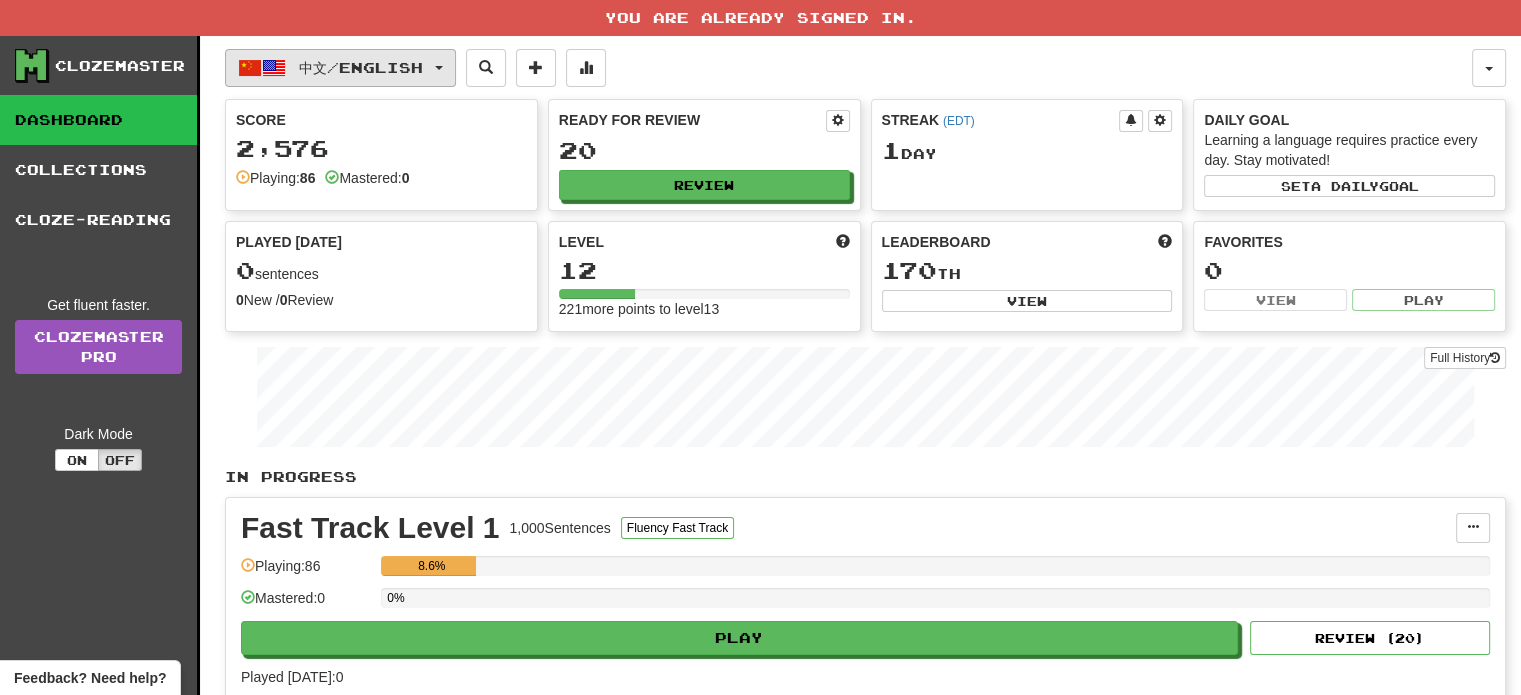 click on "中文  /  English" at bounding box center [361, 67] 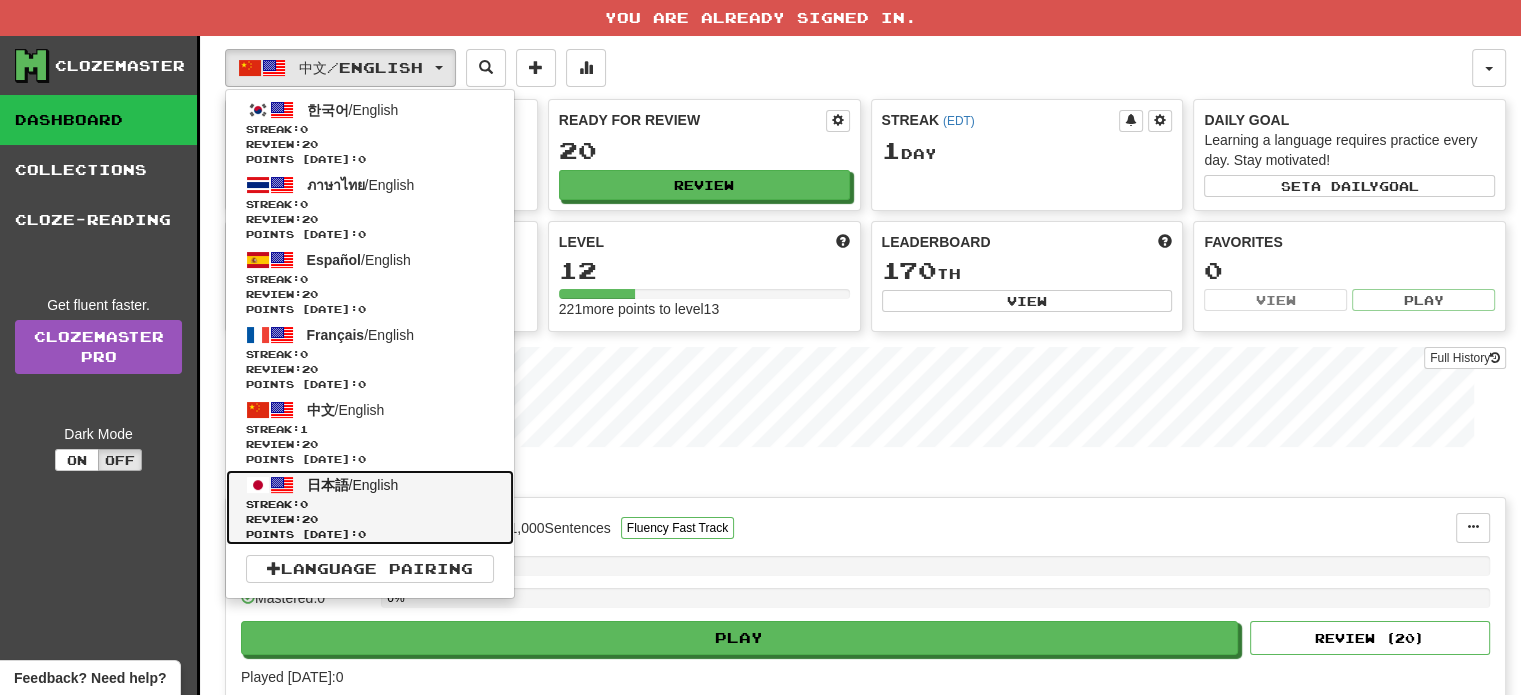 click on "日本語  /  English" at bounding box center (353, 485) 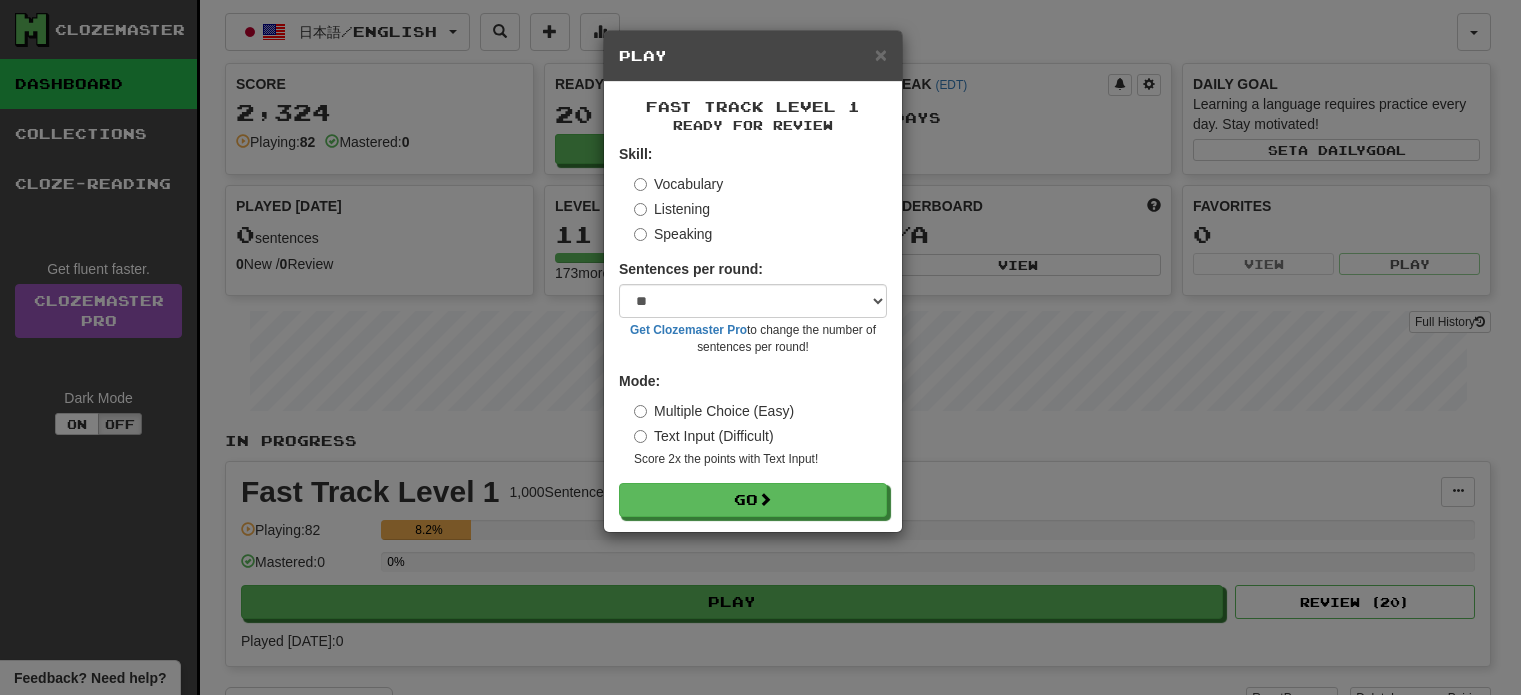 select on "**" 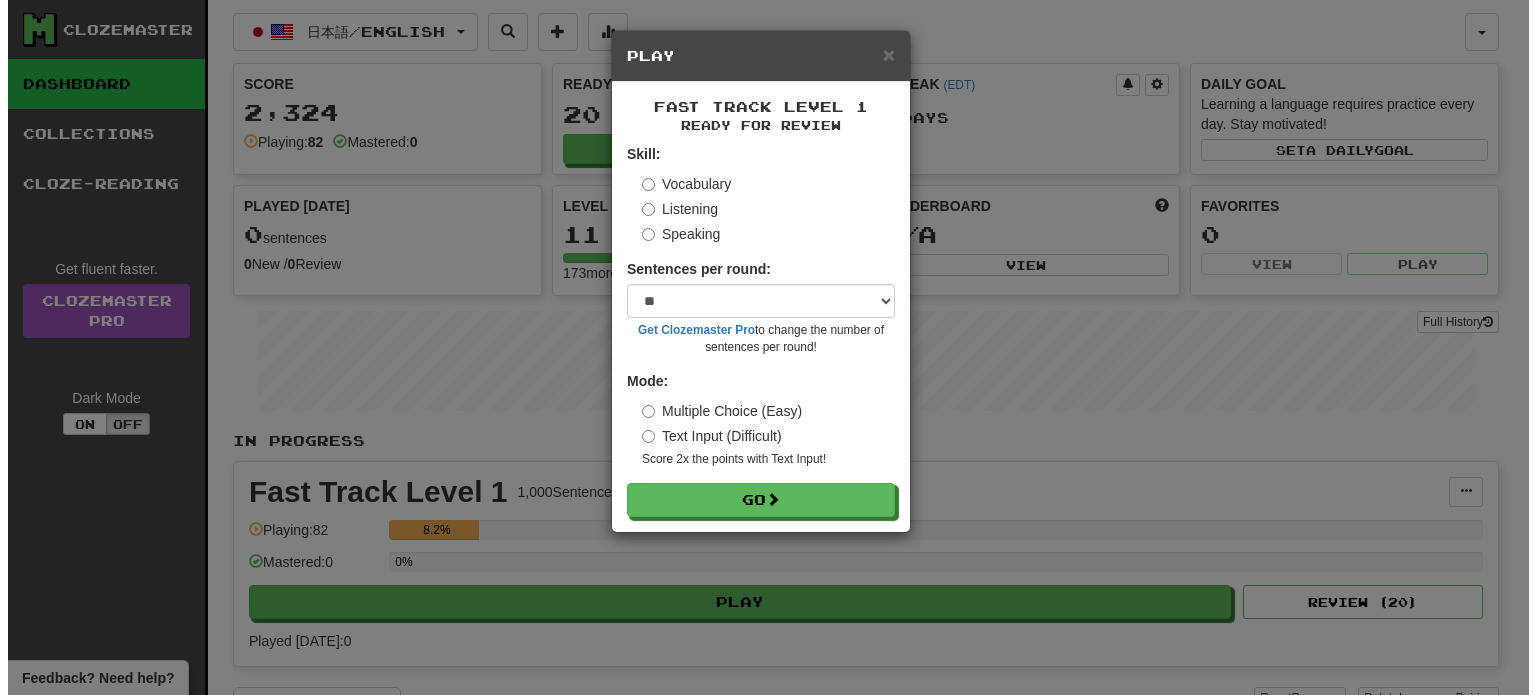 scroll, scrollTop: 0, scrollLeft: 0, axis: both 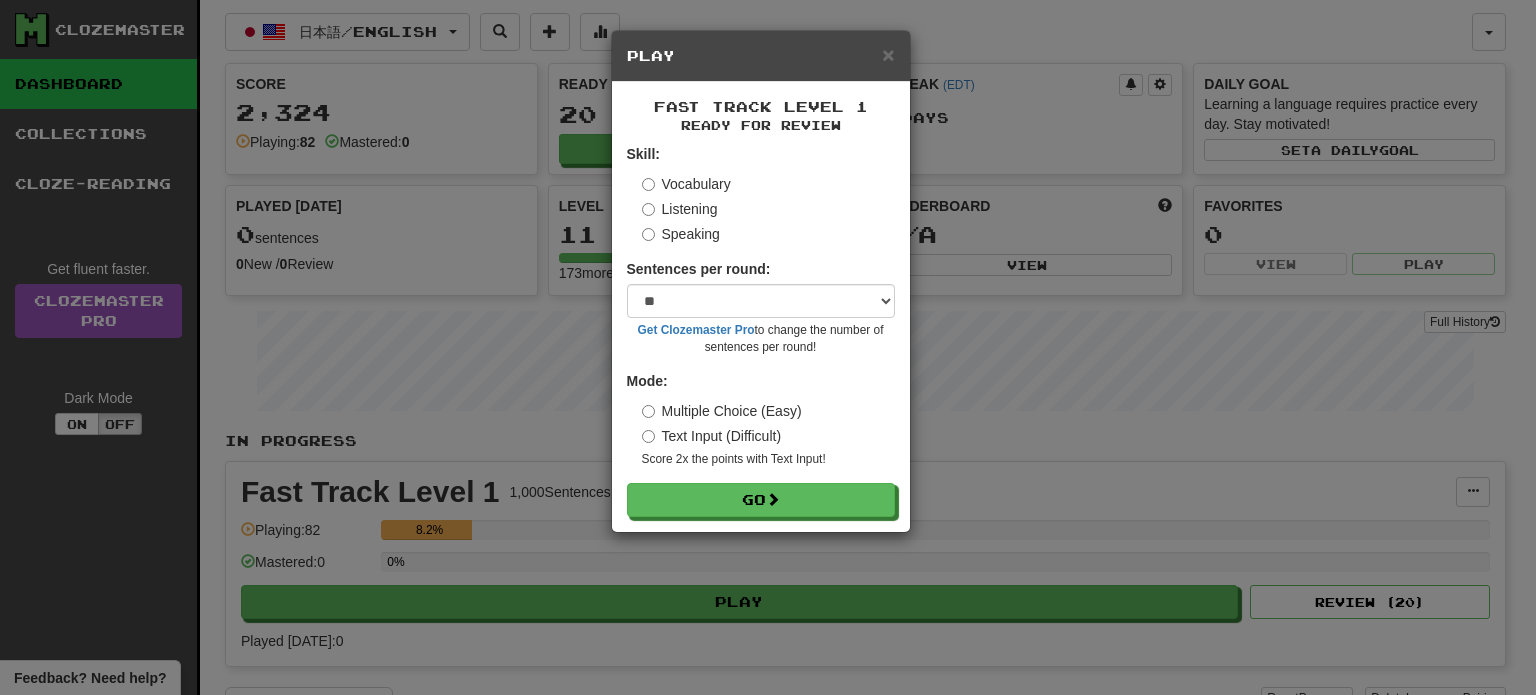click on "Speaking" at bounding box center (681, 234) 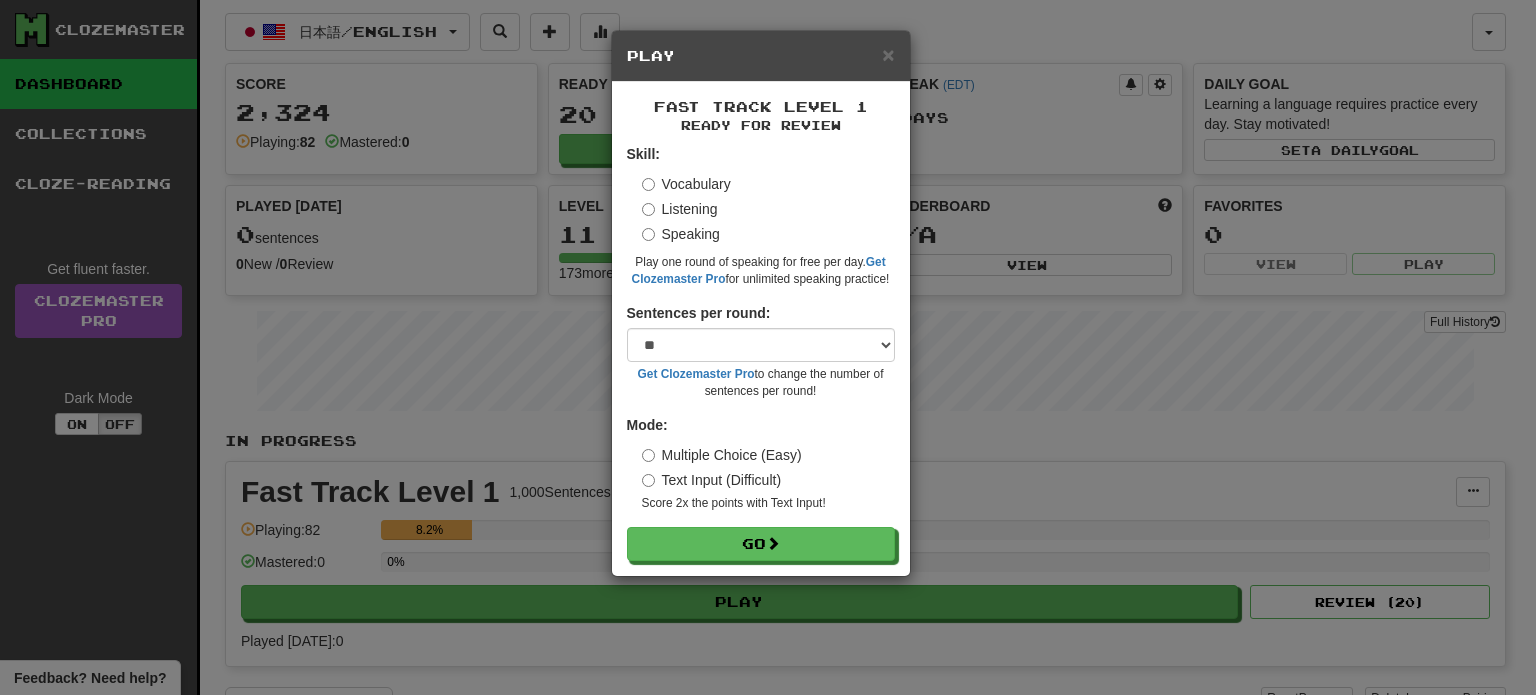 click on "× Play Fast Track Level 1 Ready for Review Skill: Vocabulary Listening Speaking Play one round of speaking for free per day.  Get Clozemaster Pro  for unlimited speaking practice! Sentences per round: * ** ** ** ** ** *** ******** Get Clozemaster Pro  to change the number of sentences per round! Mode: Multiple Choice (Easy) Text Input (Difficult) Score 2x the points with Text Input ! Go" at bounding box center [768, 347] 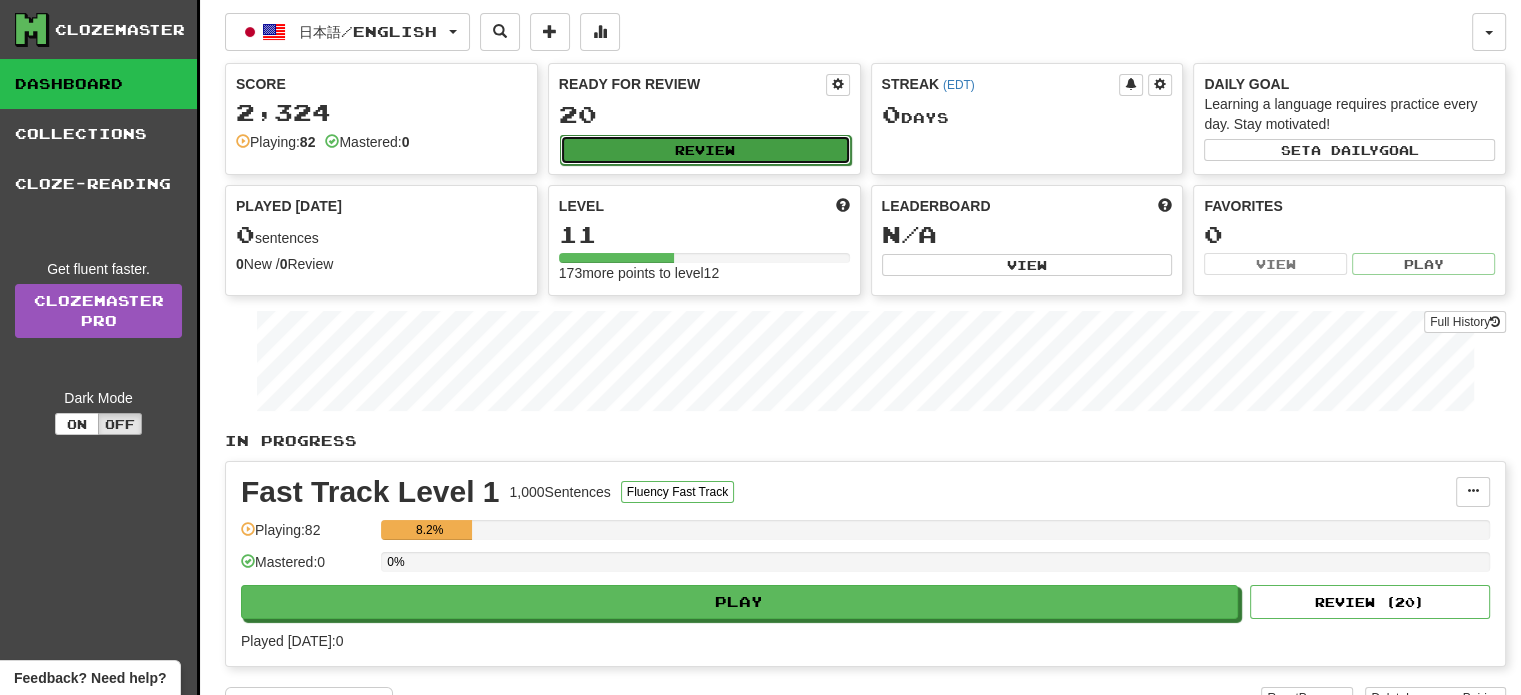click on "Review" at bounding box center [705, 150] 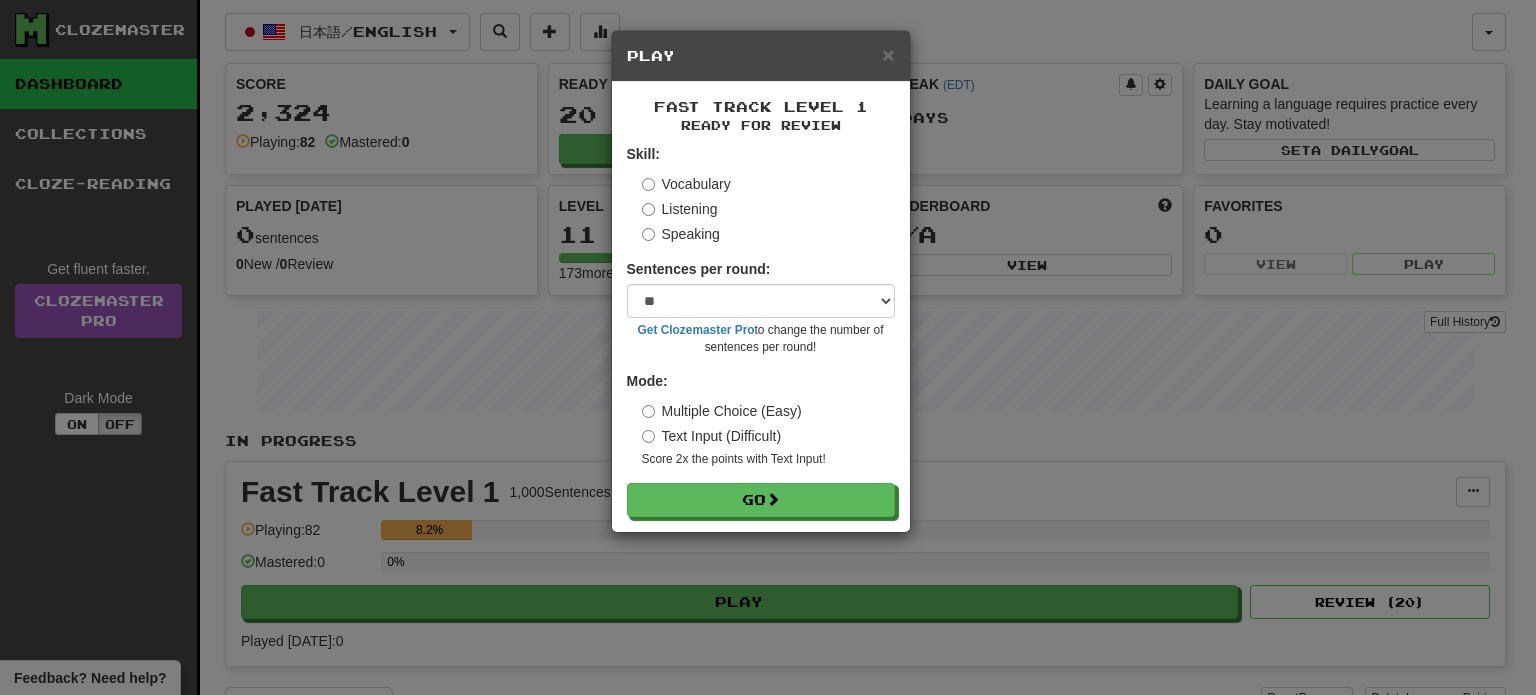 click on "Skill: Vocabulary Listening Speaking Sentences per round: * ** ** ** ** ** *** ******** Get Clozemaster Pro  to change the number of sentences per round! Mode: Multiple Choice (Easy) Text Input (Difficult) Score 2x the points with Text Input ! Go" at bounding box center [761, 330] 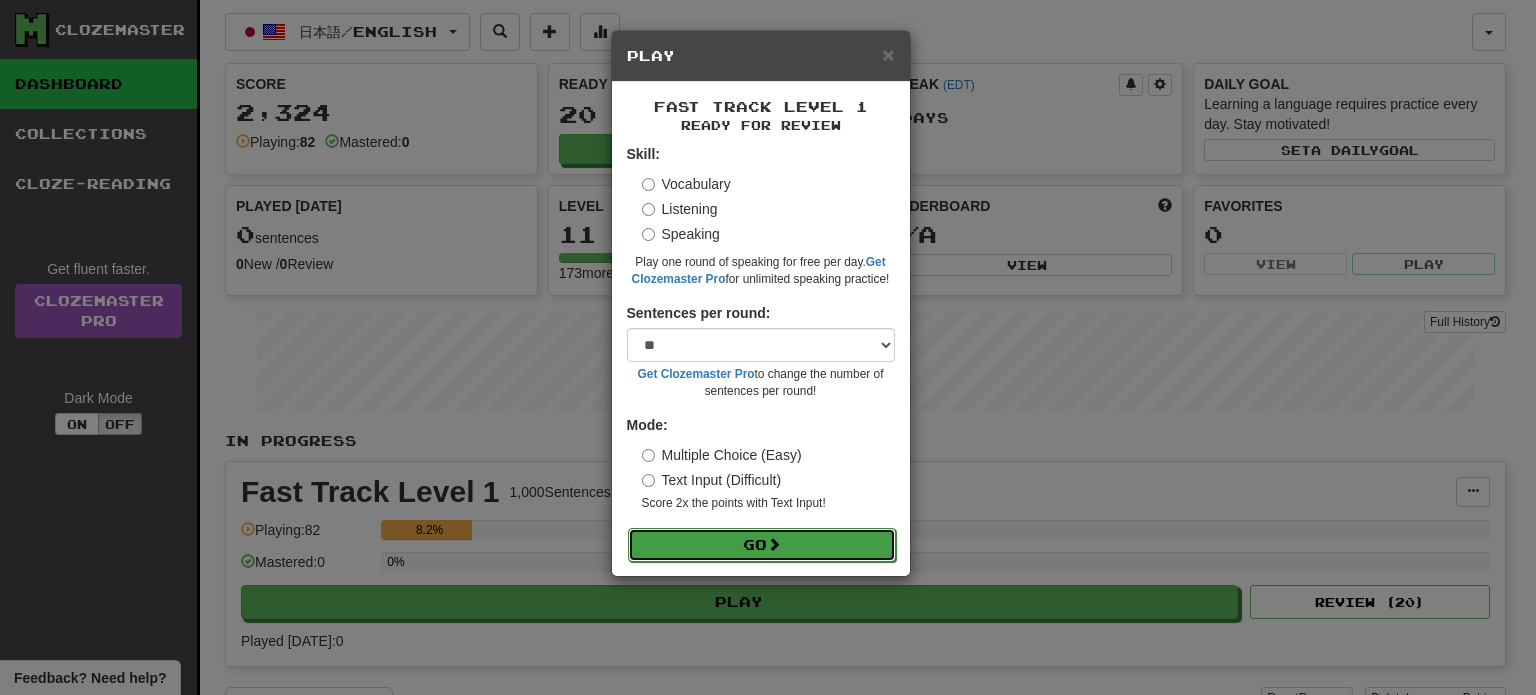 click on "Go" at bounding box center [762, 545] 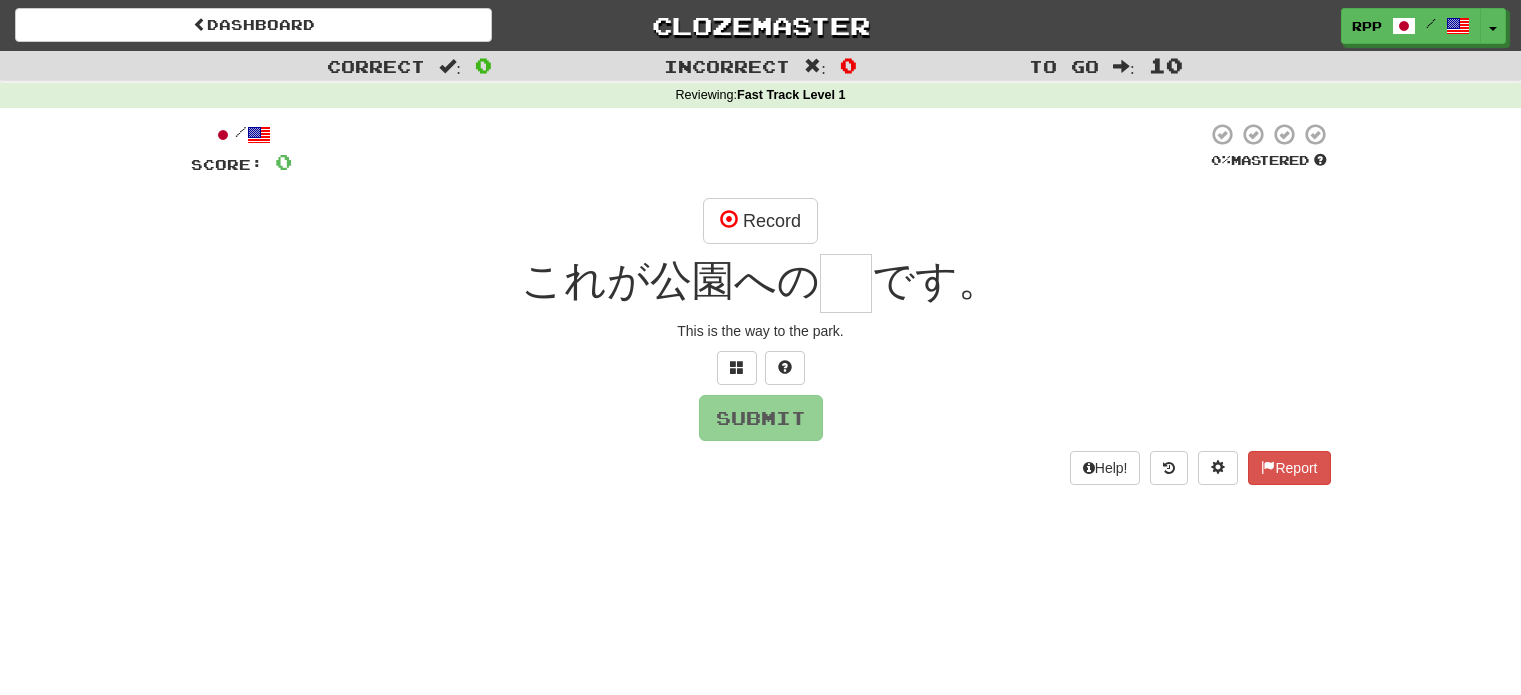 scroll, scrollTop: 0, scrollLeft: 0, axis: both 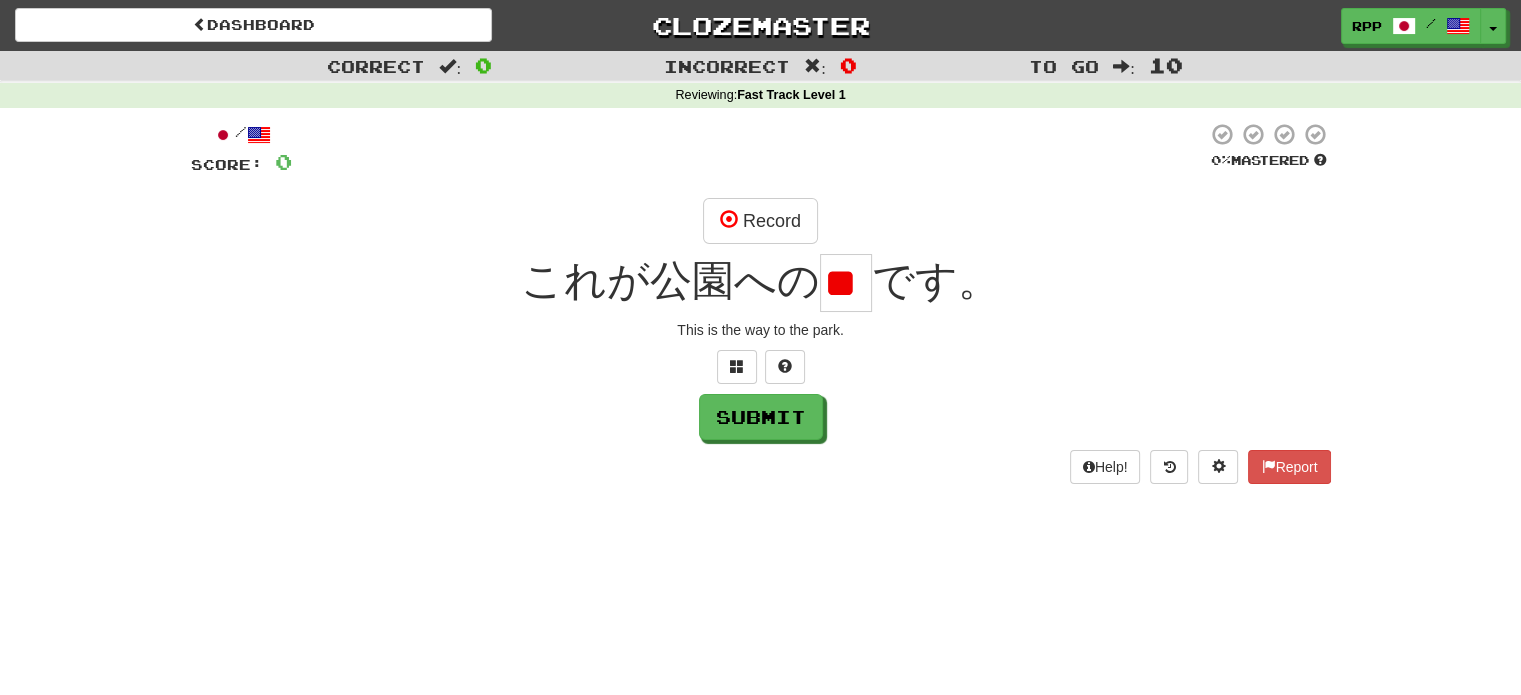 type on "*" 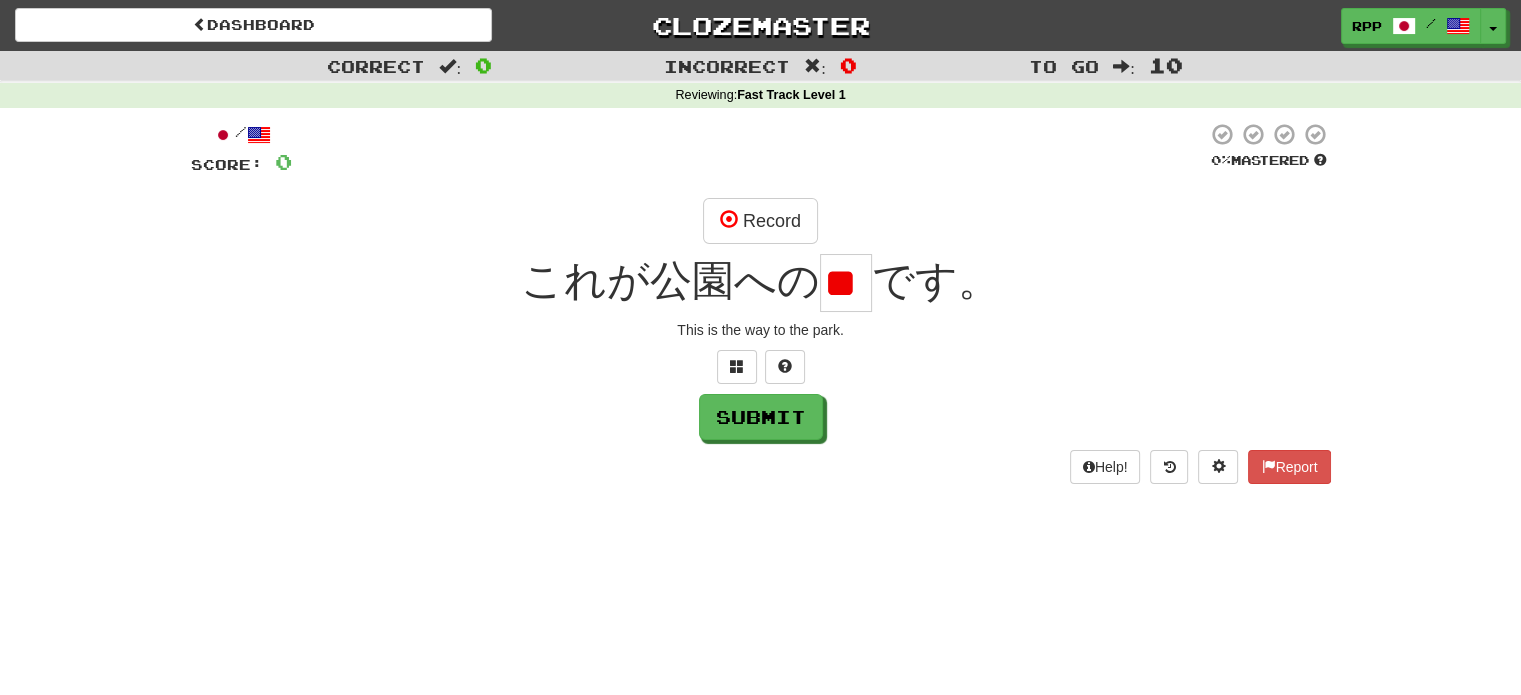 scroll, scrollTop: 0, scrollLeft: 39, axis: horizontal 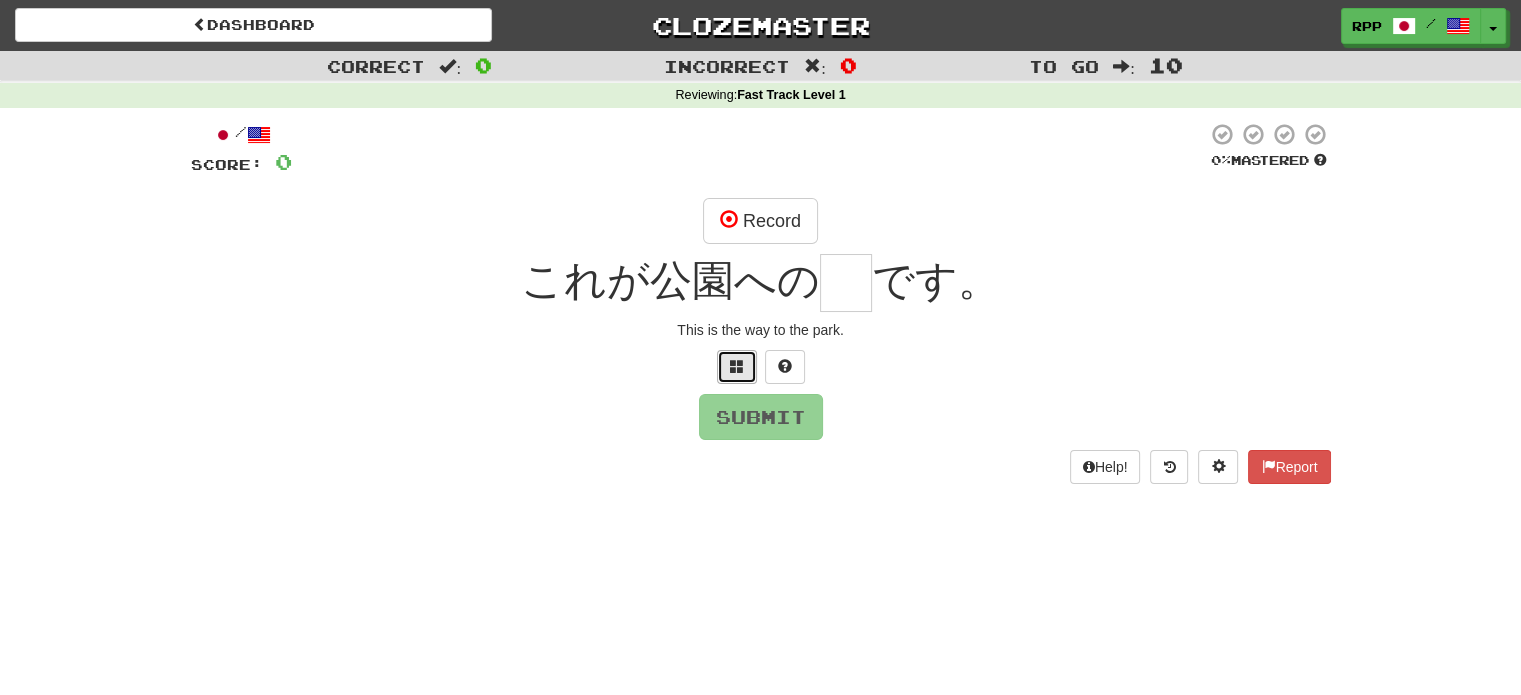 click at bounding box center [737, 366] 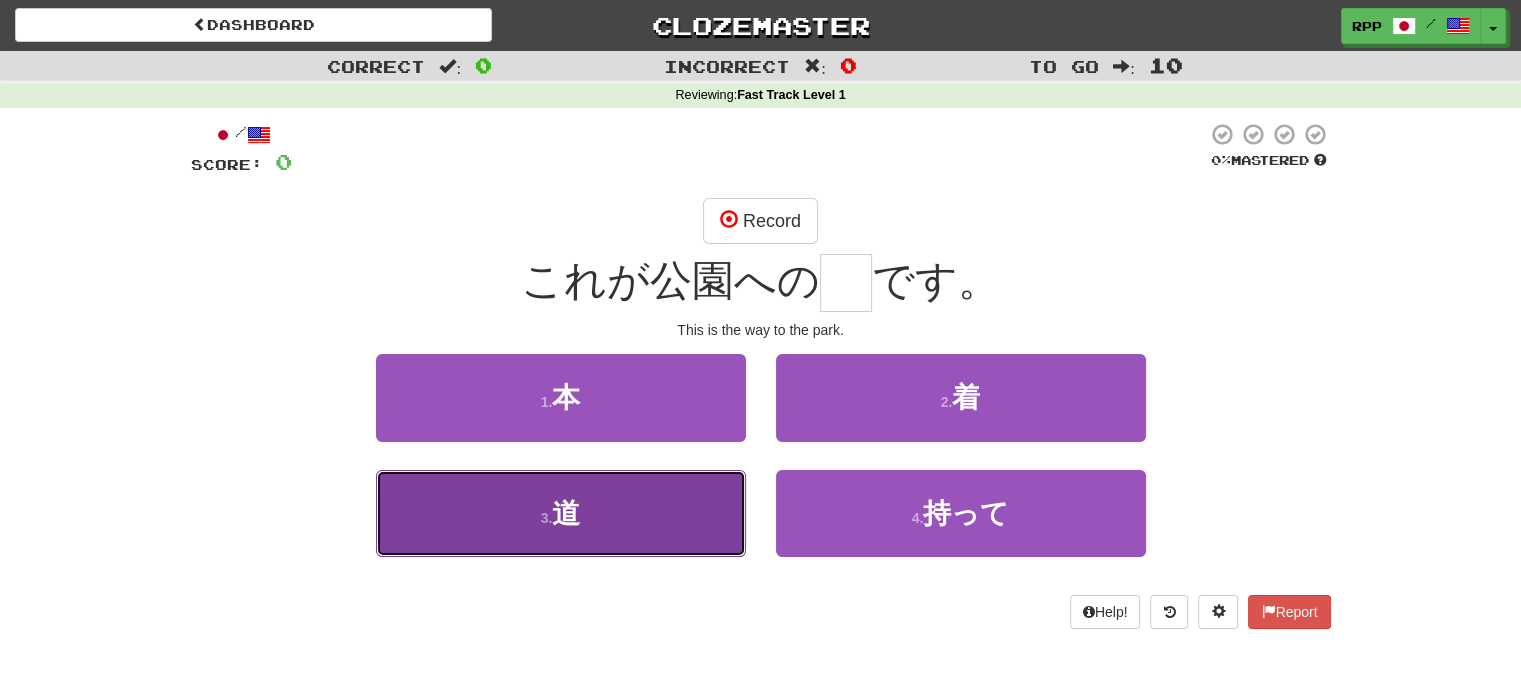 click on "3 .  道" at bounding box center (561, 513) 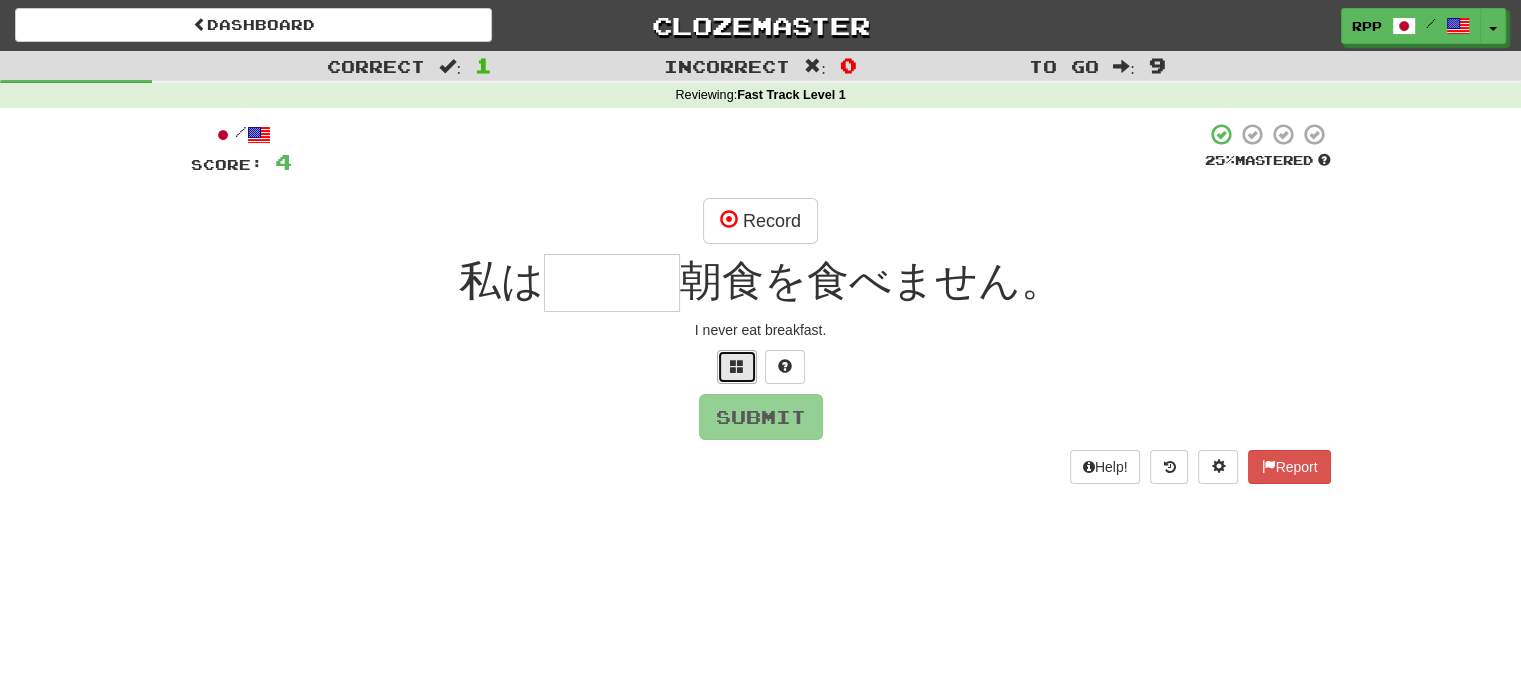 click at bounding box center (737, 367) 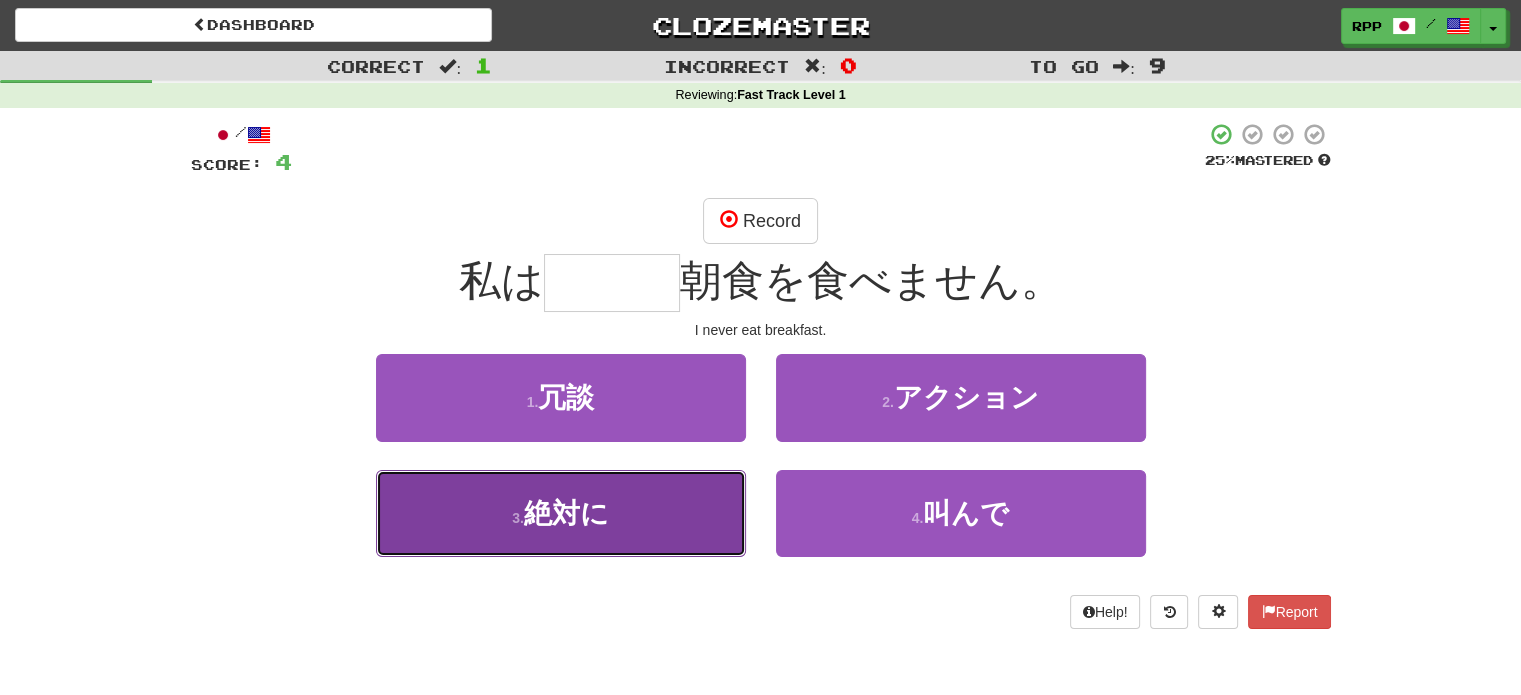 click on "3 .  絶対に" at bounding box center [561, 513] 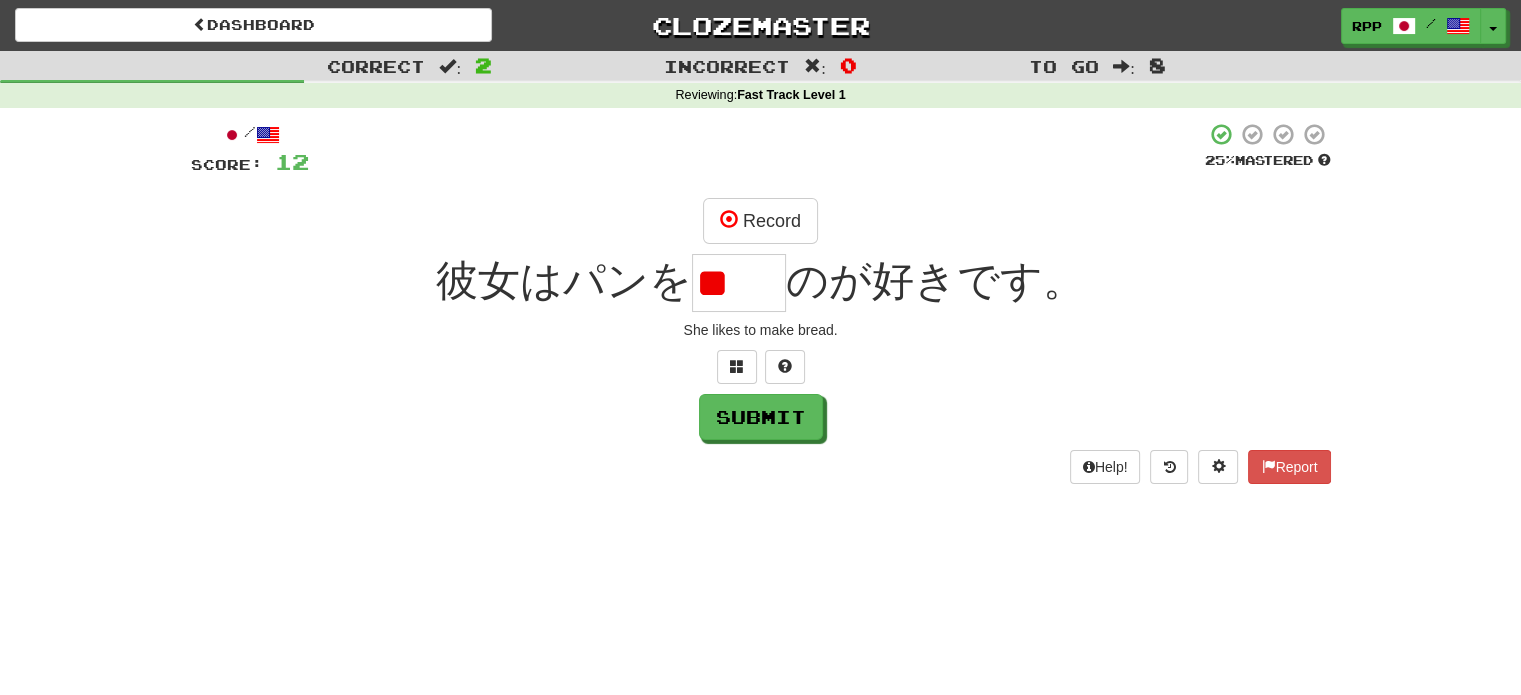 type on "*" 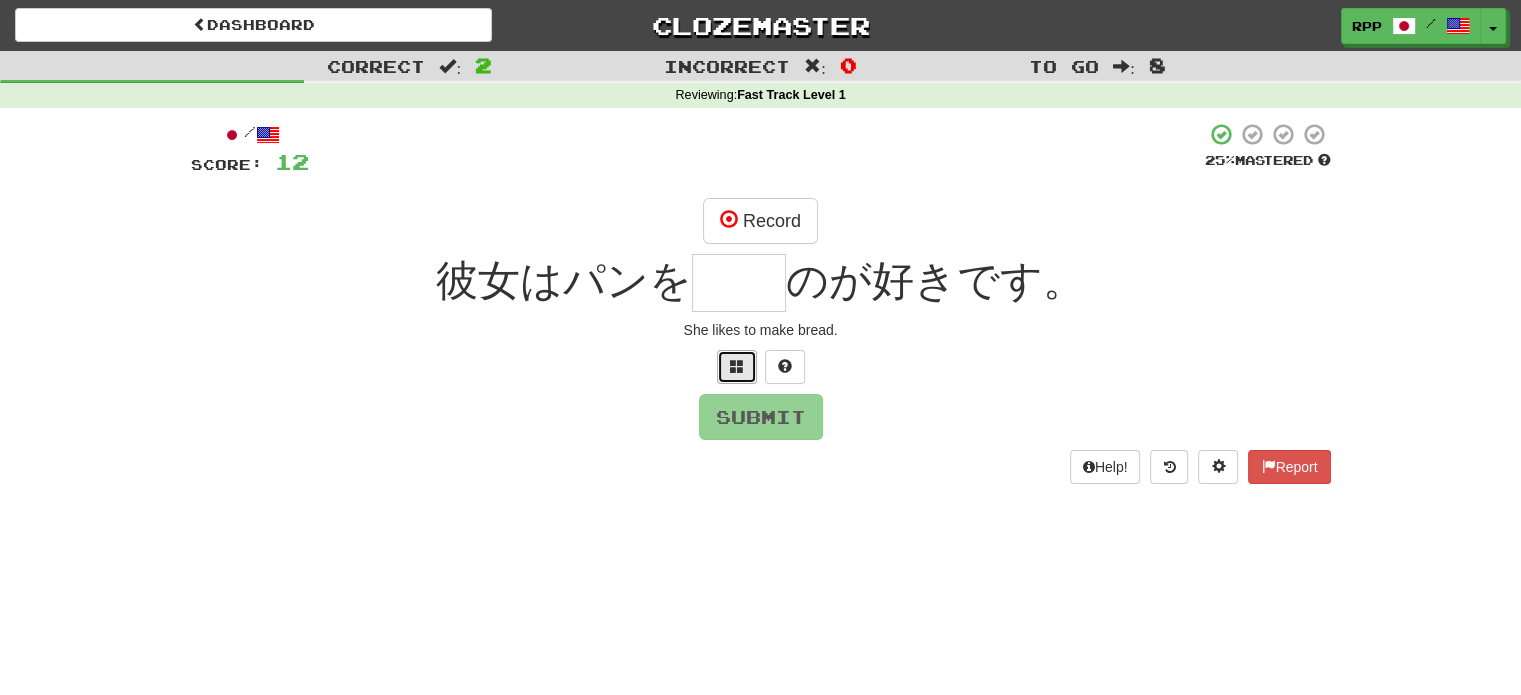 click at bounding box center (737, 366) 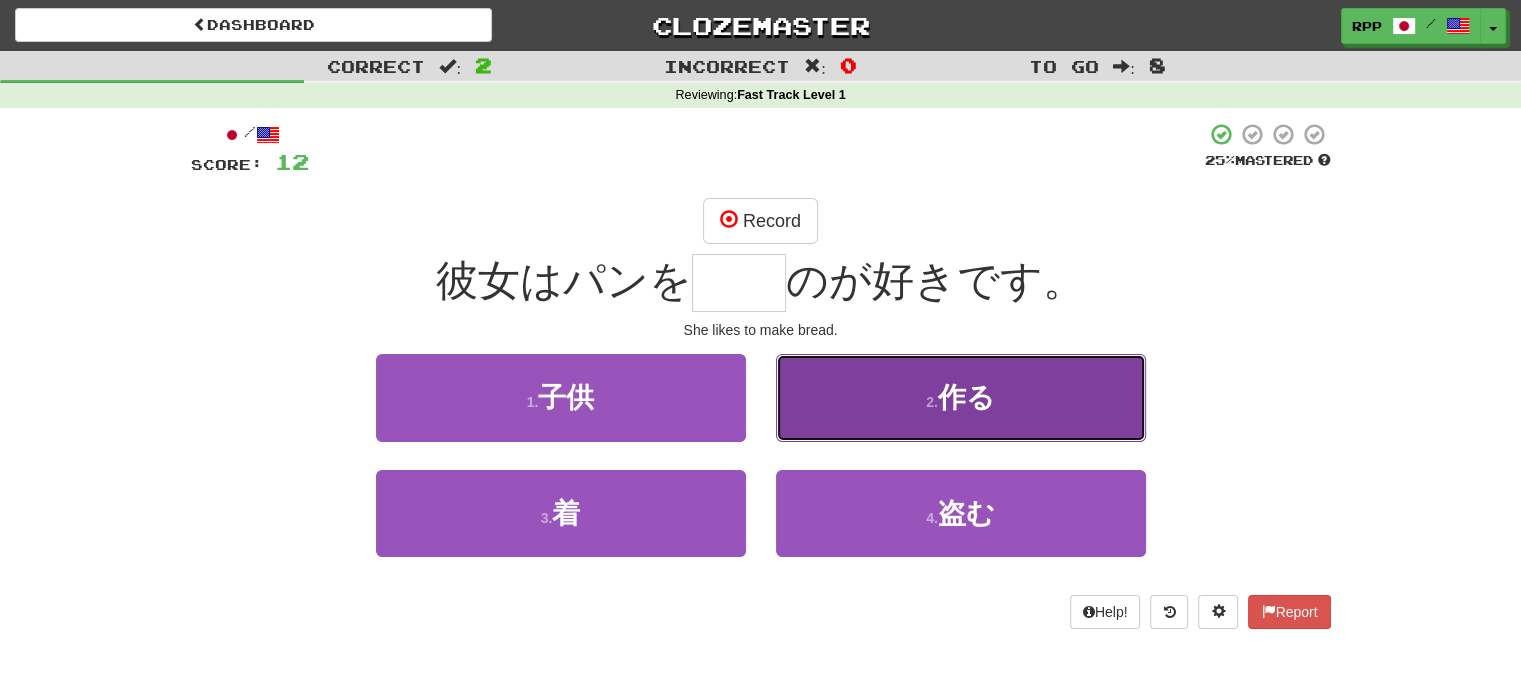click on "2 .  作る" at bounding box center (961, 397) 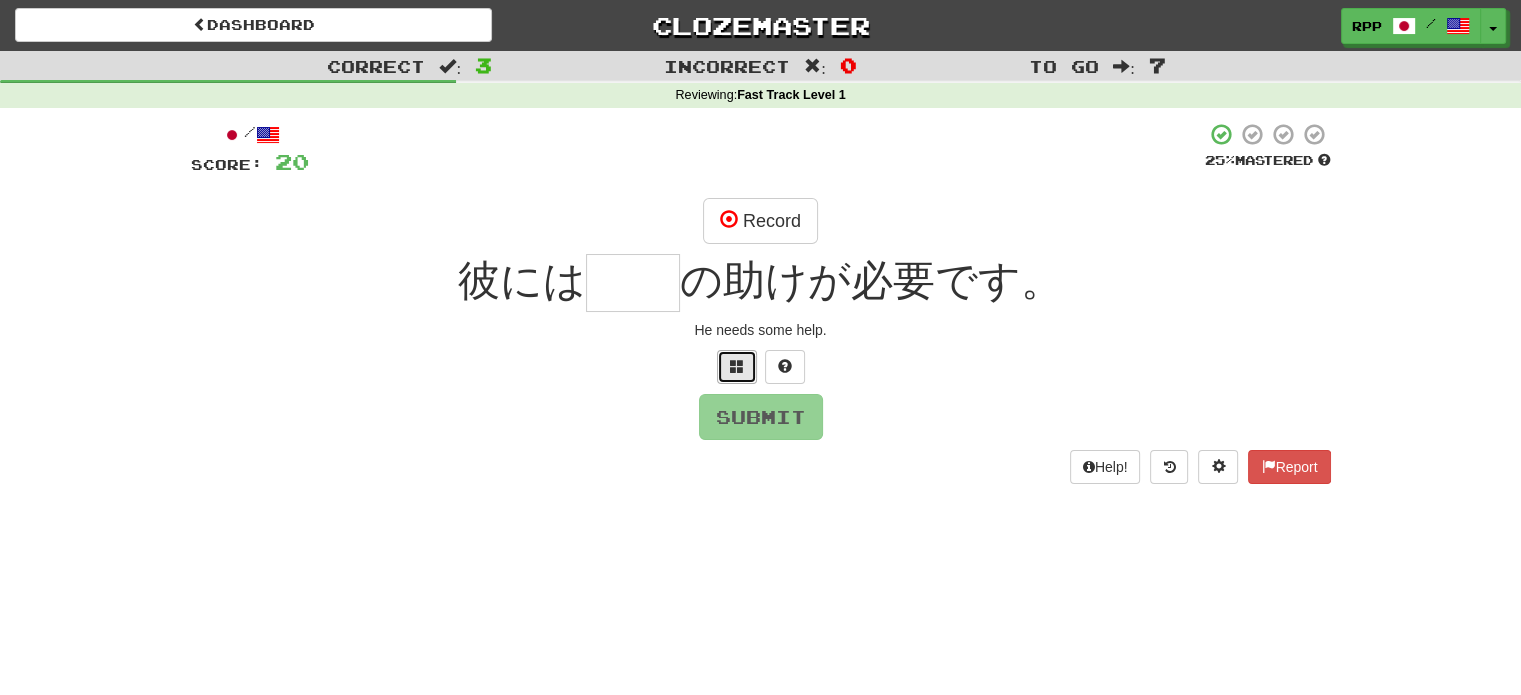 click at bounding box center [737, 367] 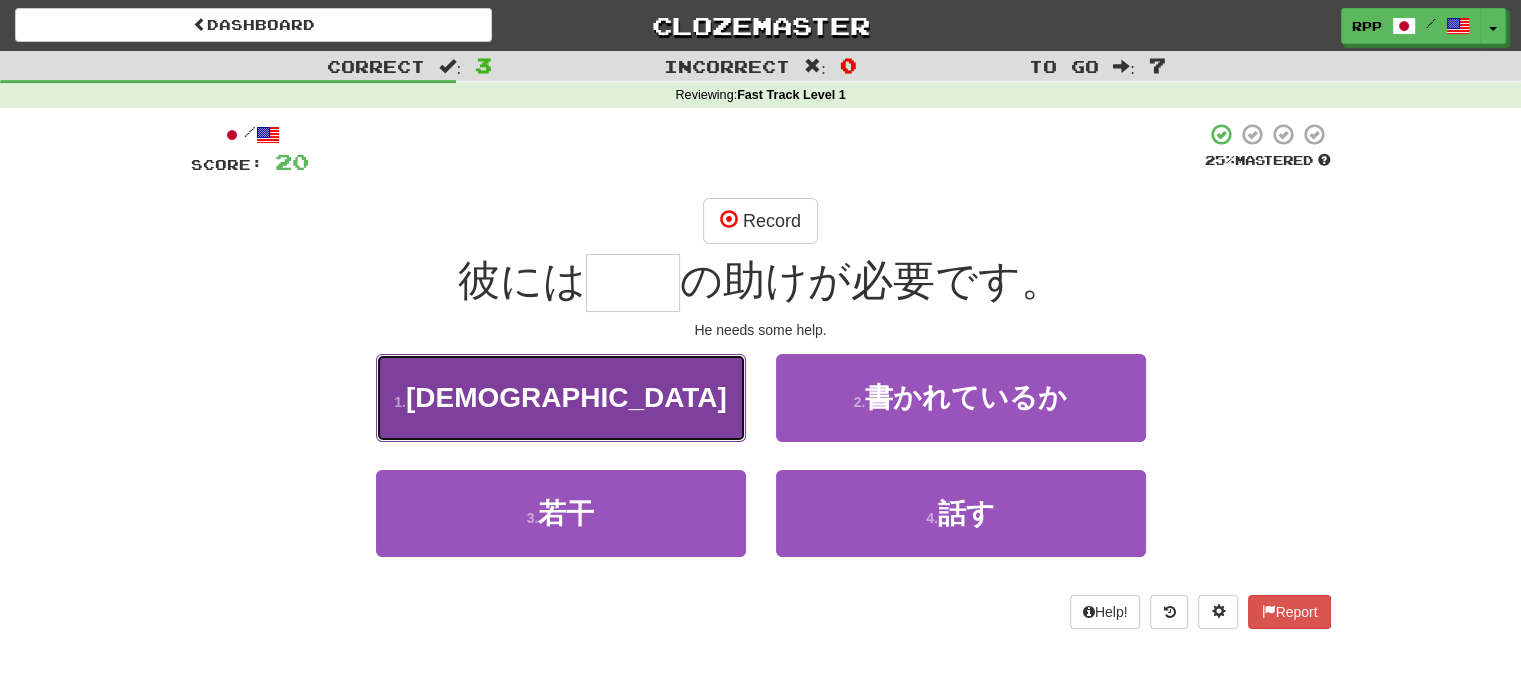 click on "1 .  天使" at bounding box center (561, 397) 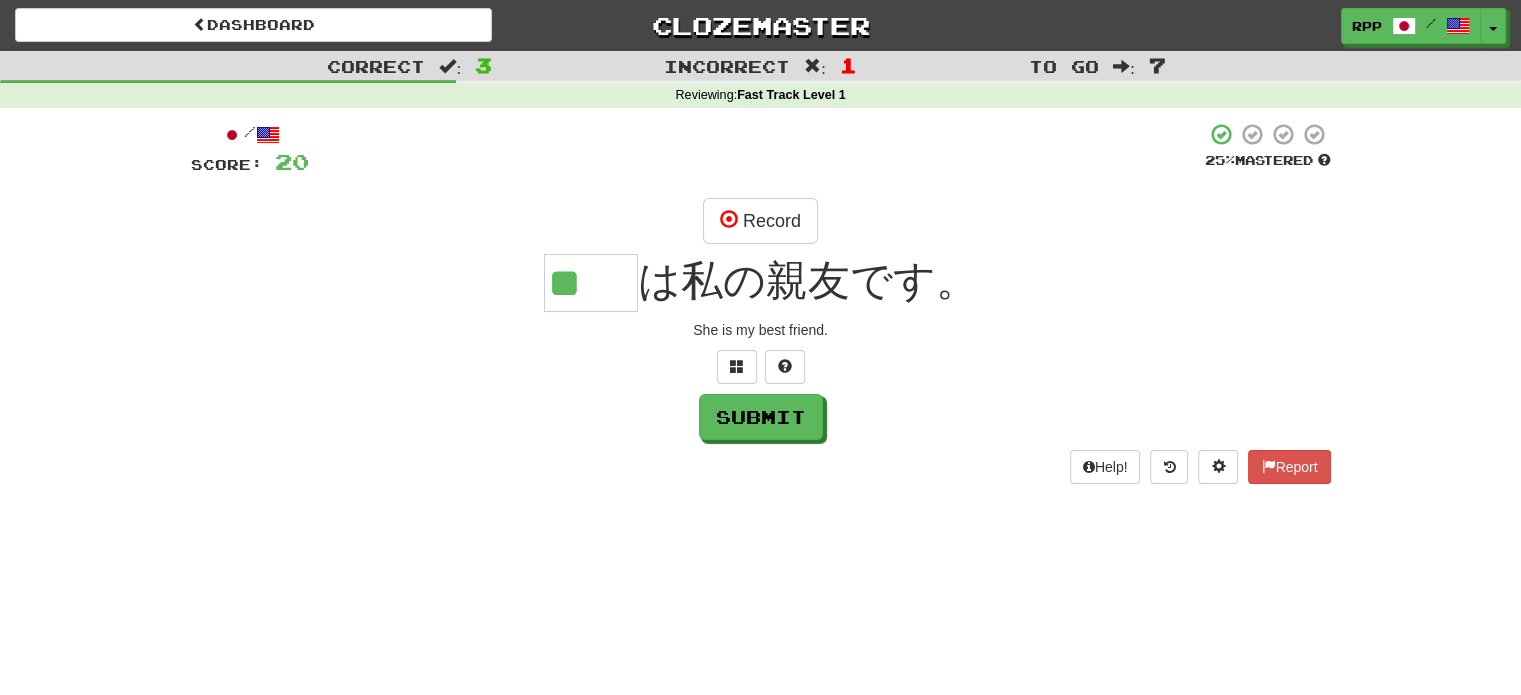 scroll, scrollTop: 0, scrollLeft: 0, axis: both 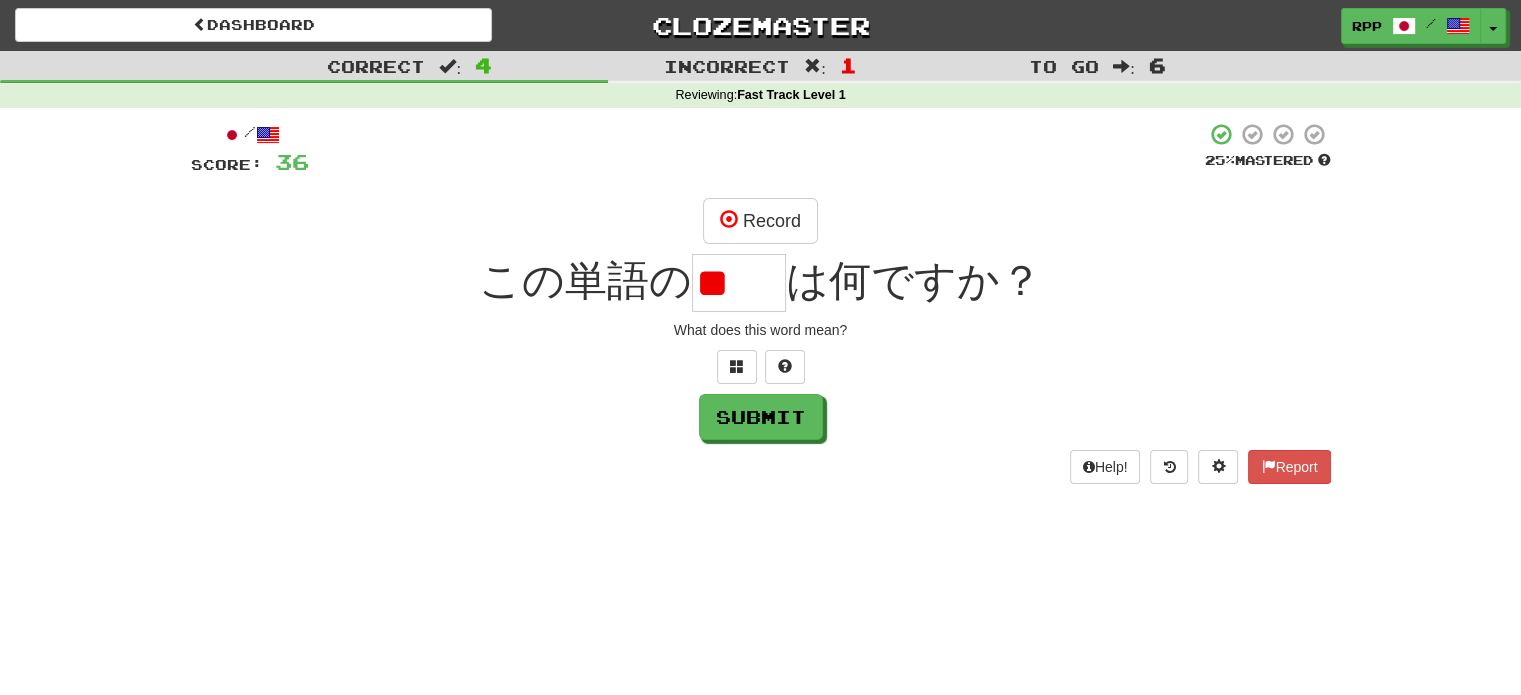 type on "*" 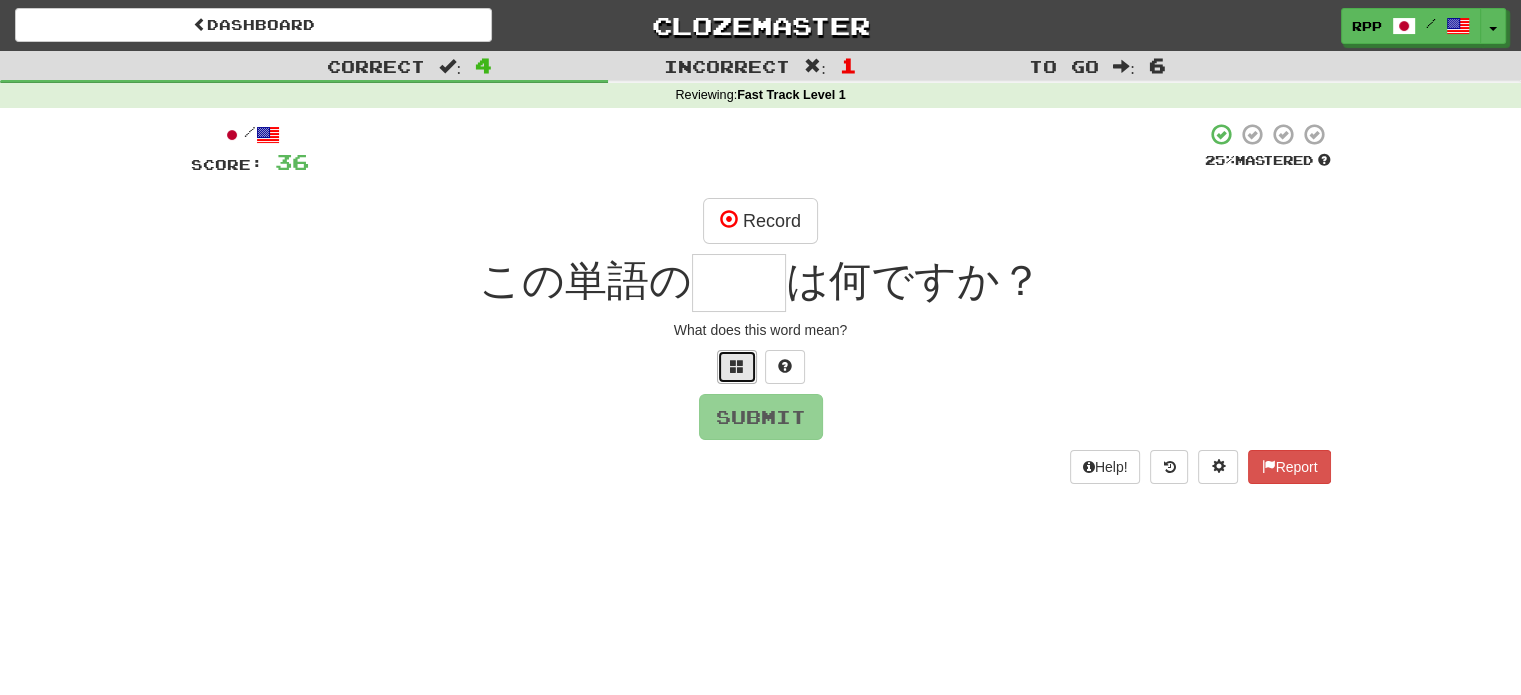 click at bounding box center (737, 367) 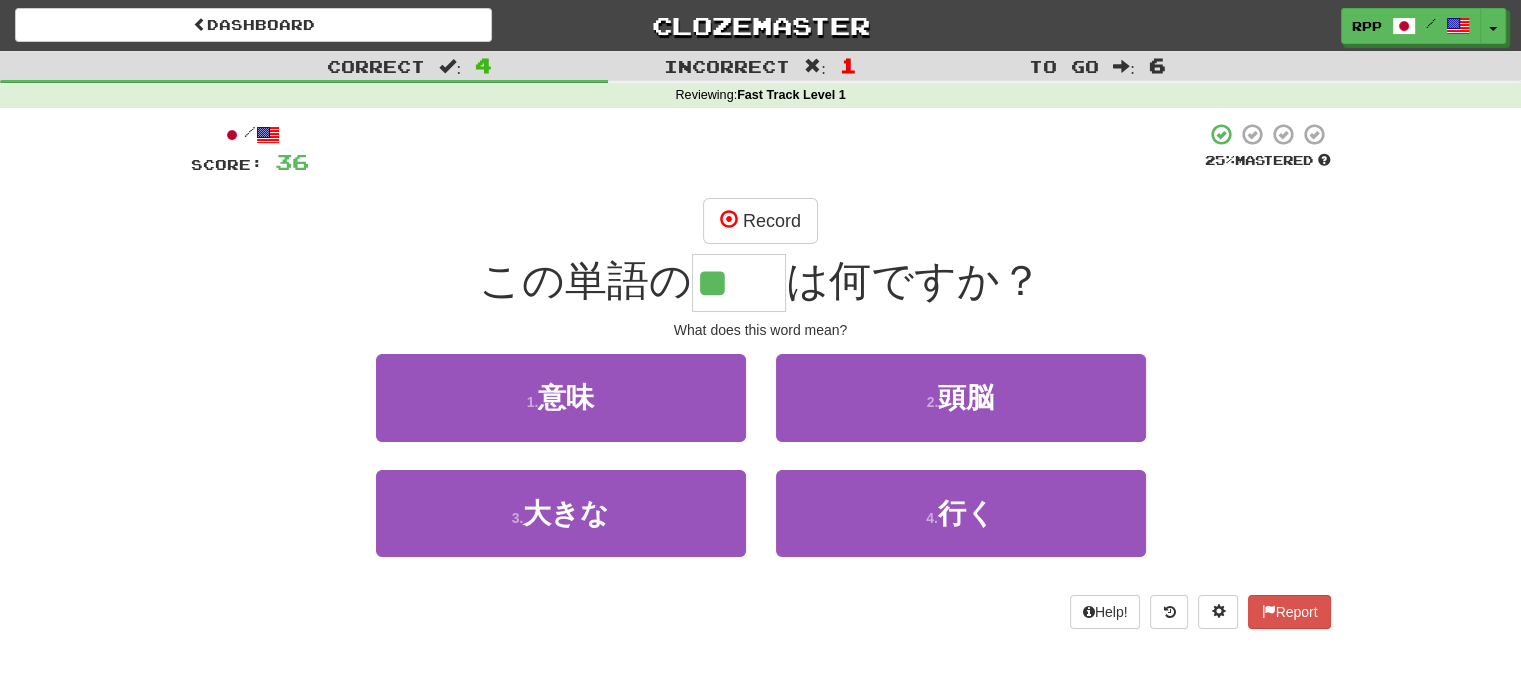 type on "**" 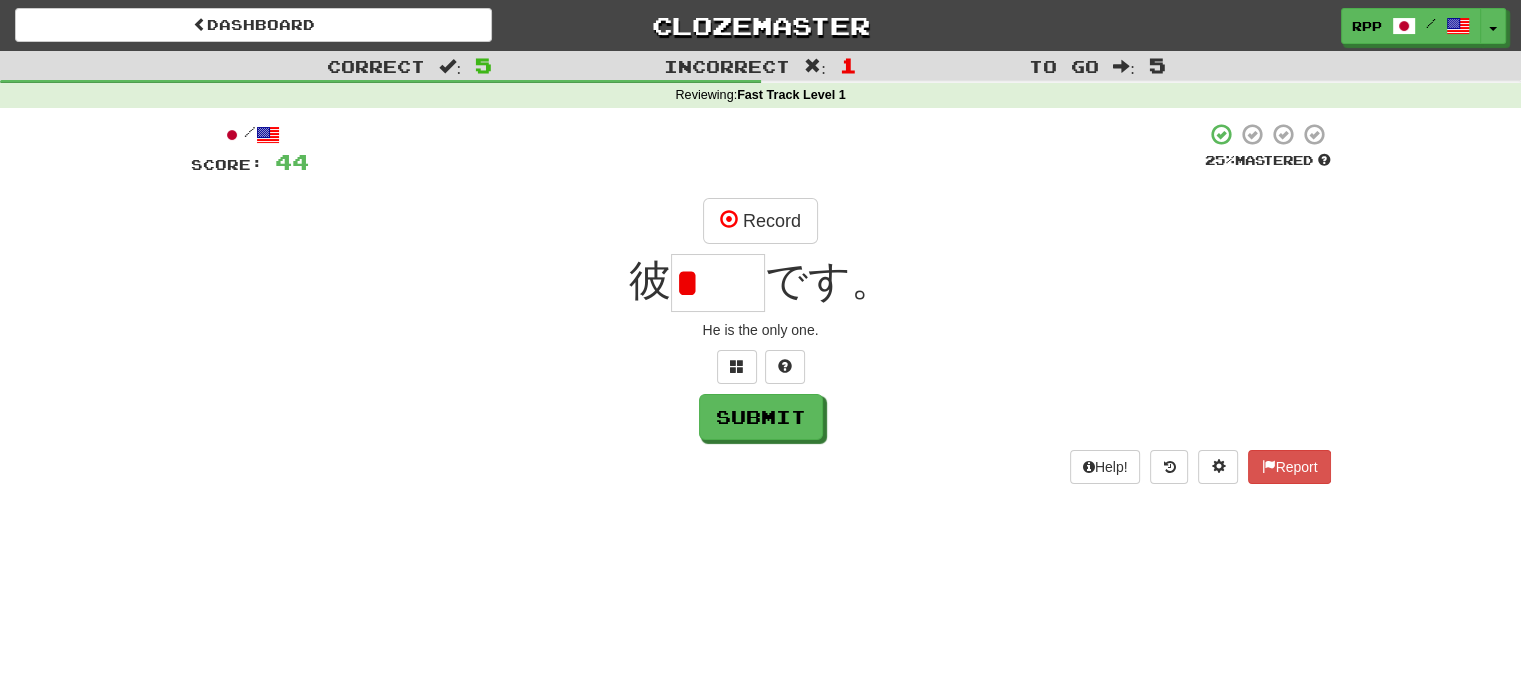 type on "*" 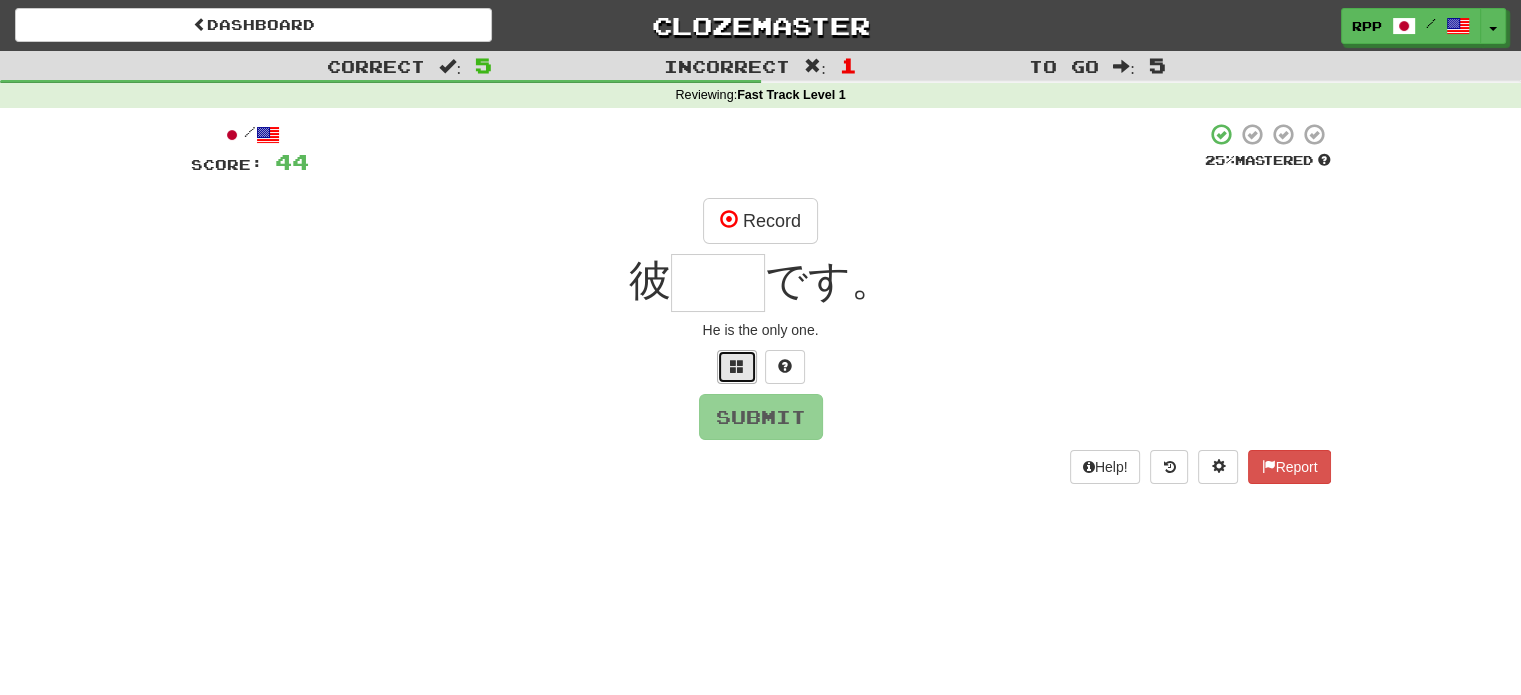 click at bounding box center [737, 366] 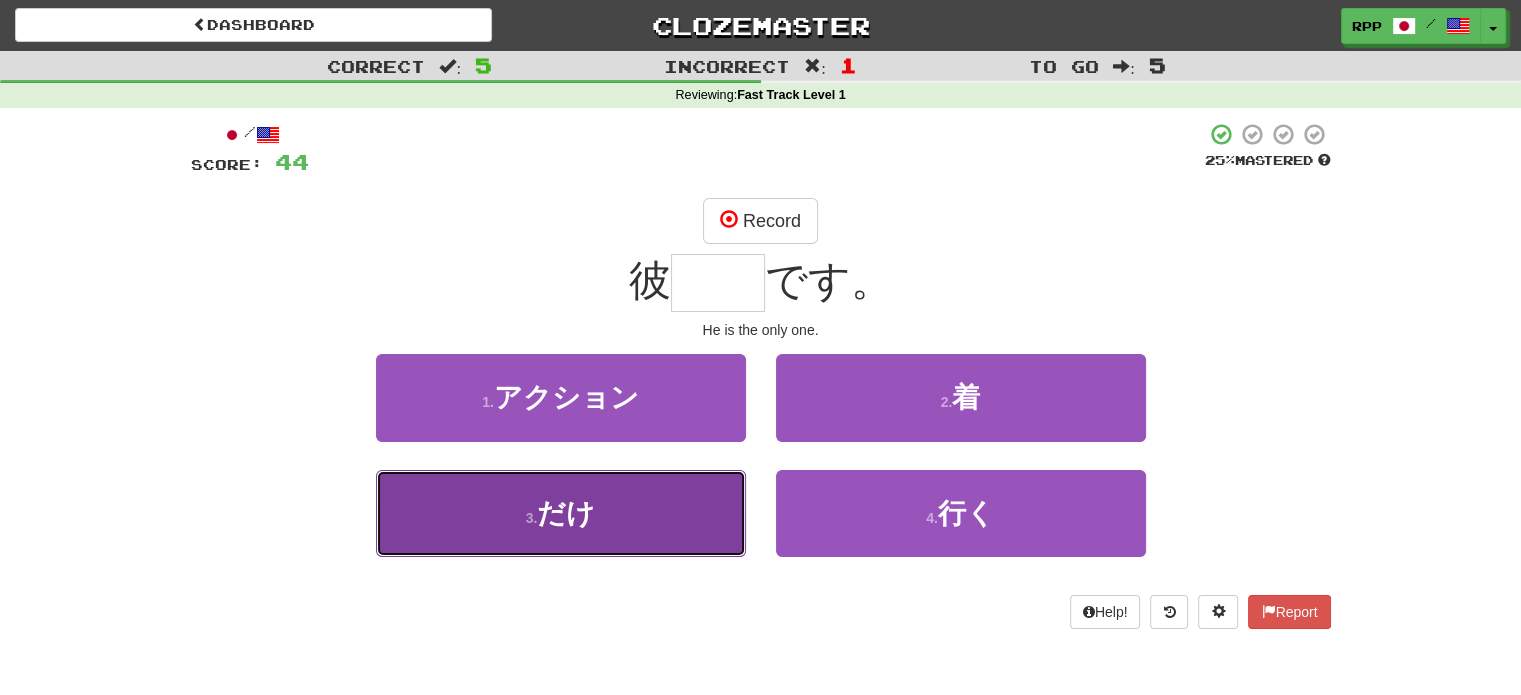 click on "3 .  だけ" at bounding box center (561, 513) 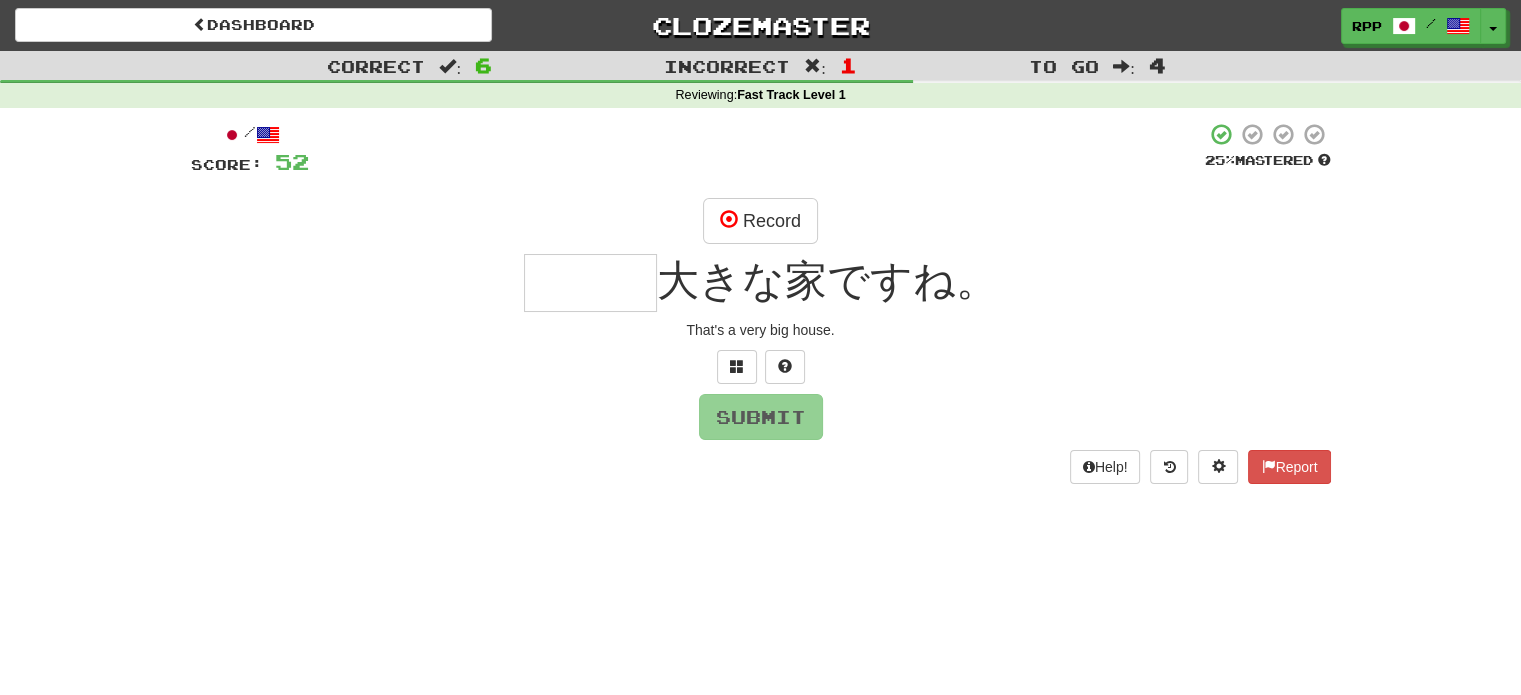 type on "*" 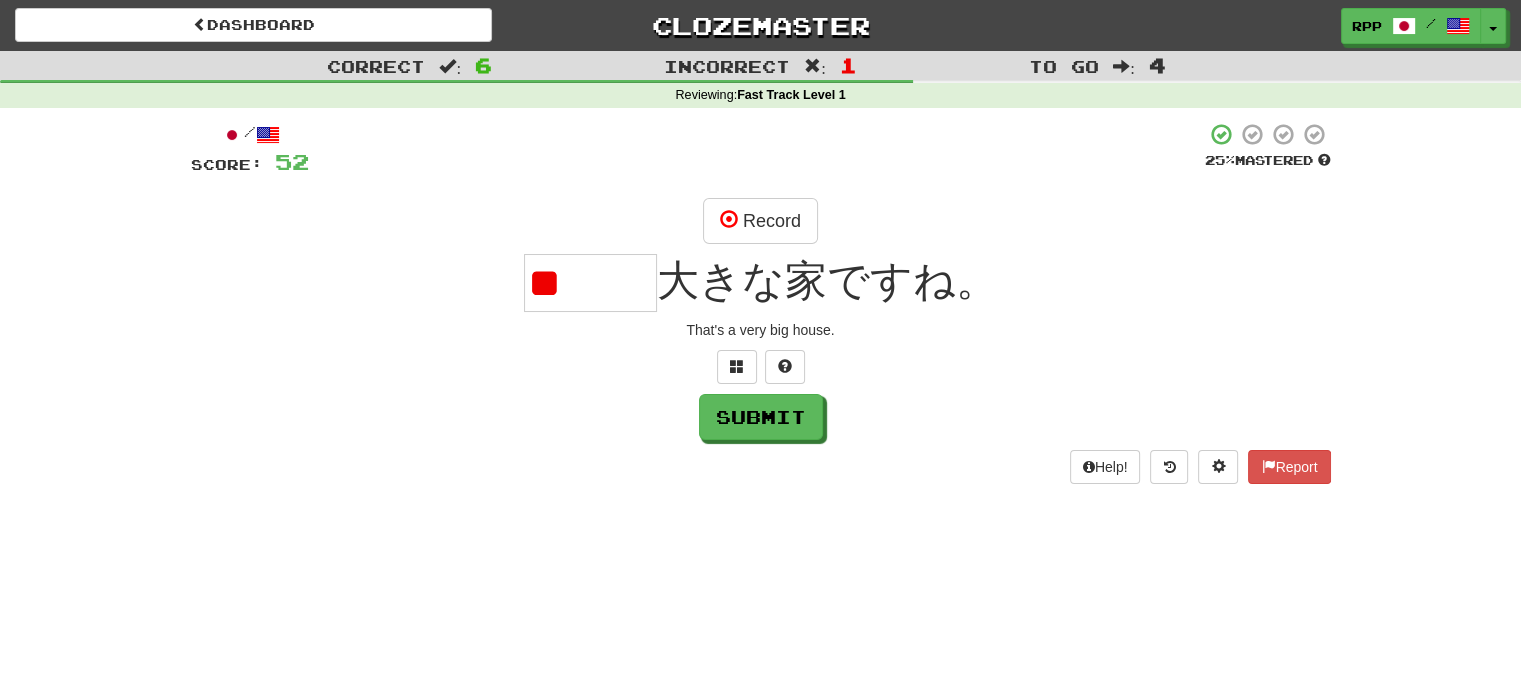scroll, scrollTop: 0, scrollLeft: 0, axis: both 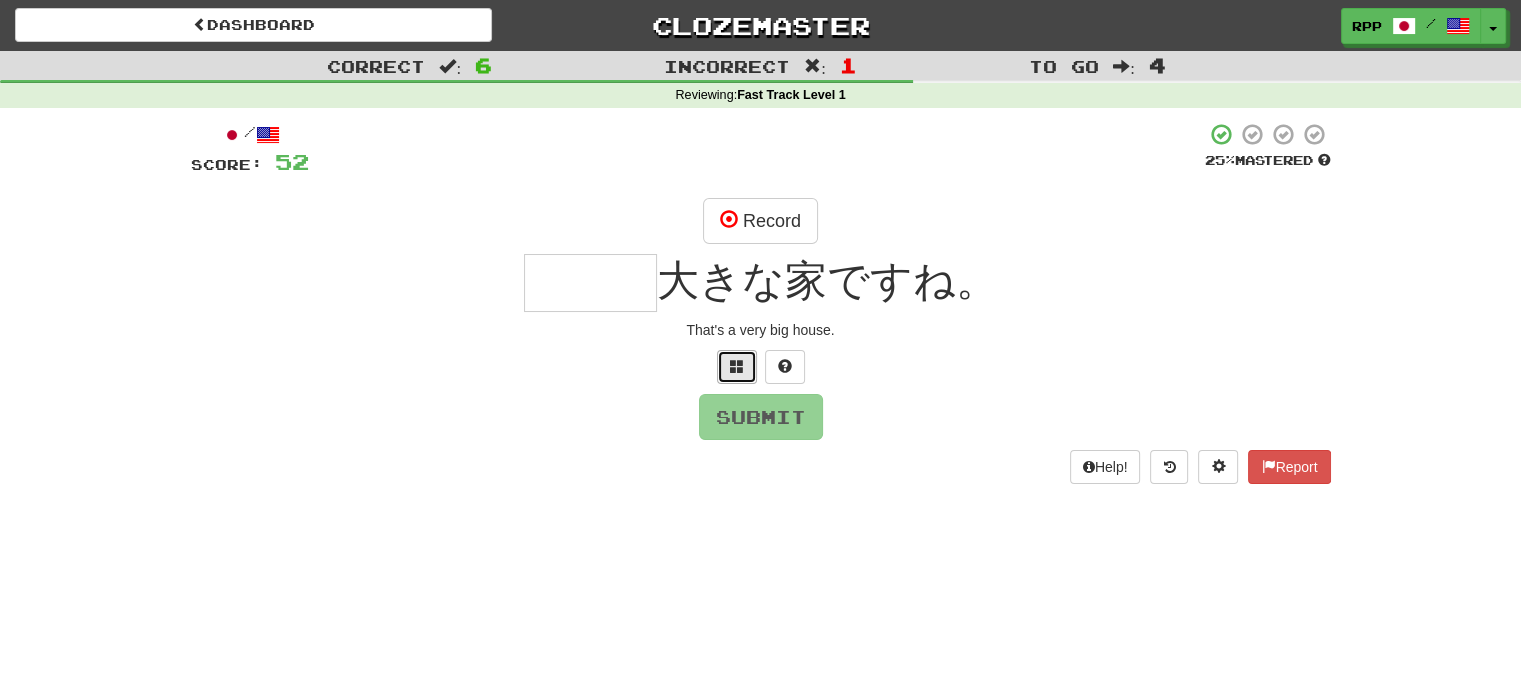 click at bounding box center (737, 367) 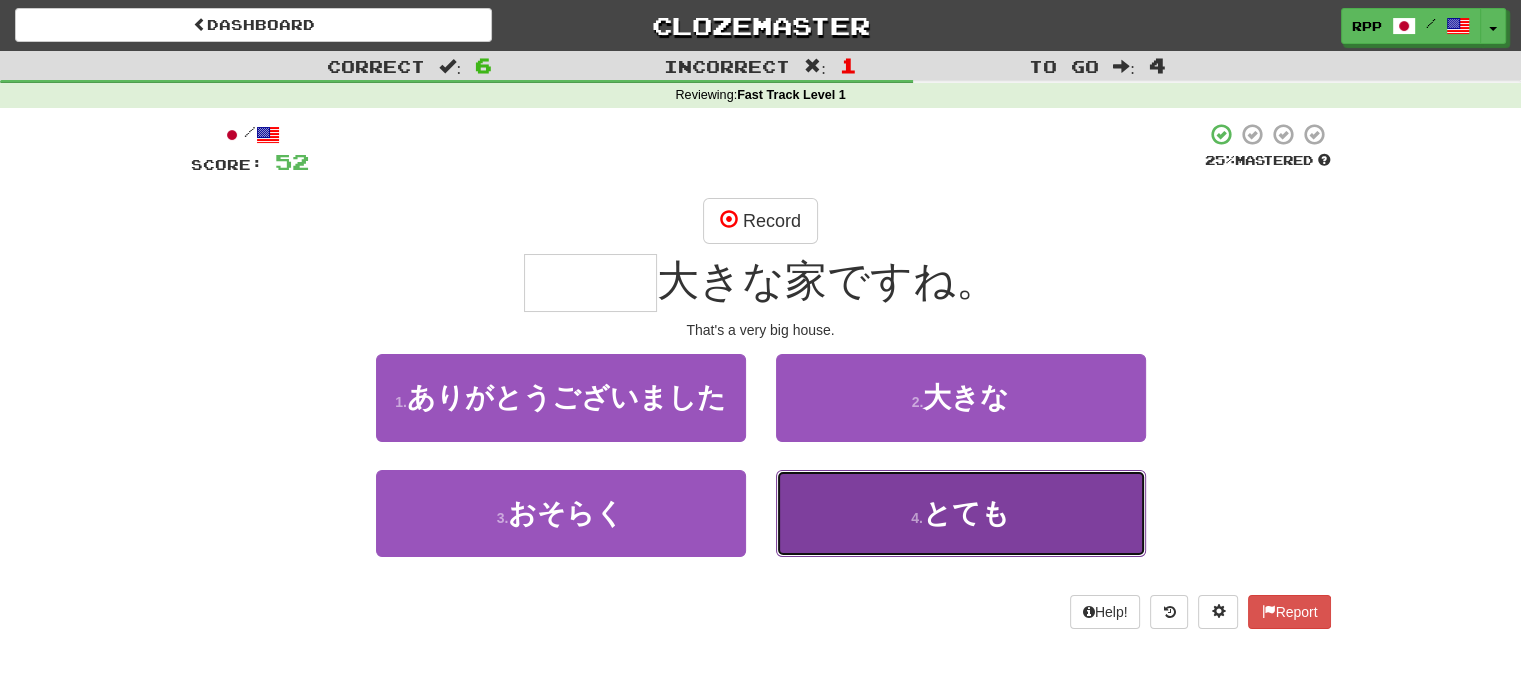 click on "4 .  とても" at bounding box center [961, 513] 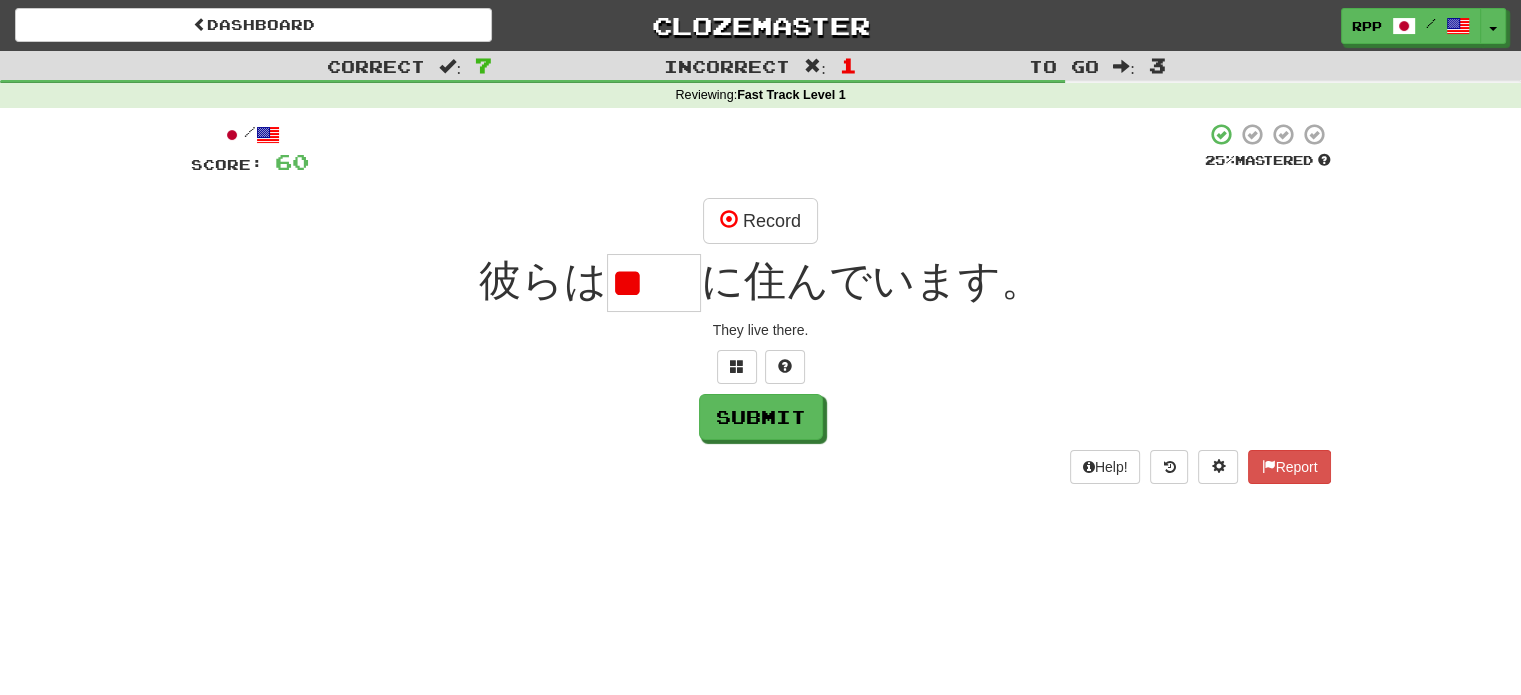scroll, scrollTop: 0, scrollLeft: 0, axis: both 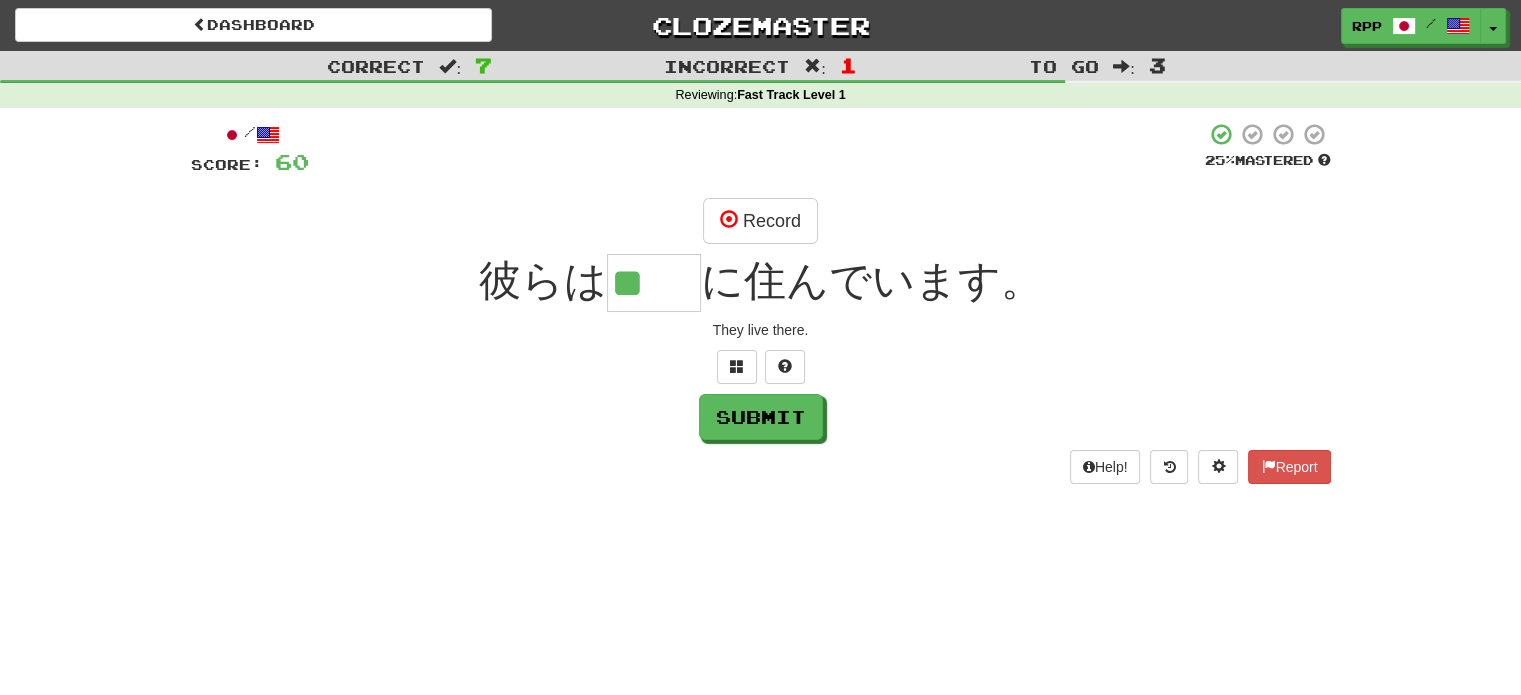 type on "**" 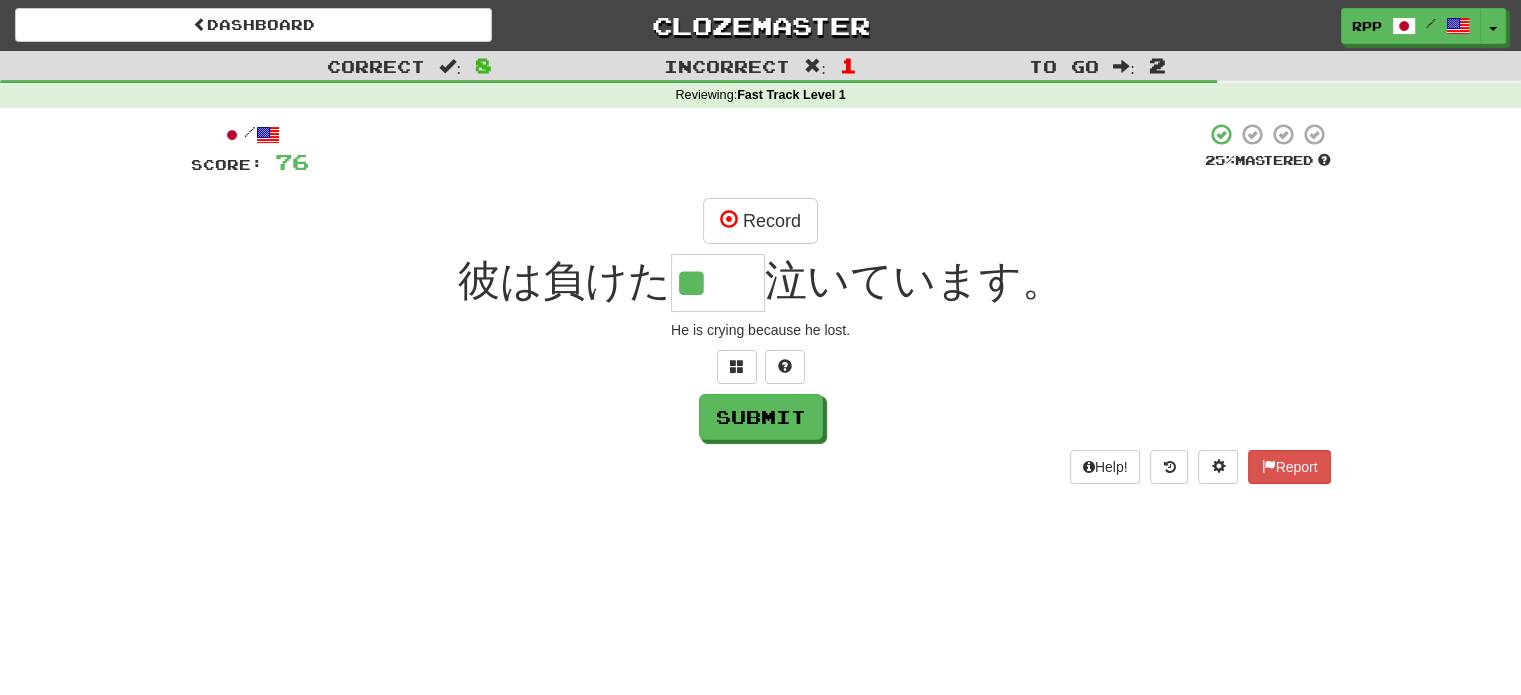 type on "**" 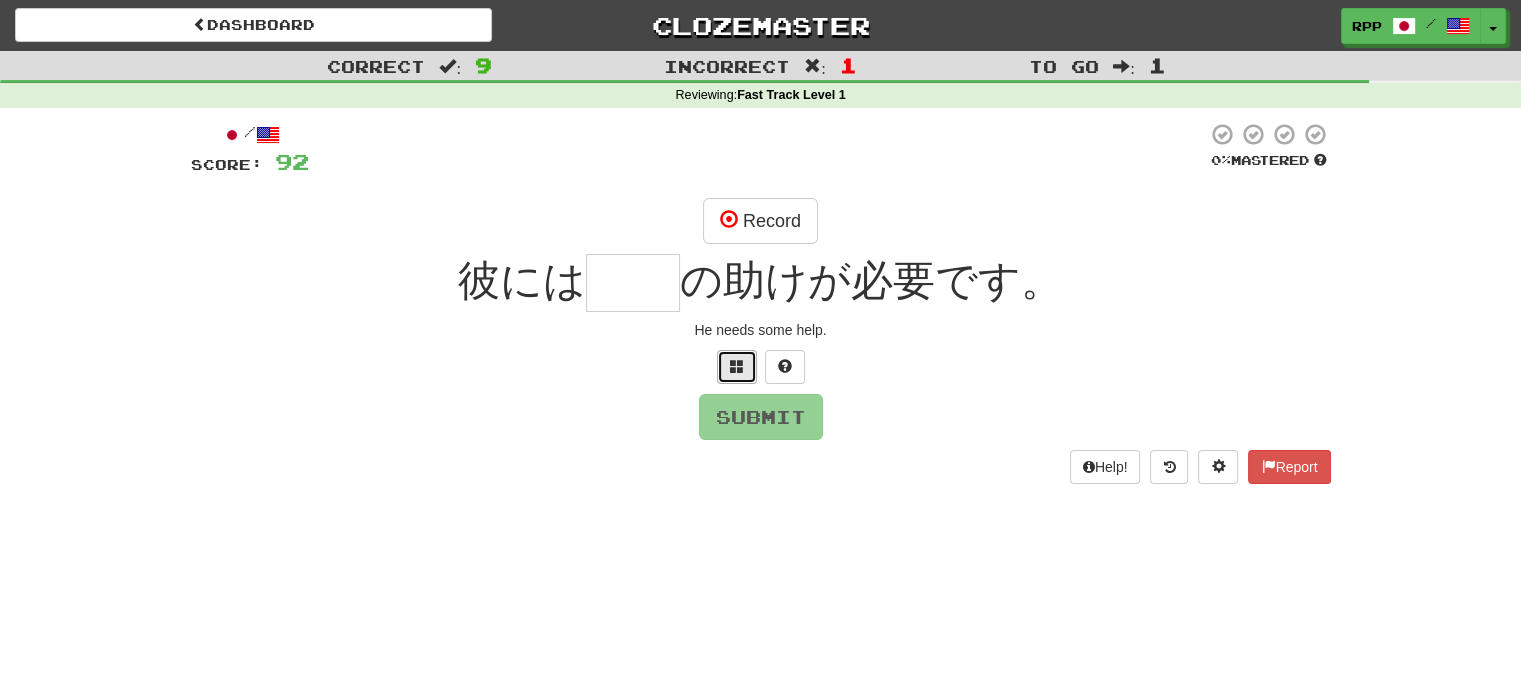 click at bounding box center [737, 367] 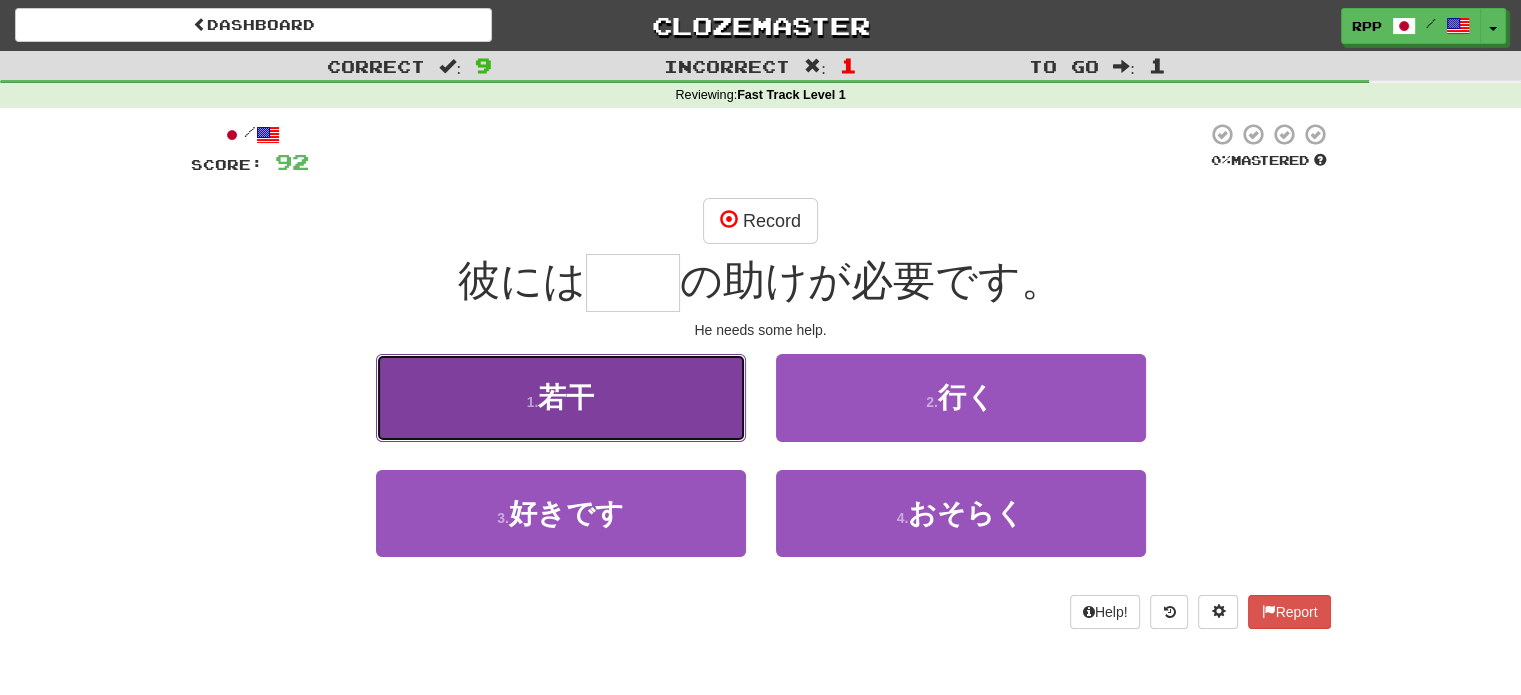 click on "1 .  若干" at bounding box center (561, 397) 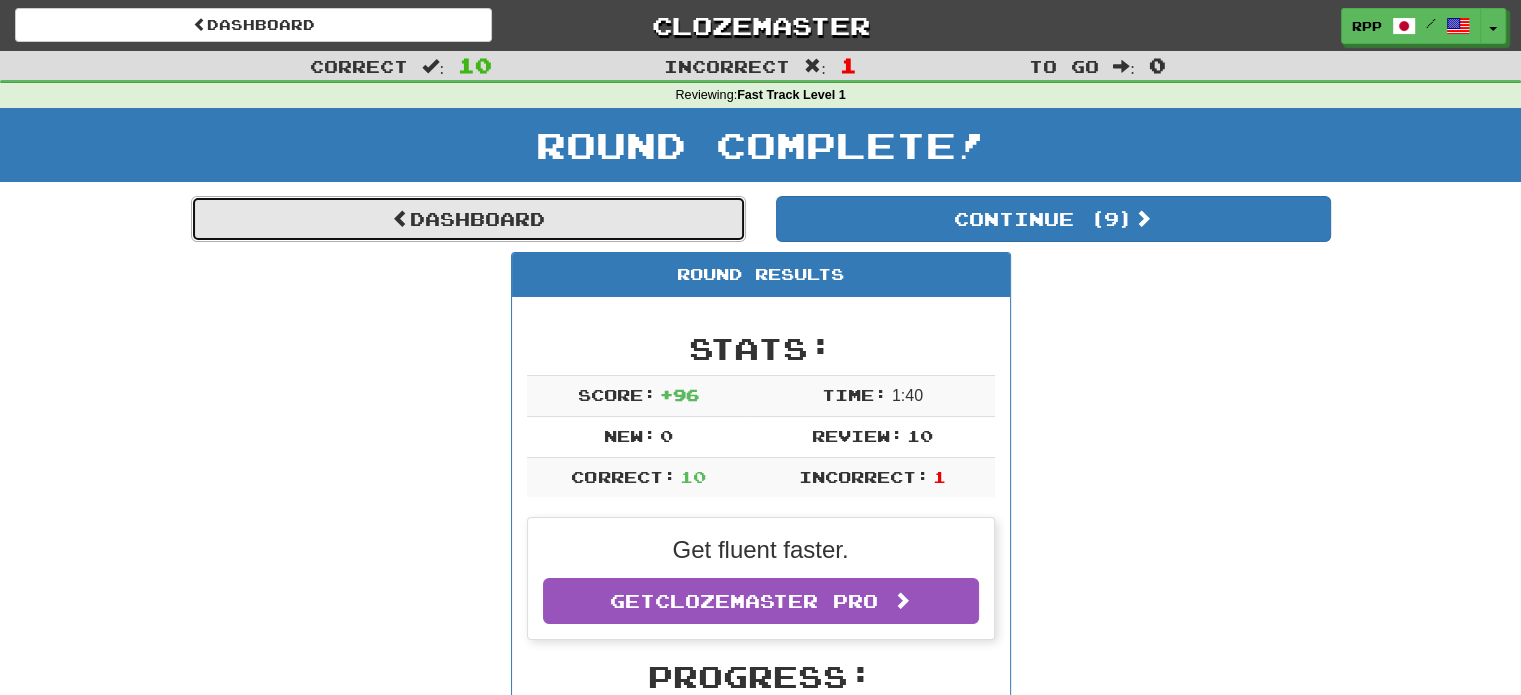 click on "Dashboard" at bounding box center (468, 219) 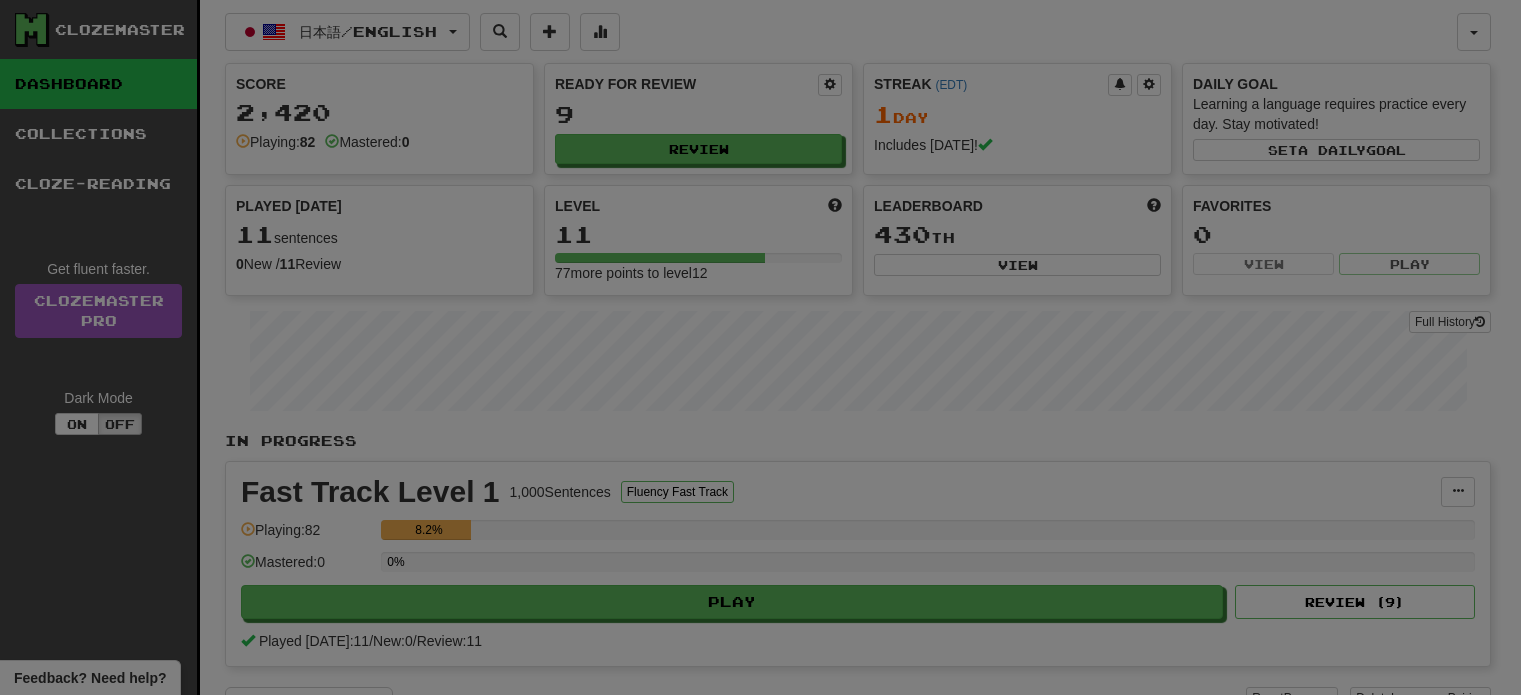 select on "**" 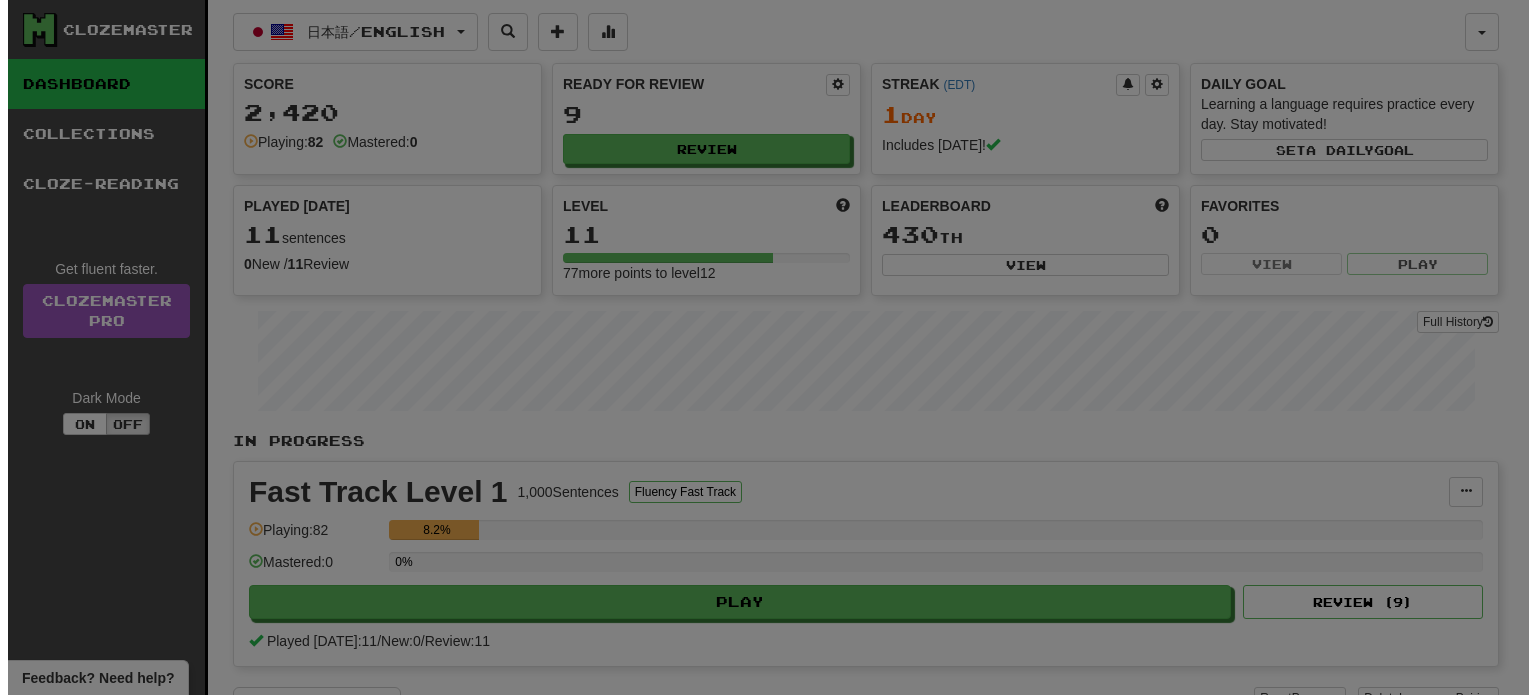 scroll, scrollTop: 0, scrollLeft: 0, axis: both 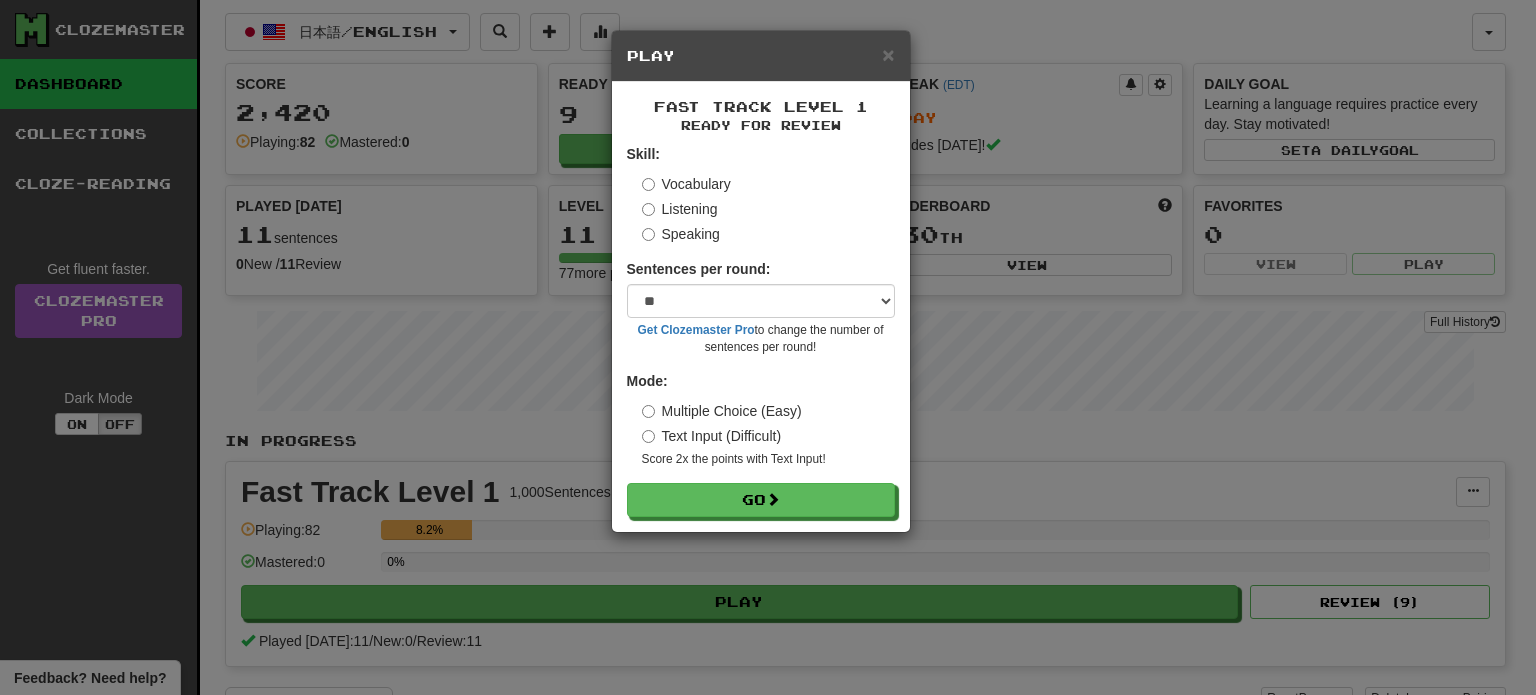 click on "Listening" at bounding box center (680, 209) 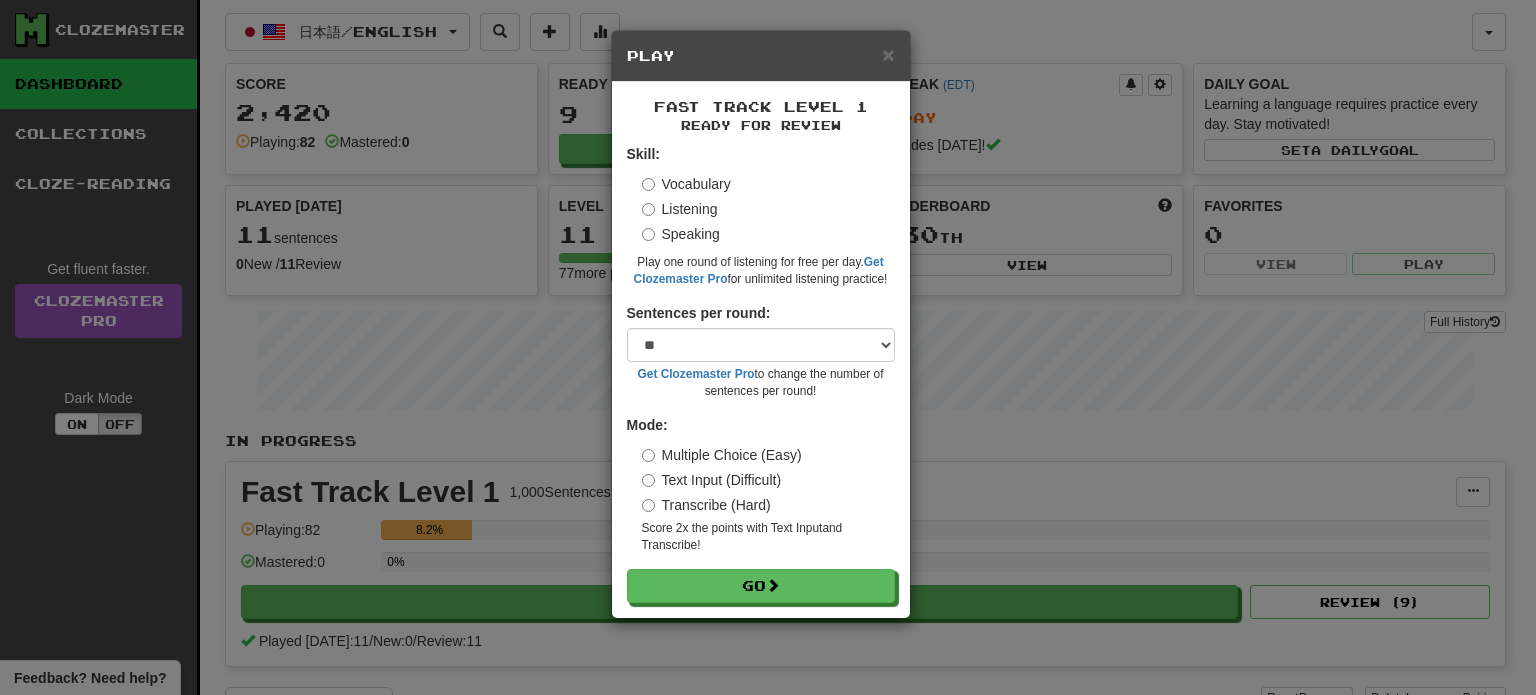 click on "Transcribe (Hard)" at bounding box center [706, 505] 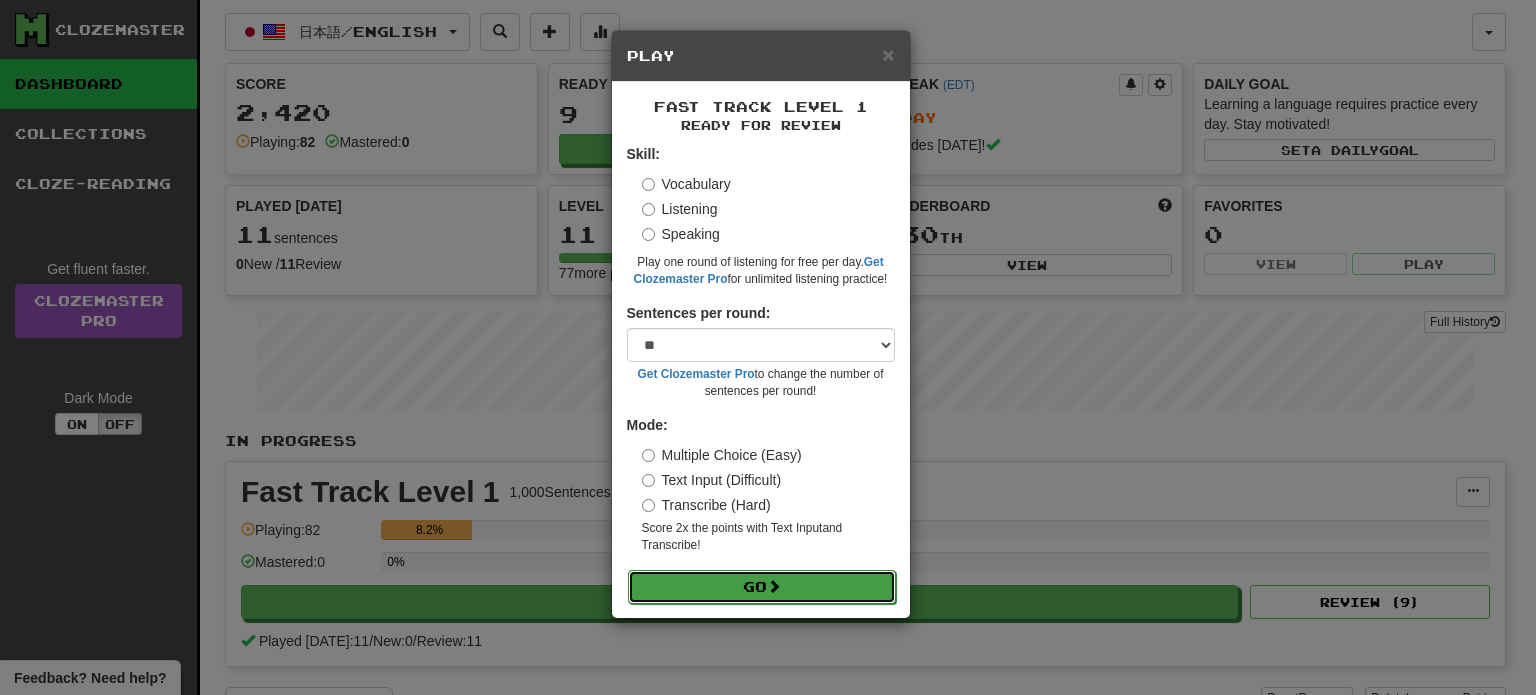 click on "Go" at bounding box center [762, 587] 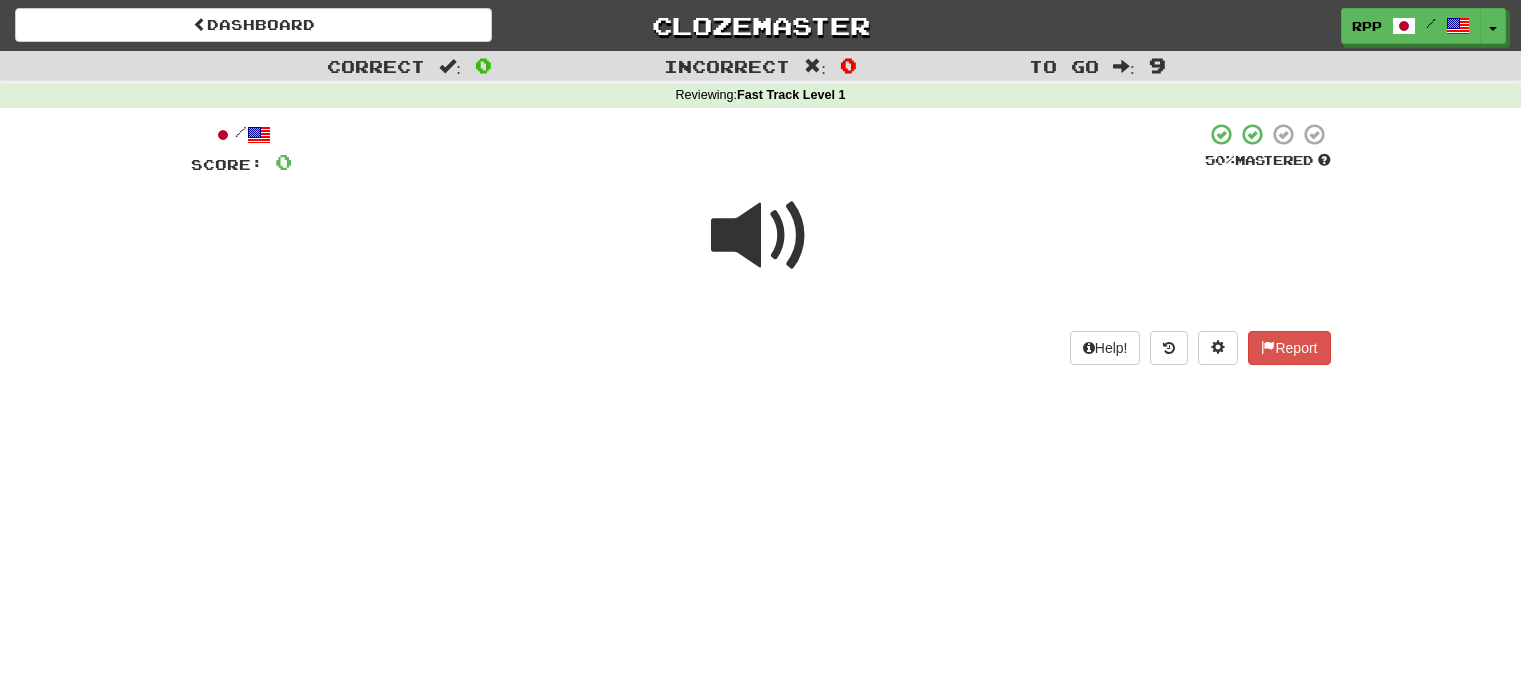 click at bounding box center (748, 149) 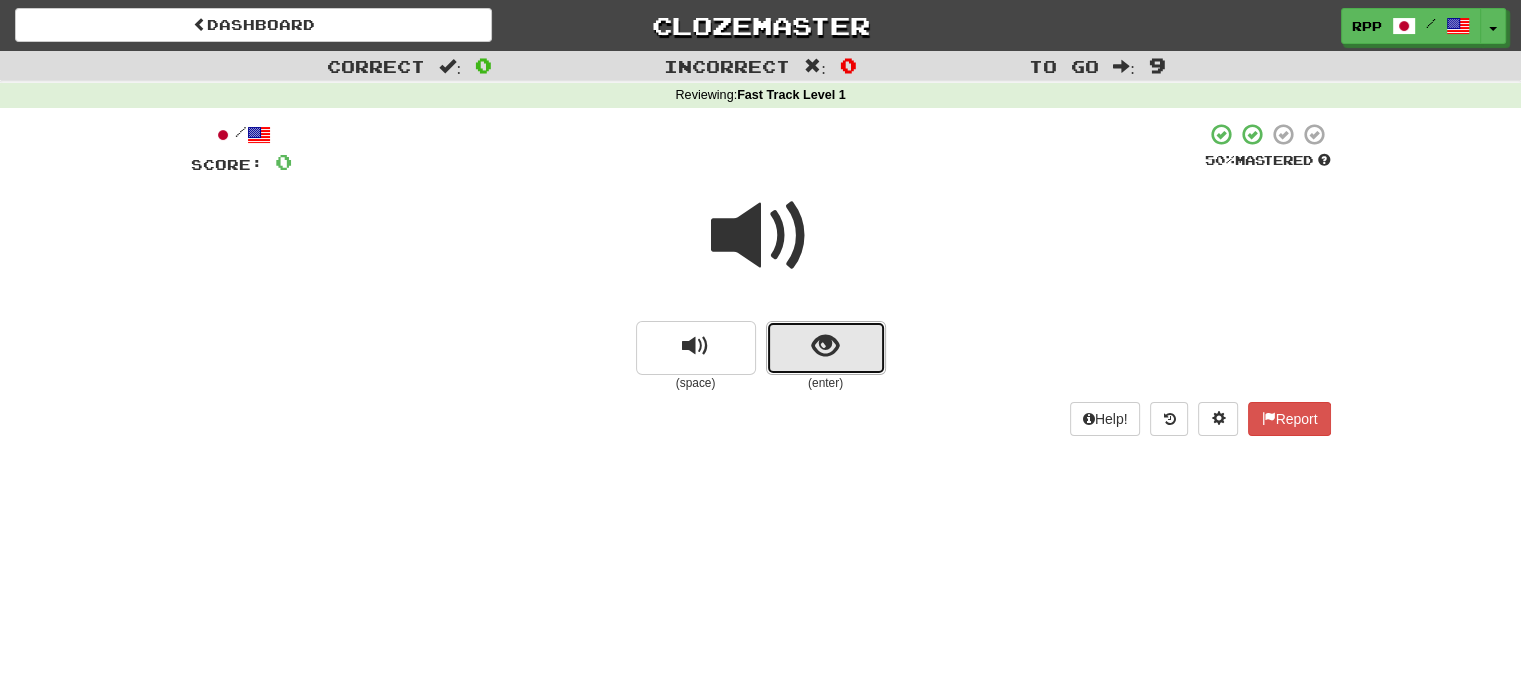 click at bounding box center [825, 346] 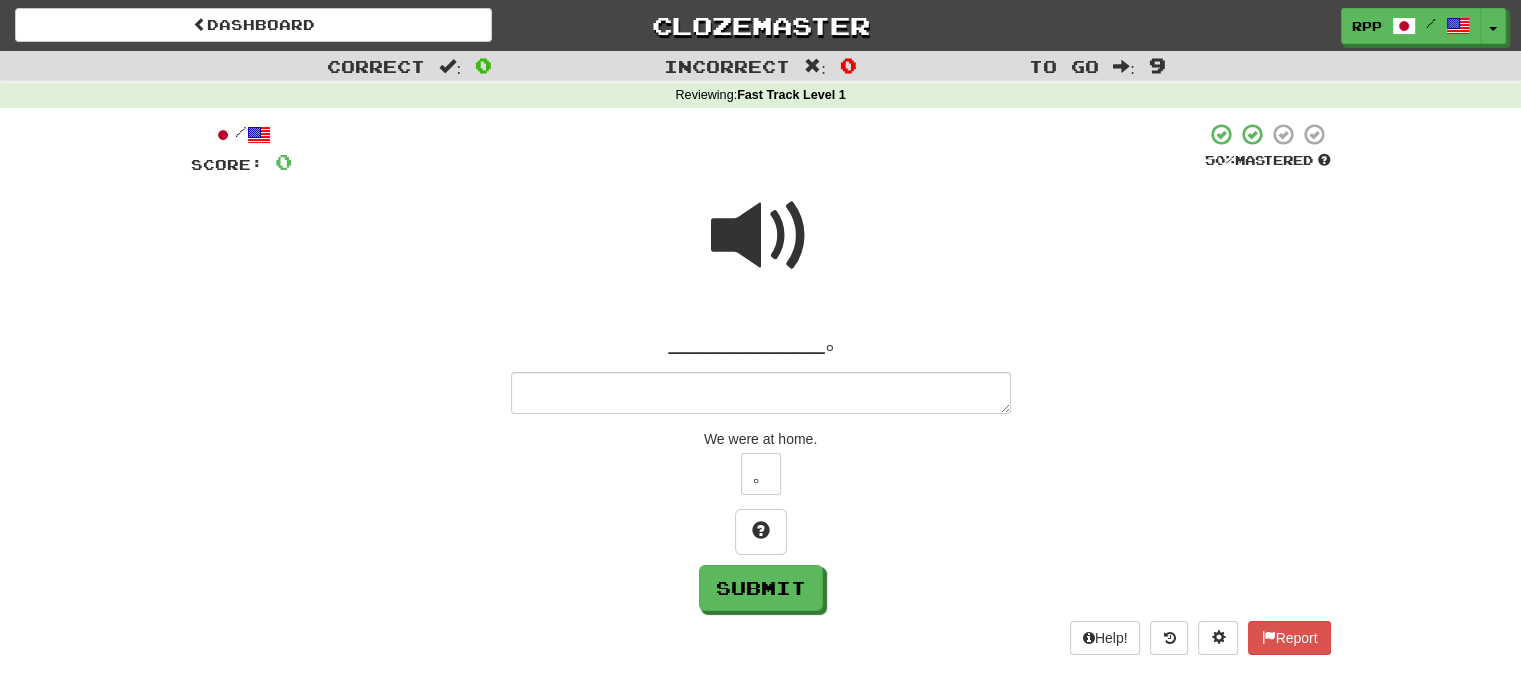 type on "*" 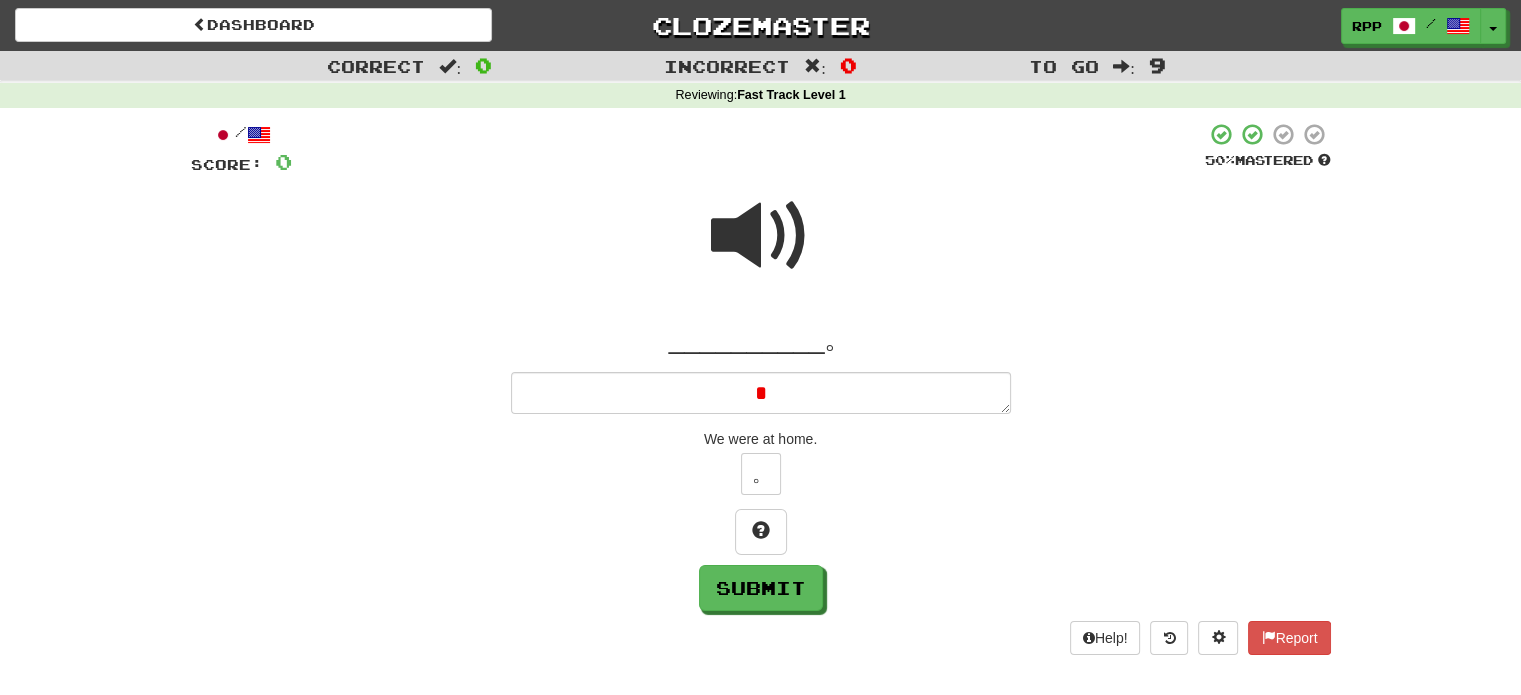 type on "*" 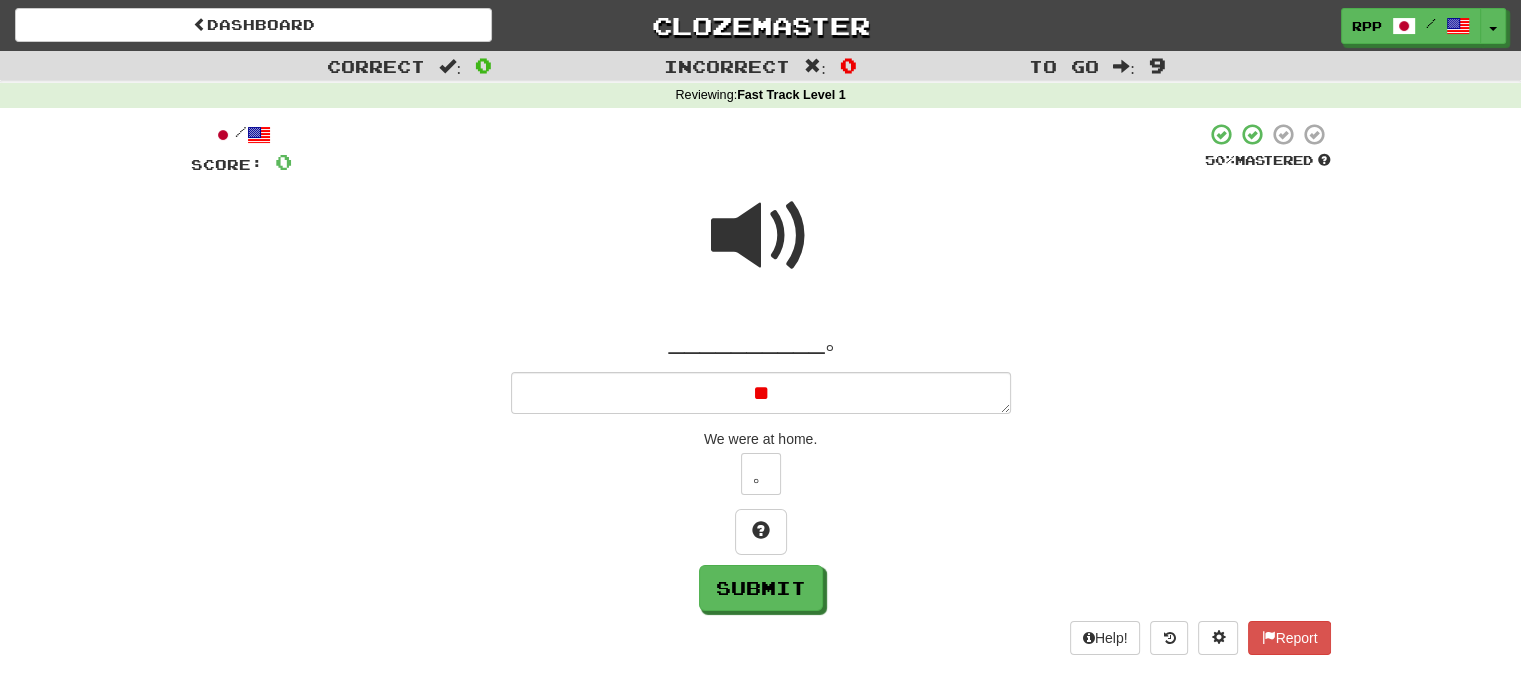 type on "*" 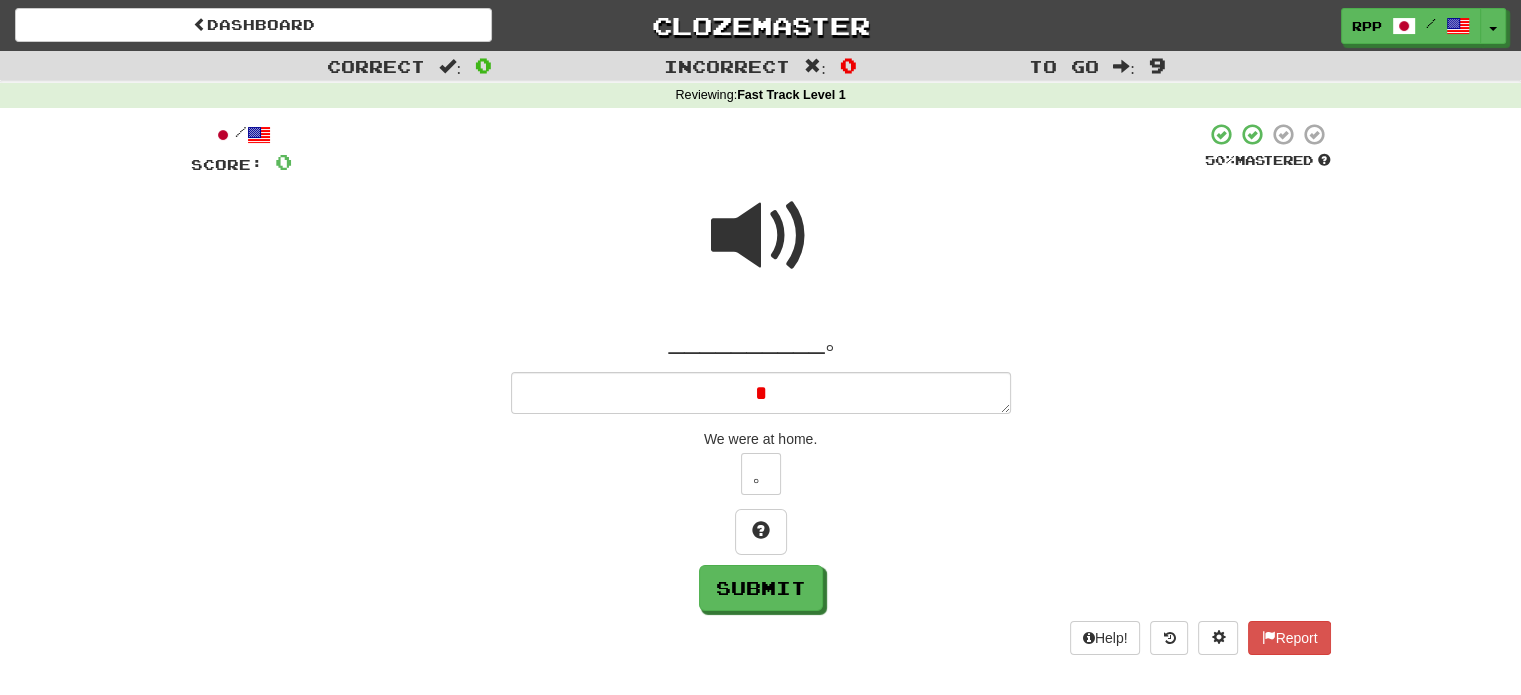 type 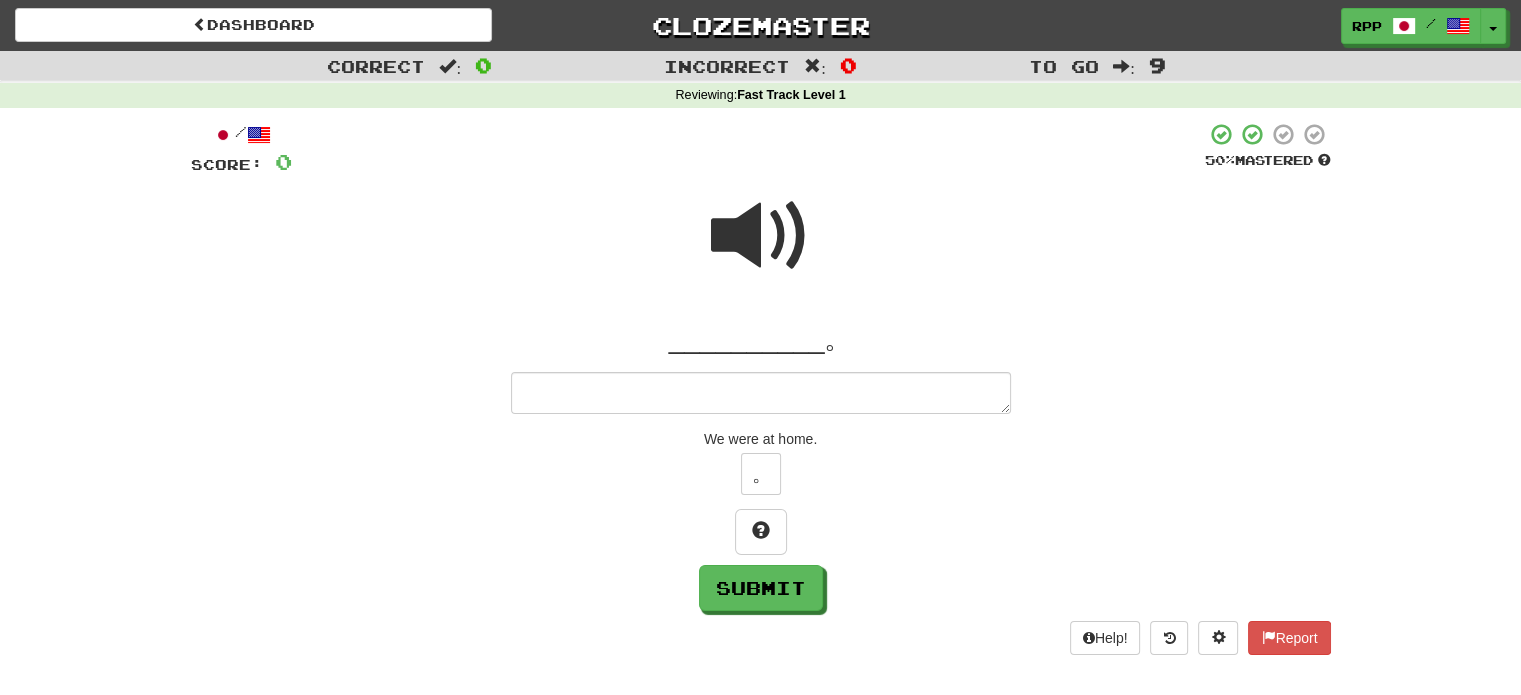 type on "*" 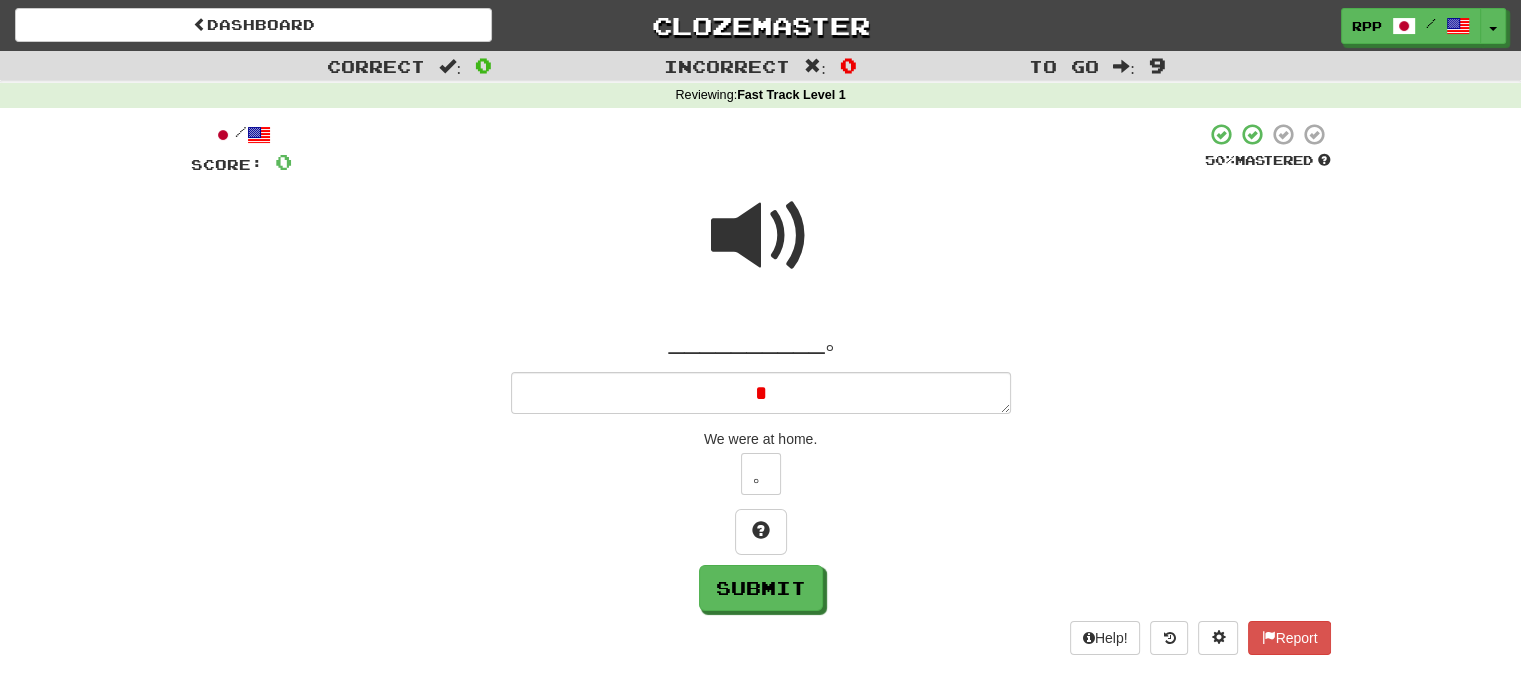 type on "*" 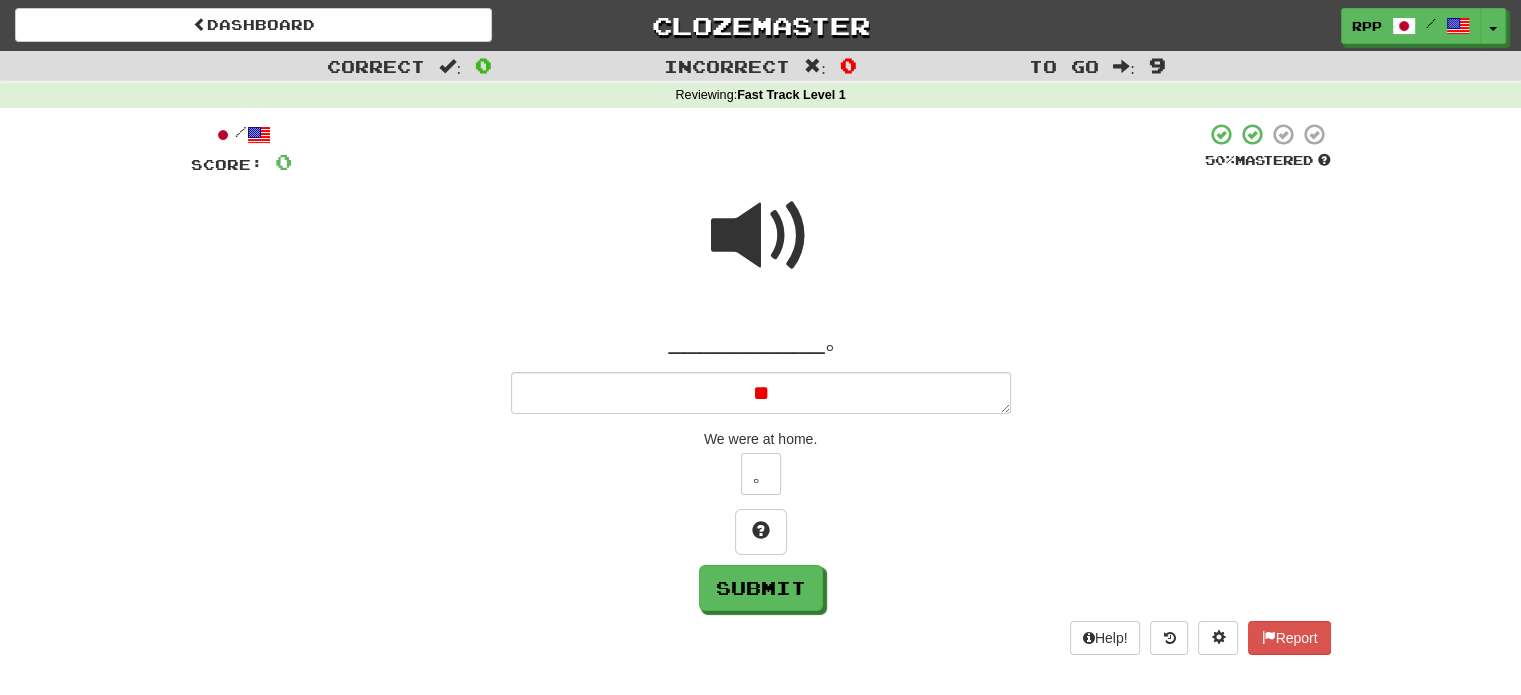 type on "*" 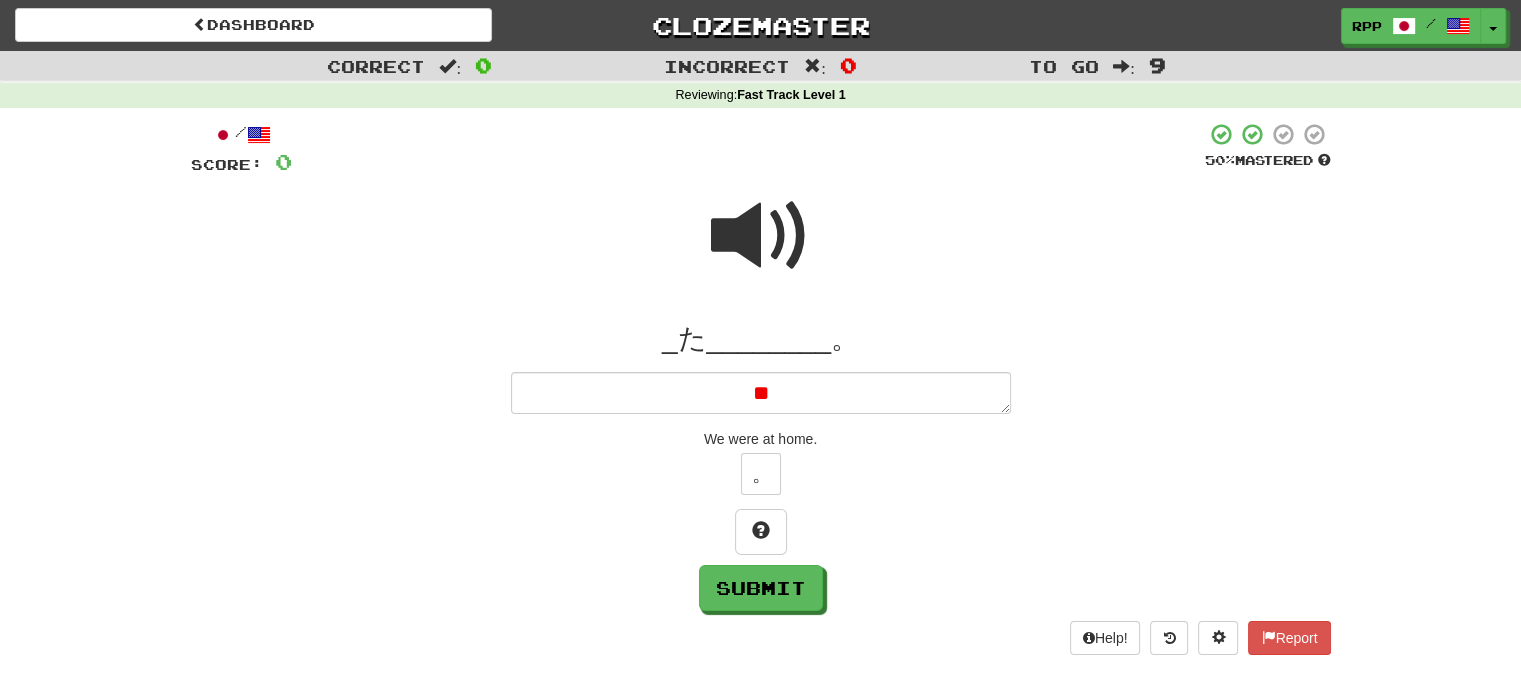 type on "***" 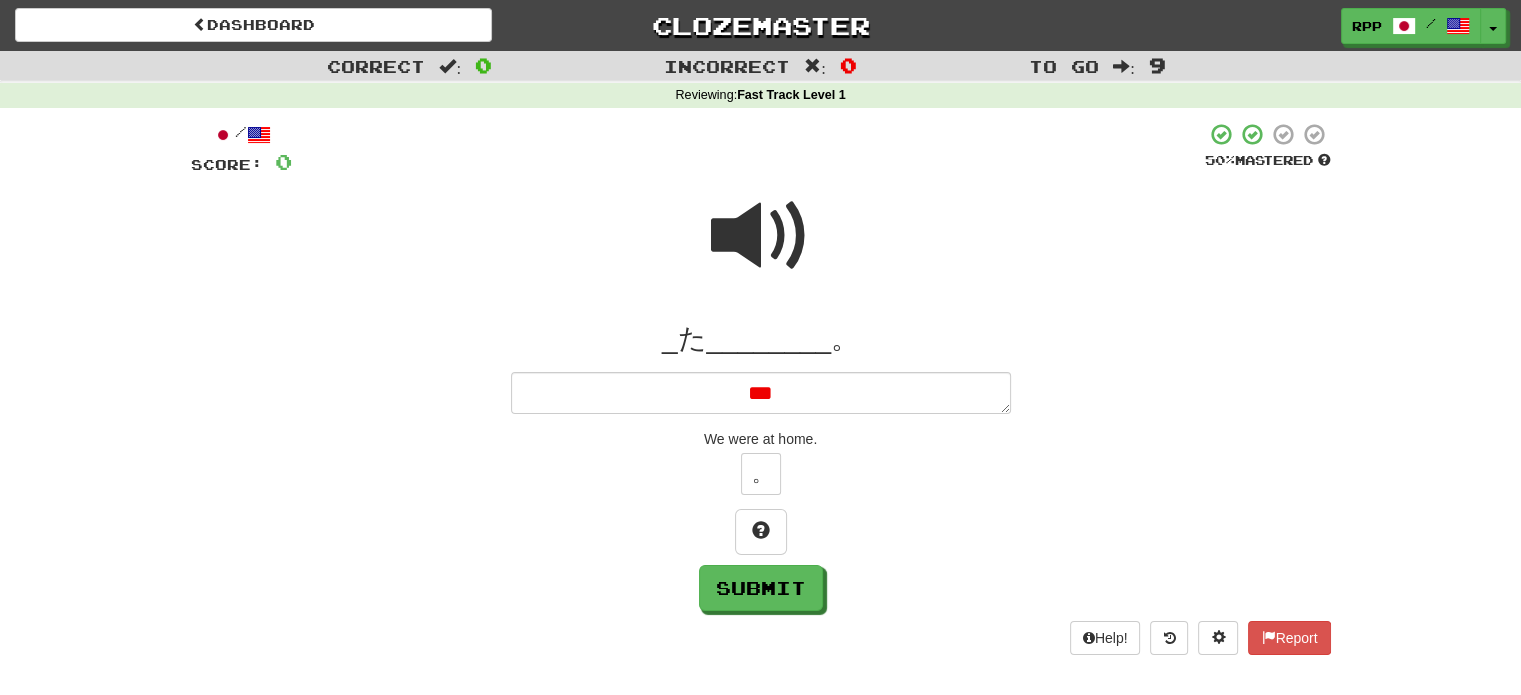 type on "*" 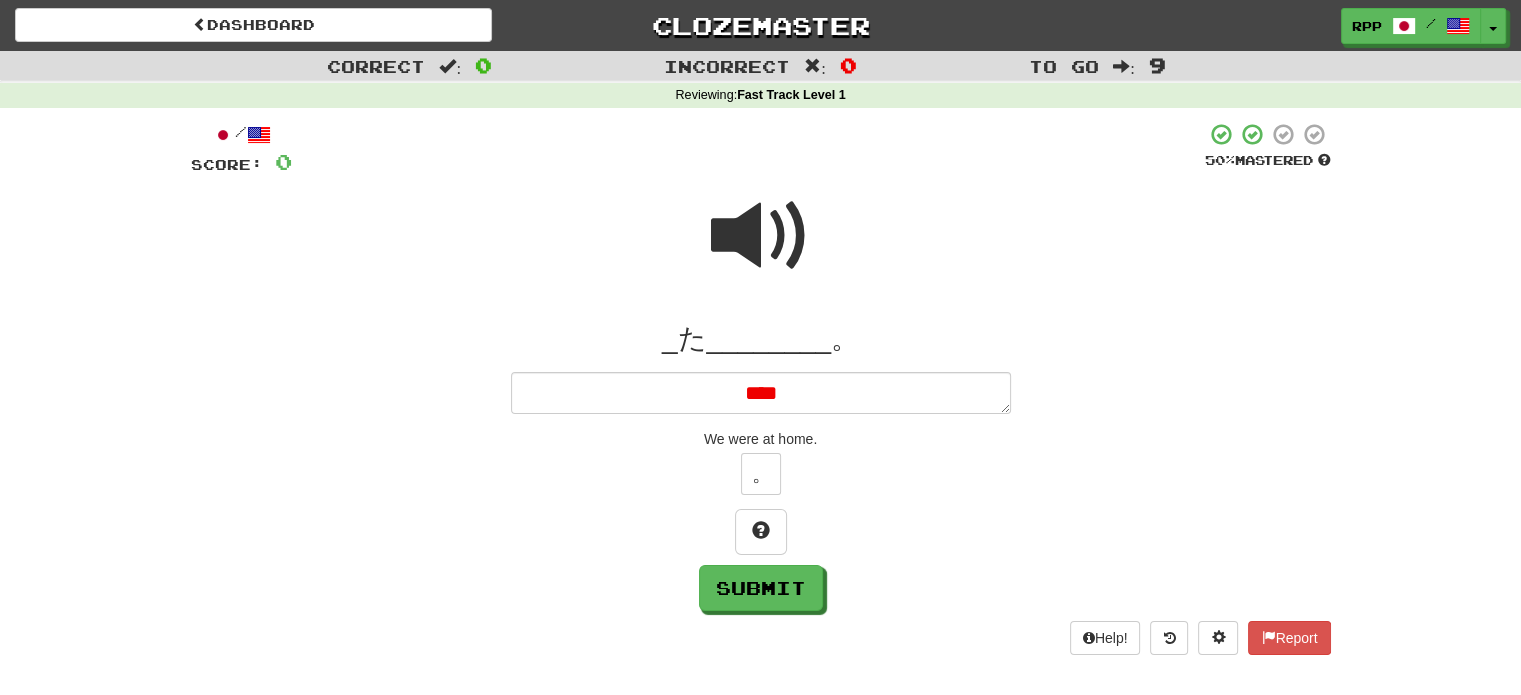 type on "*" 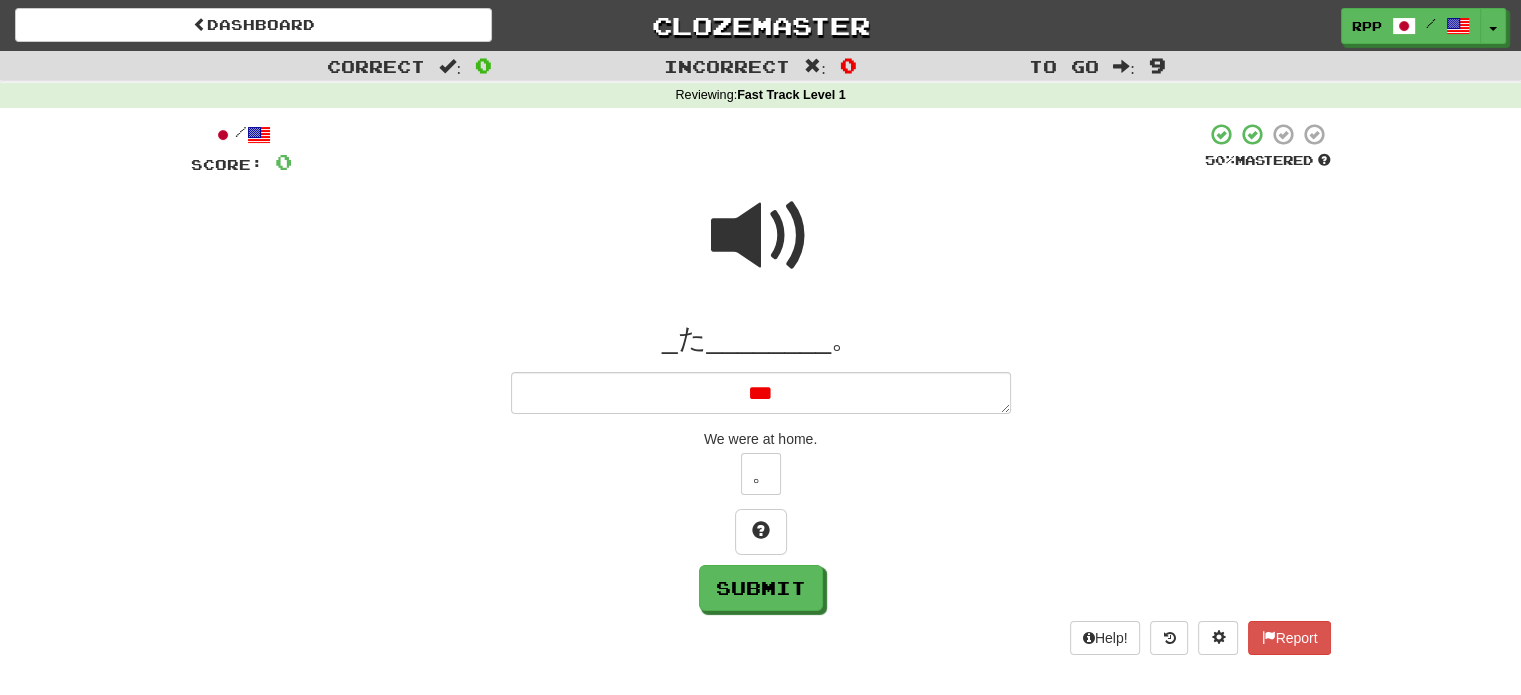 type on "*" 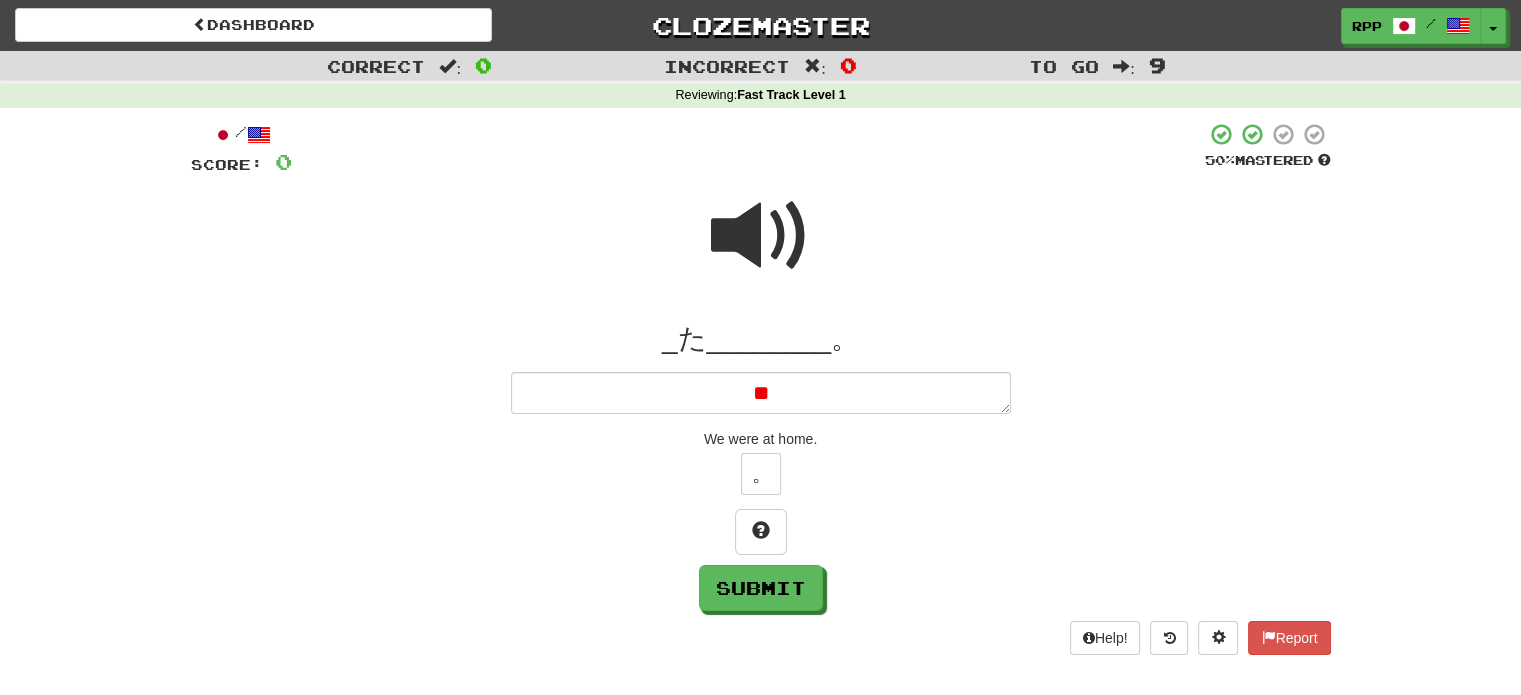 type on "*" 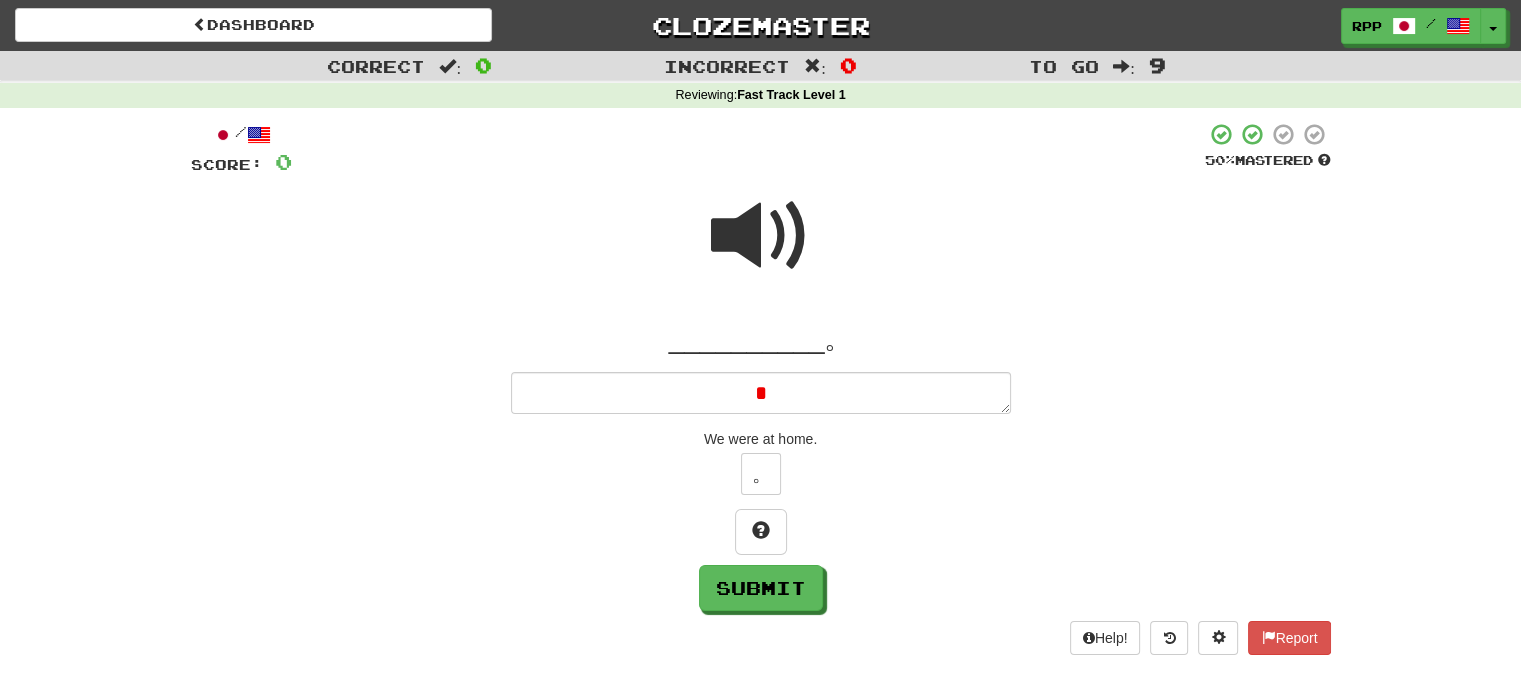 type 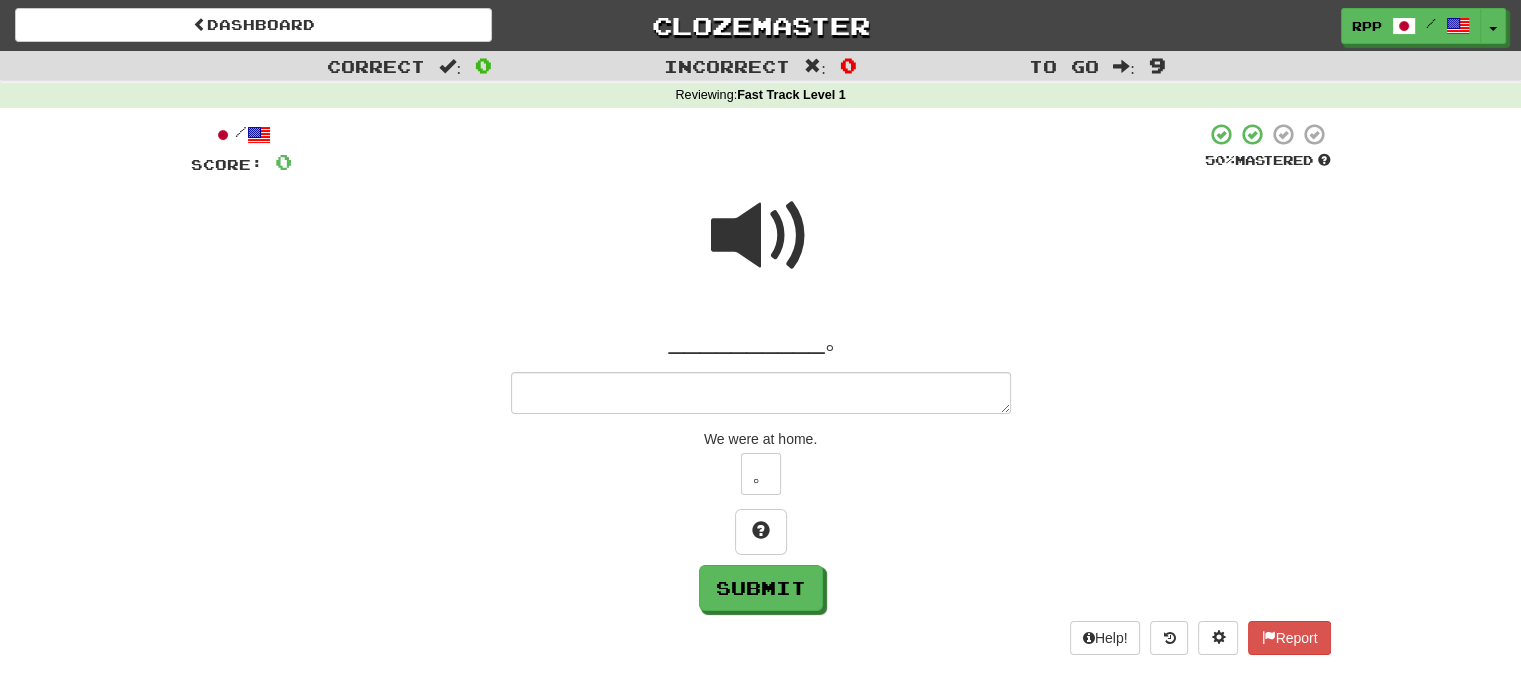 type on "*" 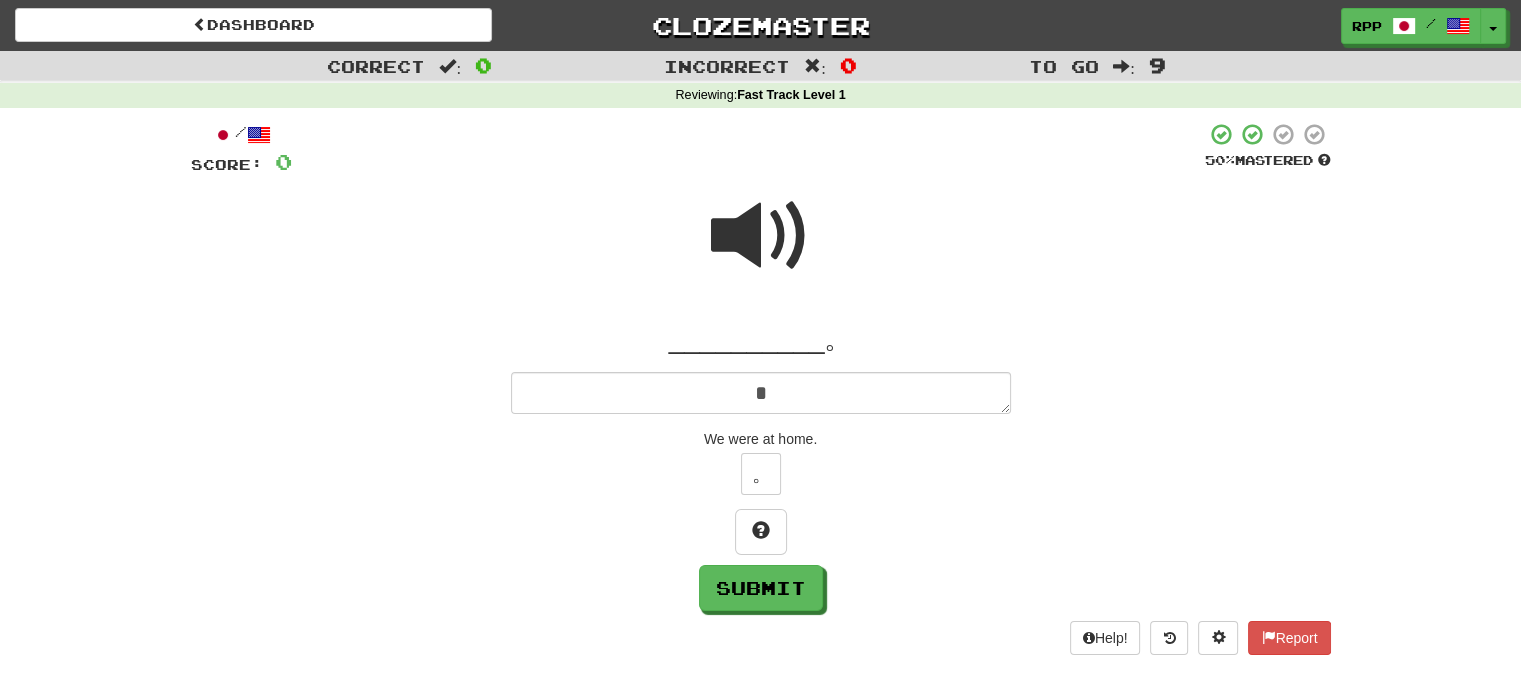 type on "*" 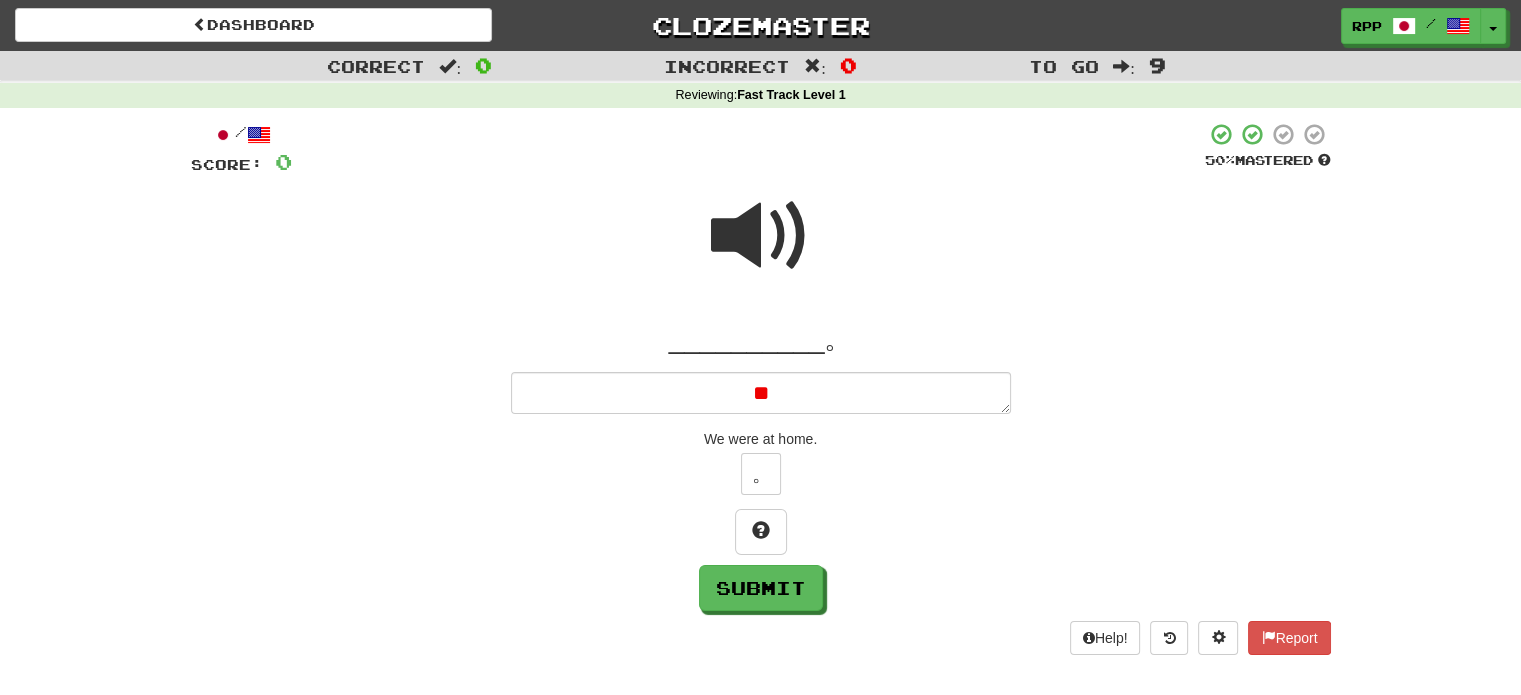 type on "**" 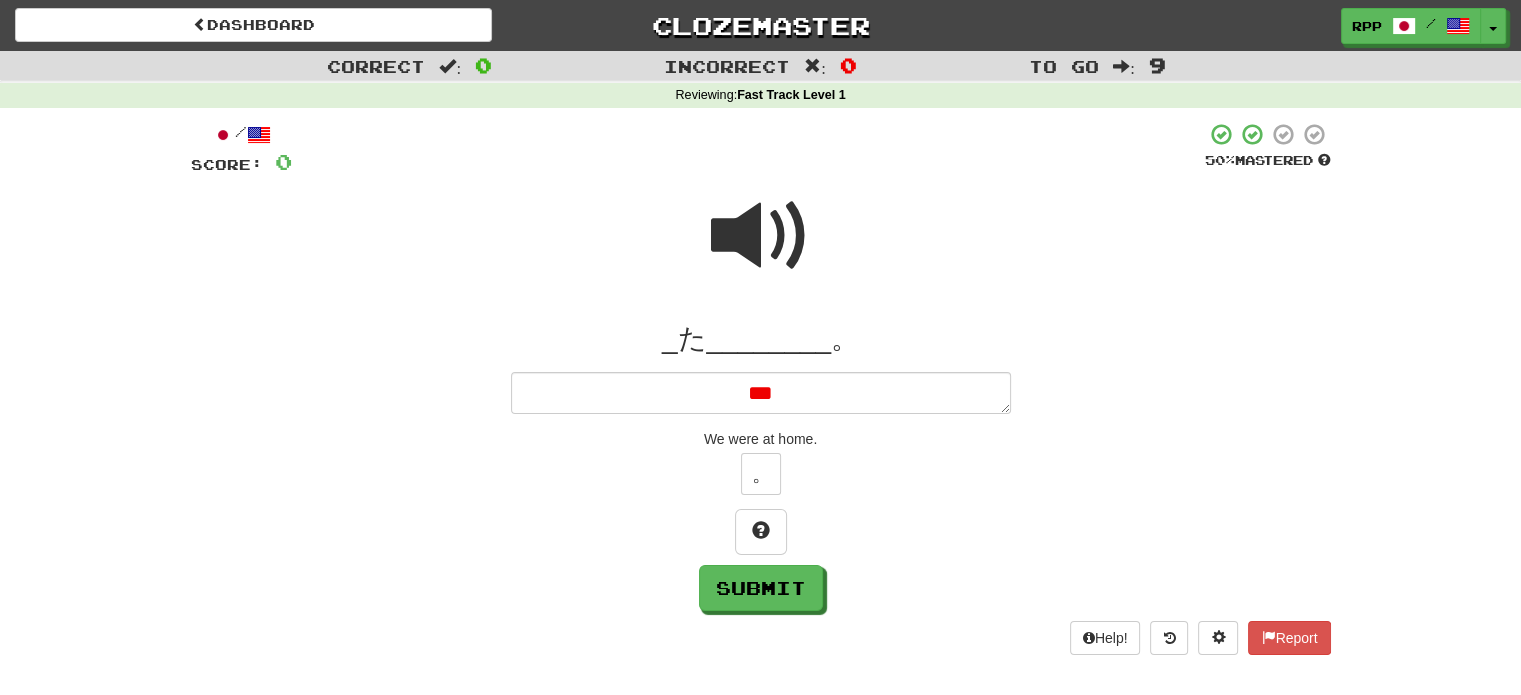 type on "*" 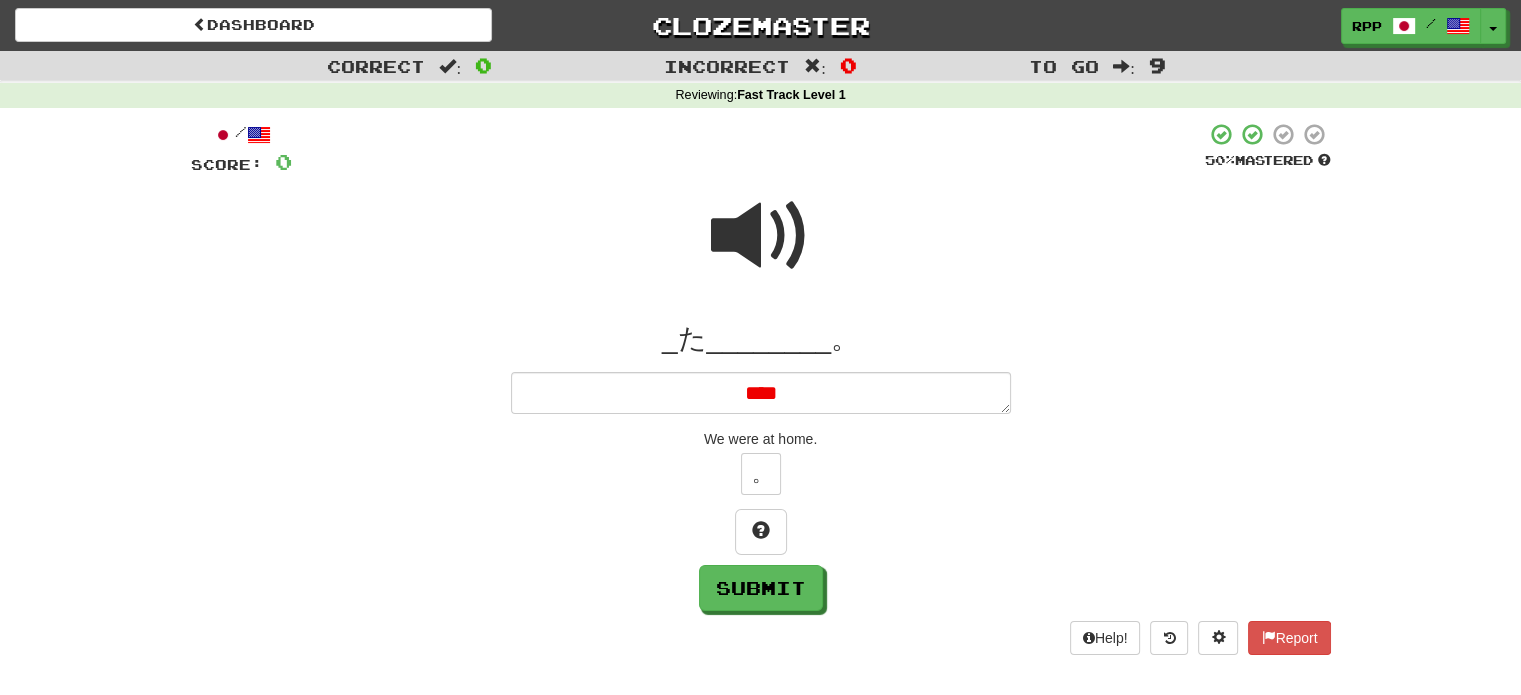 type on "*" 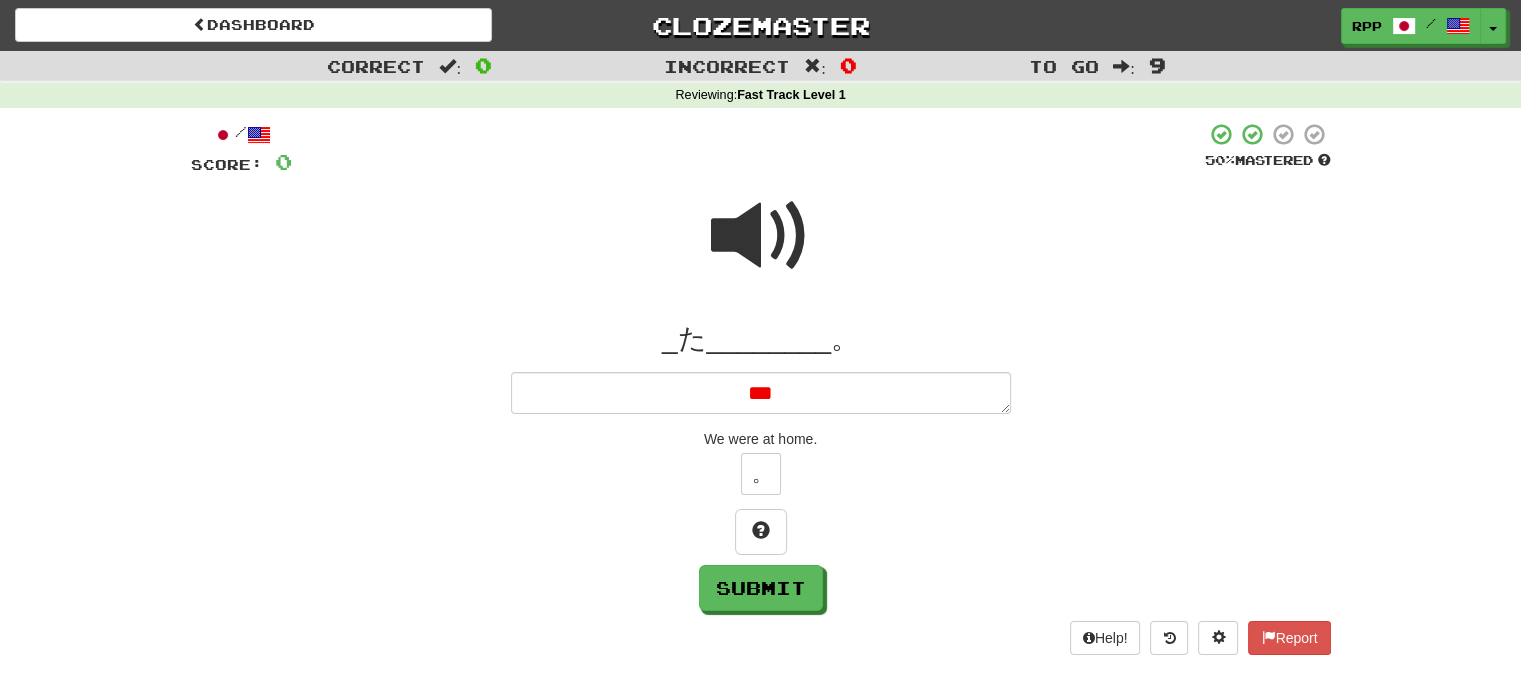 type on "*" 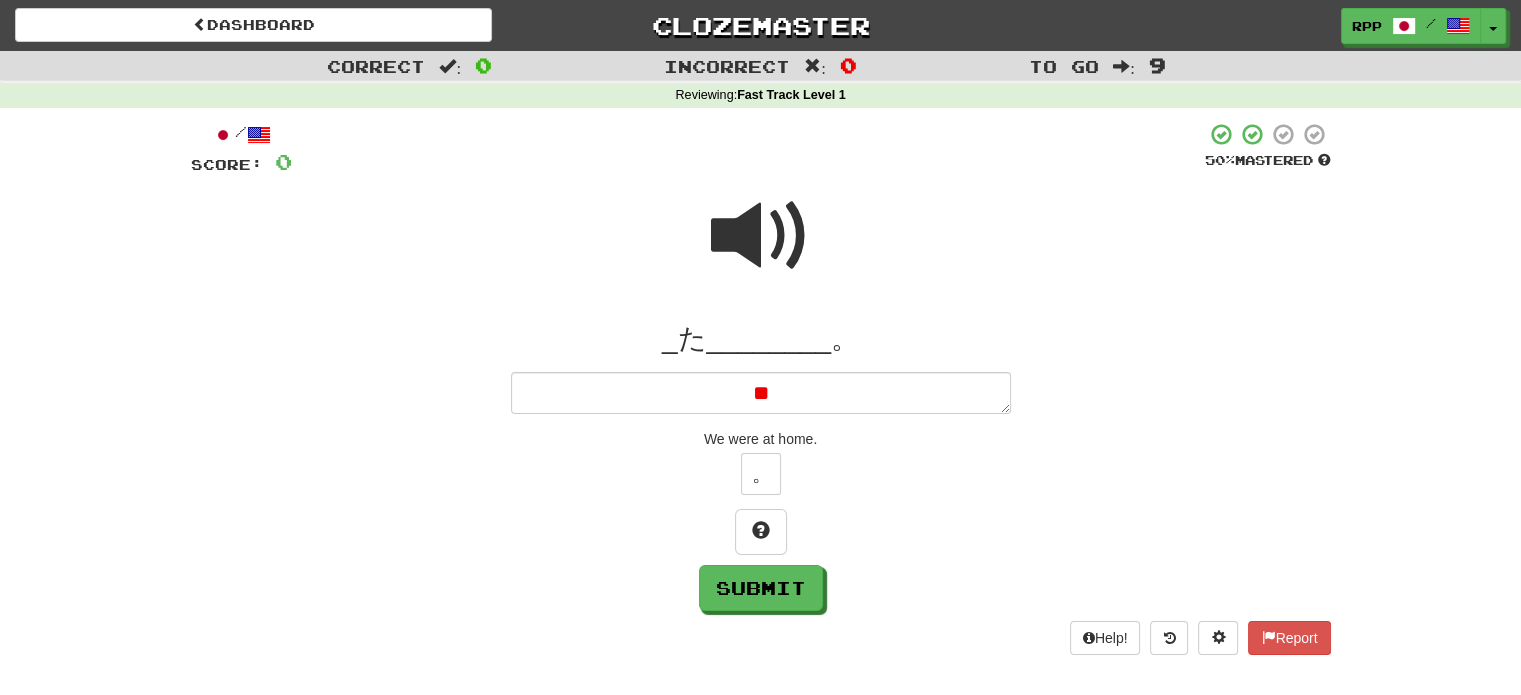 type on "*" 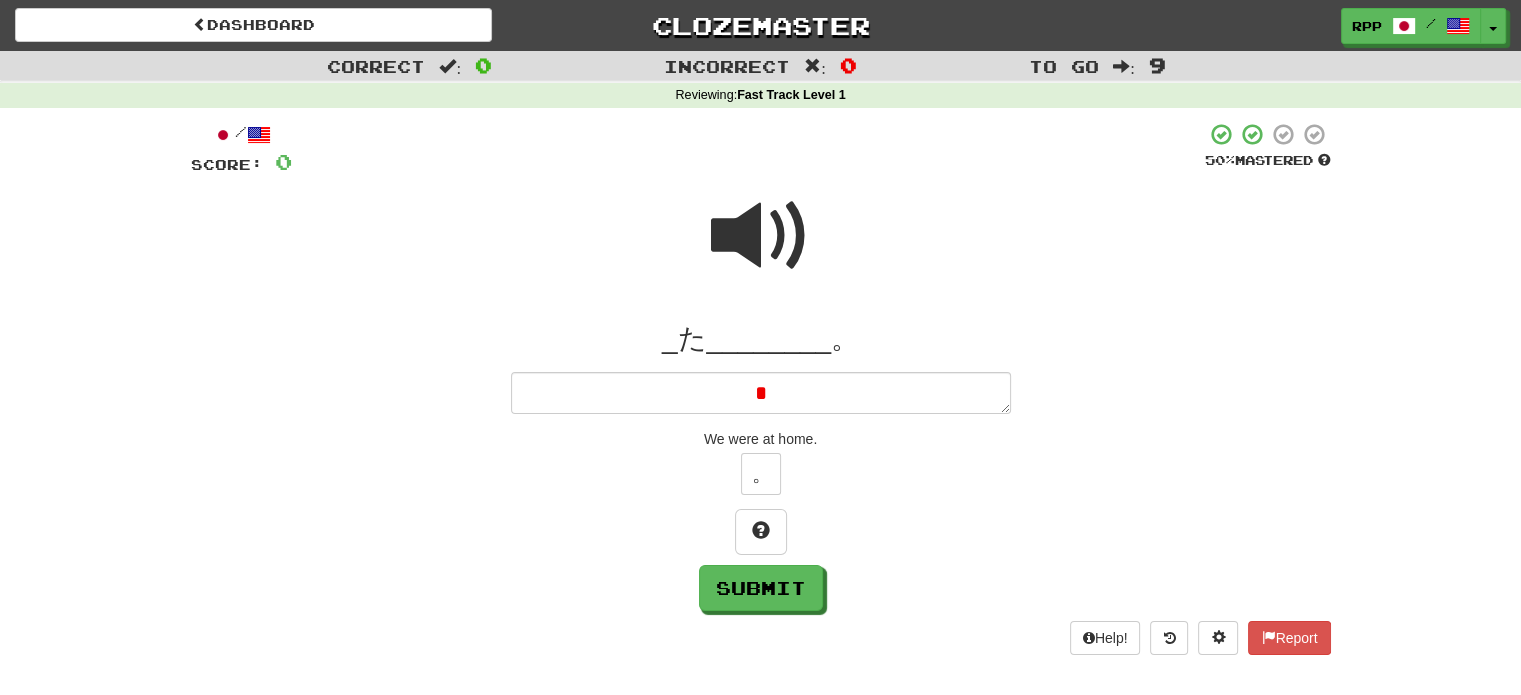 type on "*" 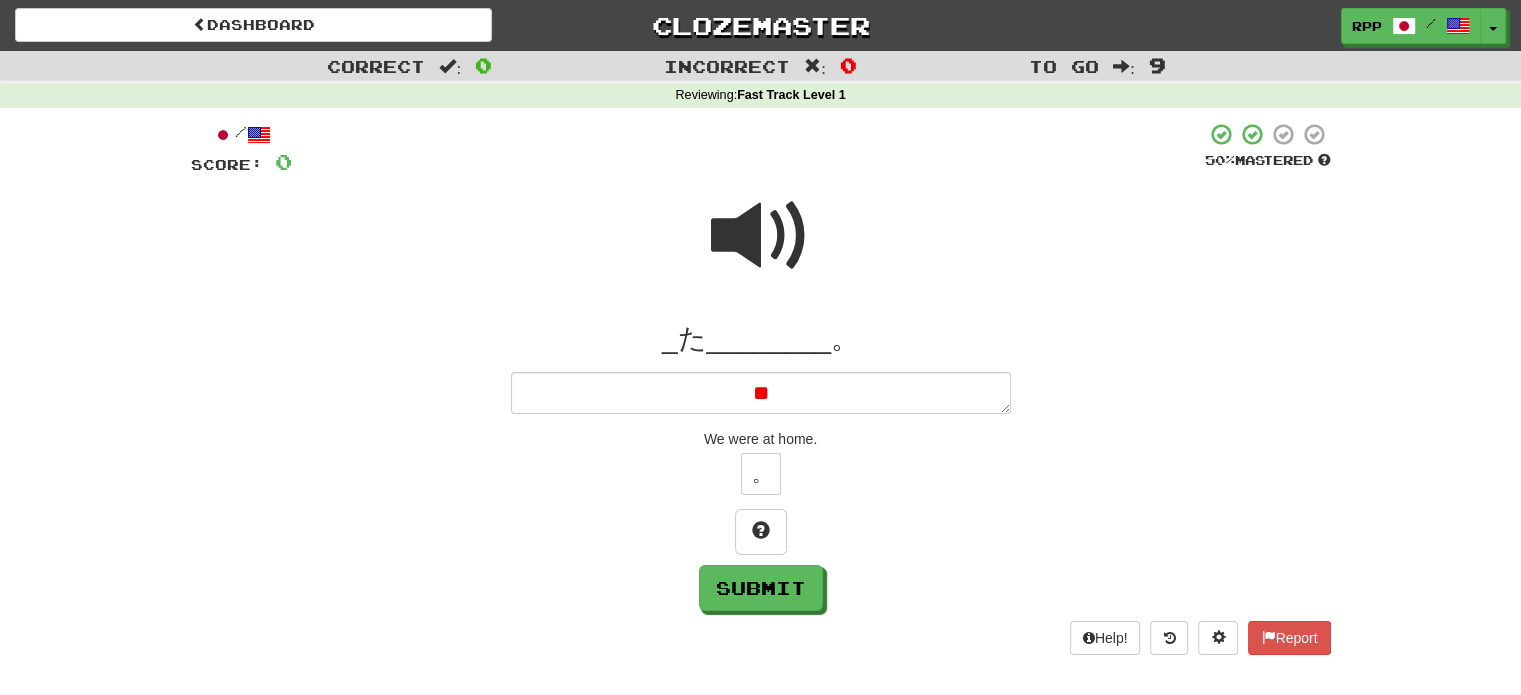 type on "*" 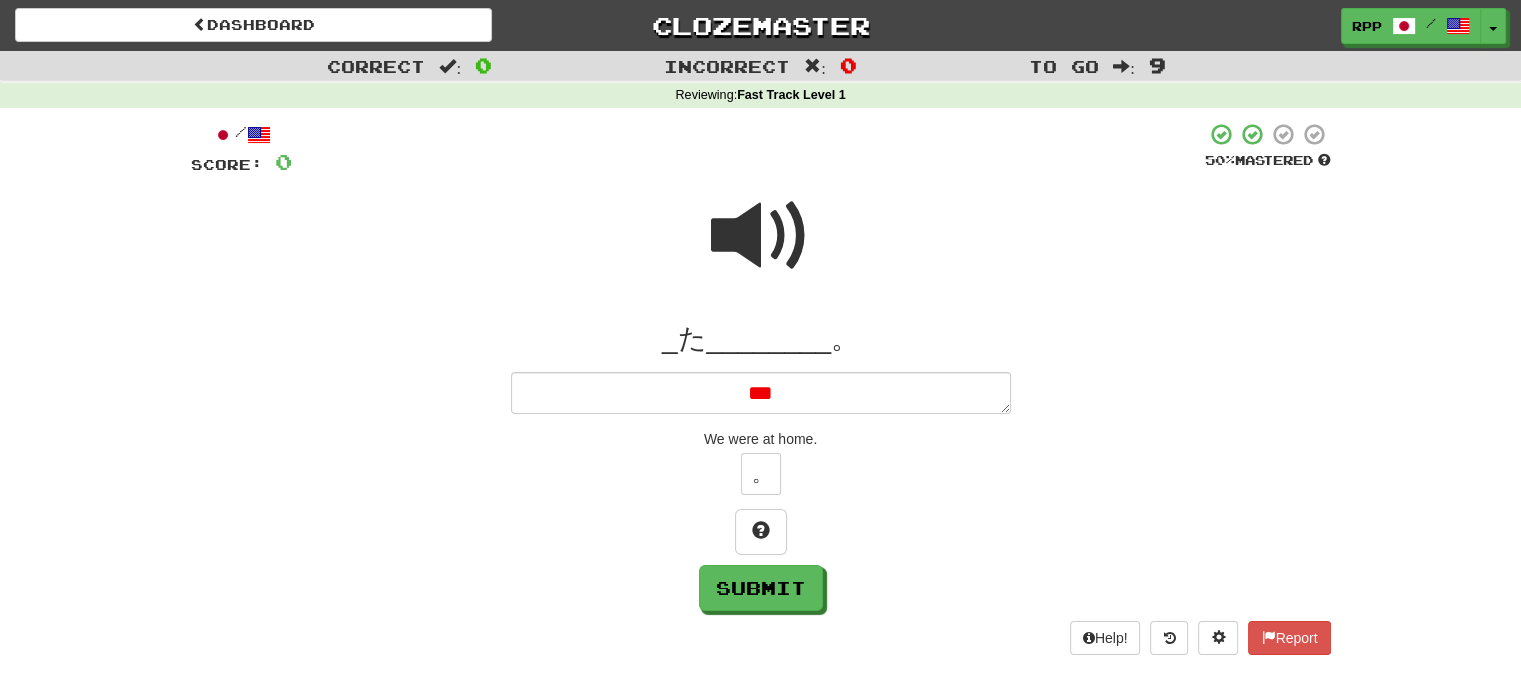 type on "**" 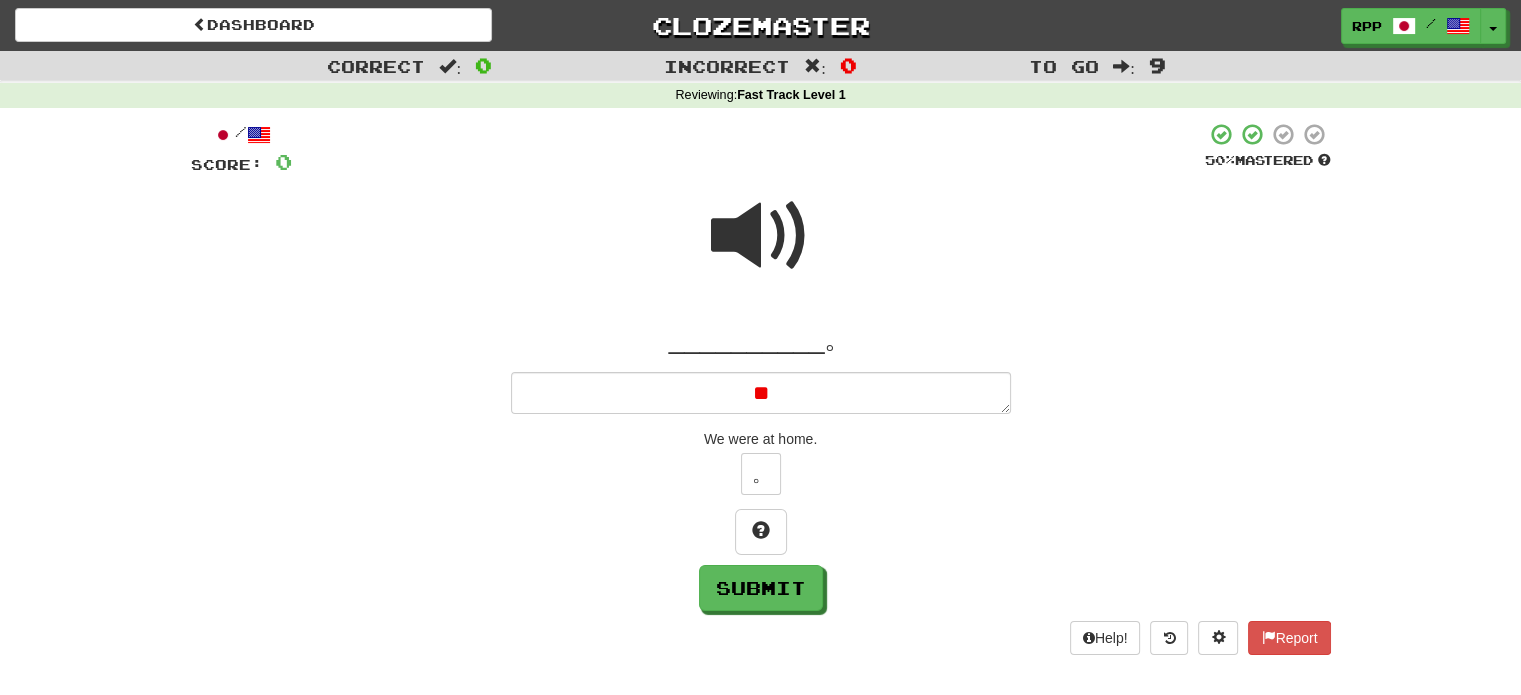 type on "*" 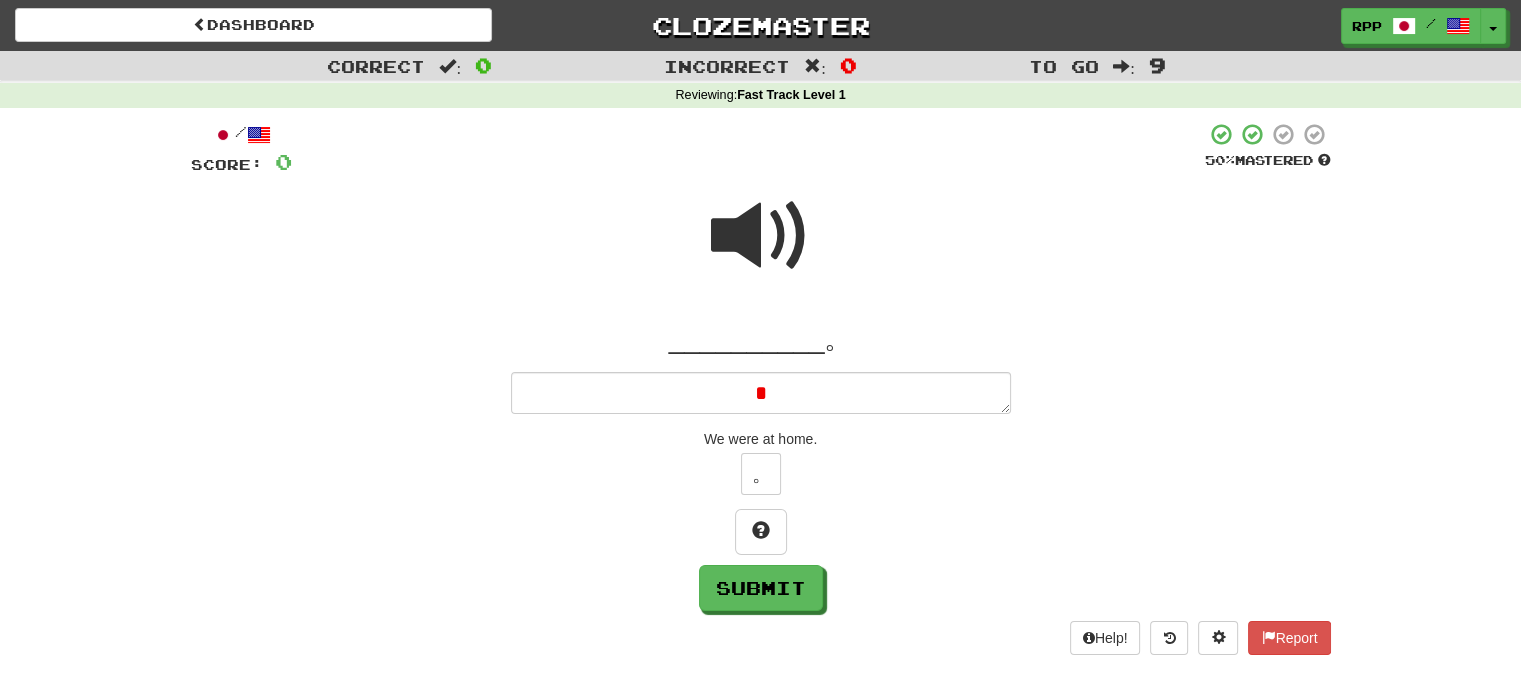 type 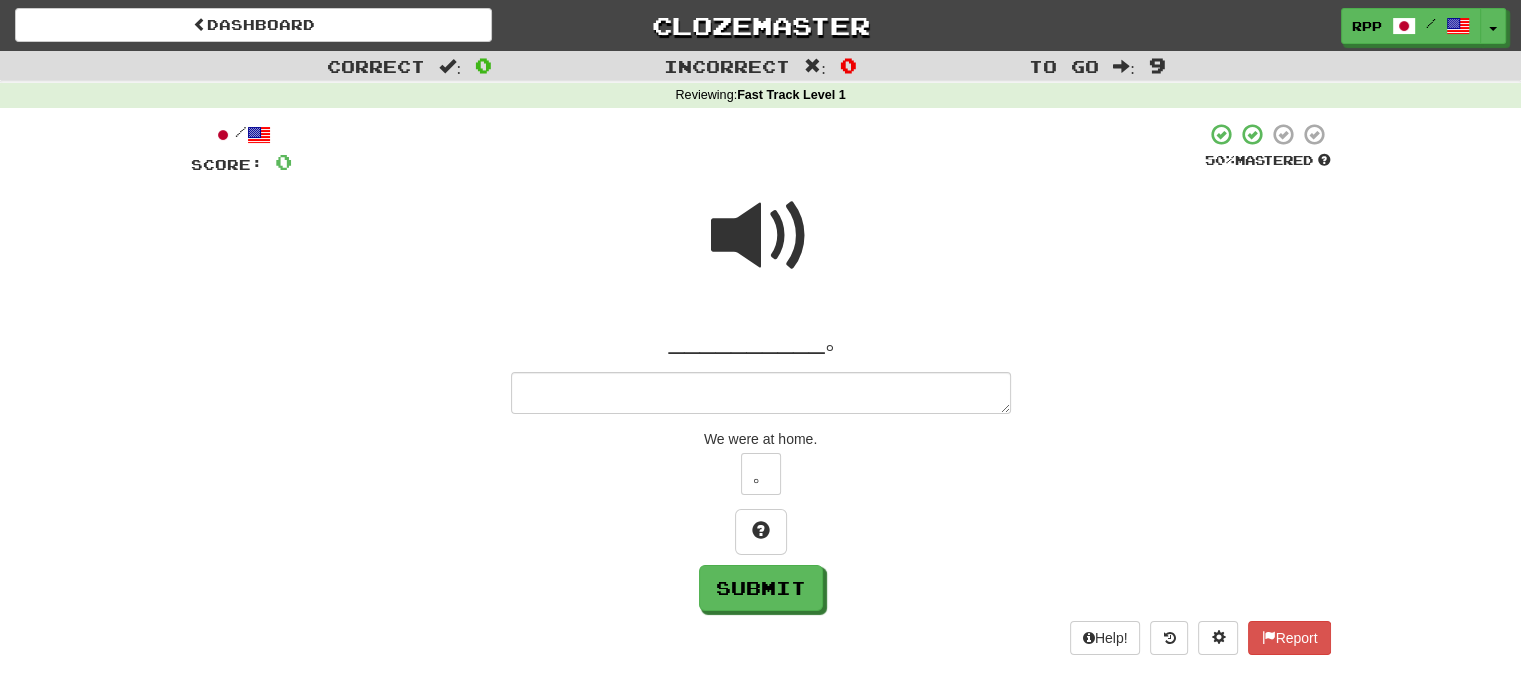 type on "*" 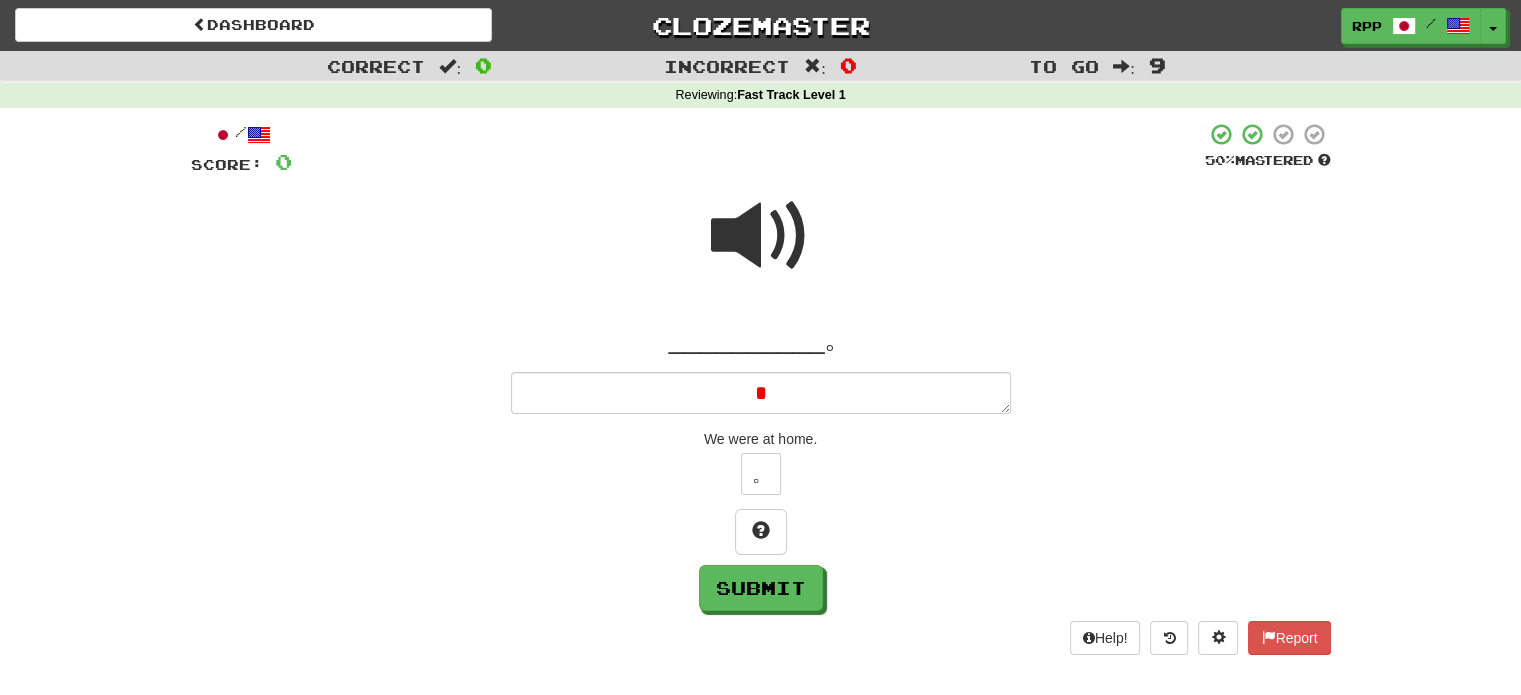 type on "*" 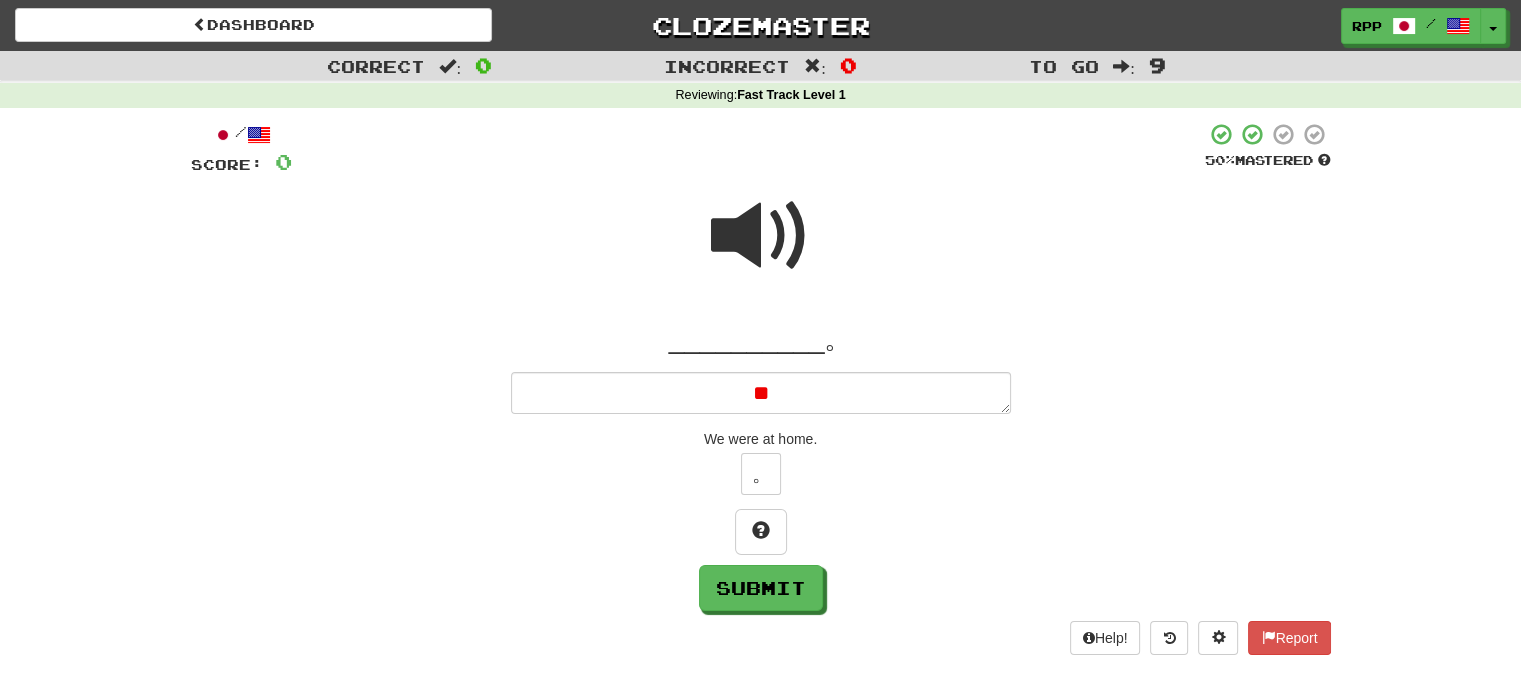 type on "*" 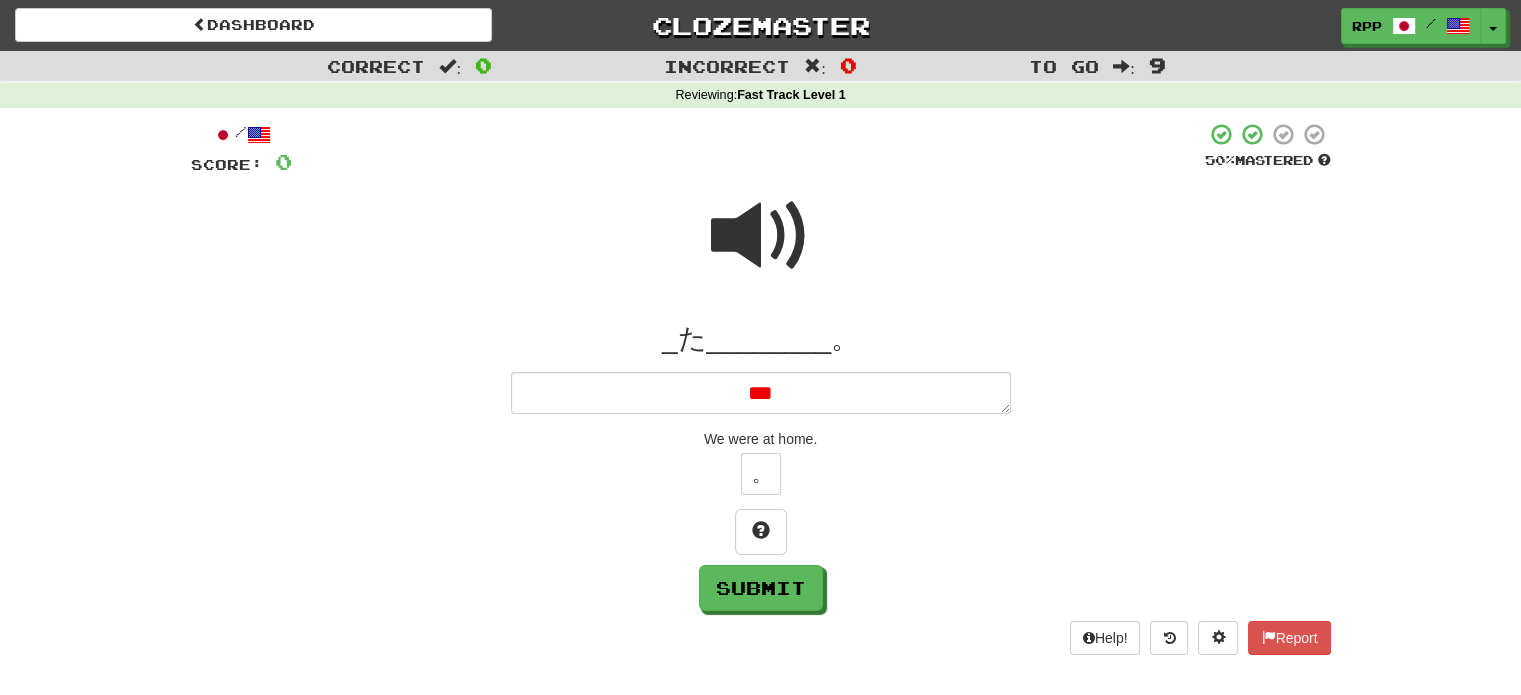 type on "*" 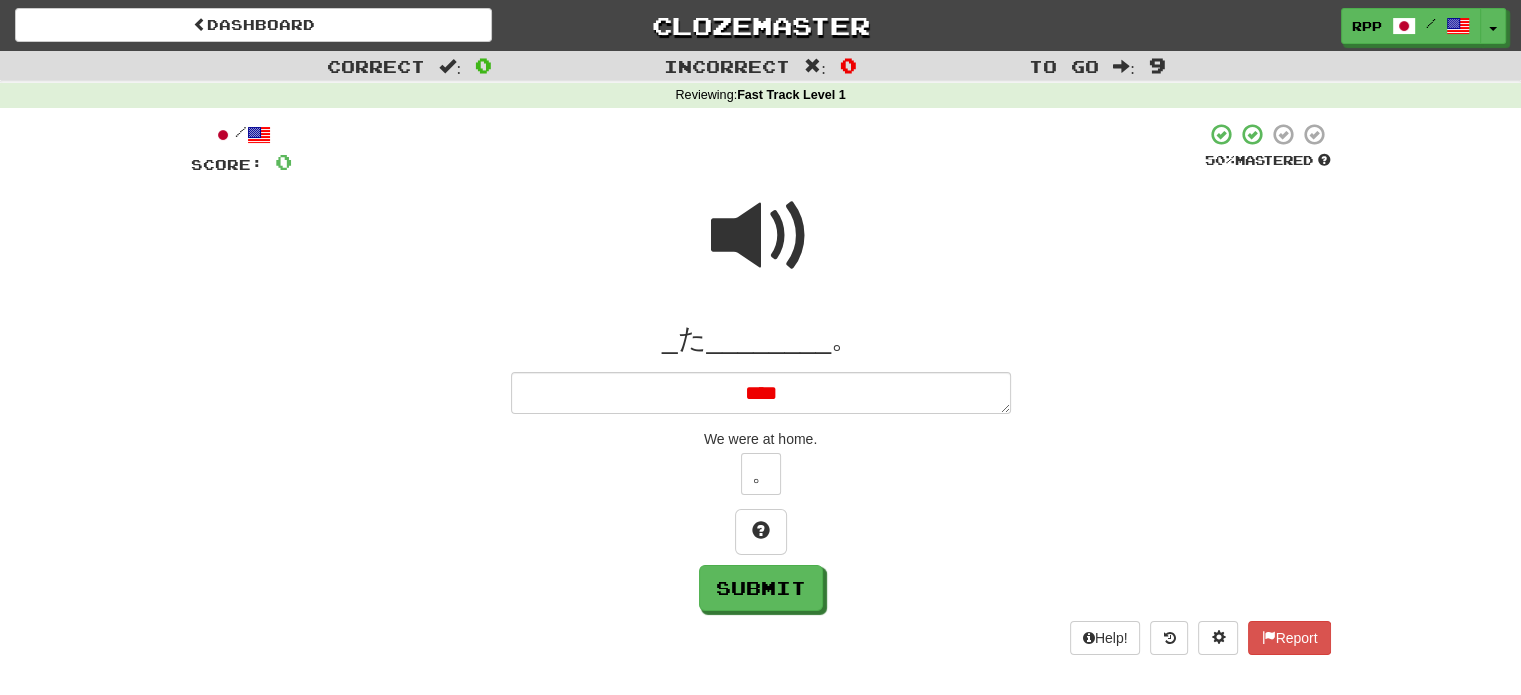 type on "*" 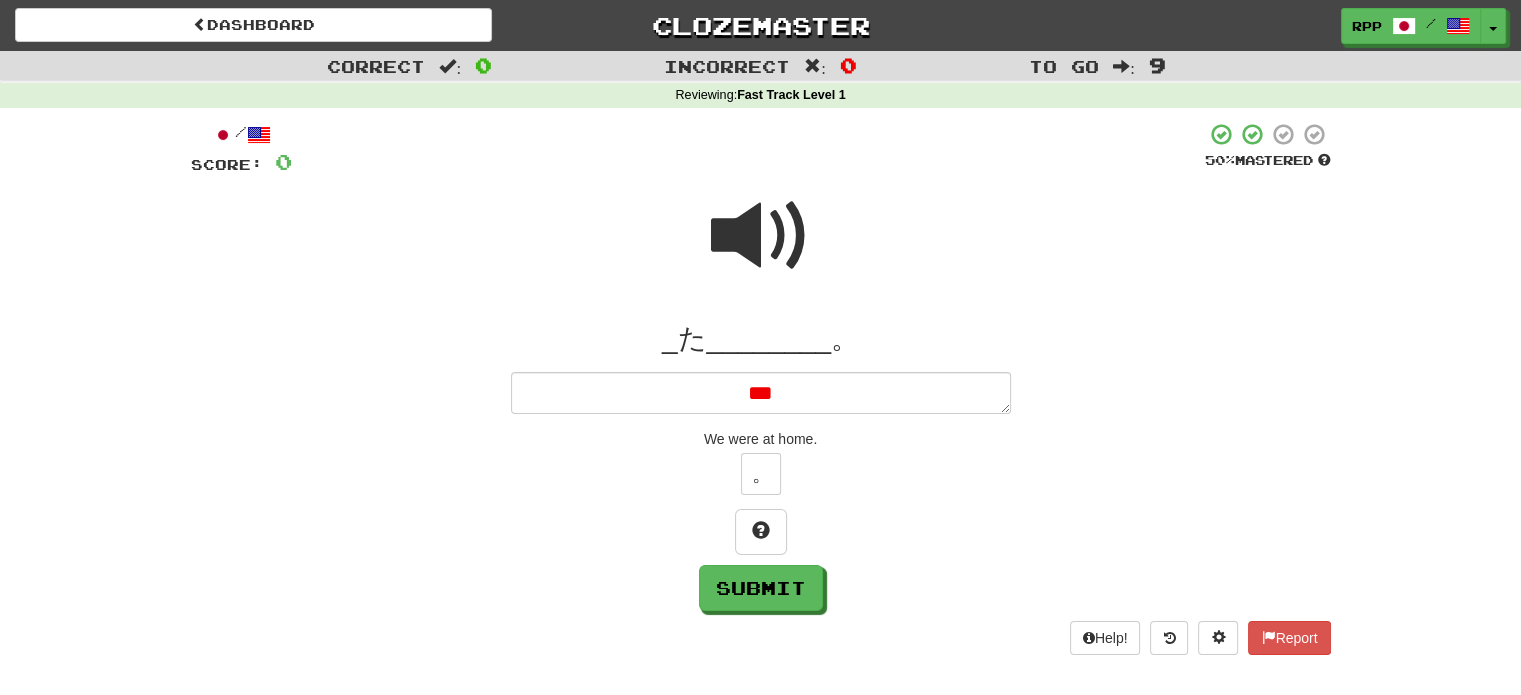 type on "*" 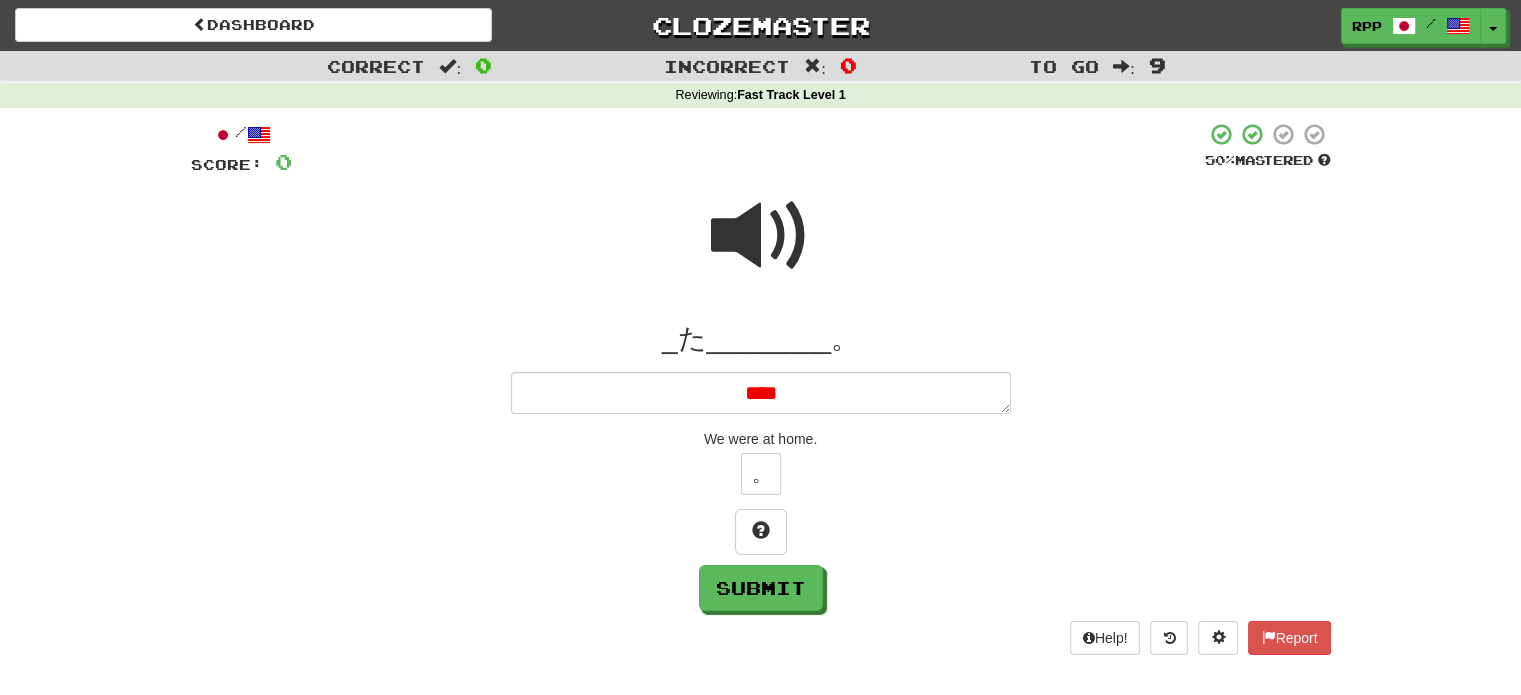 type on "*" 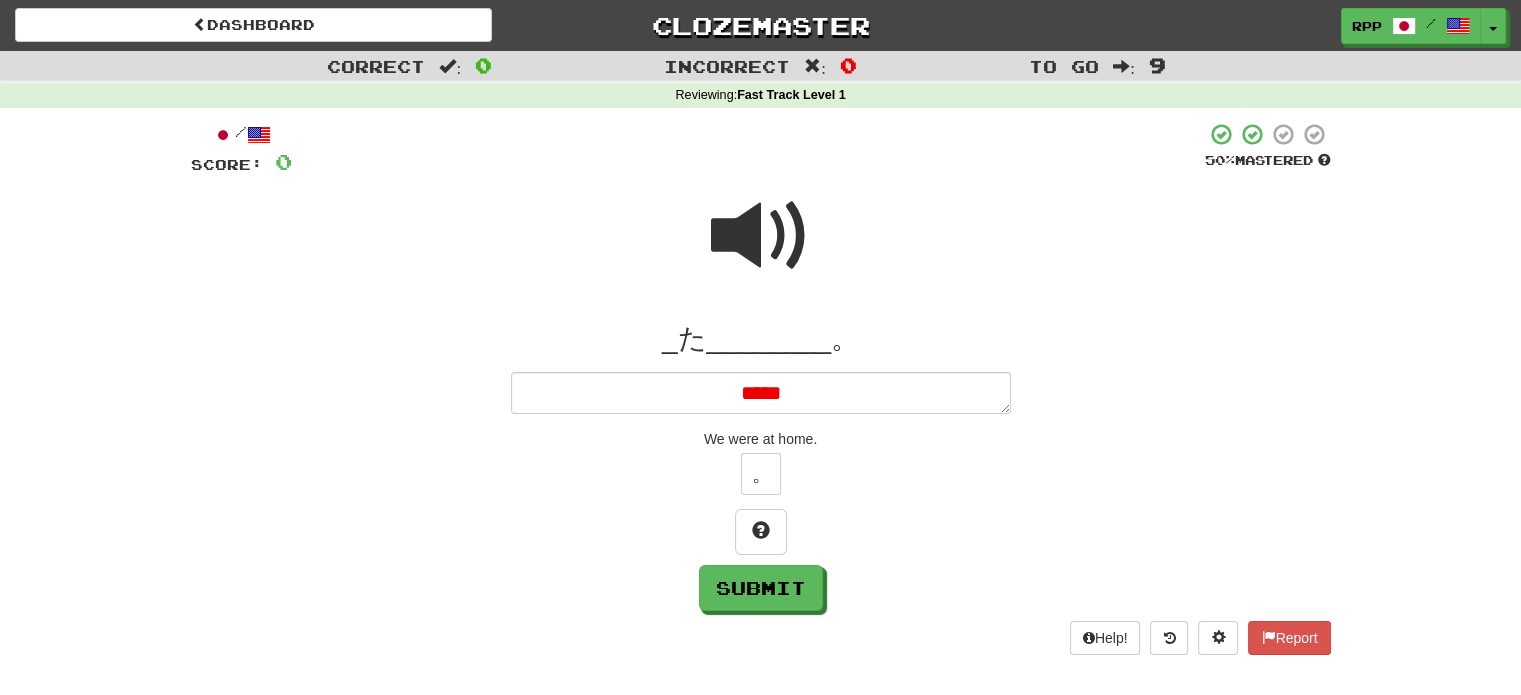 type on "*" 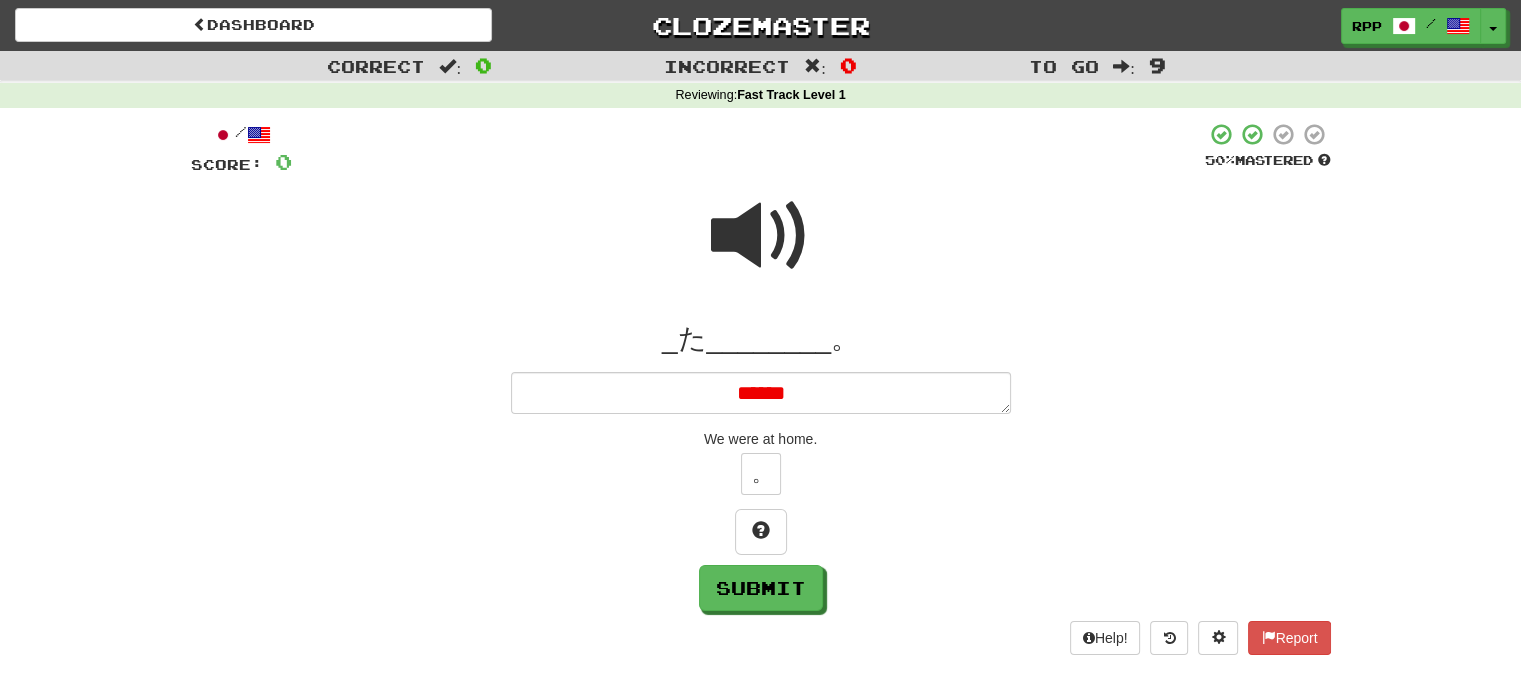 type on "*****" 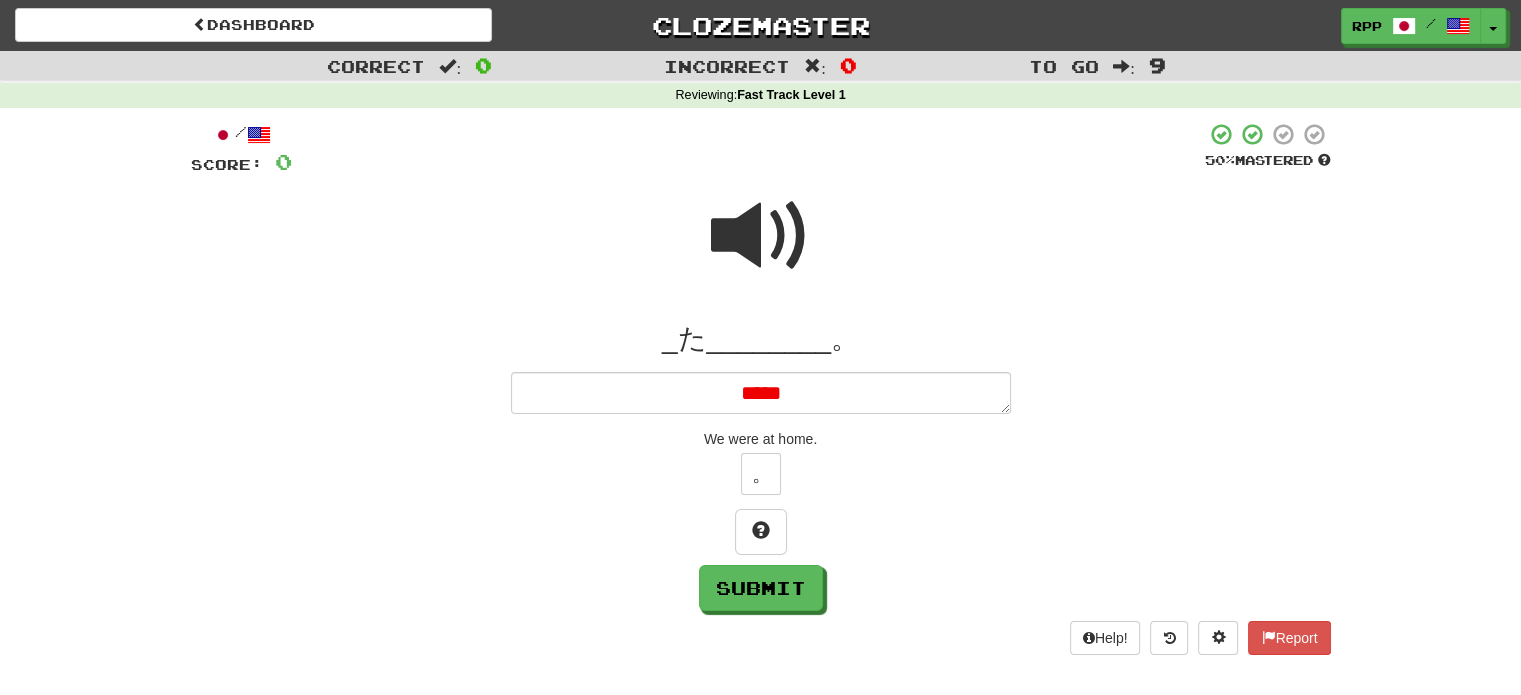 type on "*" 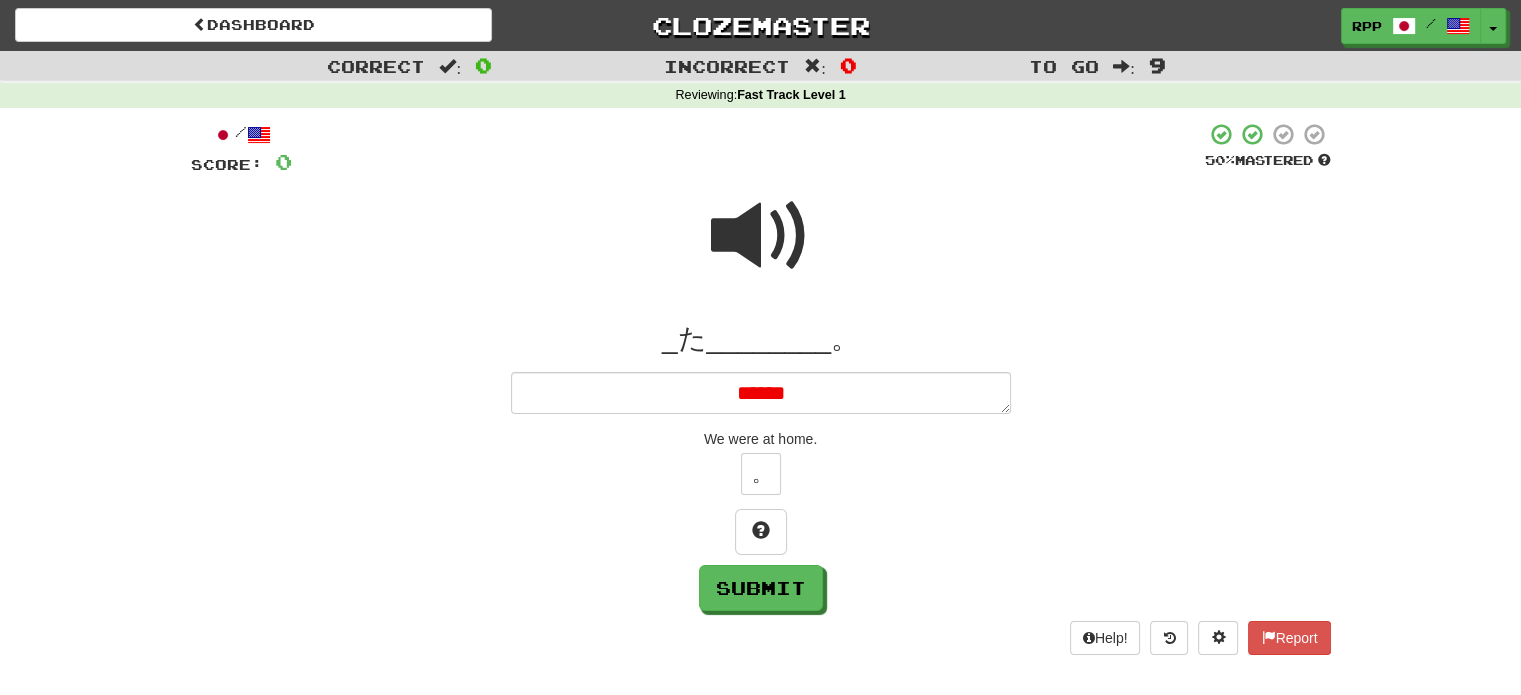 type on "*" 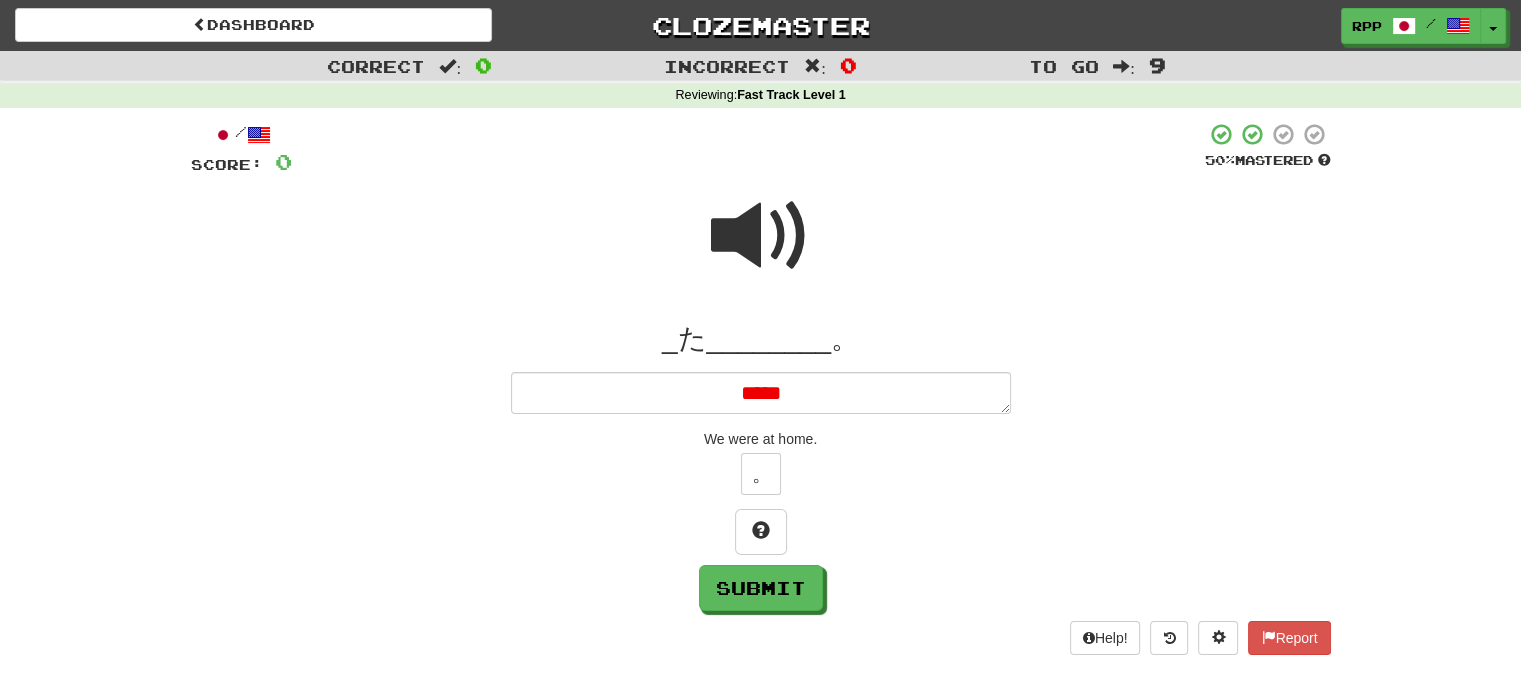 type on "*" 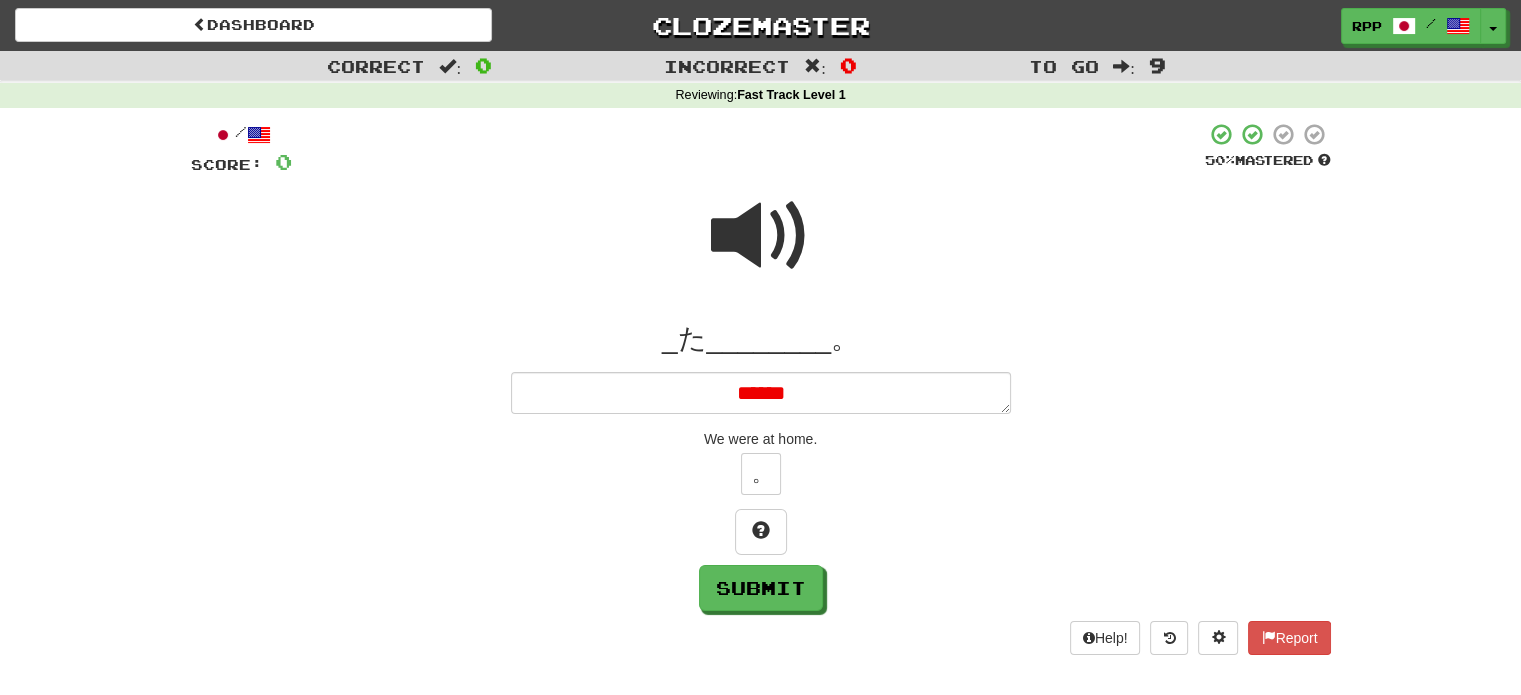type on "*" 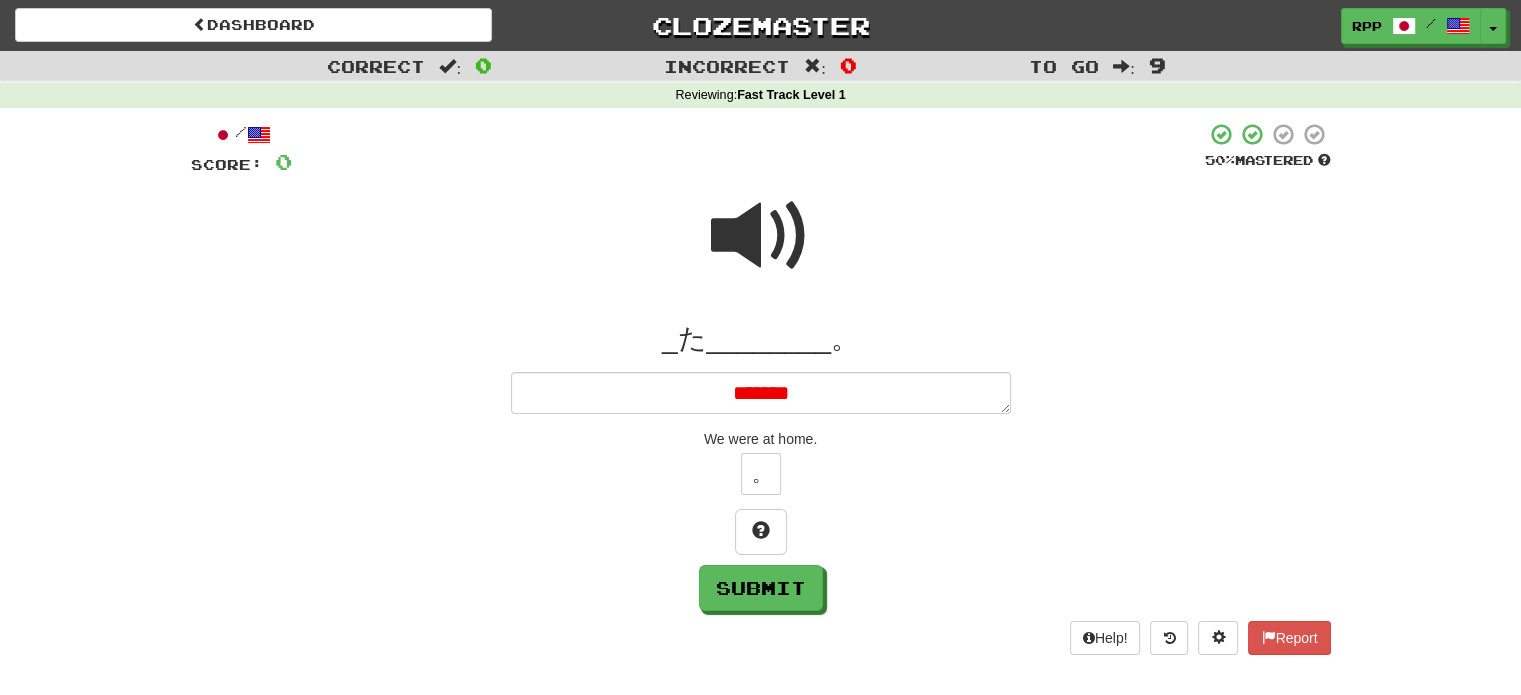 type on "*" 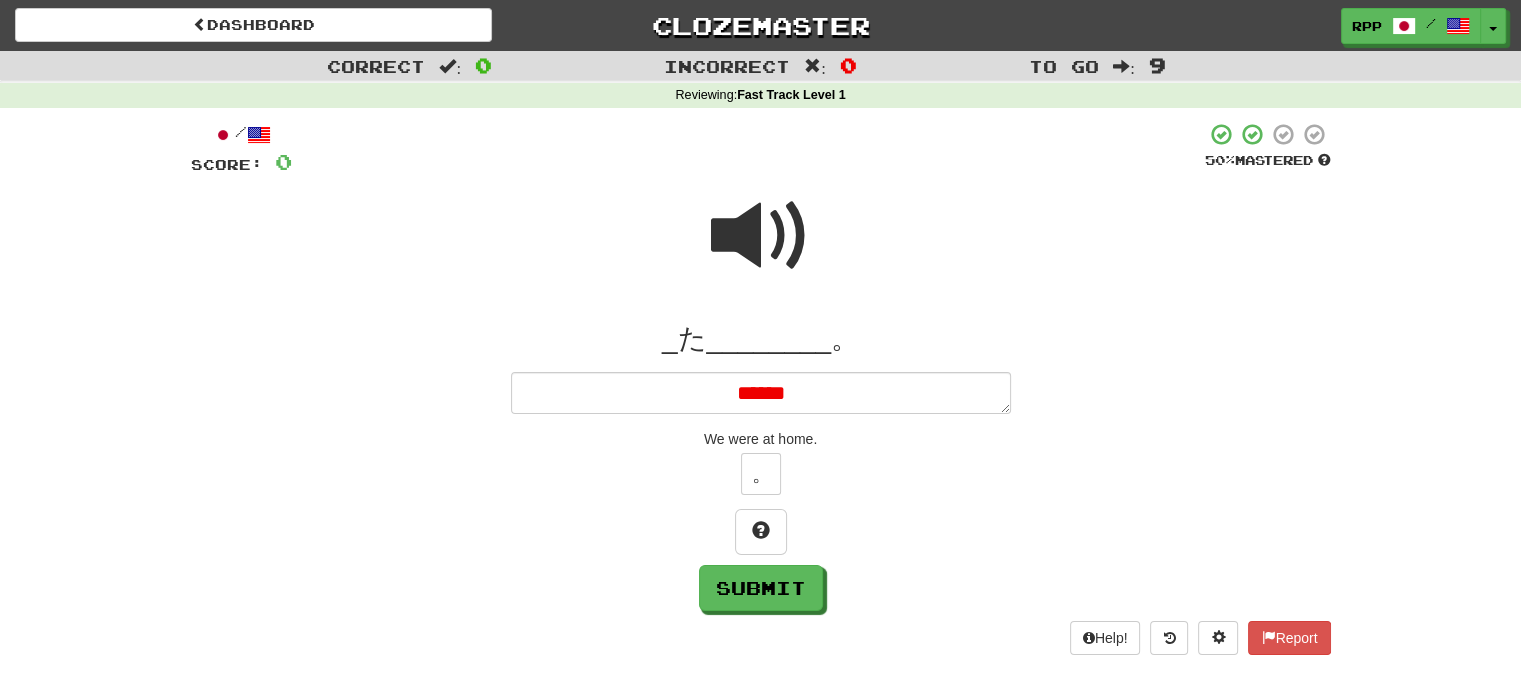 type on "*" 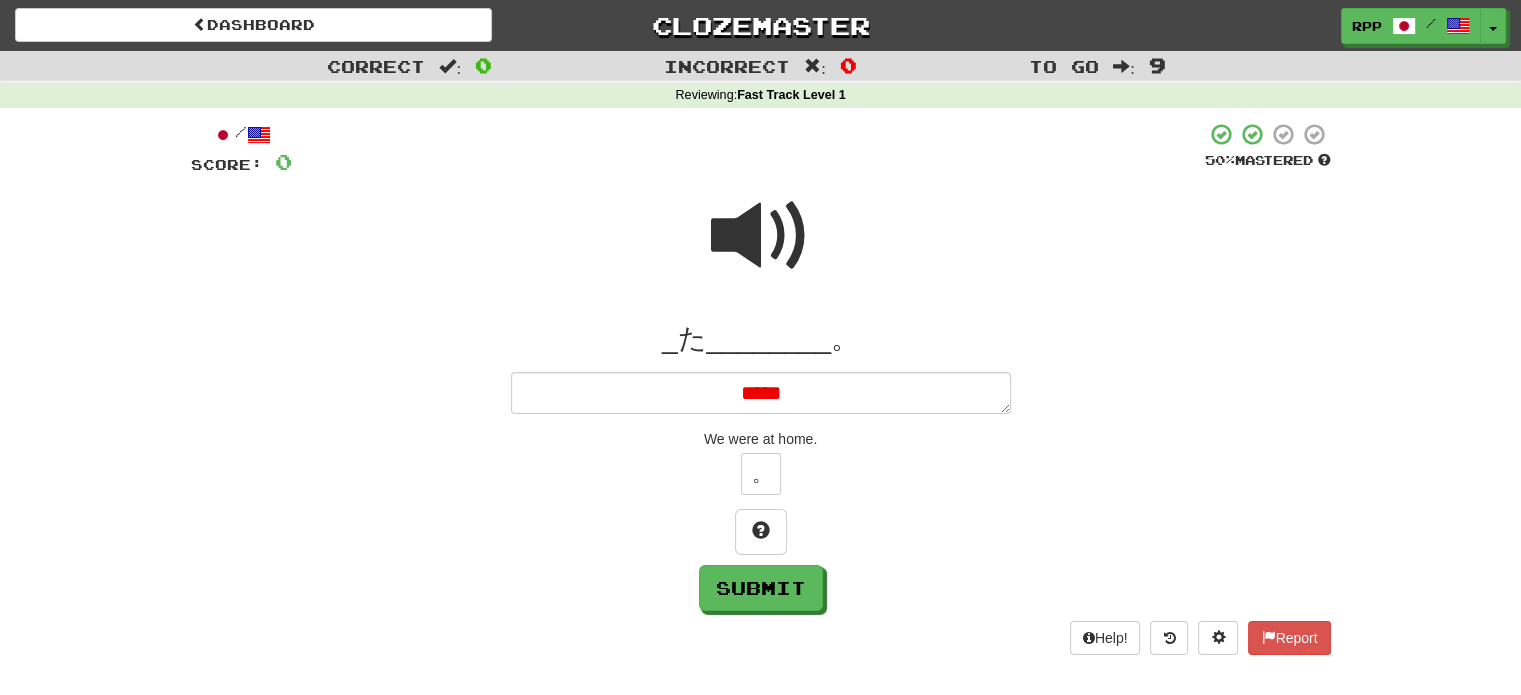 type on "*" 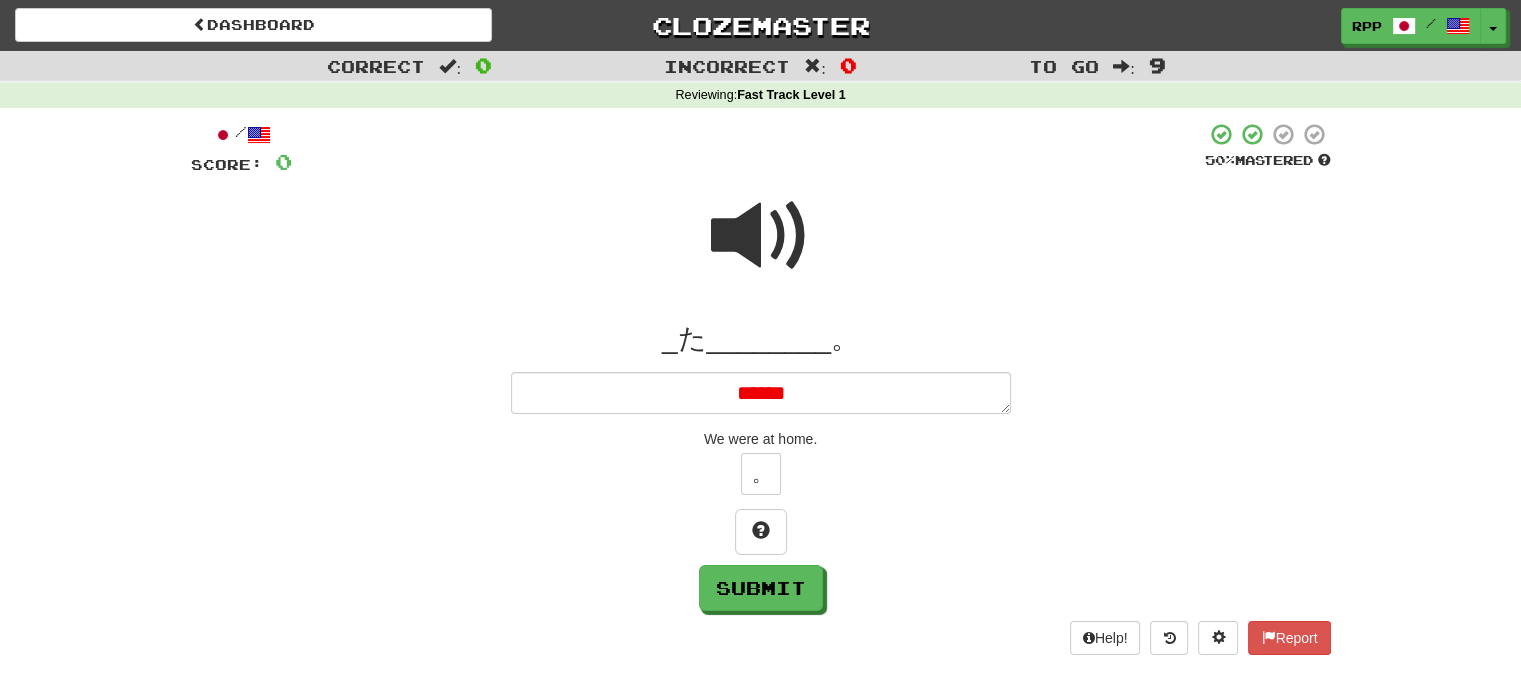 type on "*" 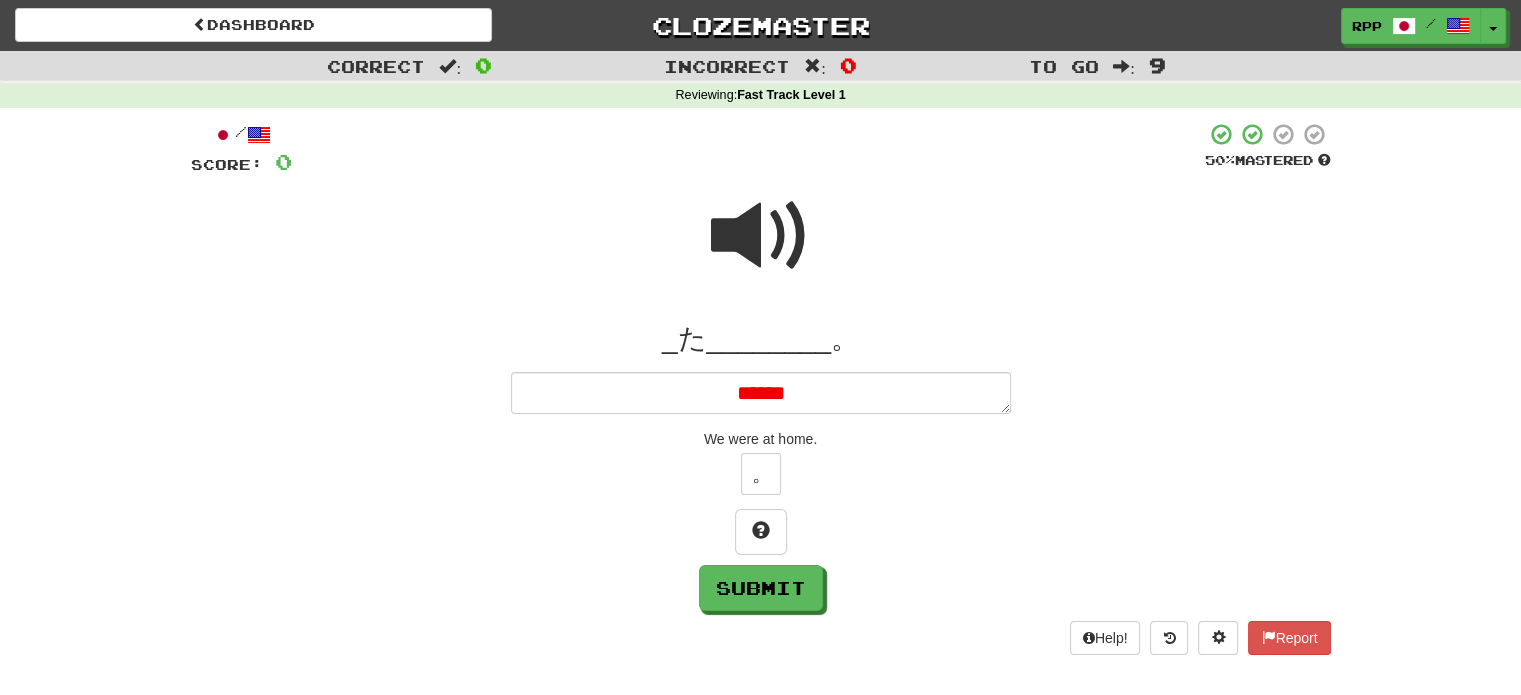 type on "*" 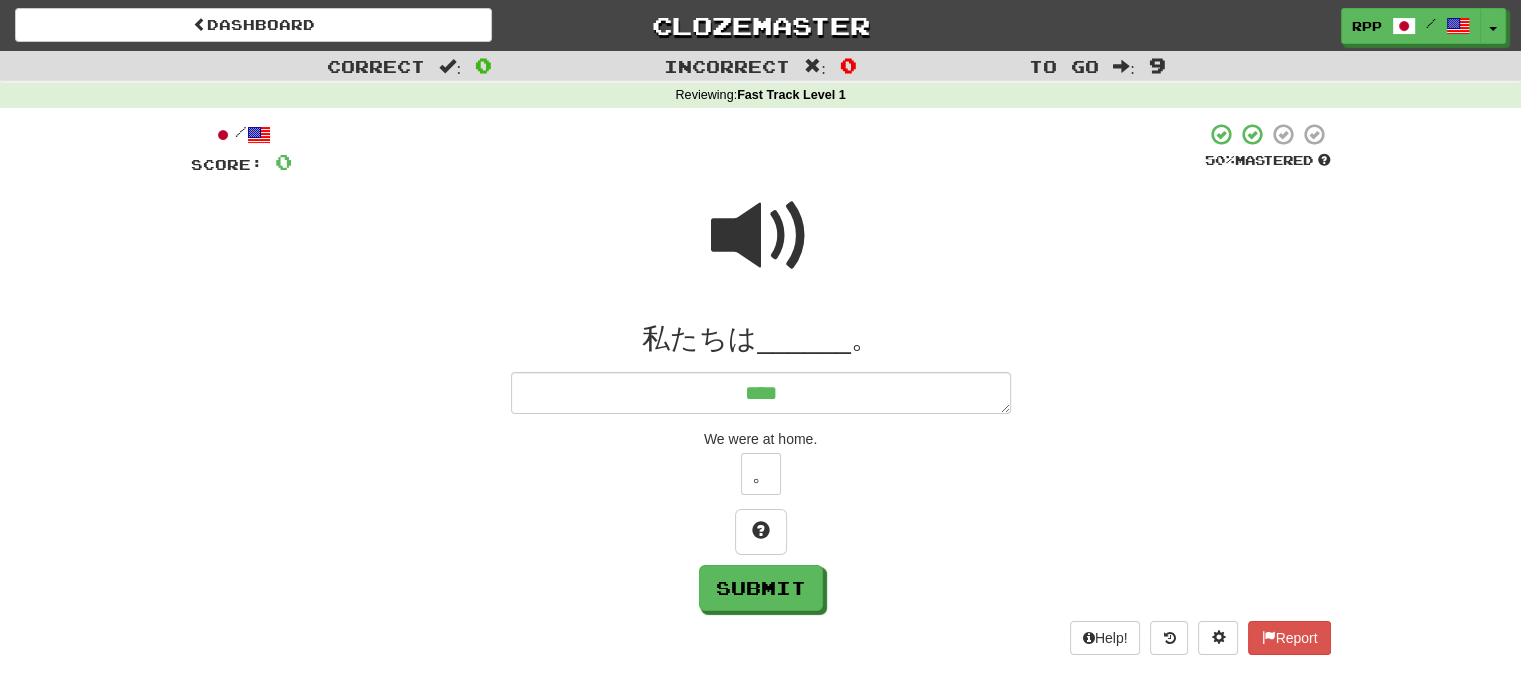 type on "****" 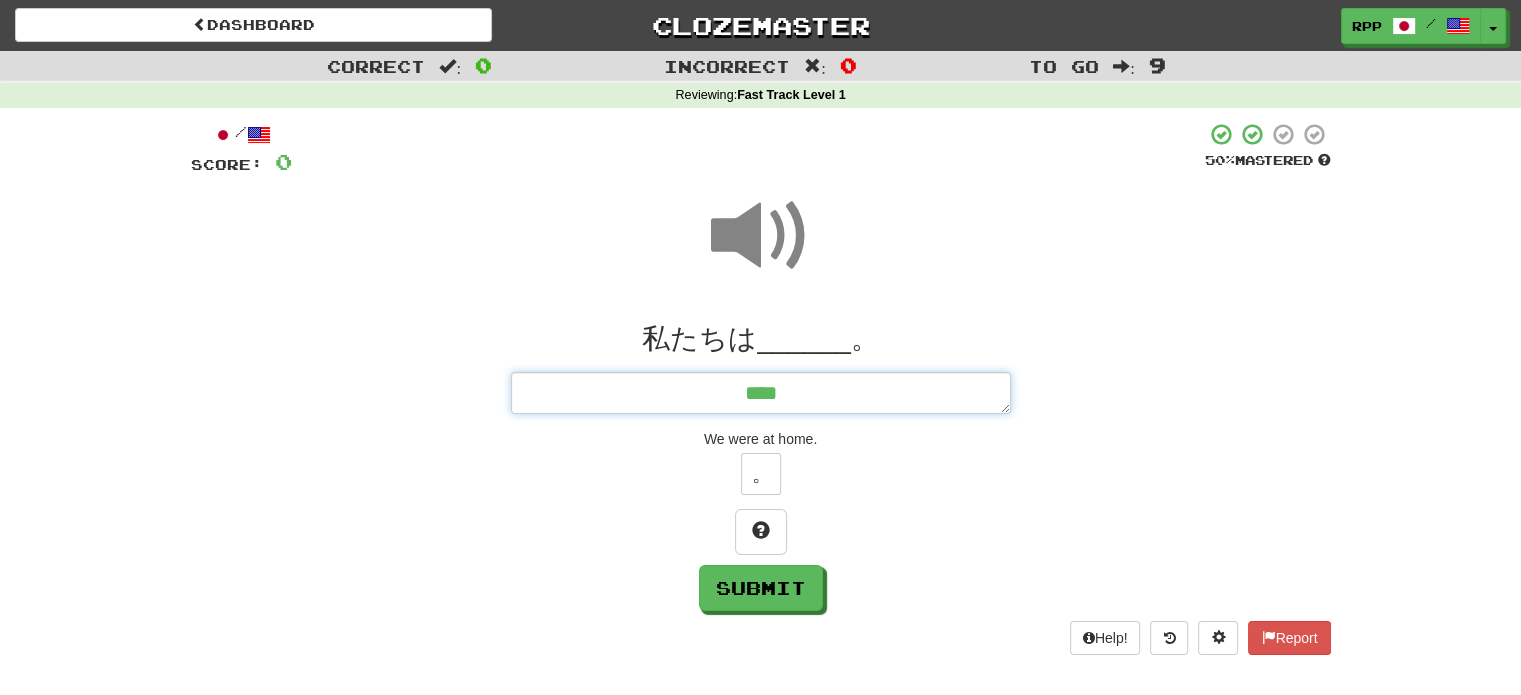 click on "****" at bounding box center (761, 393) 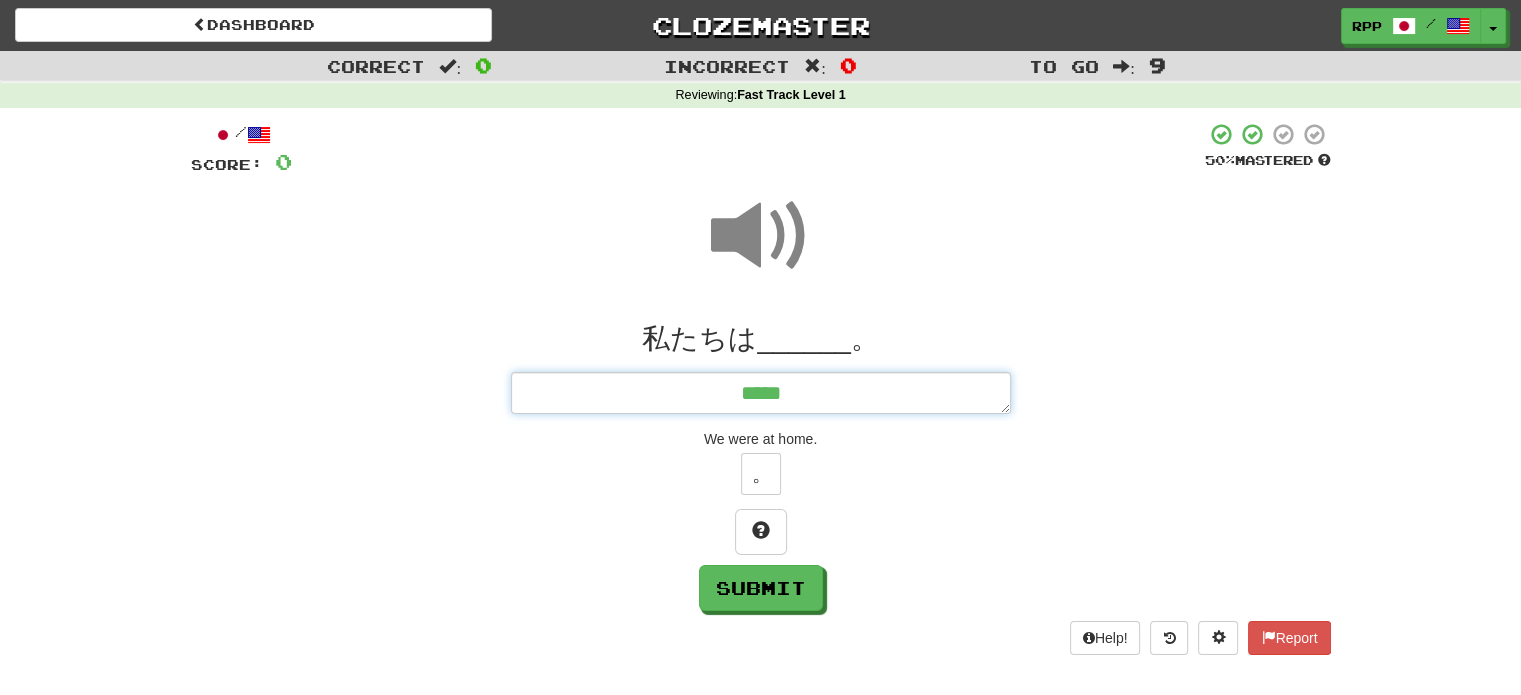 type on "******" 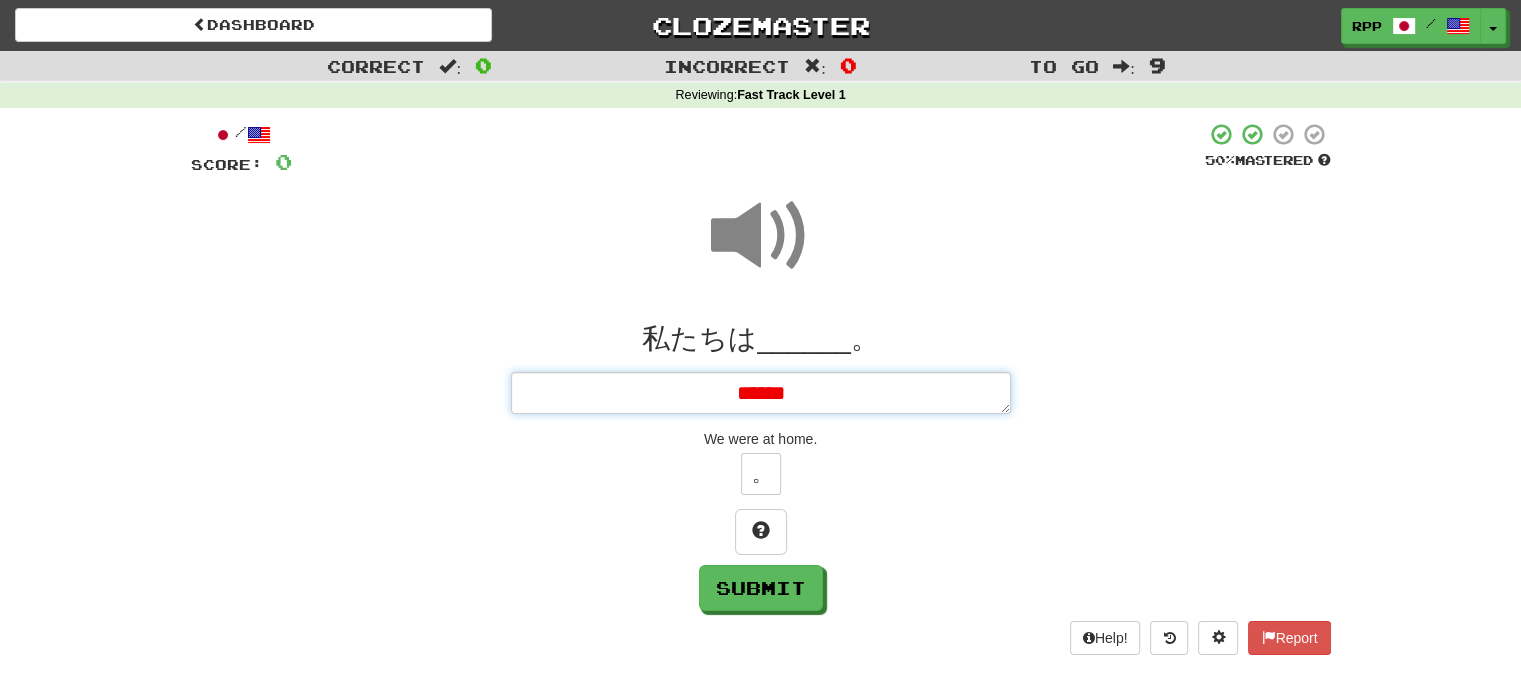type on "*" 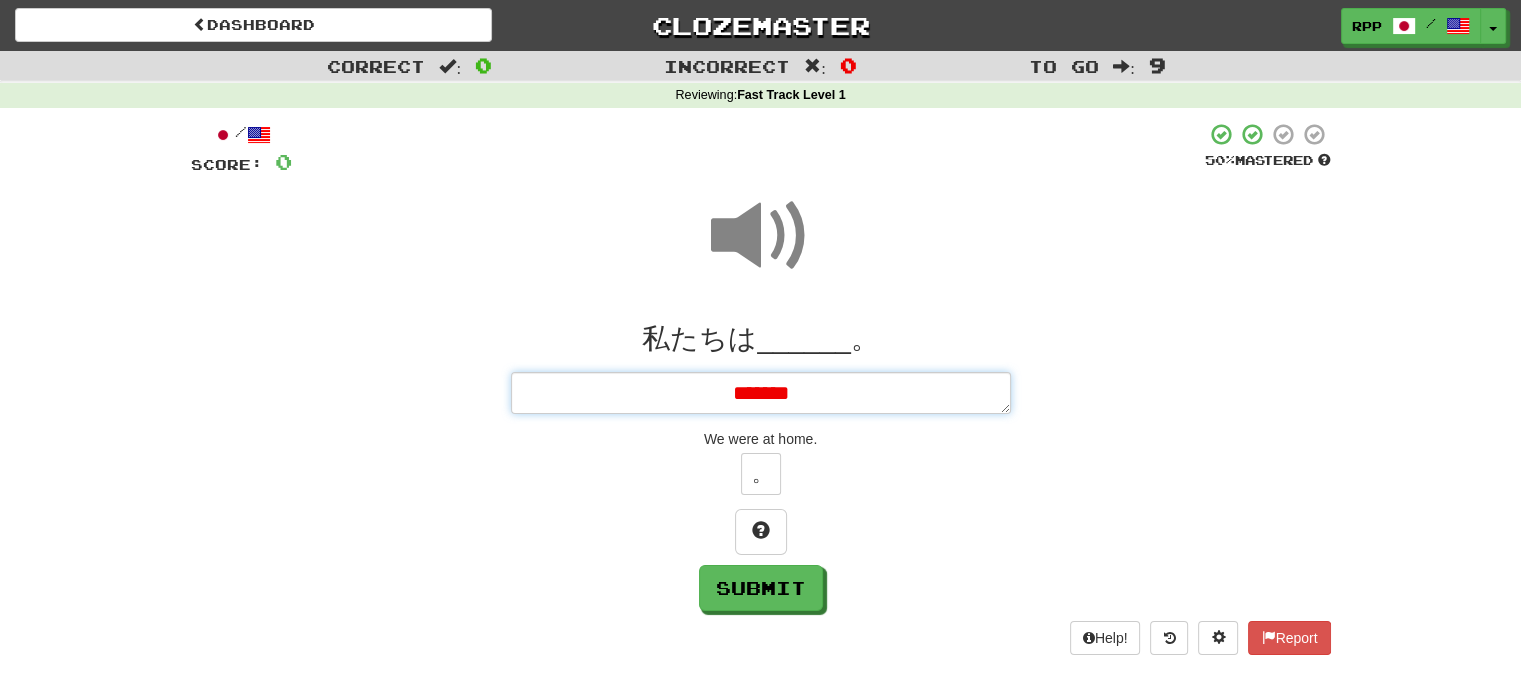 type on "*" 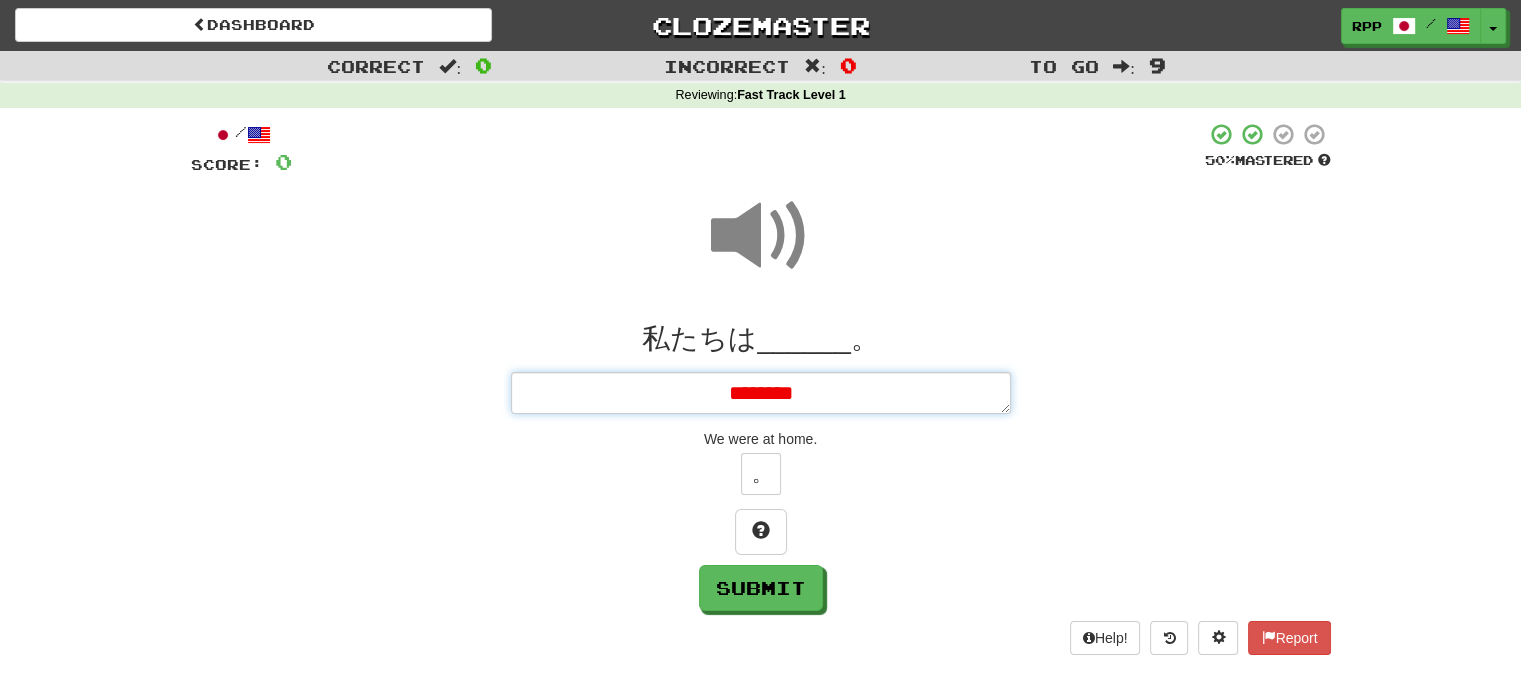 type on "*" 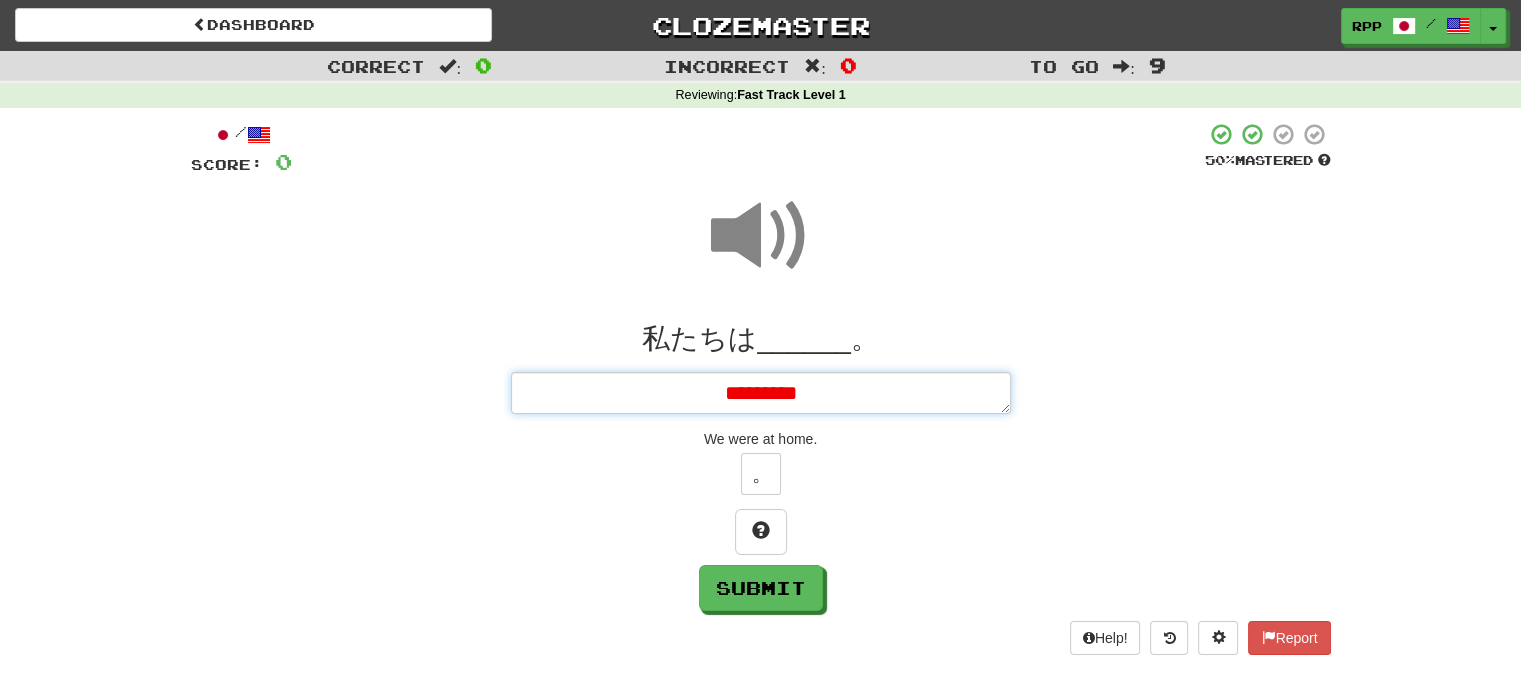 type on "*********" 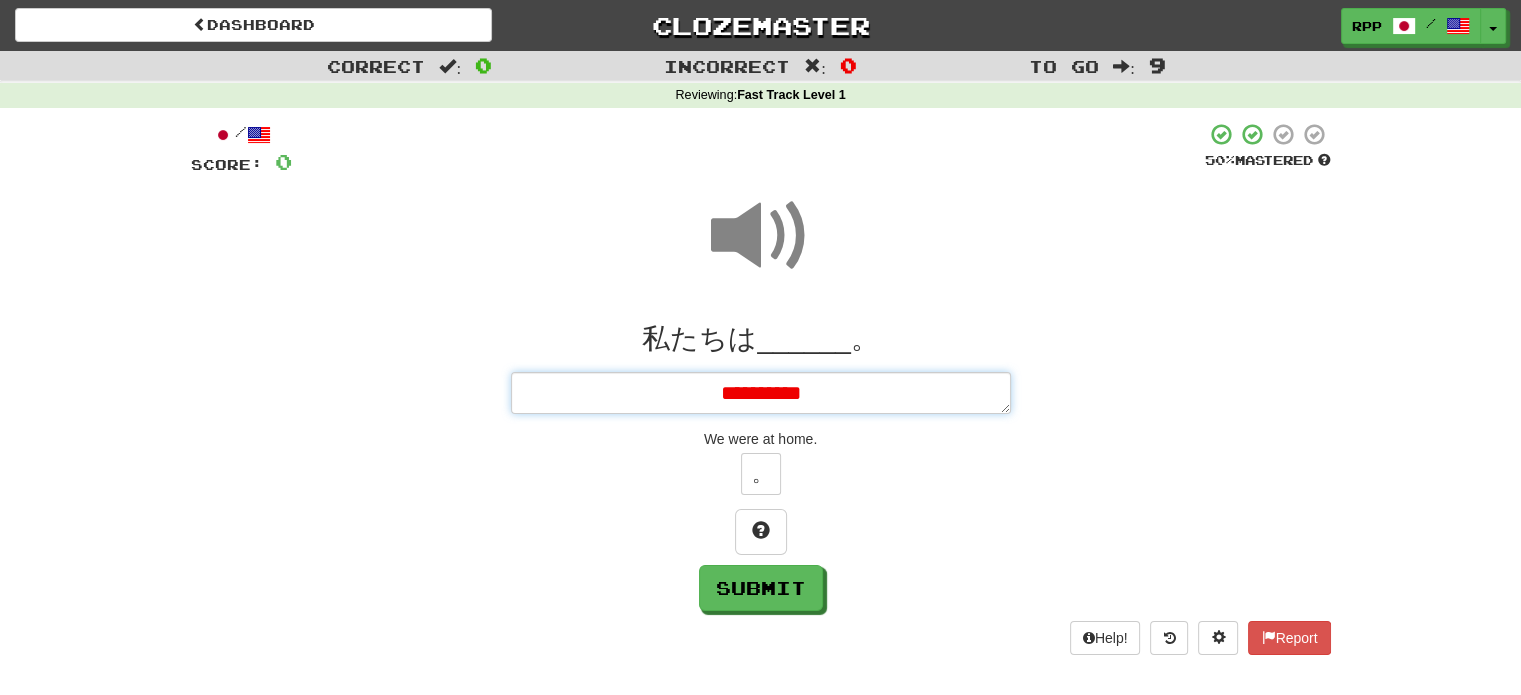 type on "**********" 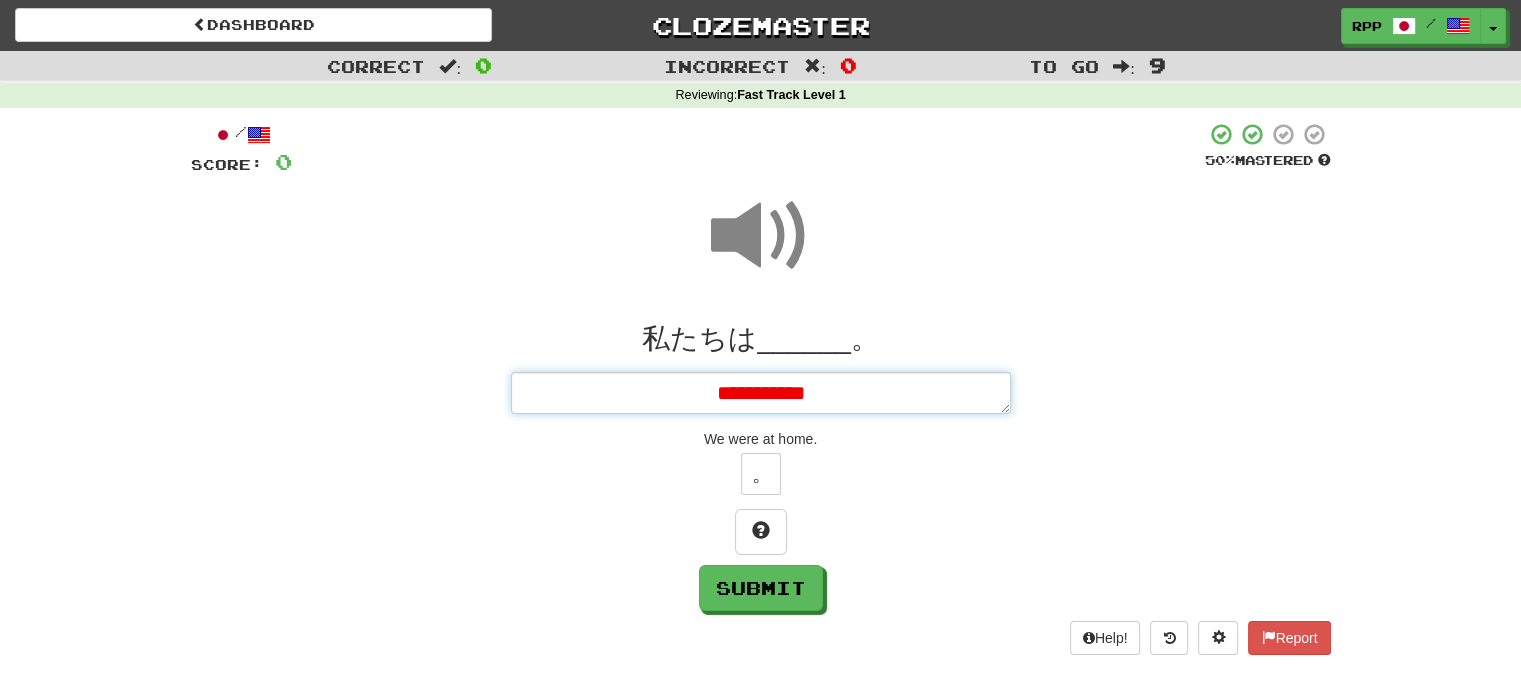 type on "*" 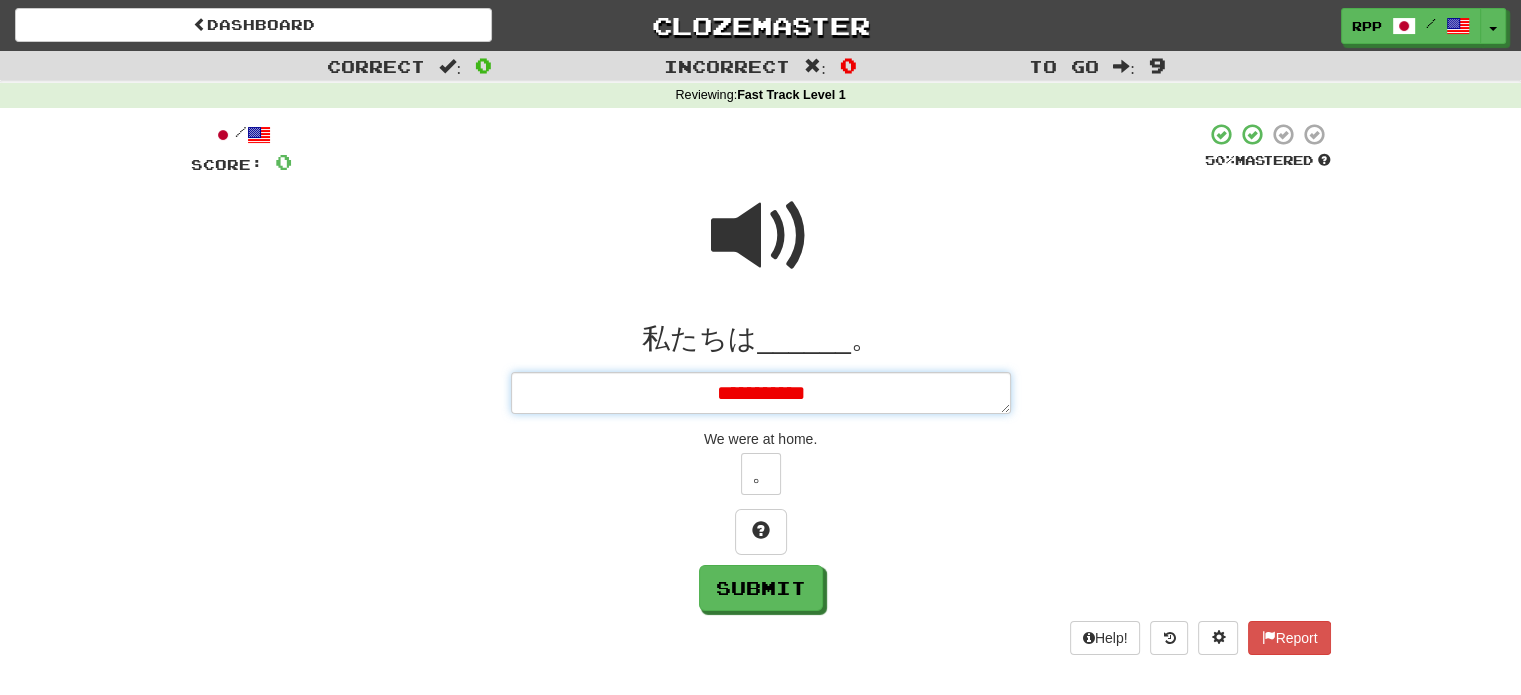 type on "**********" 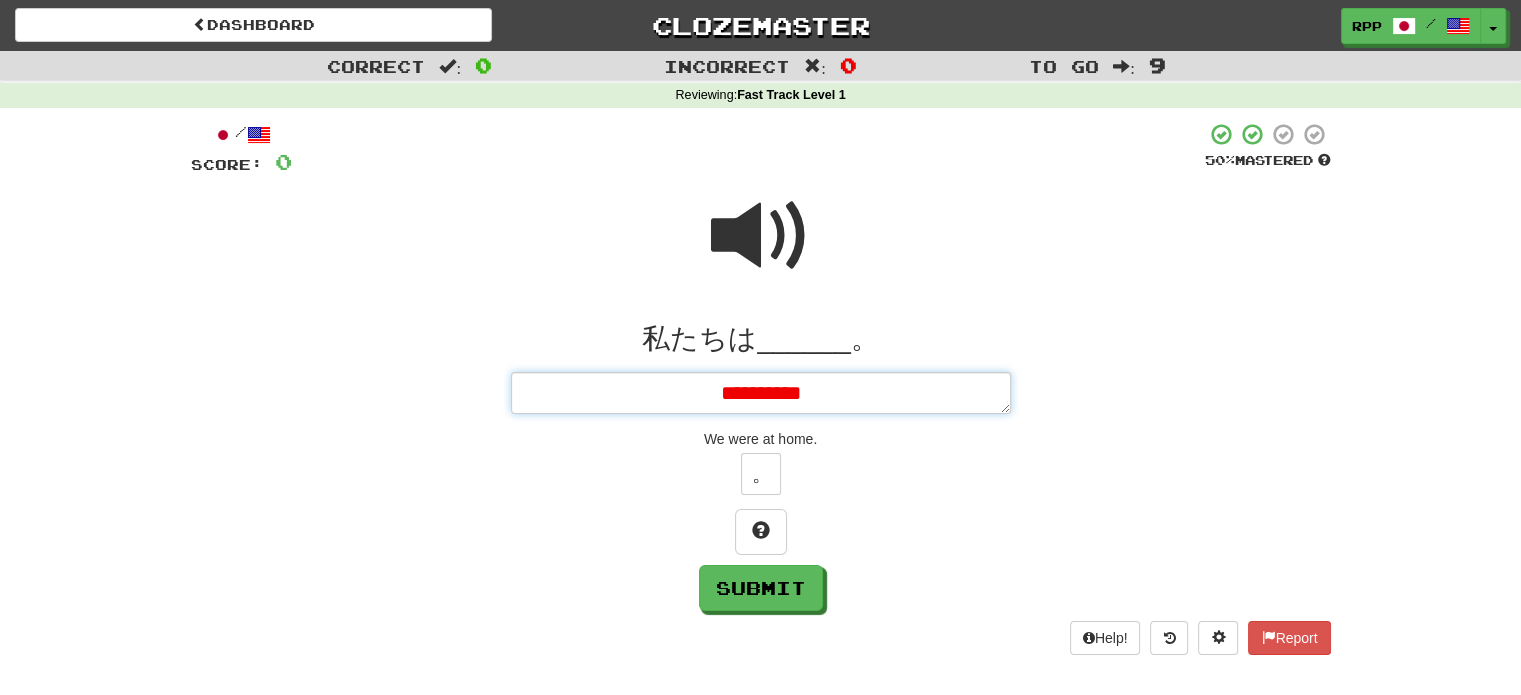 type on "*" 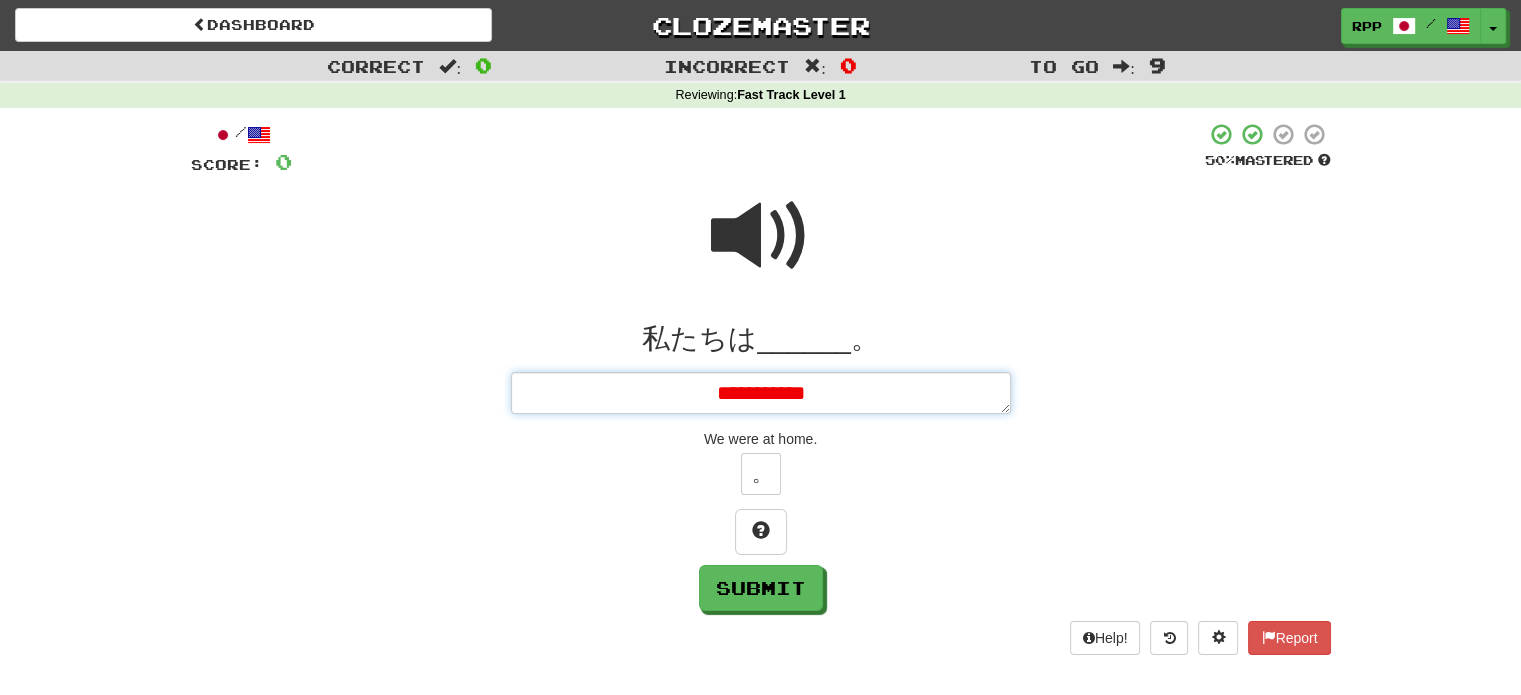 type on "**********" 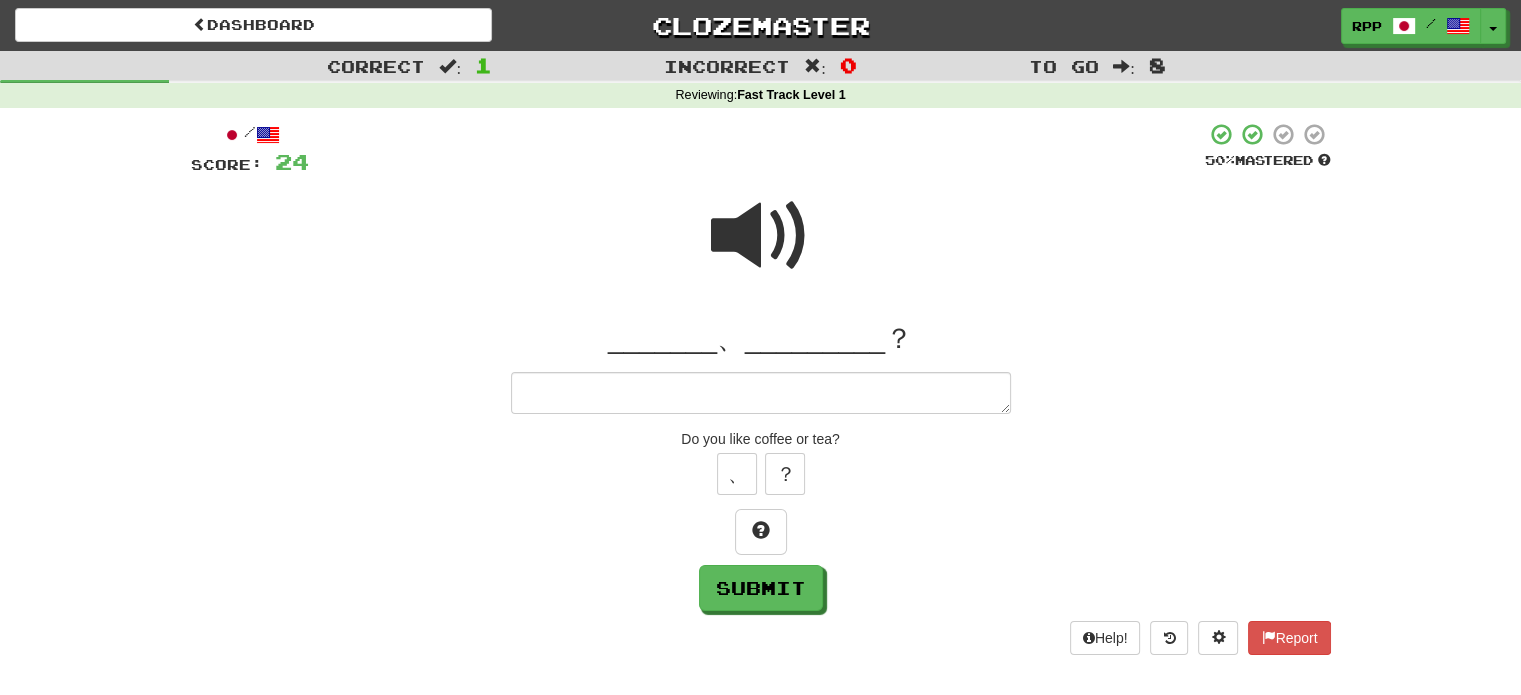type on "*" 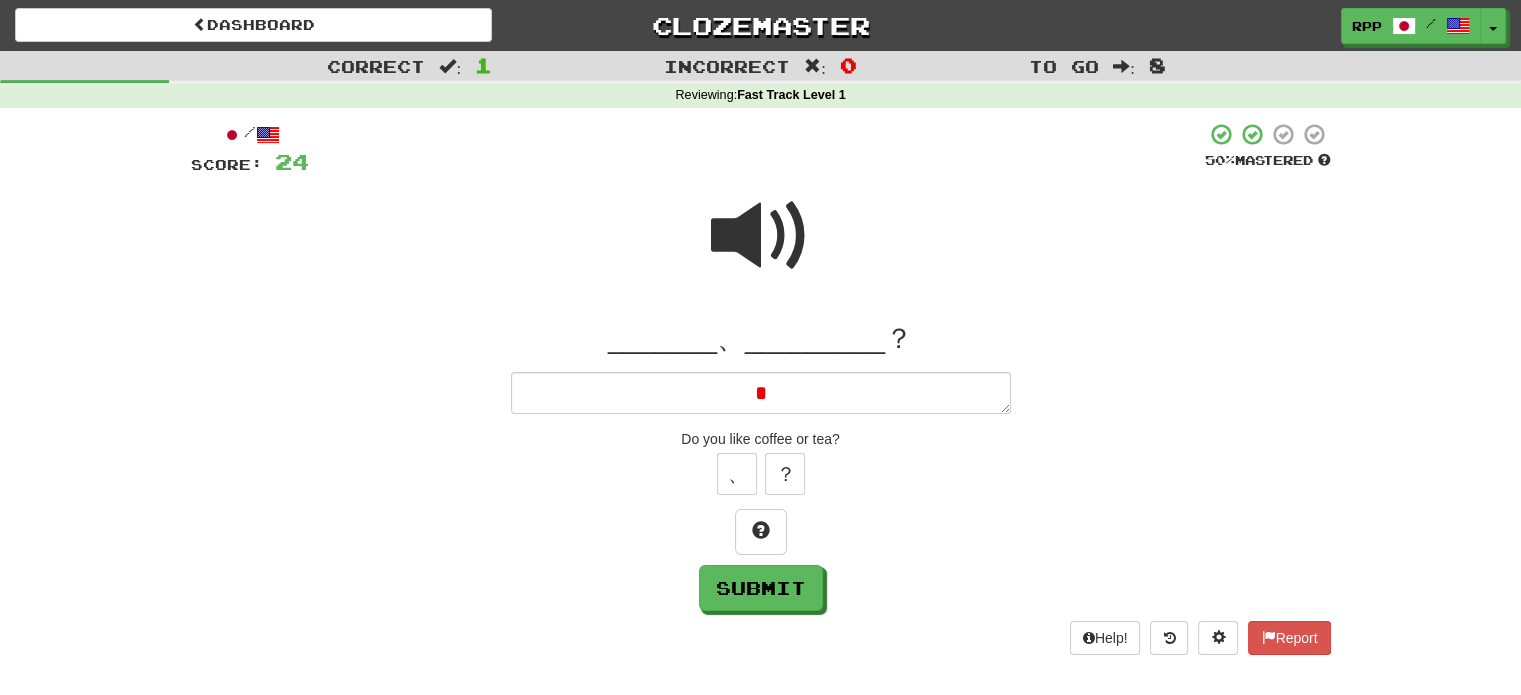 type on "*" 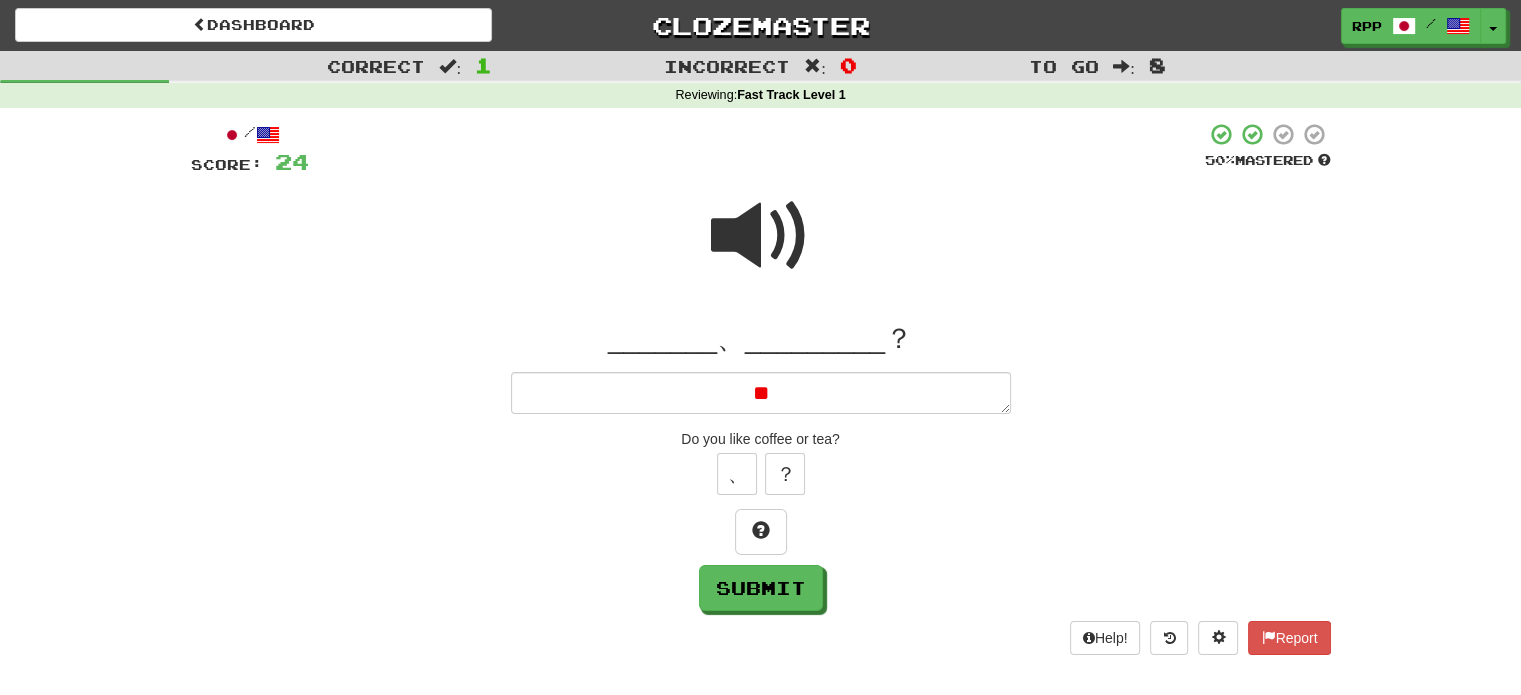 type on "*" 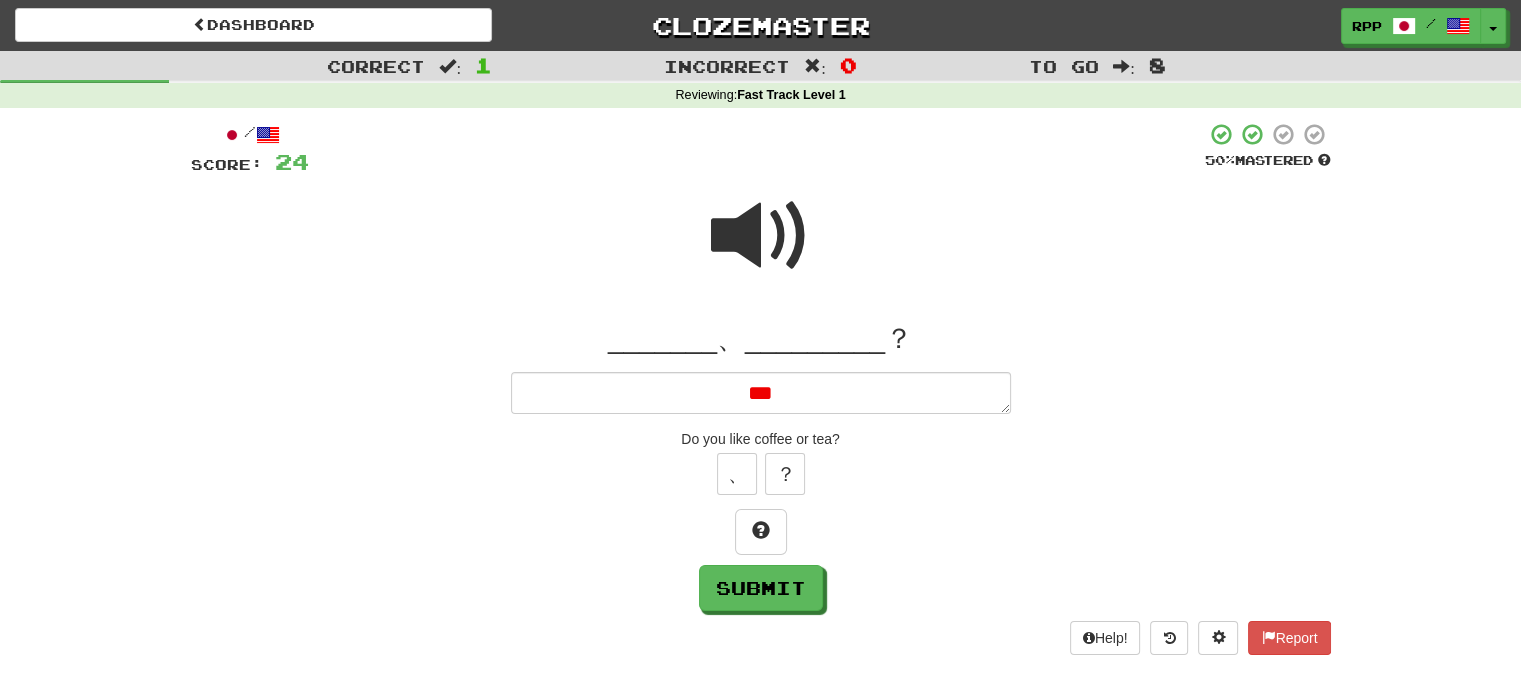 type on "*" 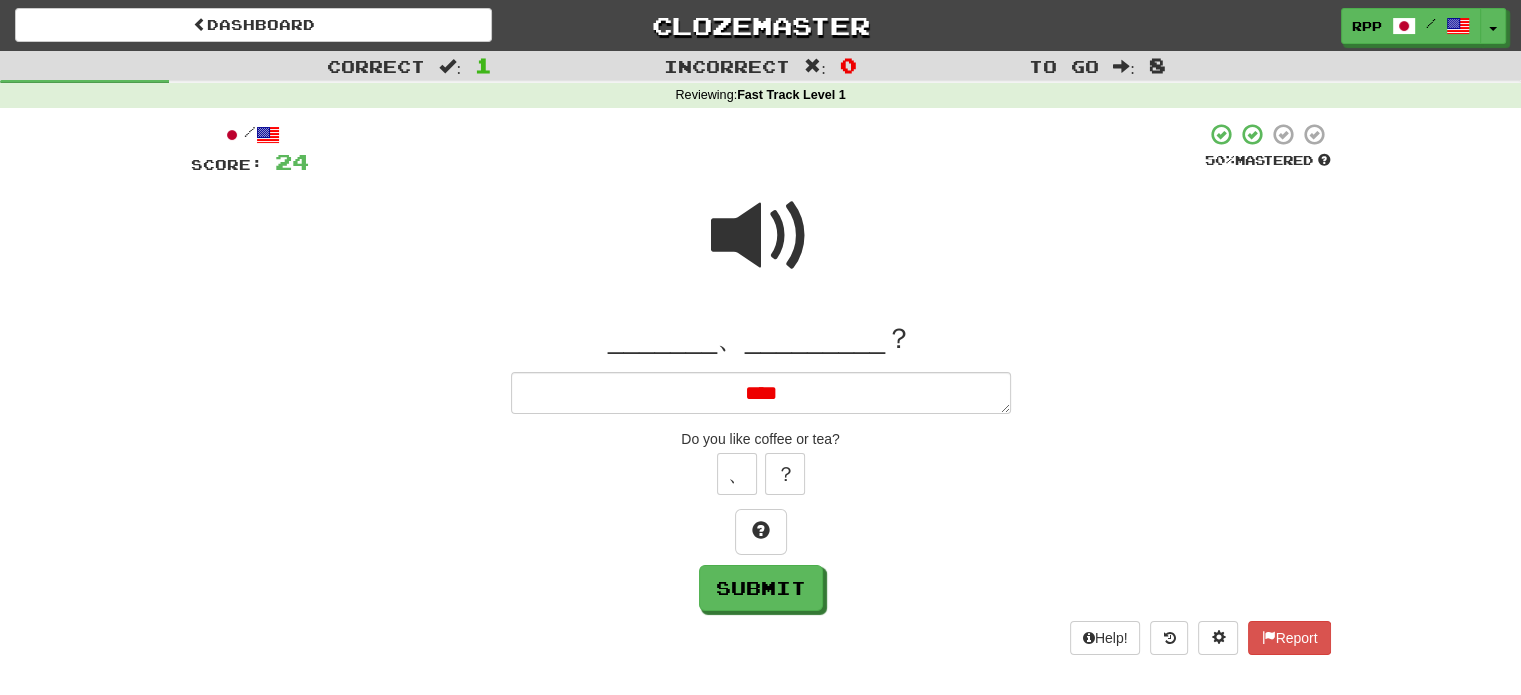 type on "*" 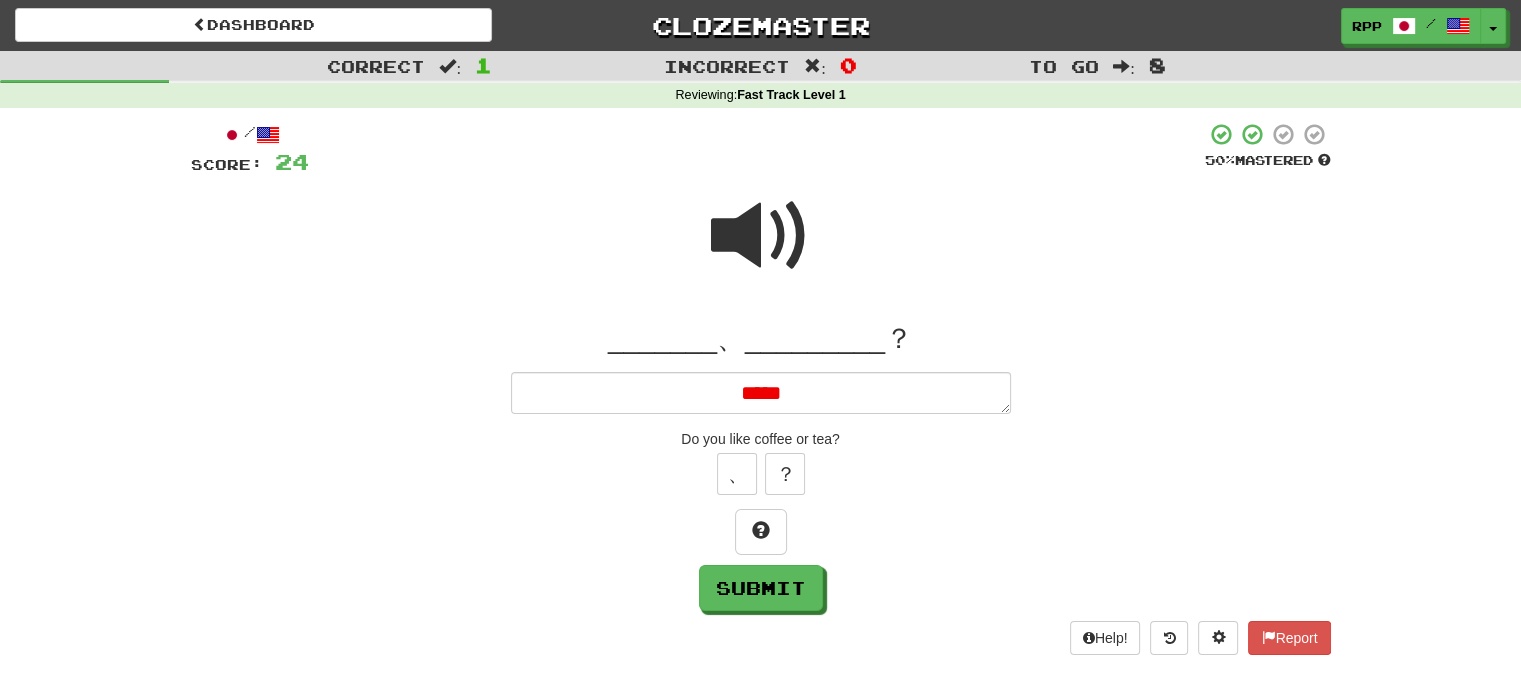 type on "*" 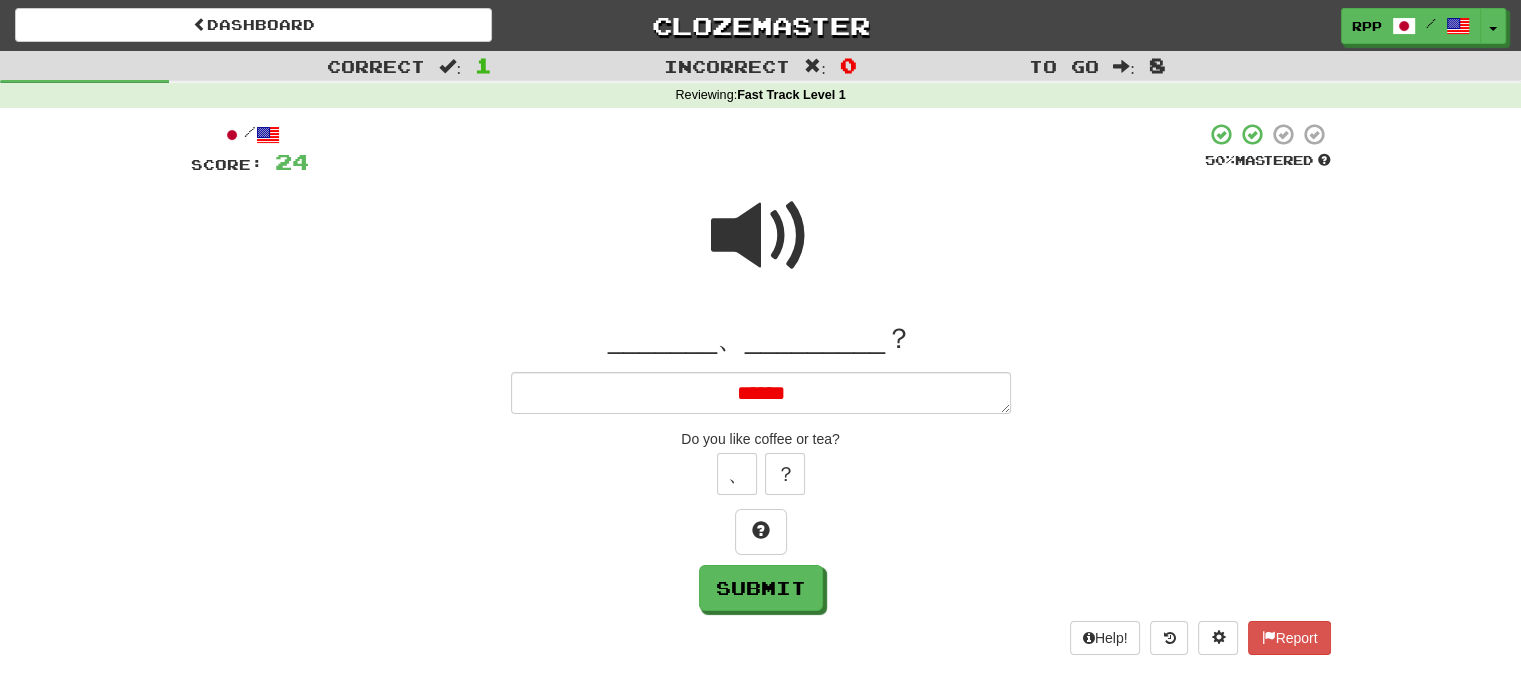 type on "*" 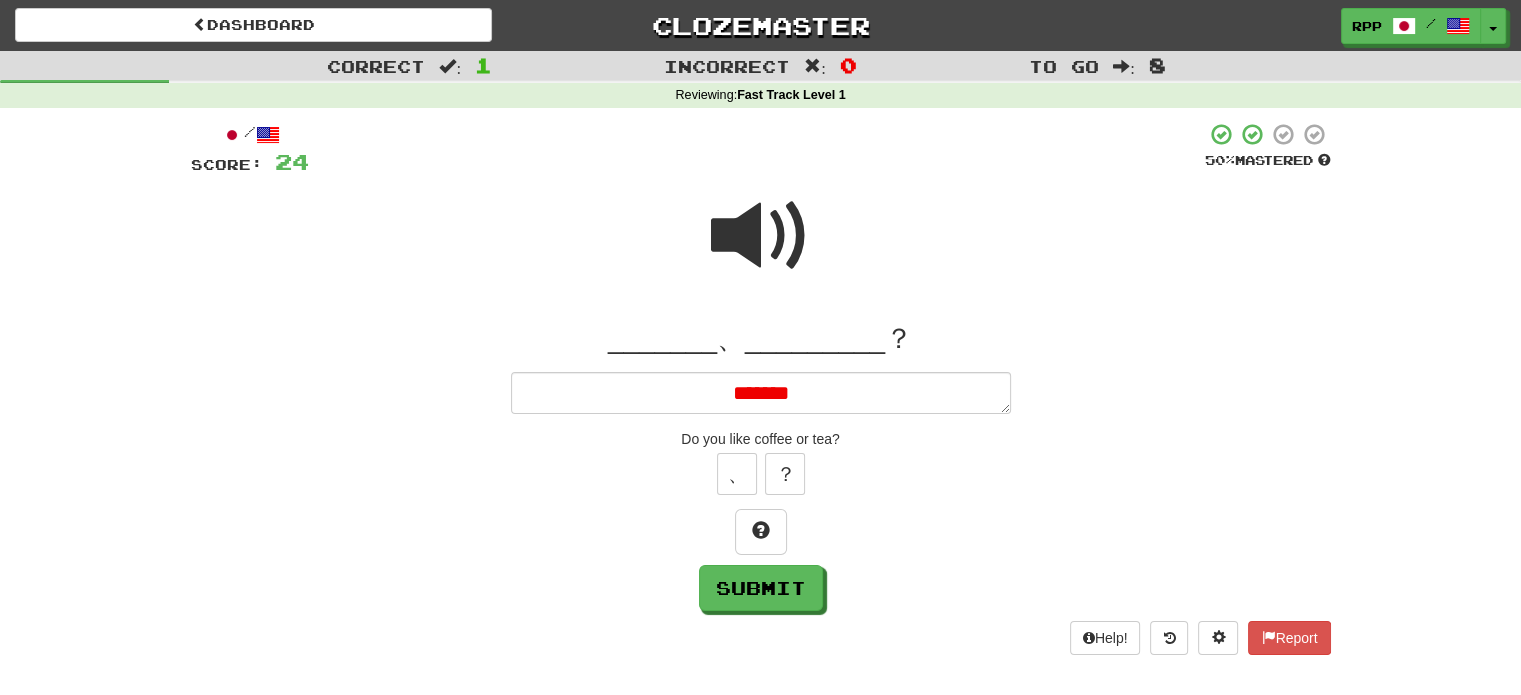 type on "*" 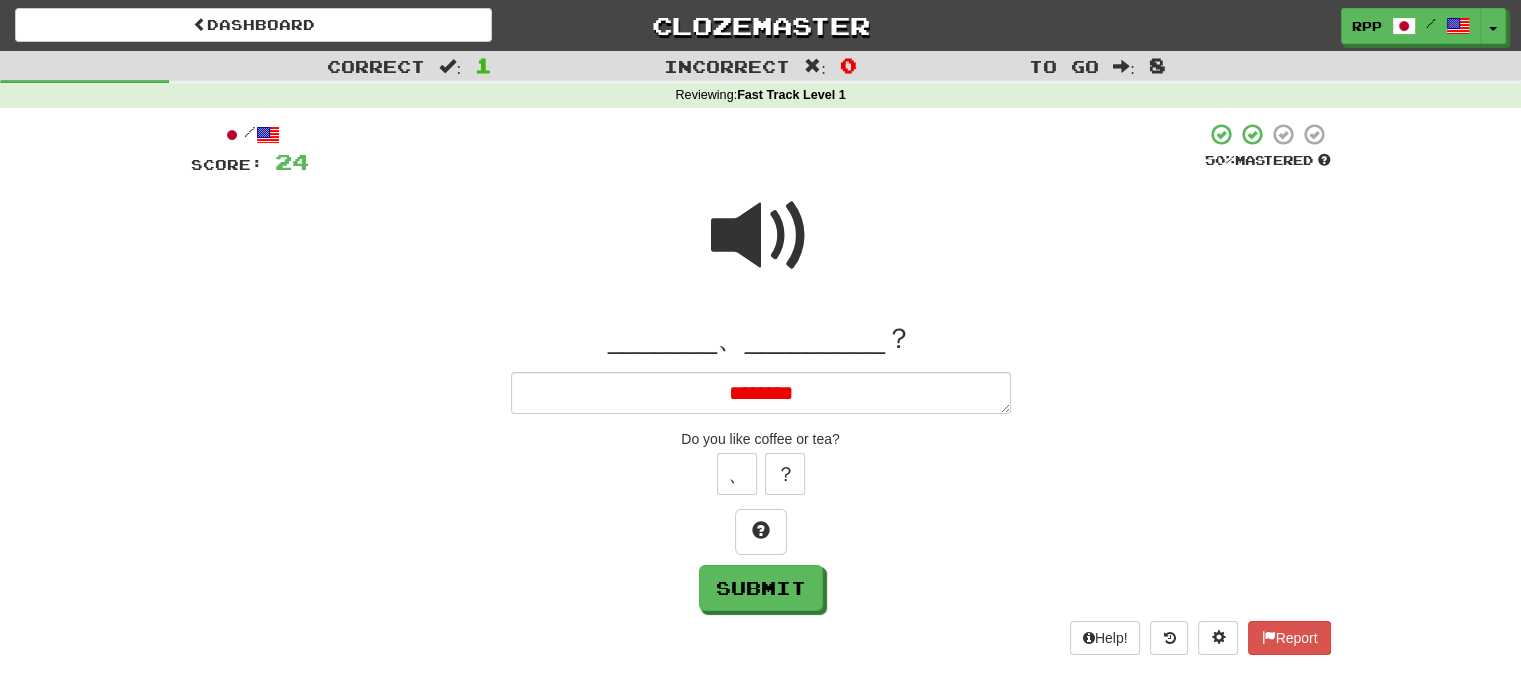 type on "*" 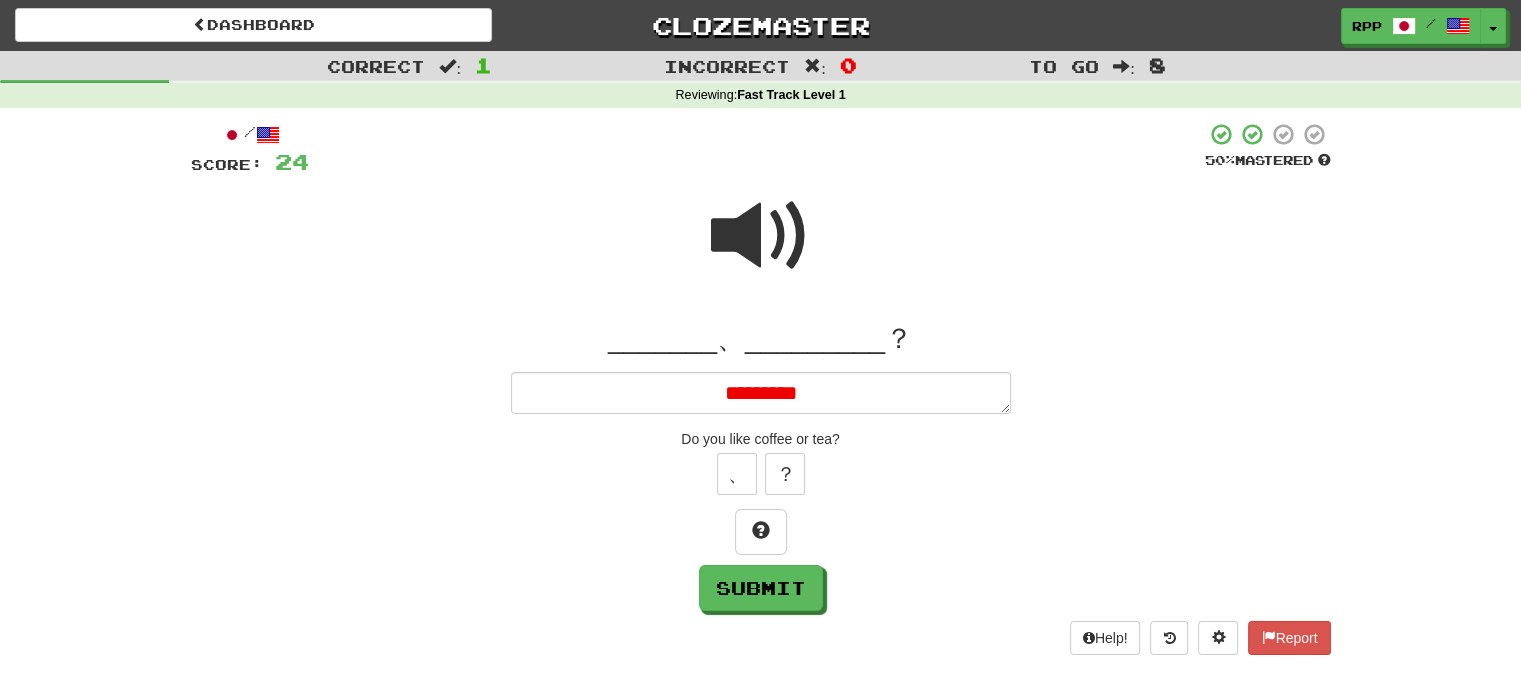 type on "*" 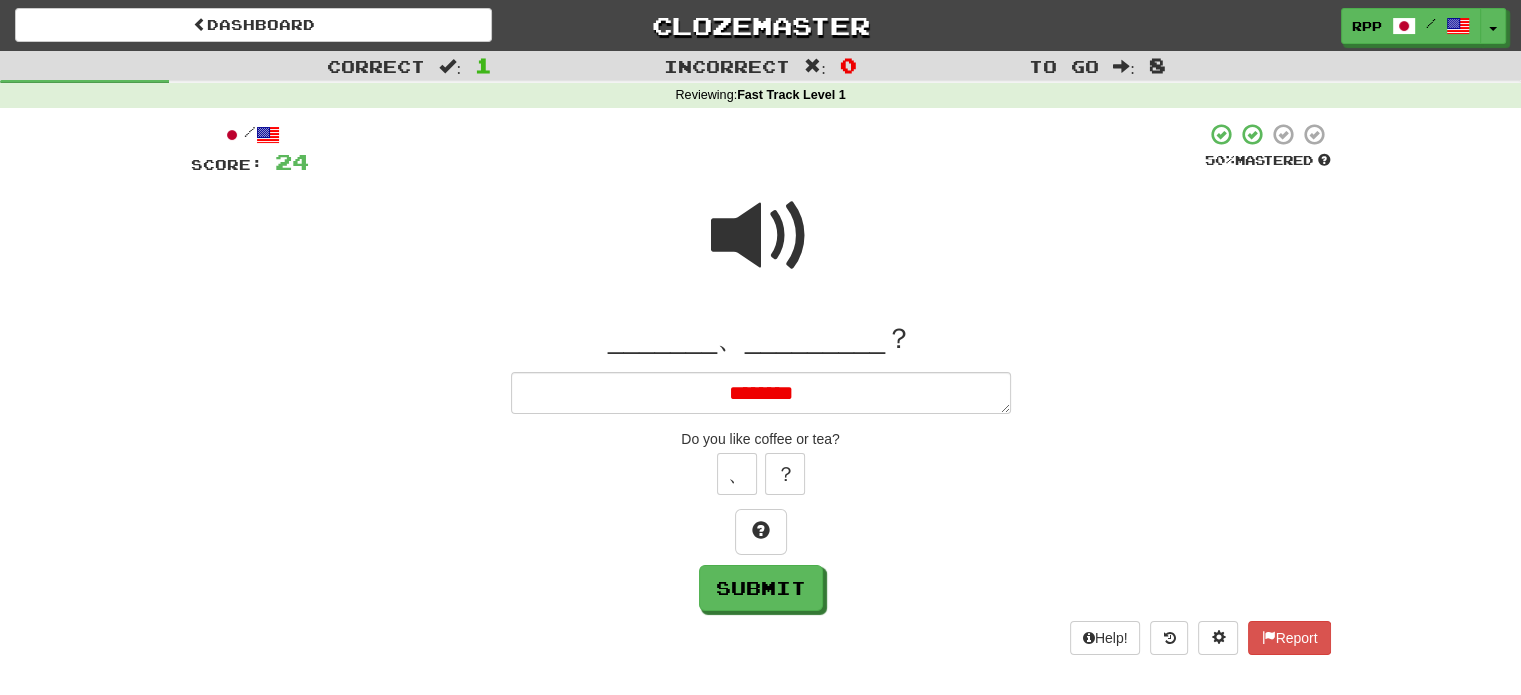 type on "*" 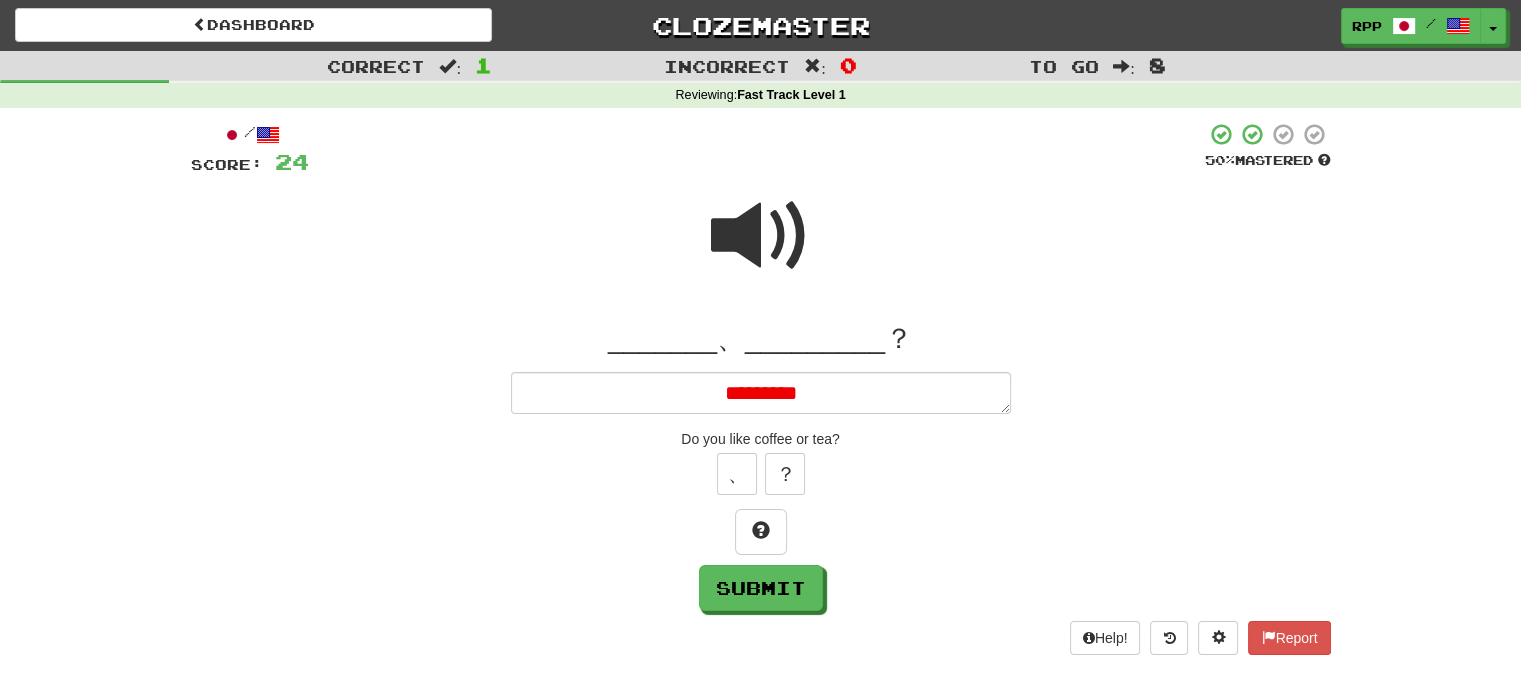 type on "*" 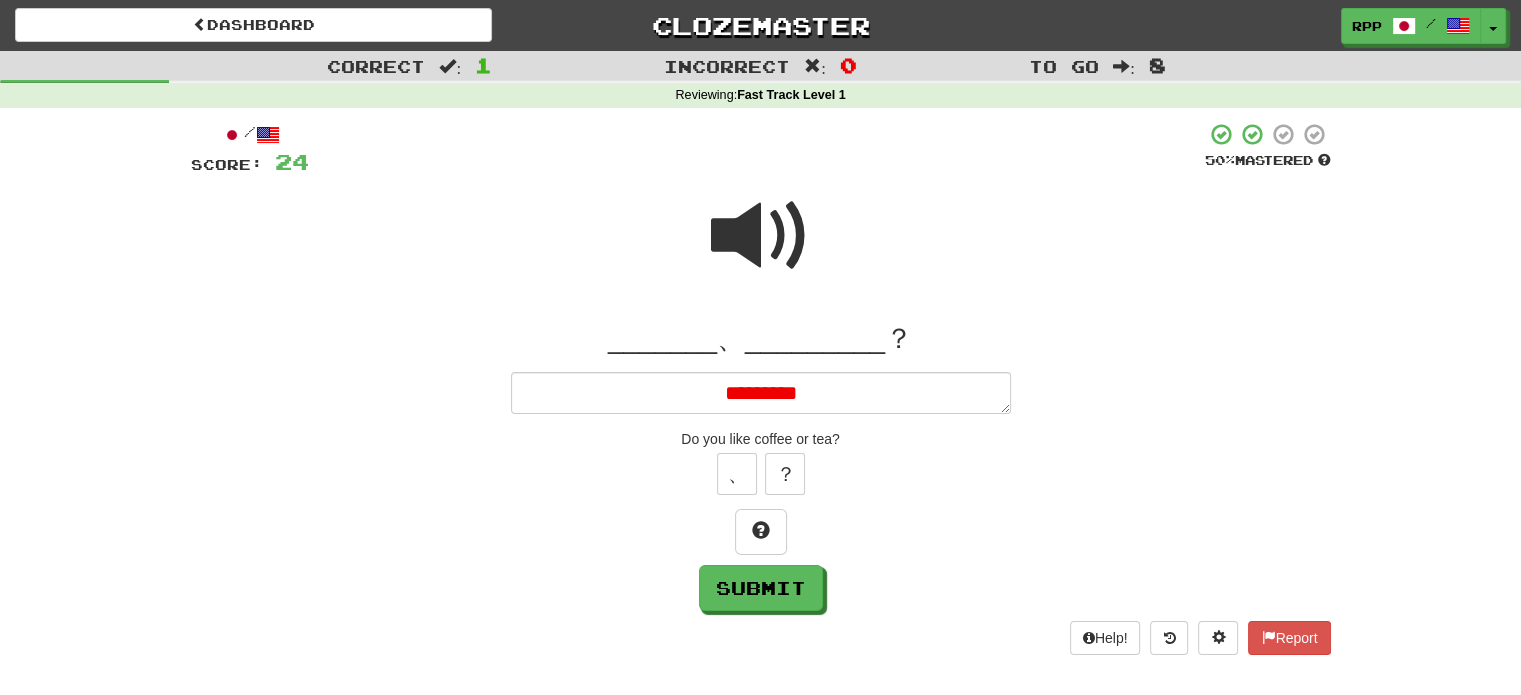 type on "*" 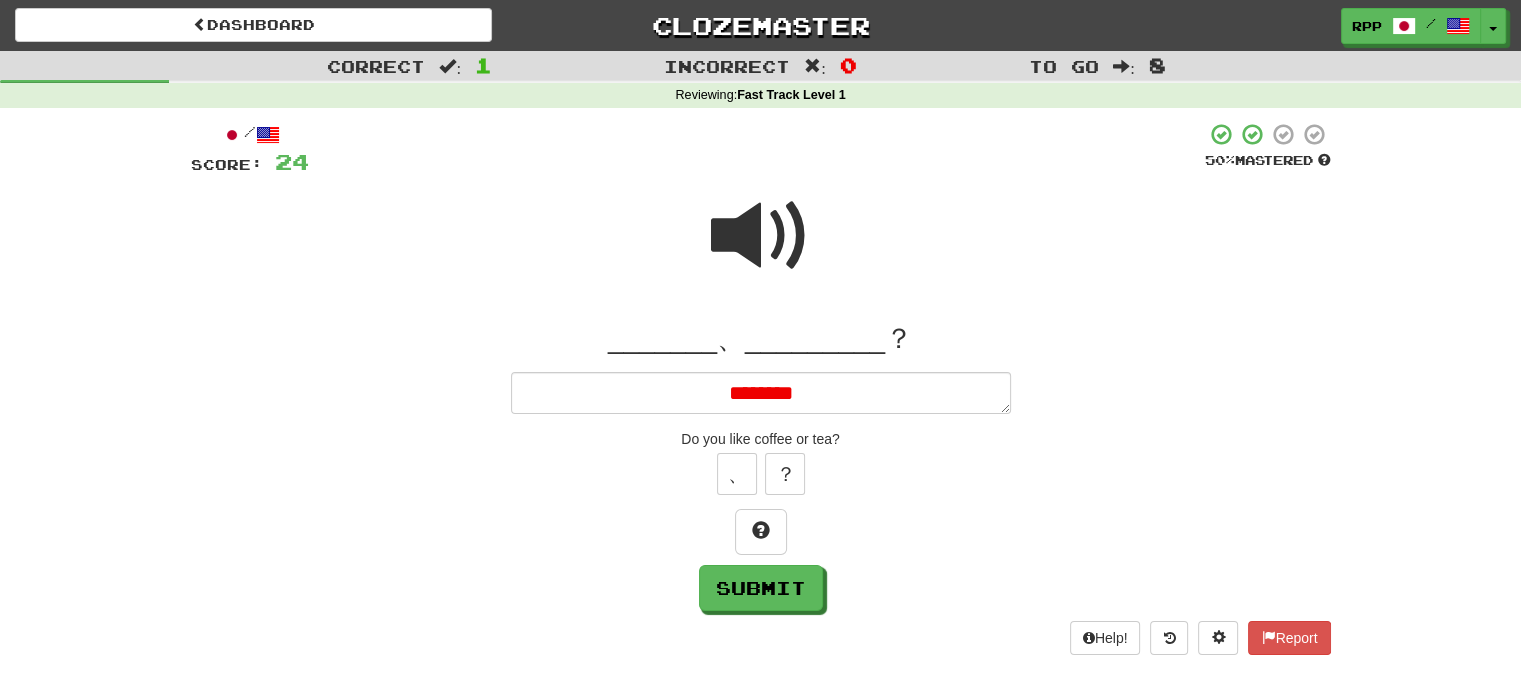 type on "*" 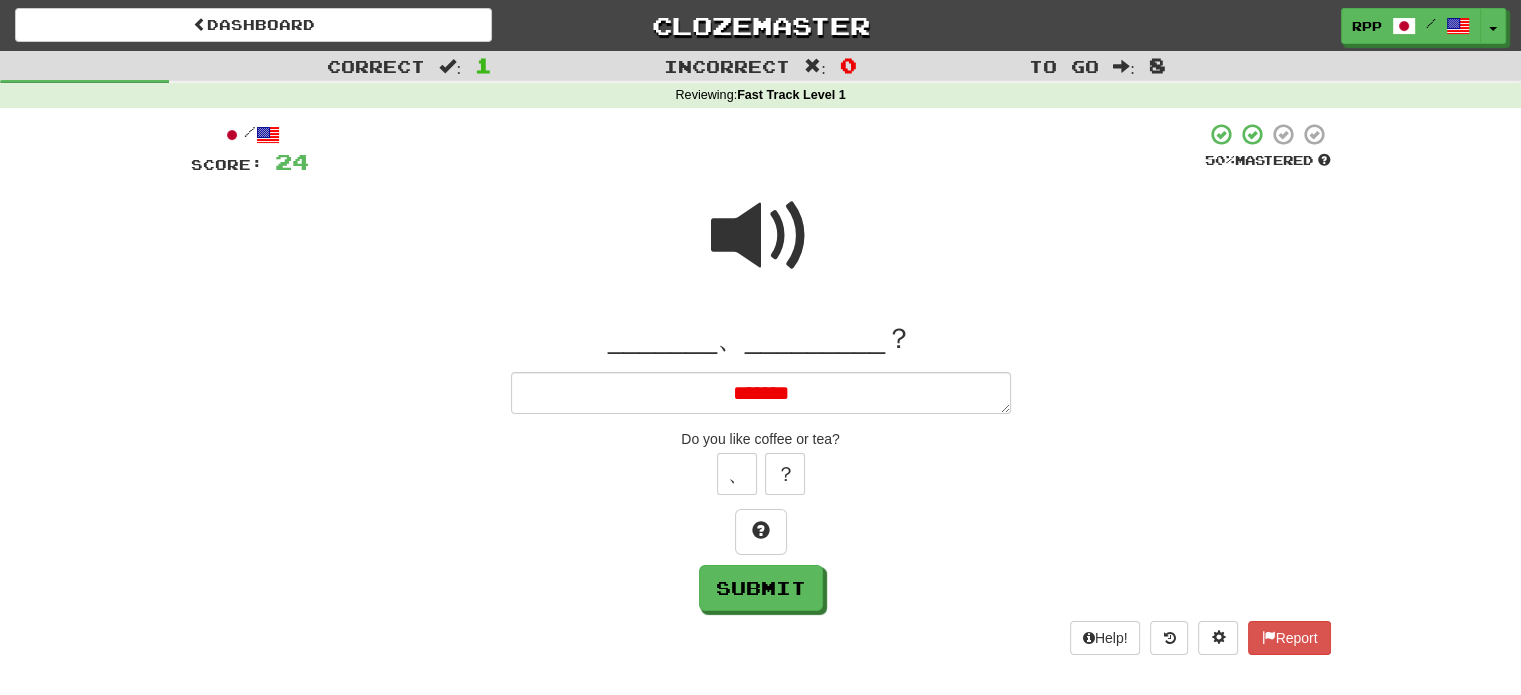 type on "*" 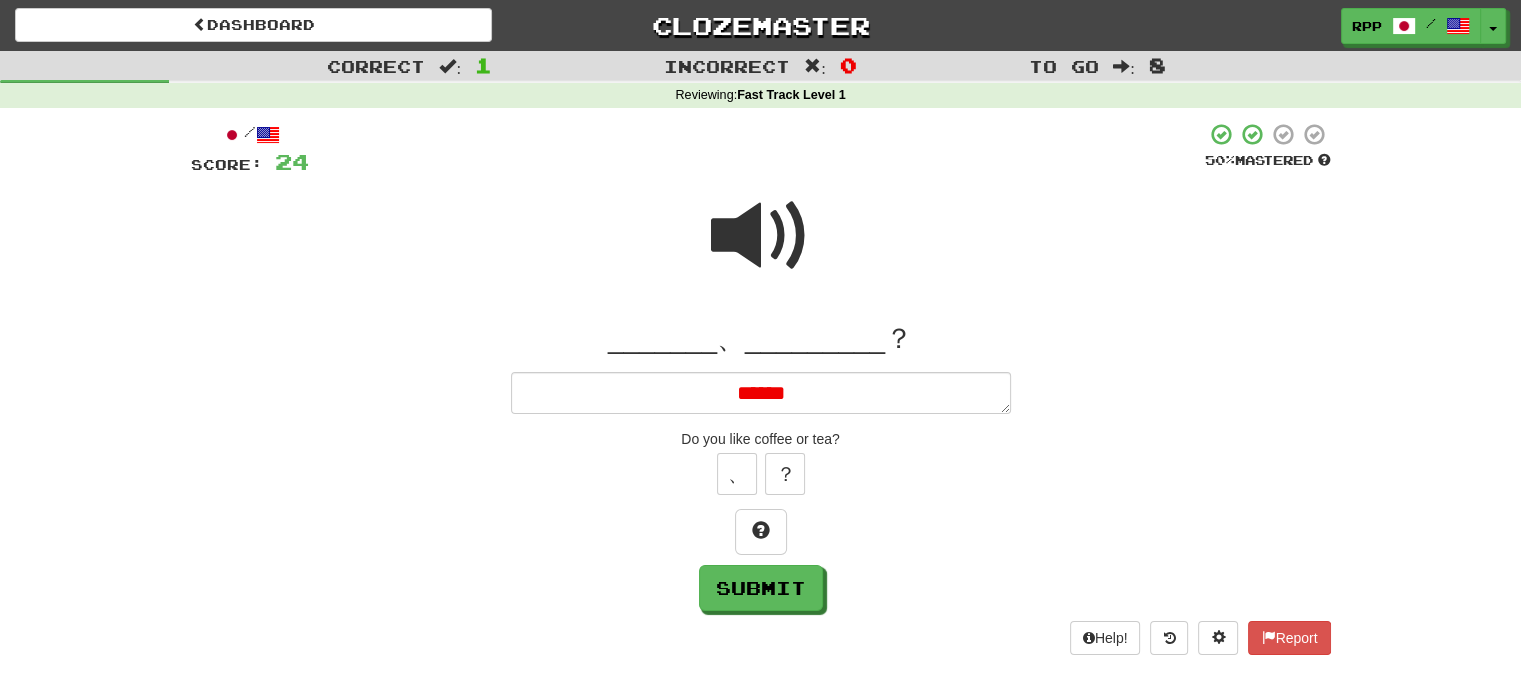 type on "*" 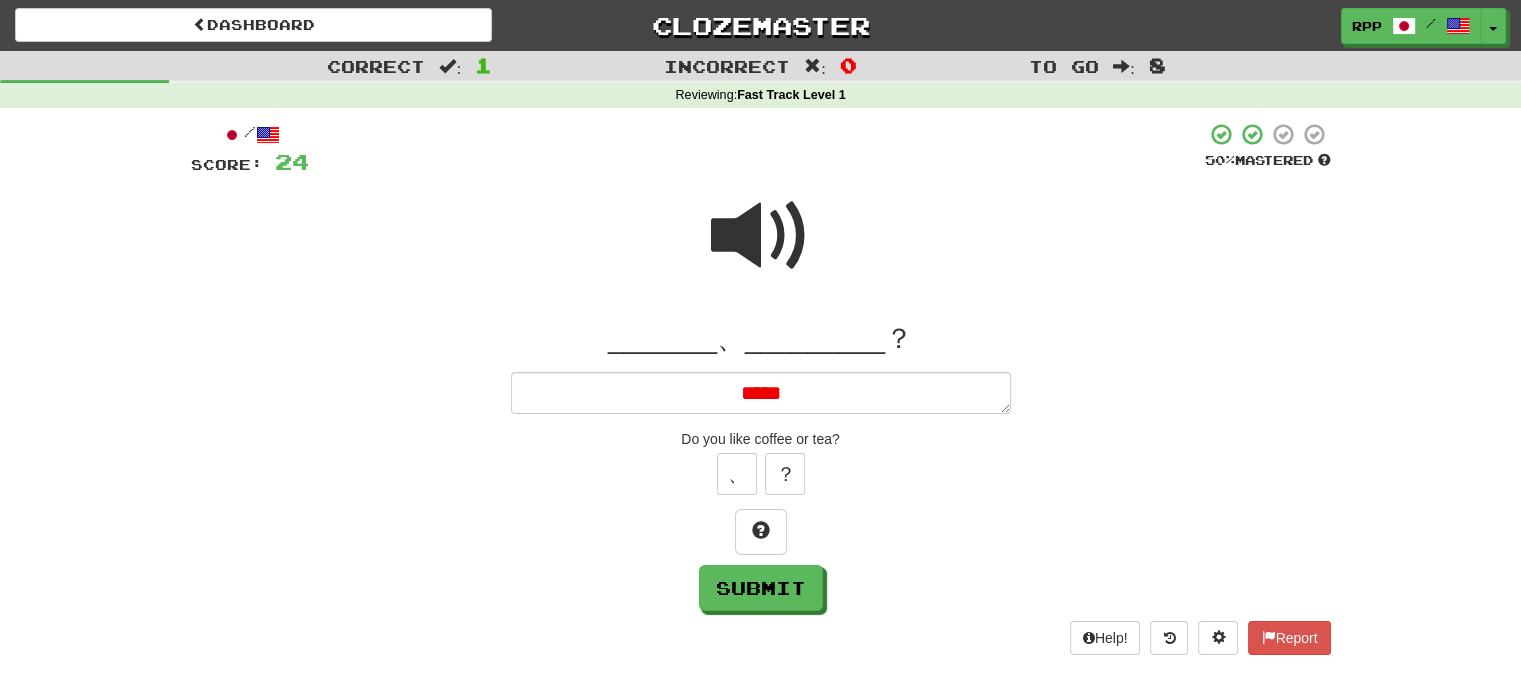 type on "*" 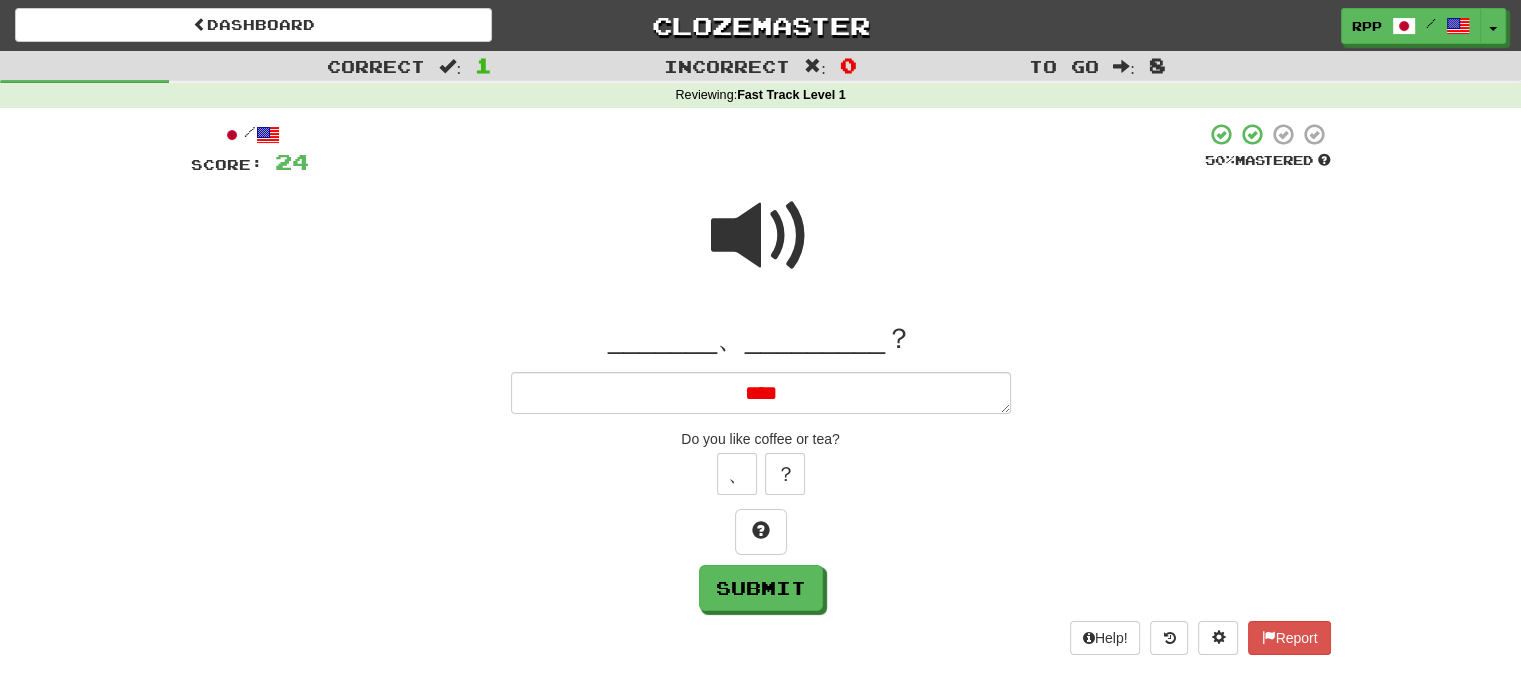 type on "*" 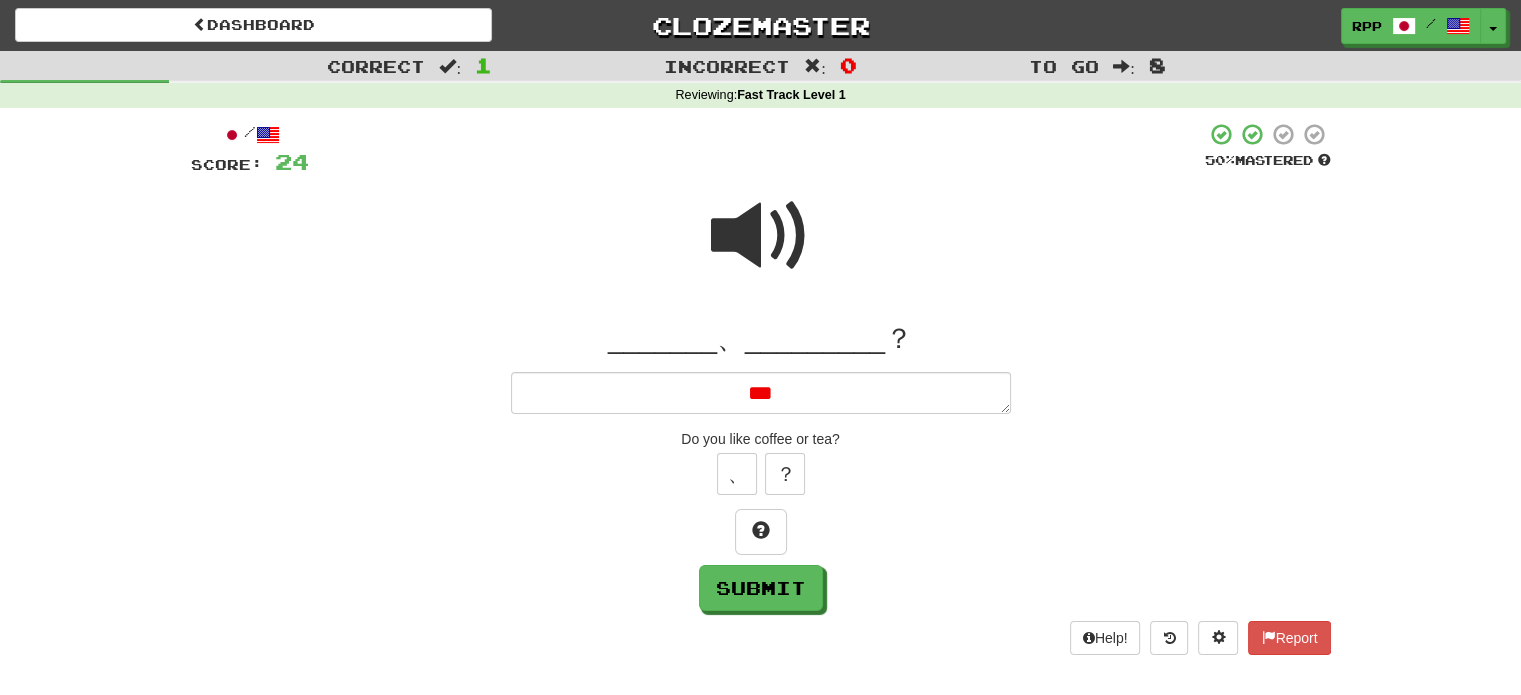 type on "*" 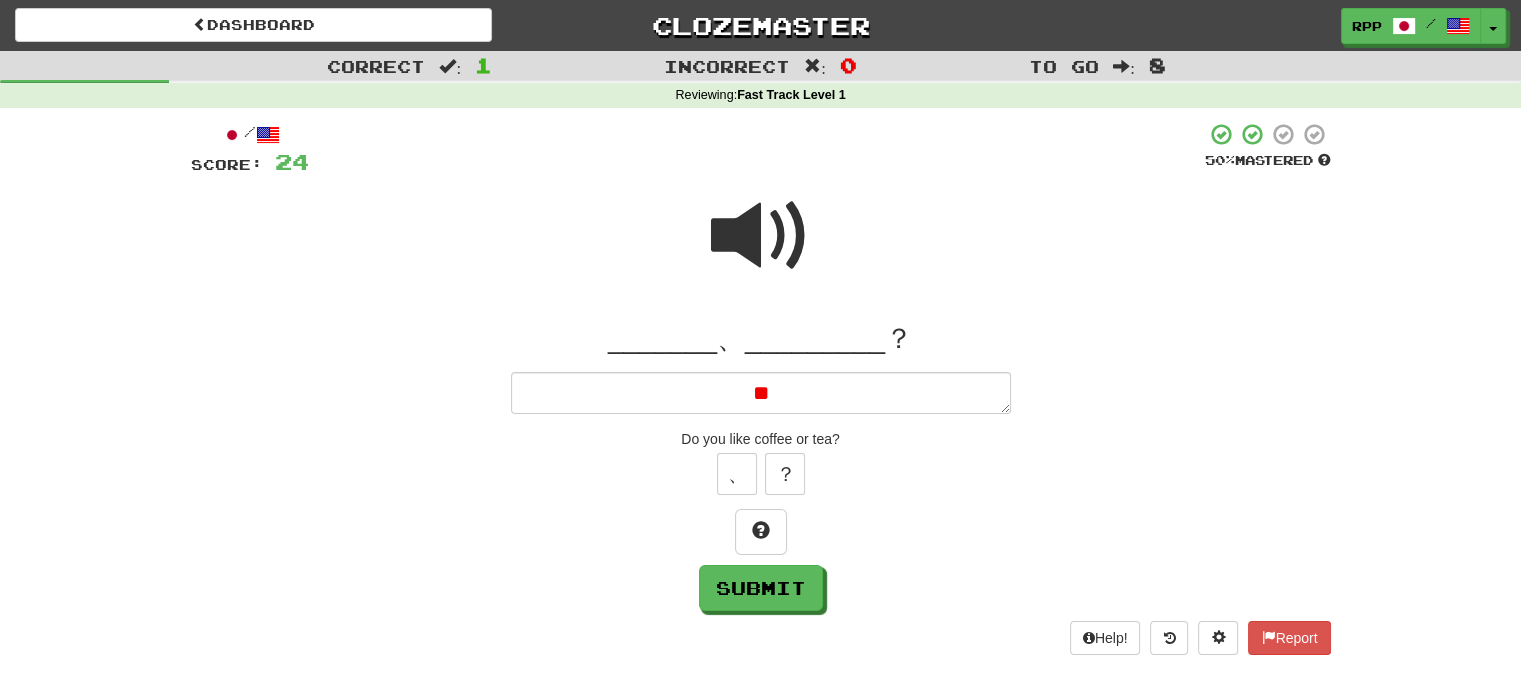 type on "*" 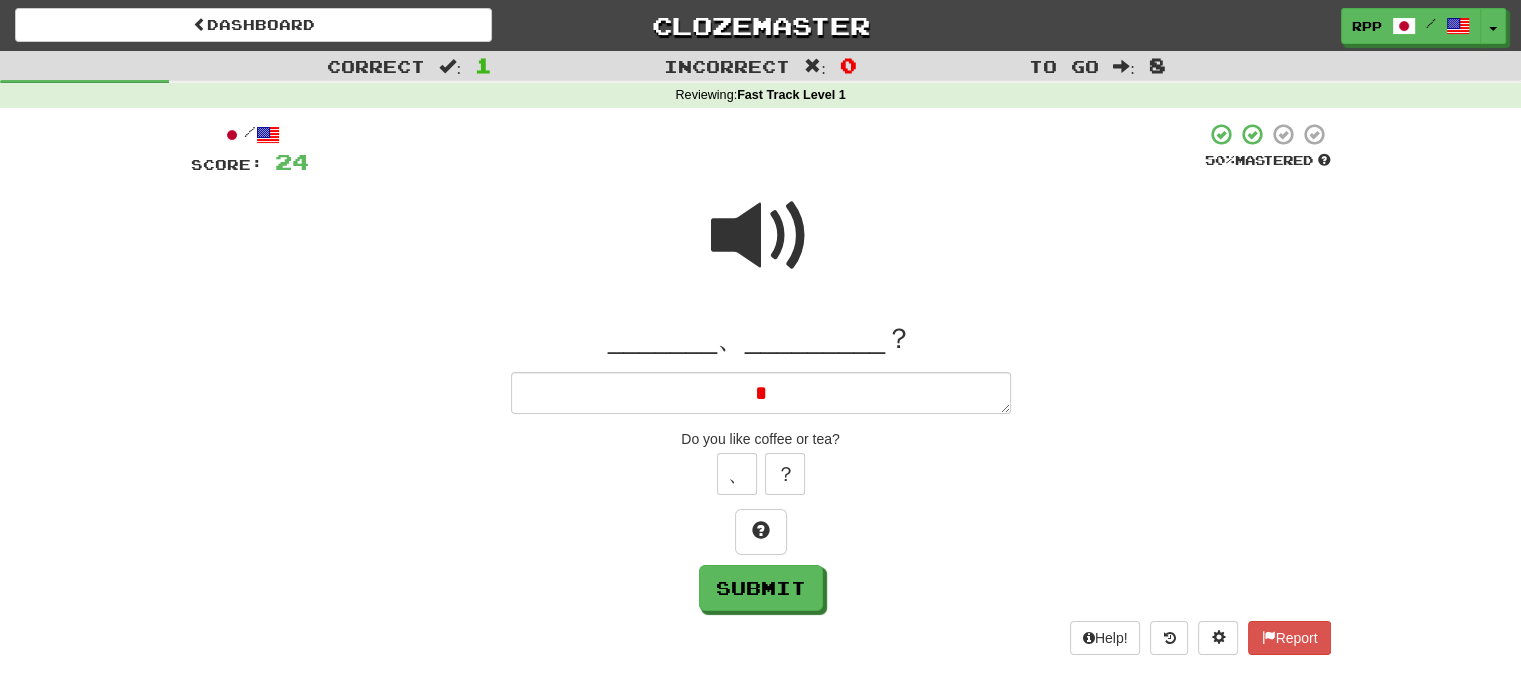 type 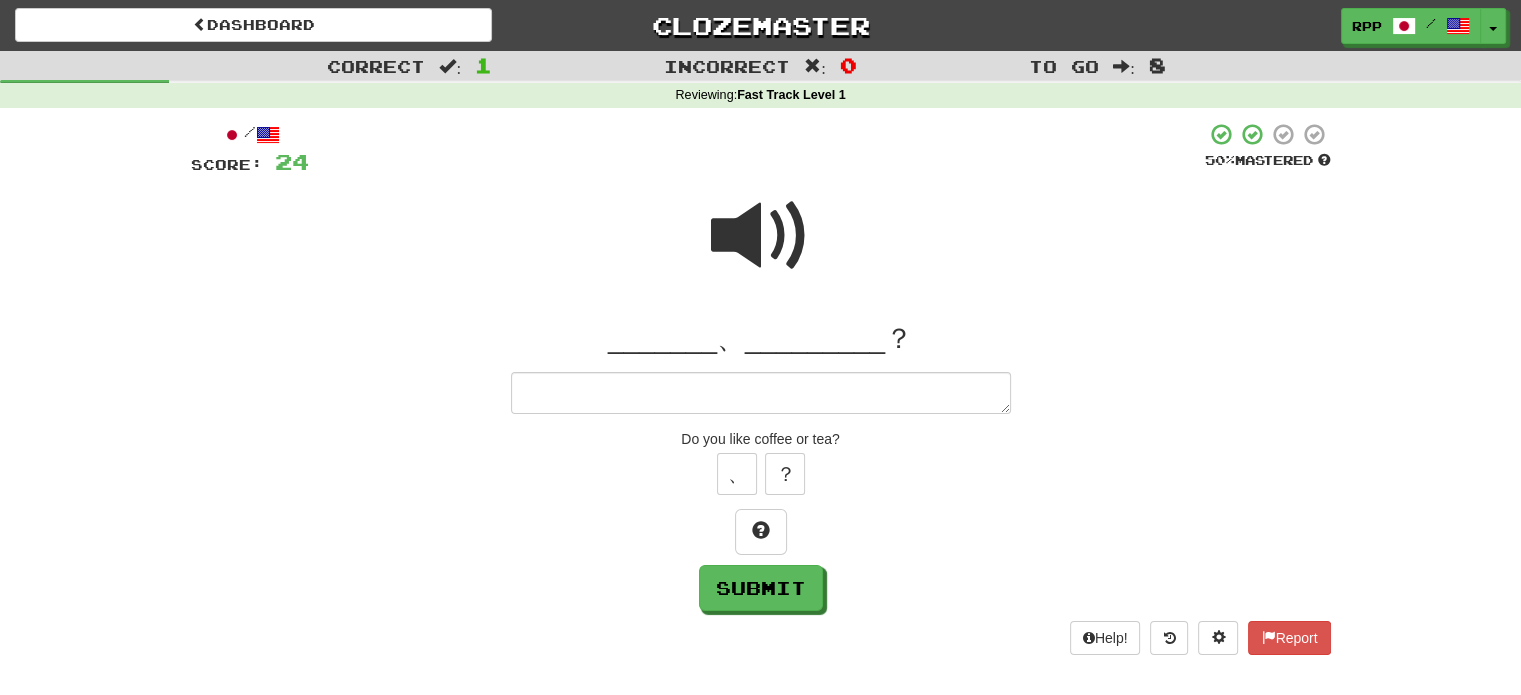 type on "*" 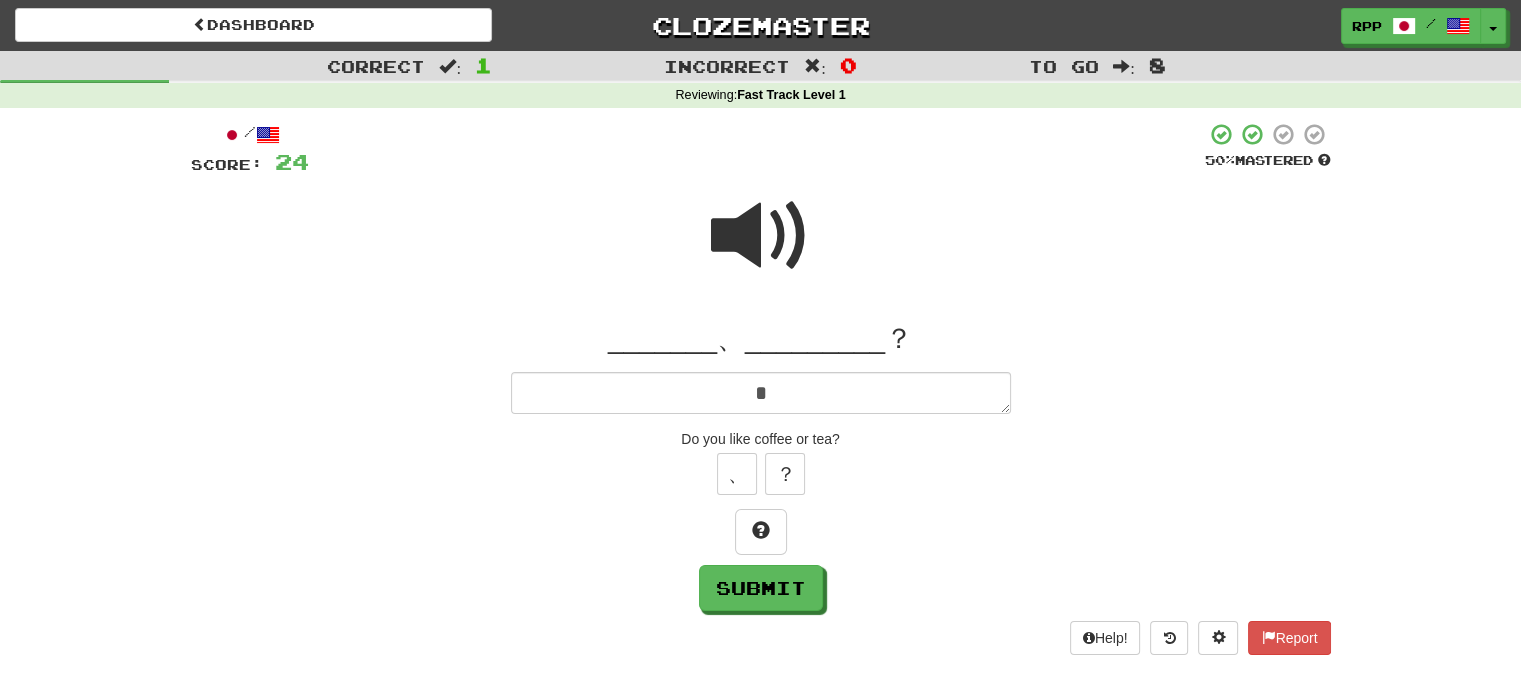 type on "*" 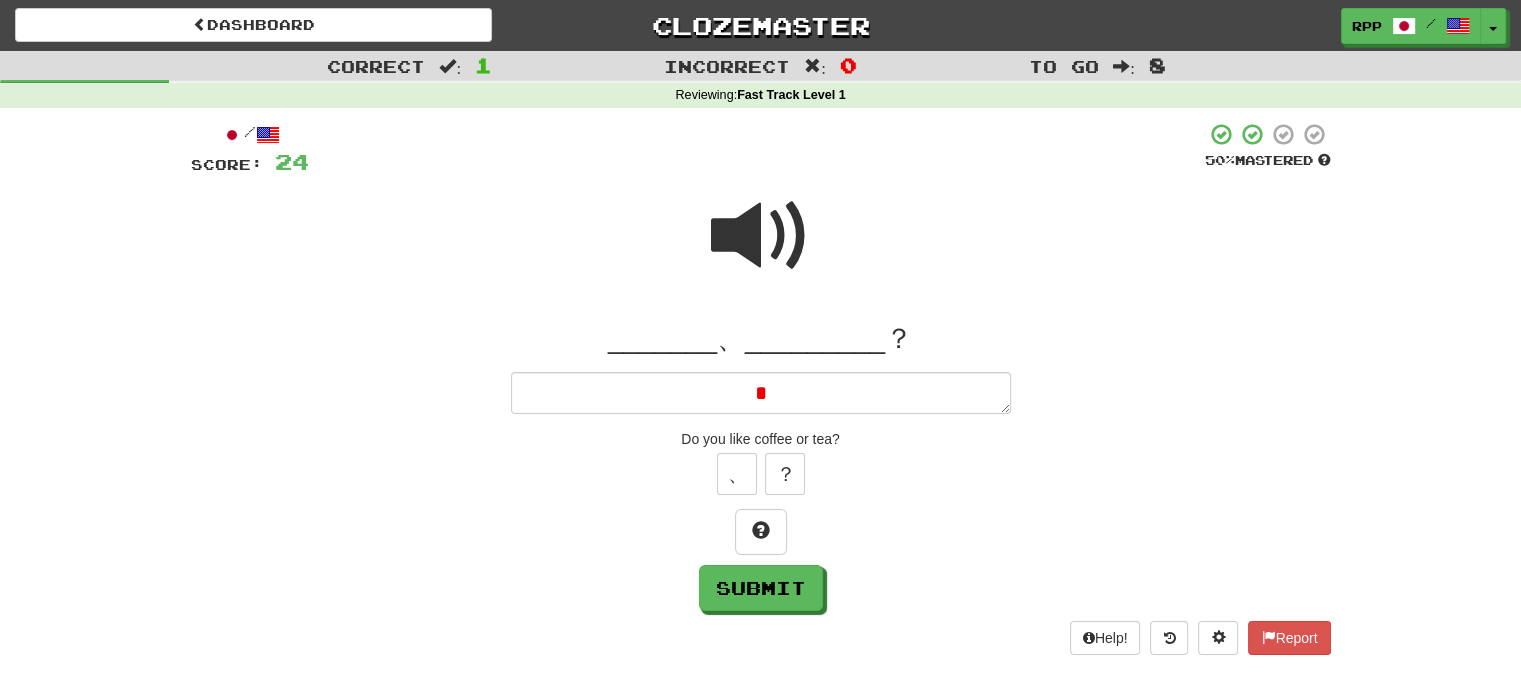 type on "*" 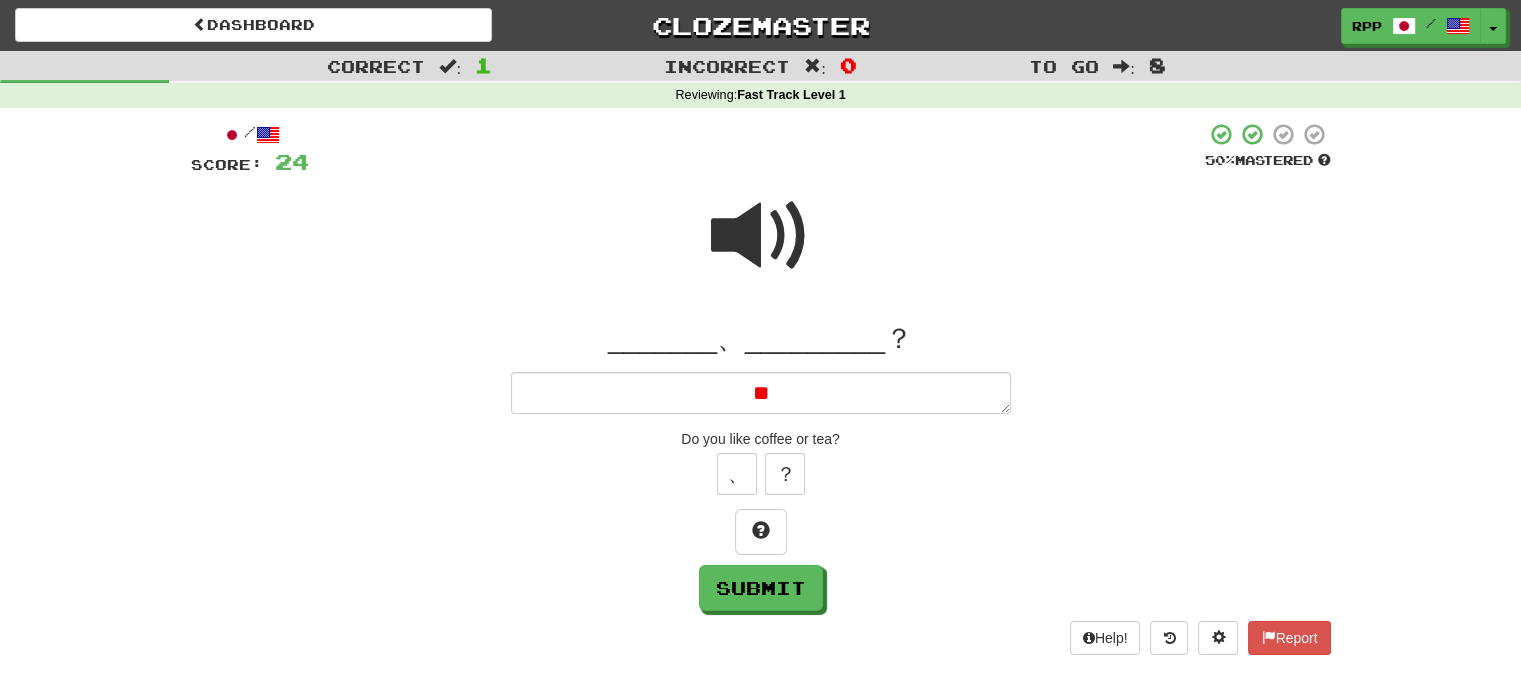 type on "*" 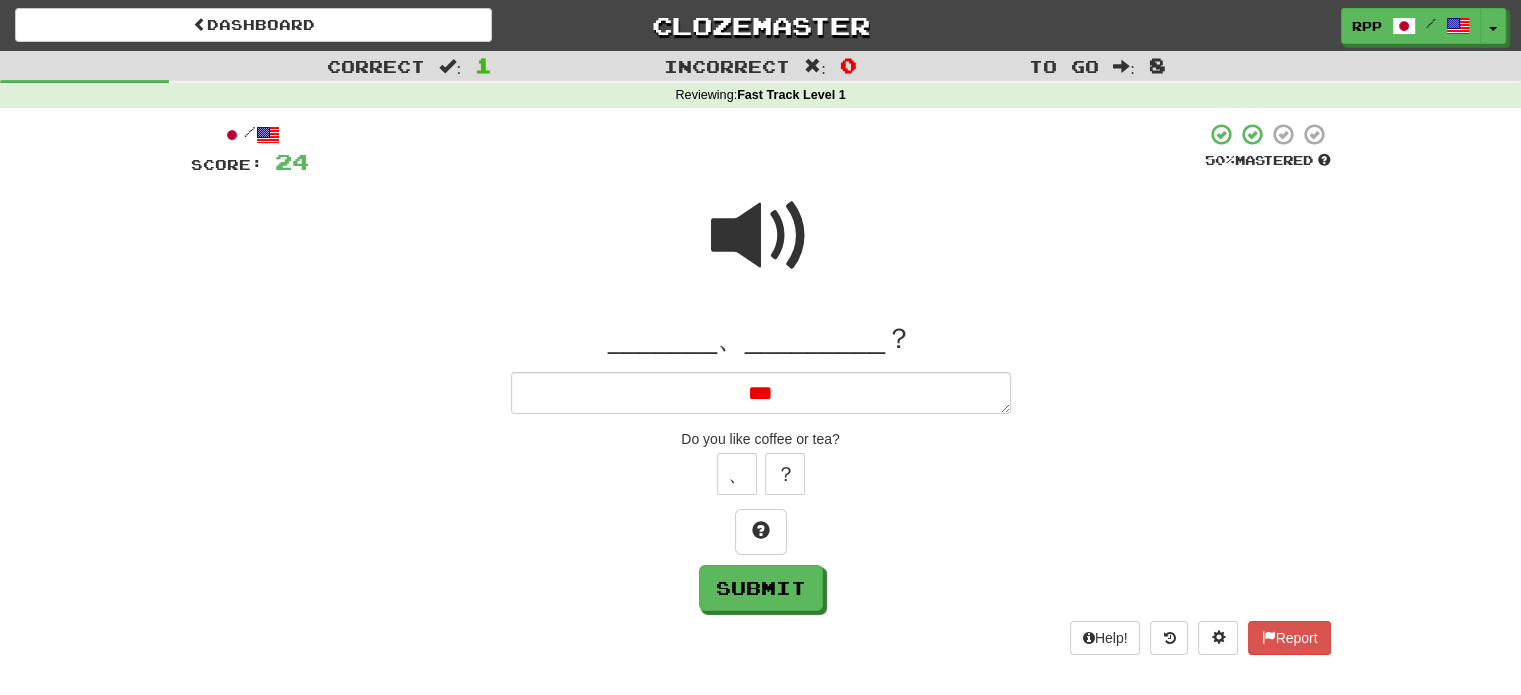 type on "*" 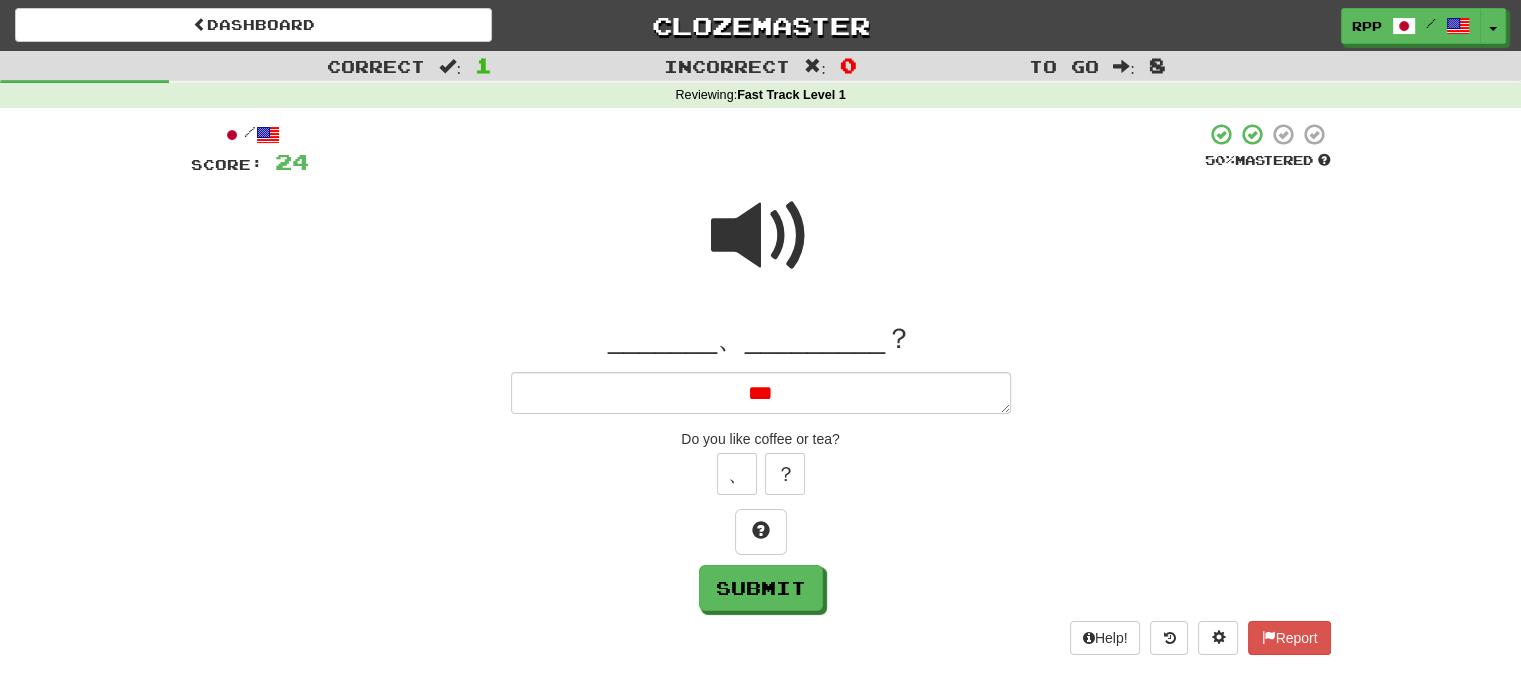 type on "*" 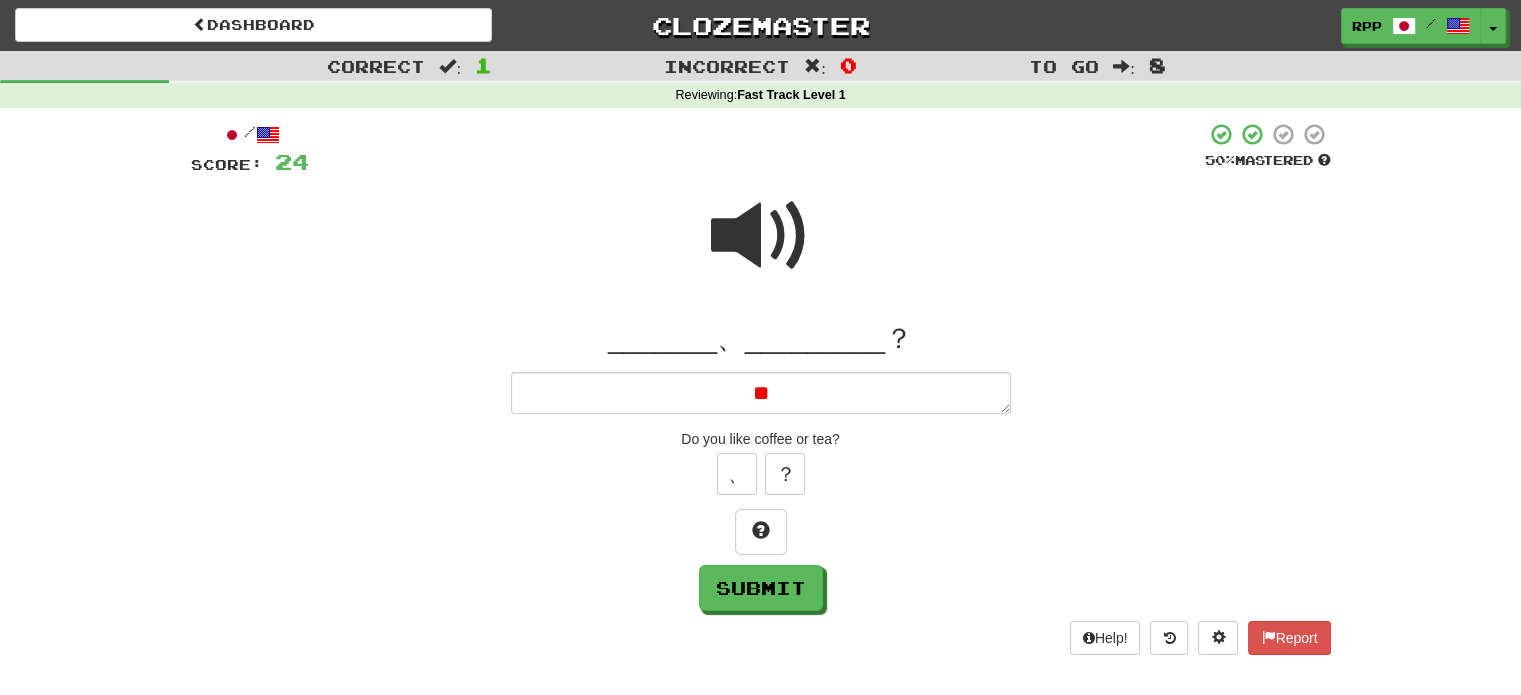 type on "*" 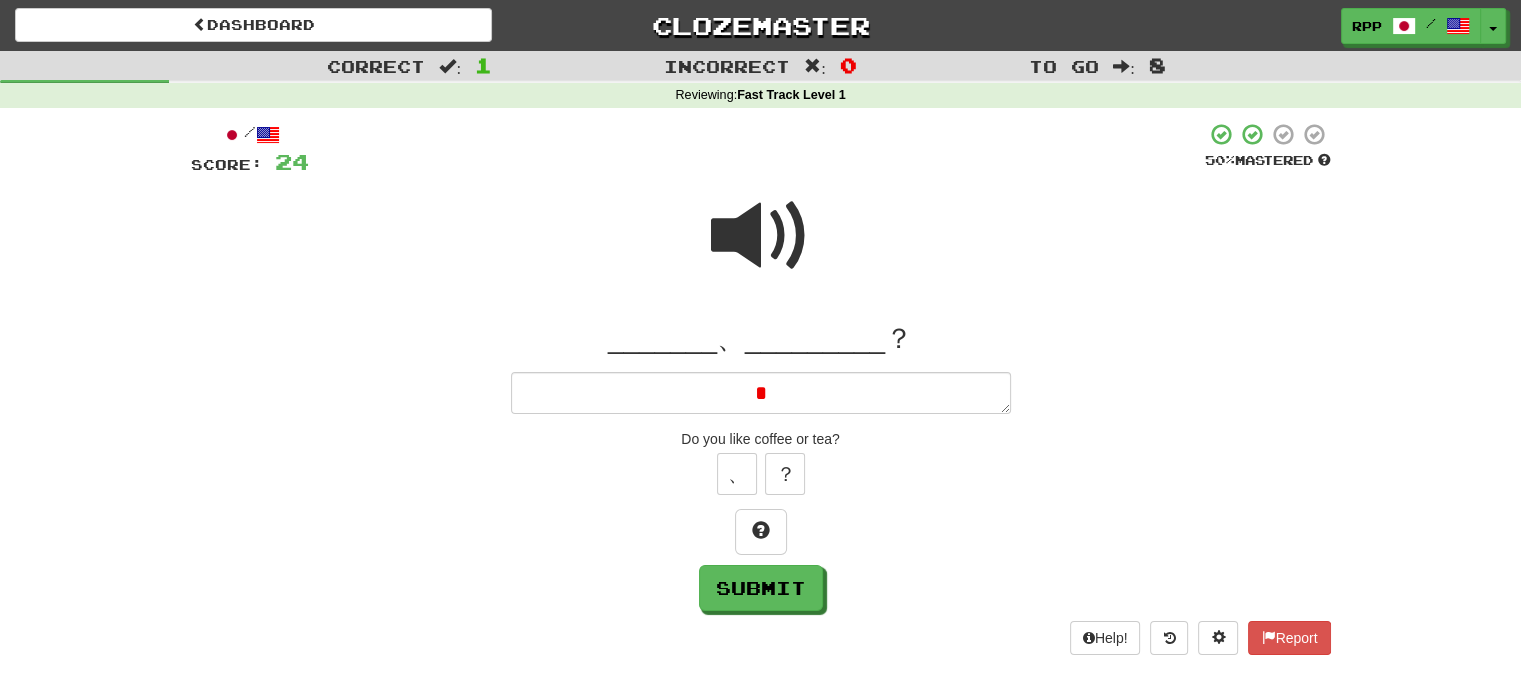 type on "*" 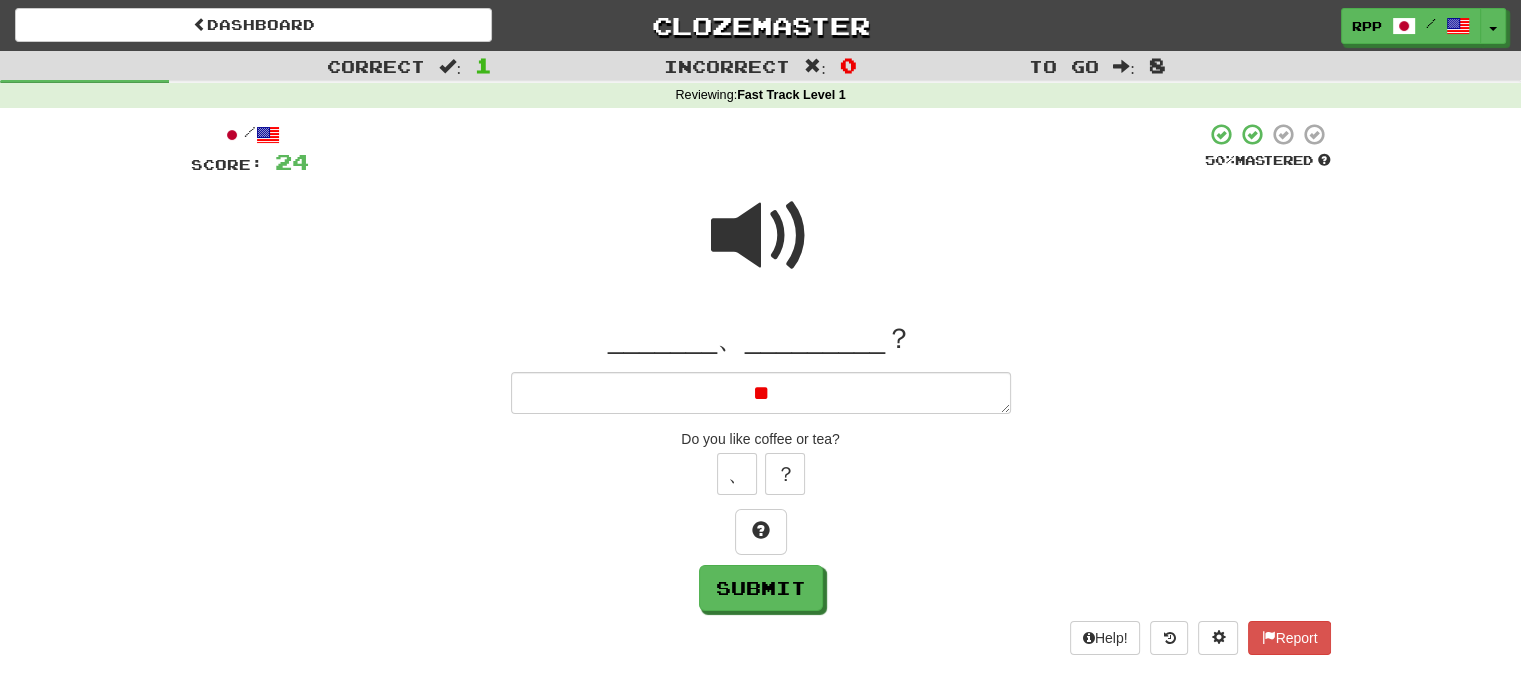 type on "*" 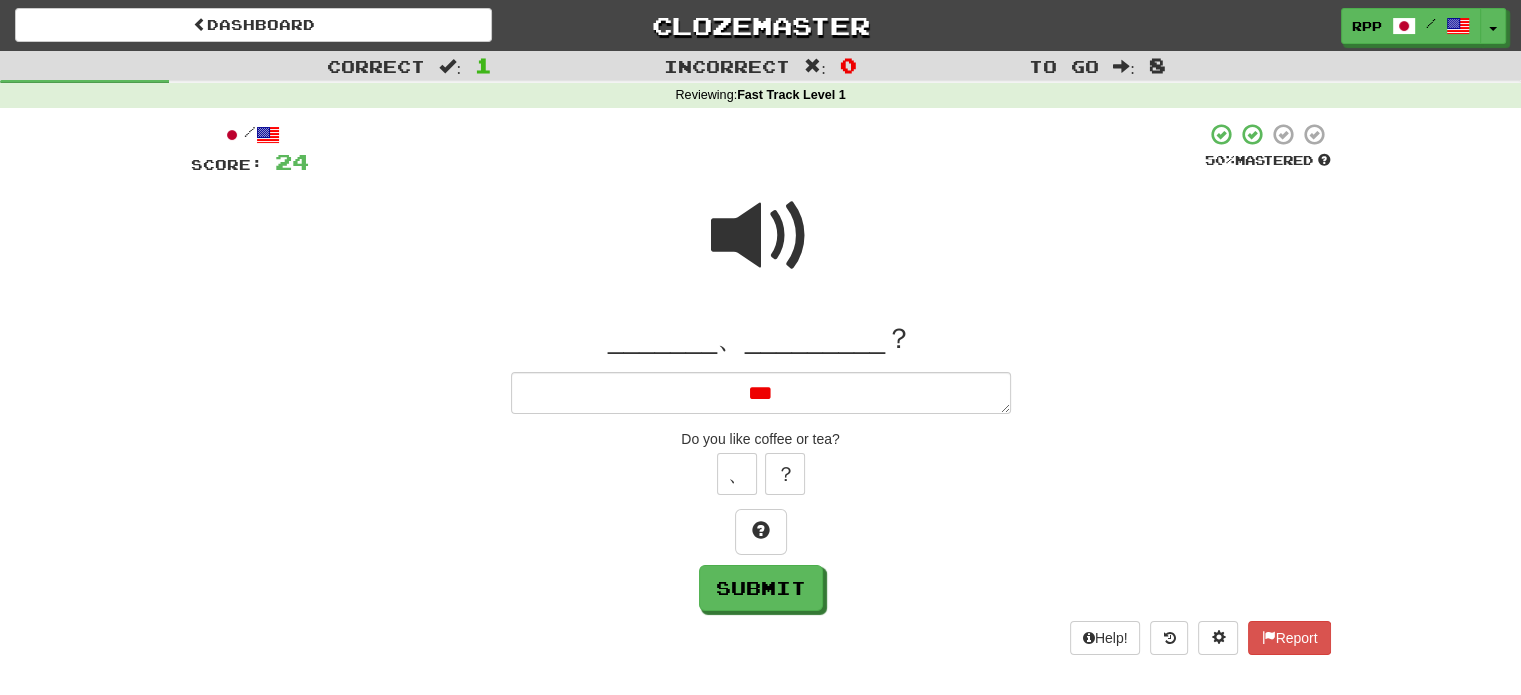 type on "*" 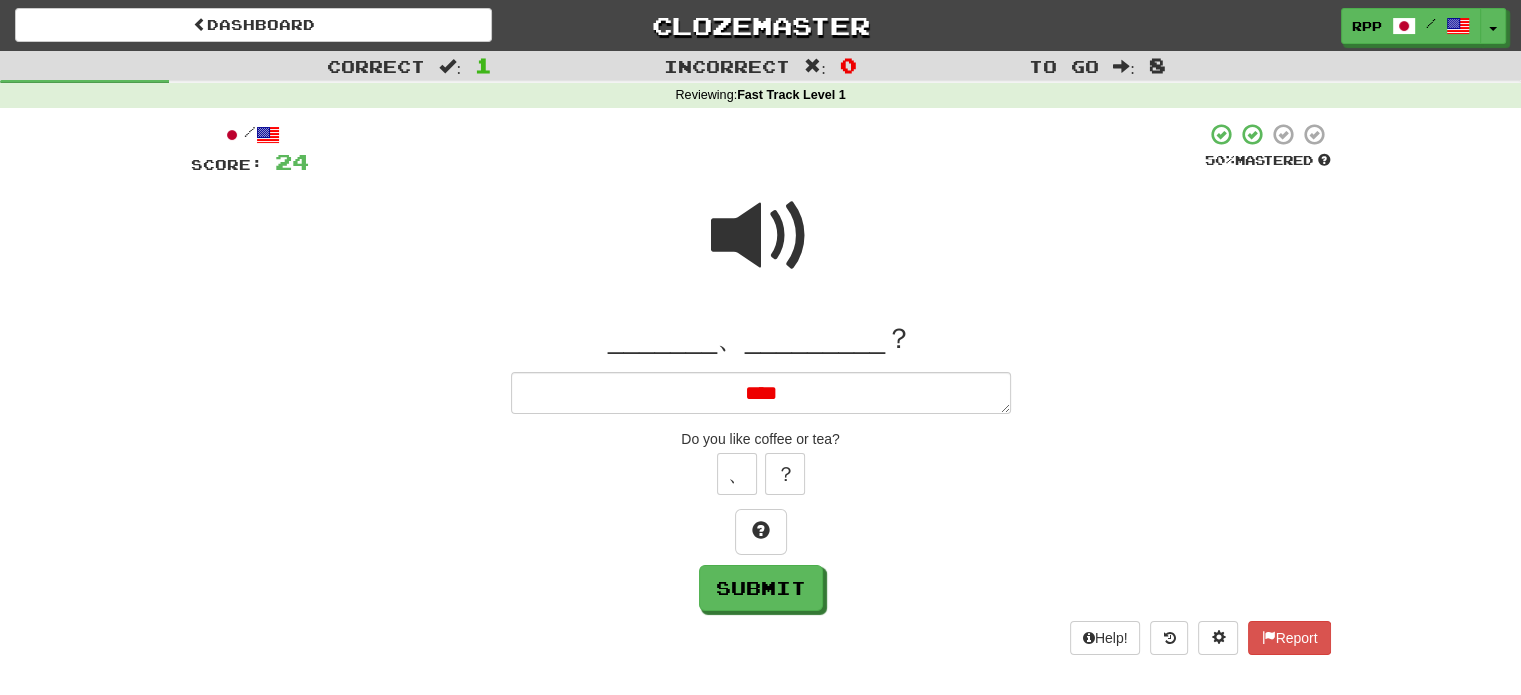 type on "*" 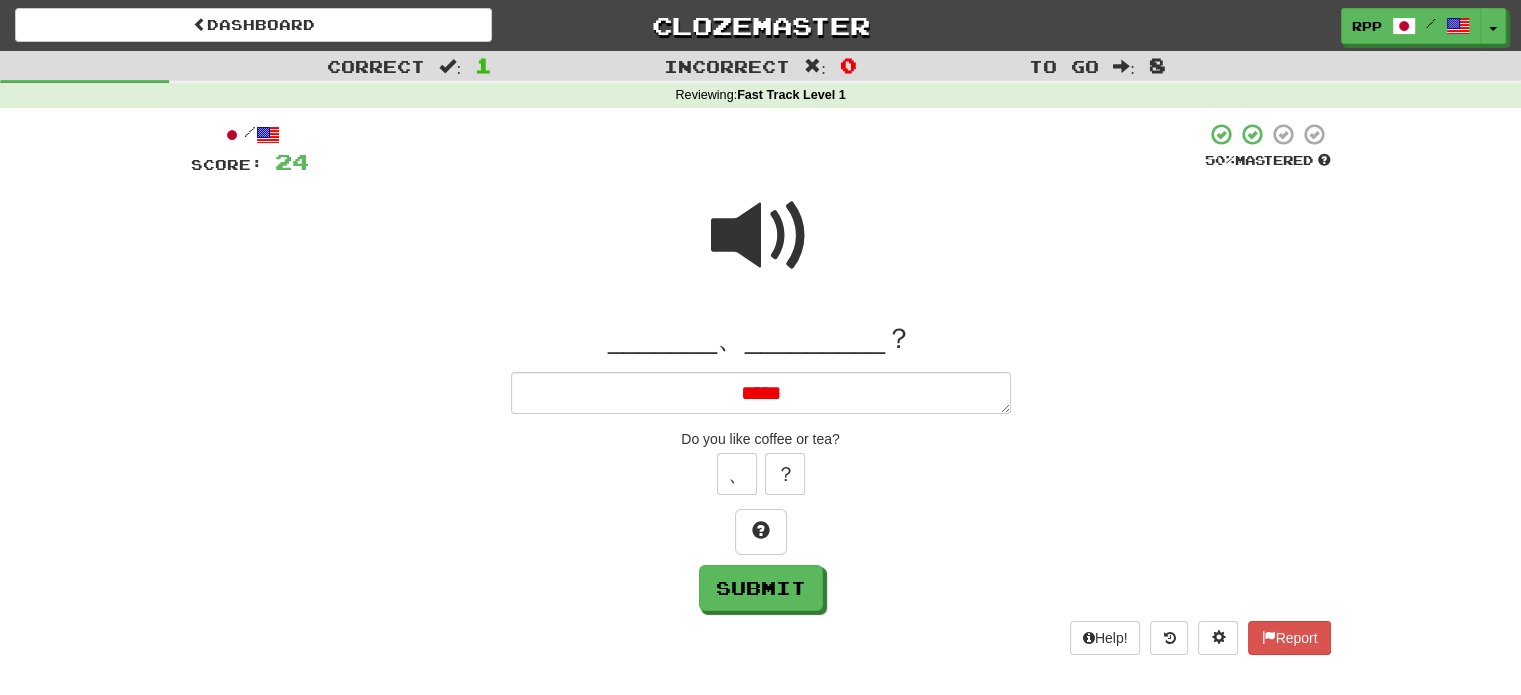 type on "*" 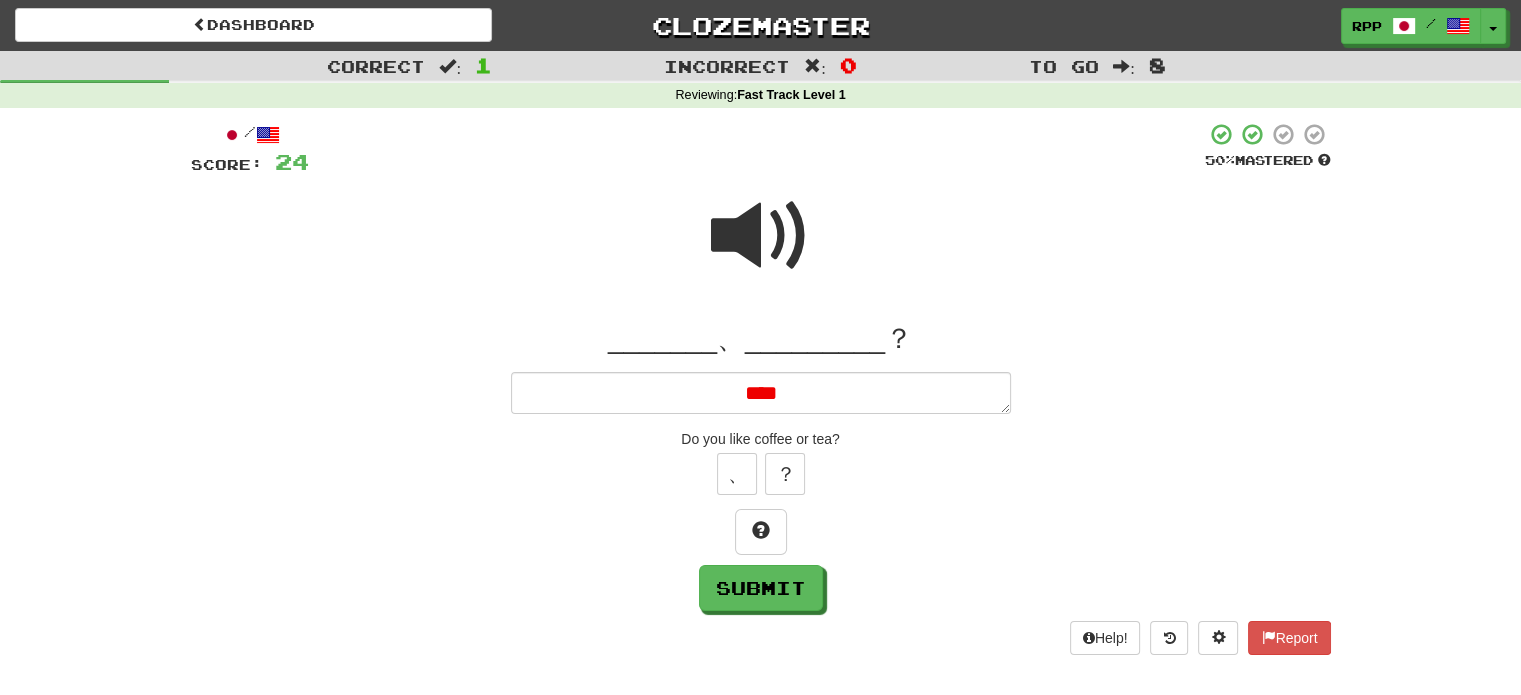 type on "*" 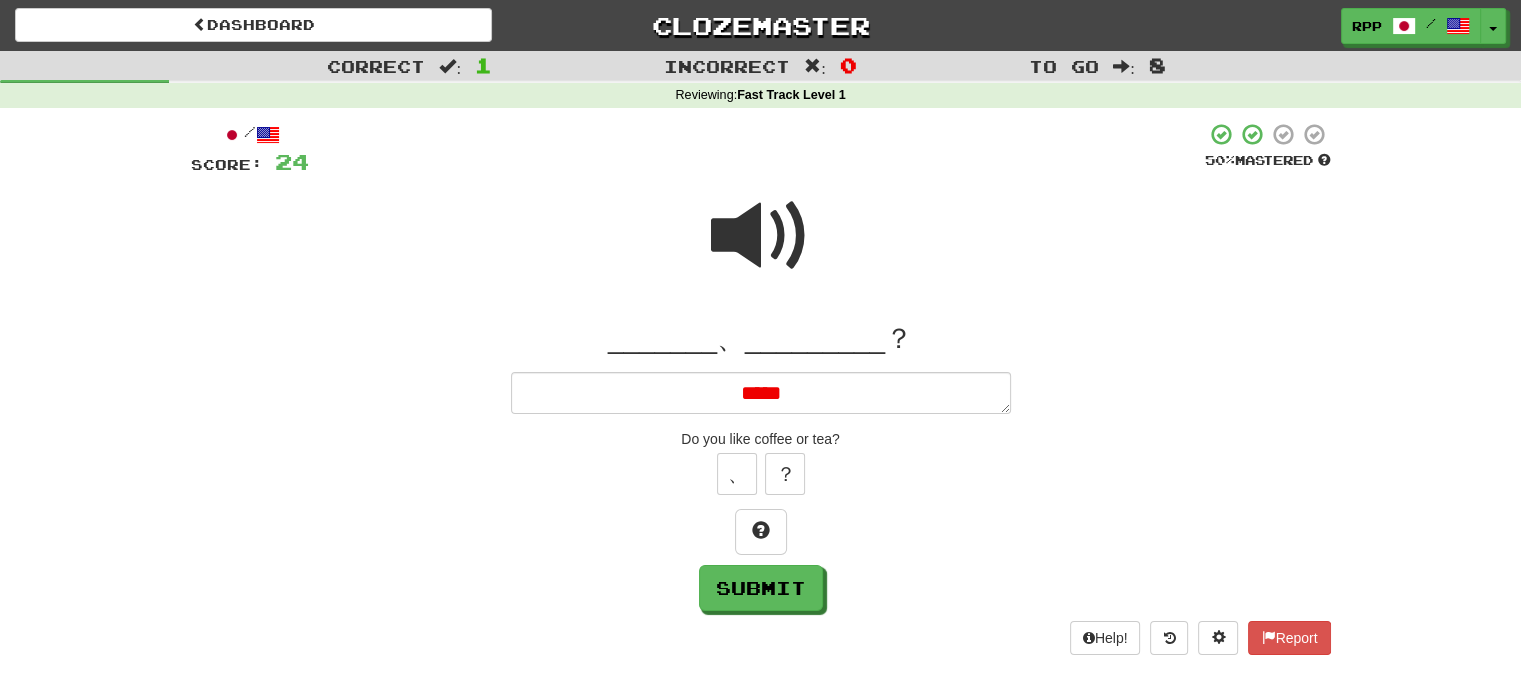 type on "*" 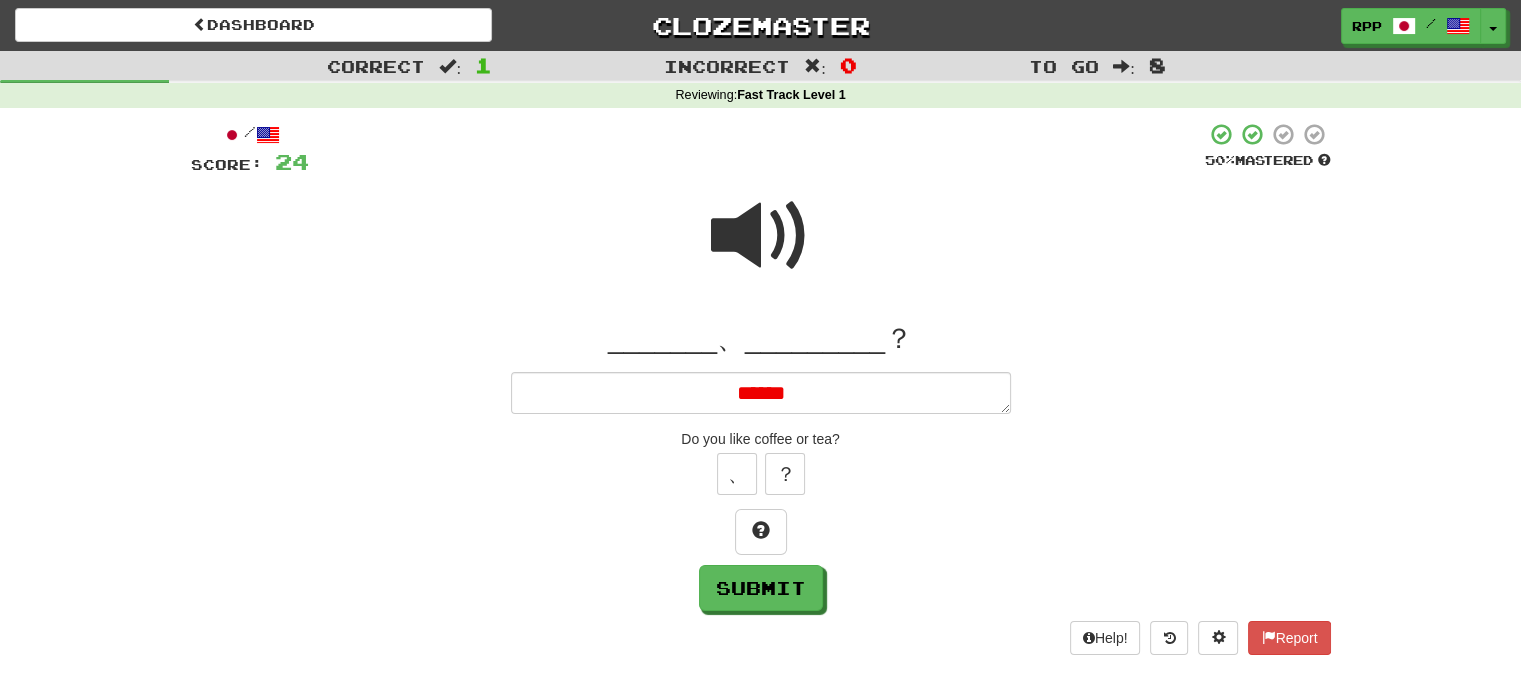 type on "*" 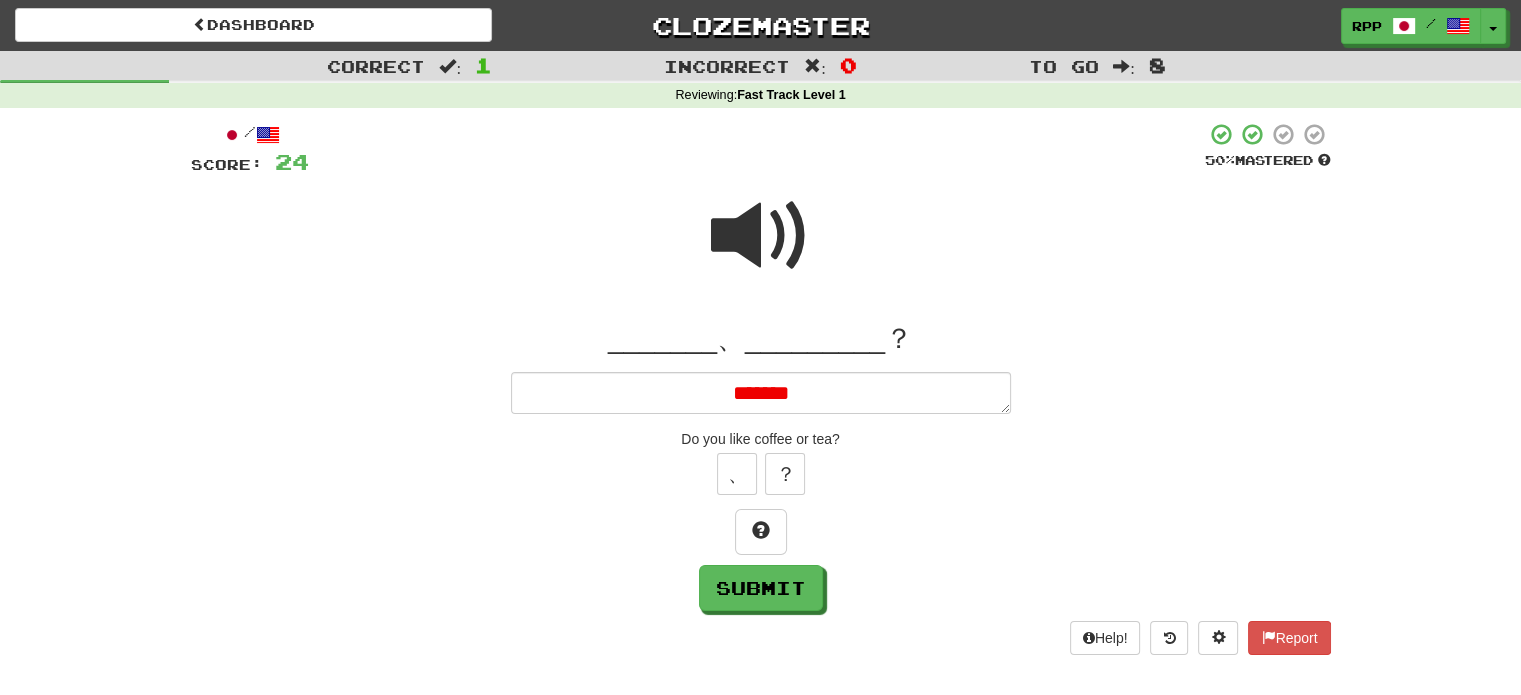 type on "*" 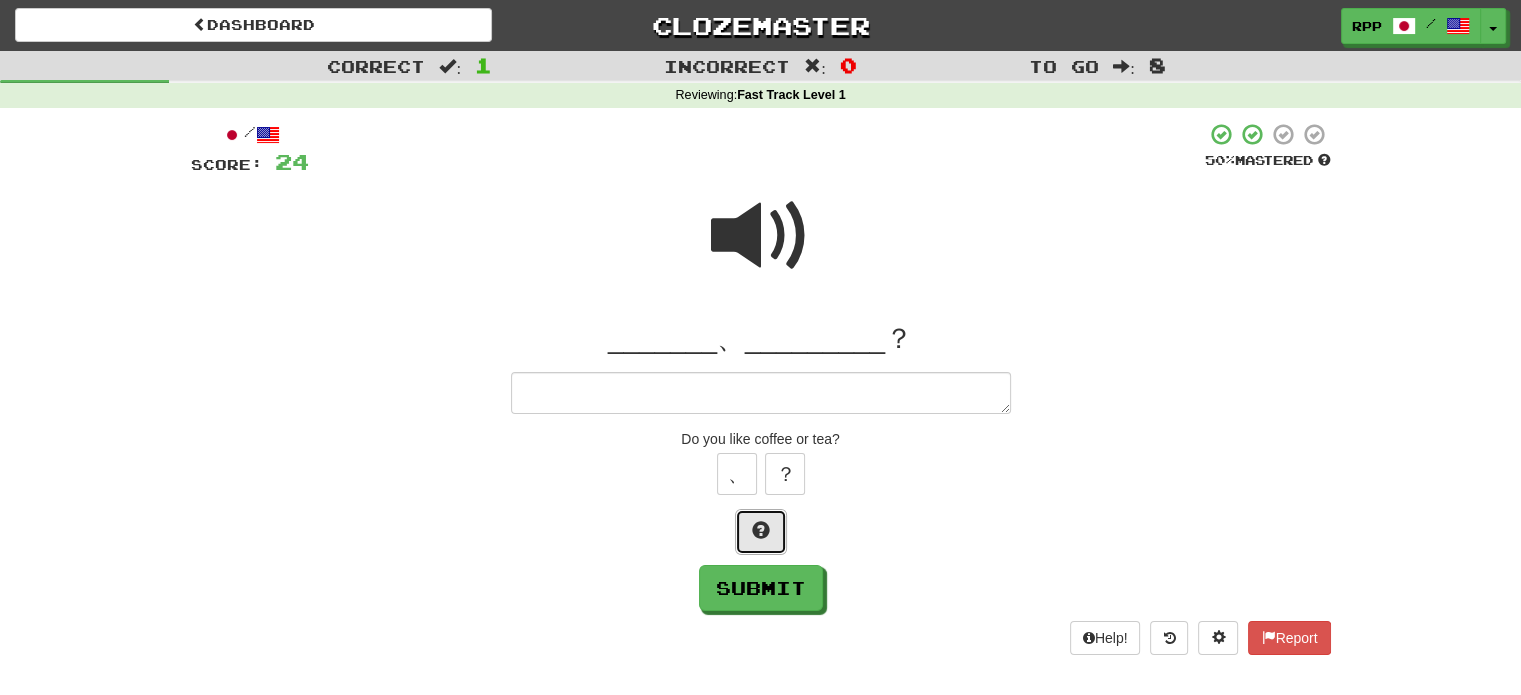 click at bounding box center [761, 530] 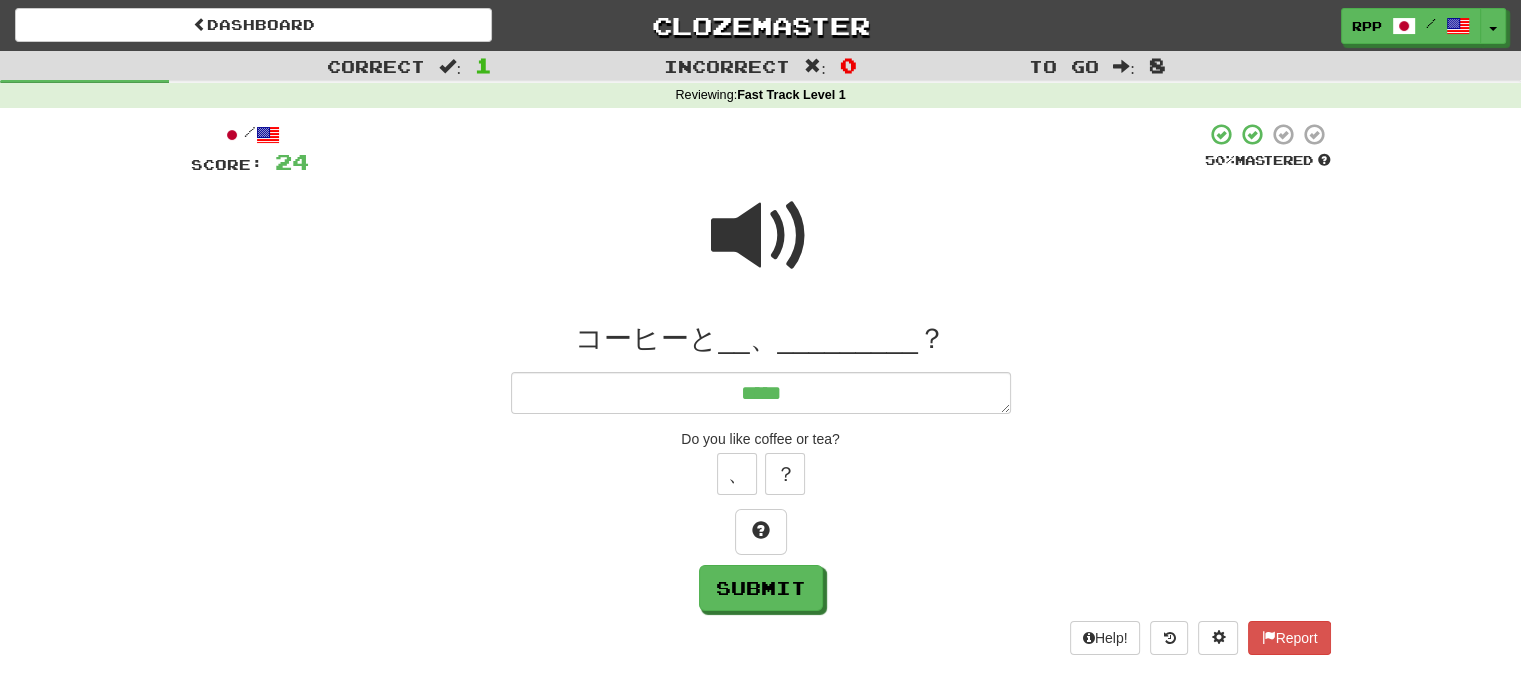 click at bounding box center (761, 236) 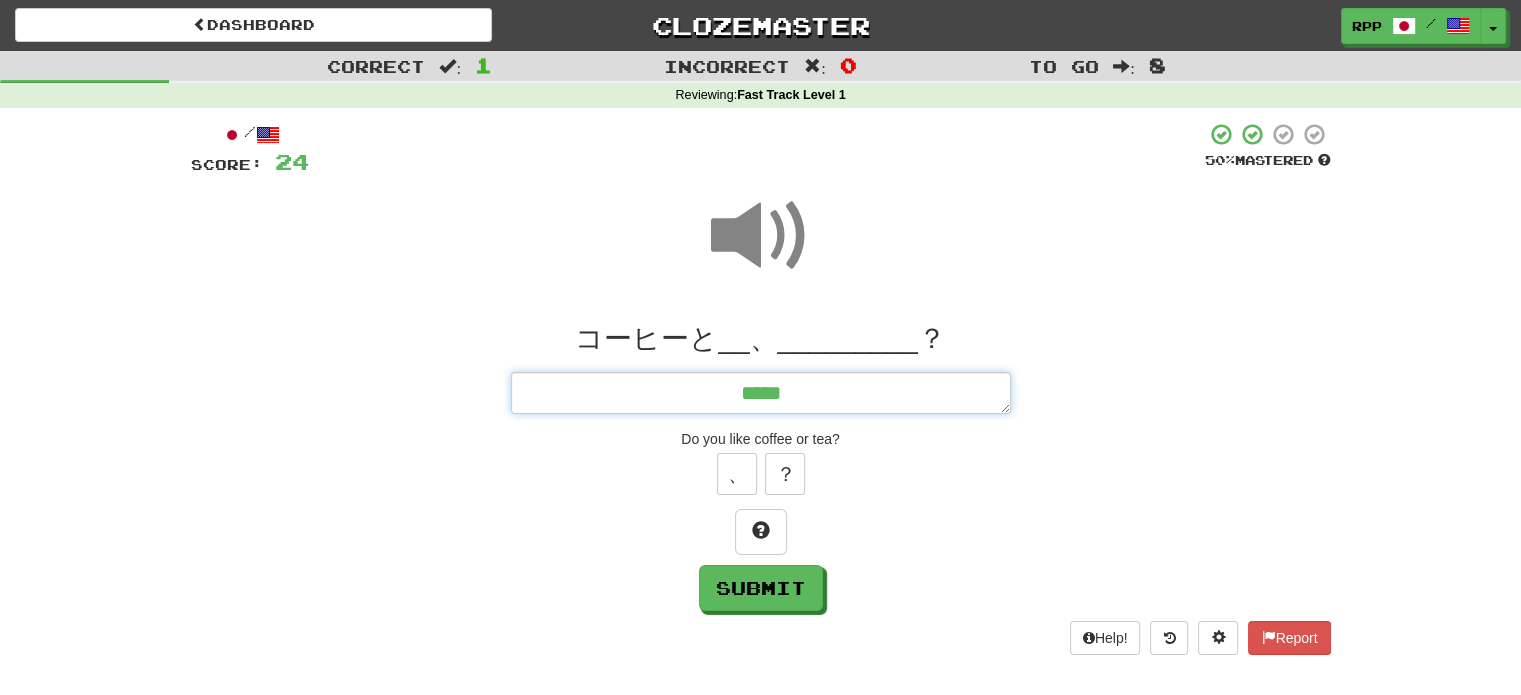 click on "*****" at bounding box center [761, 393] 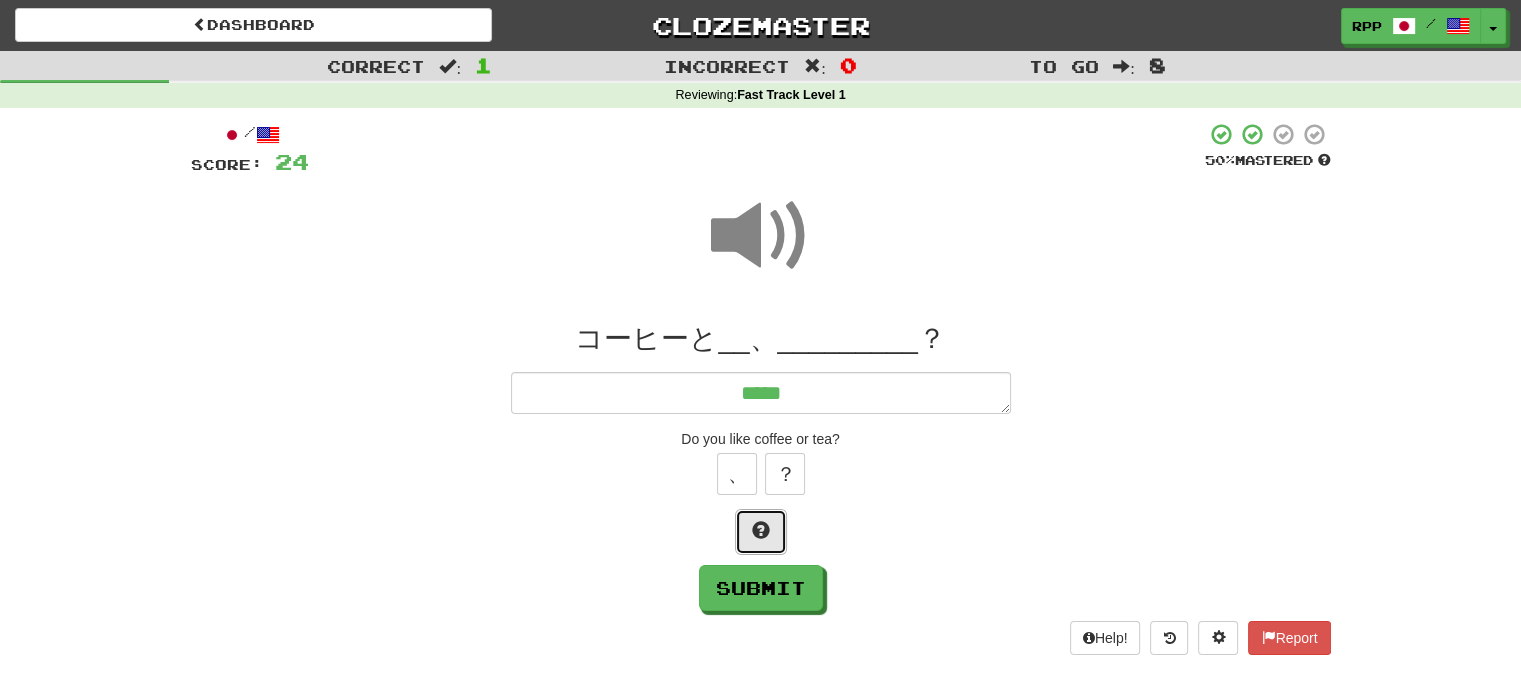 click at bounding box center [761, 532] 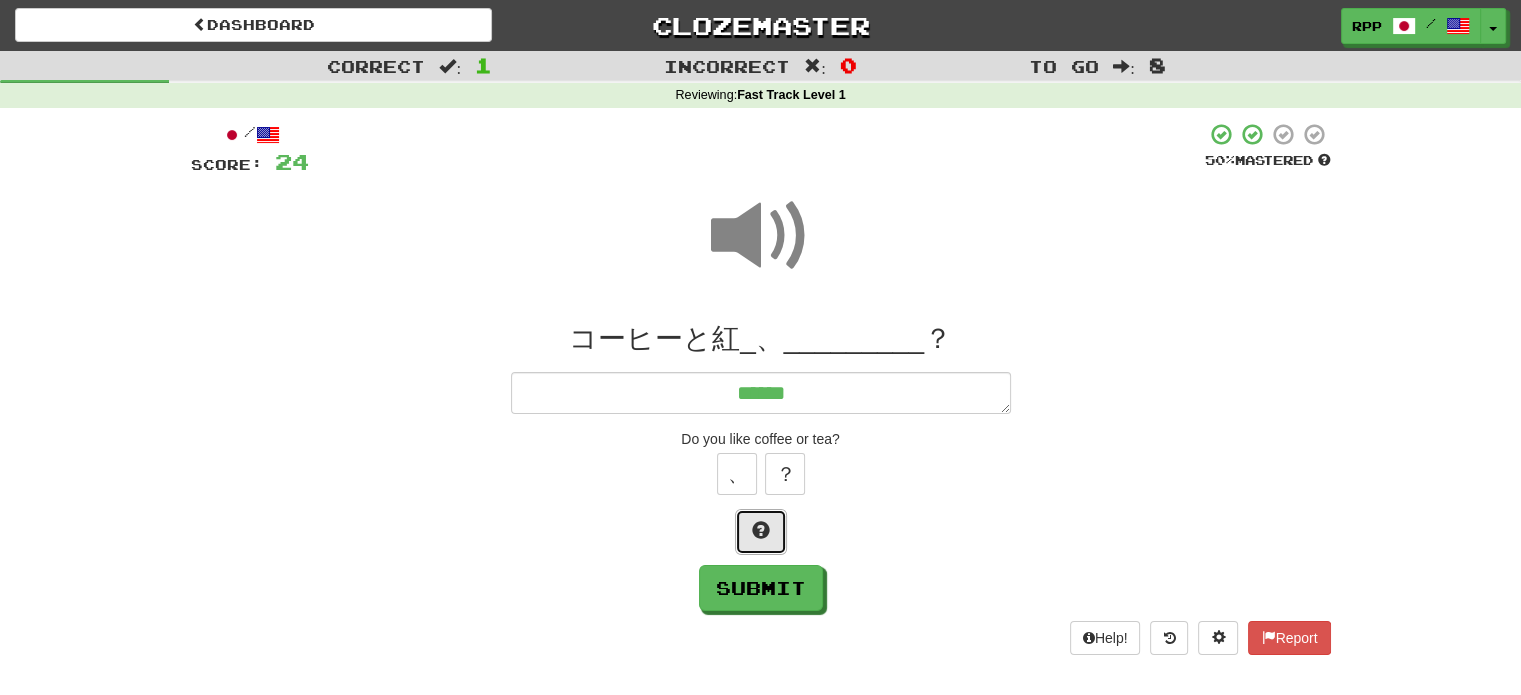 click at bounding box center (761, 530) 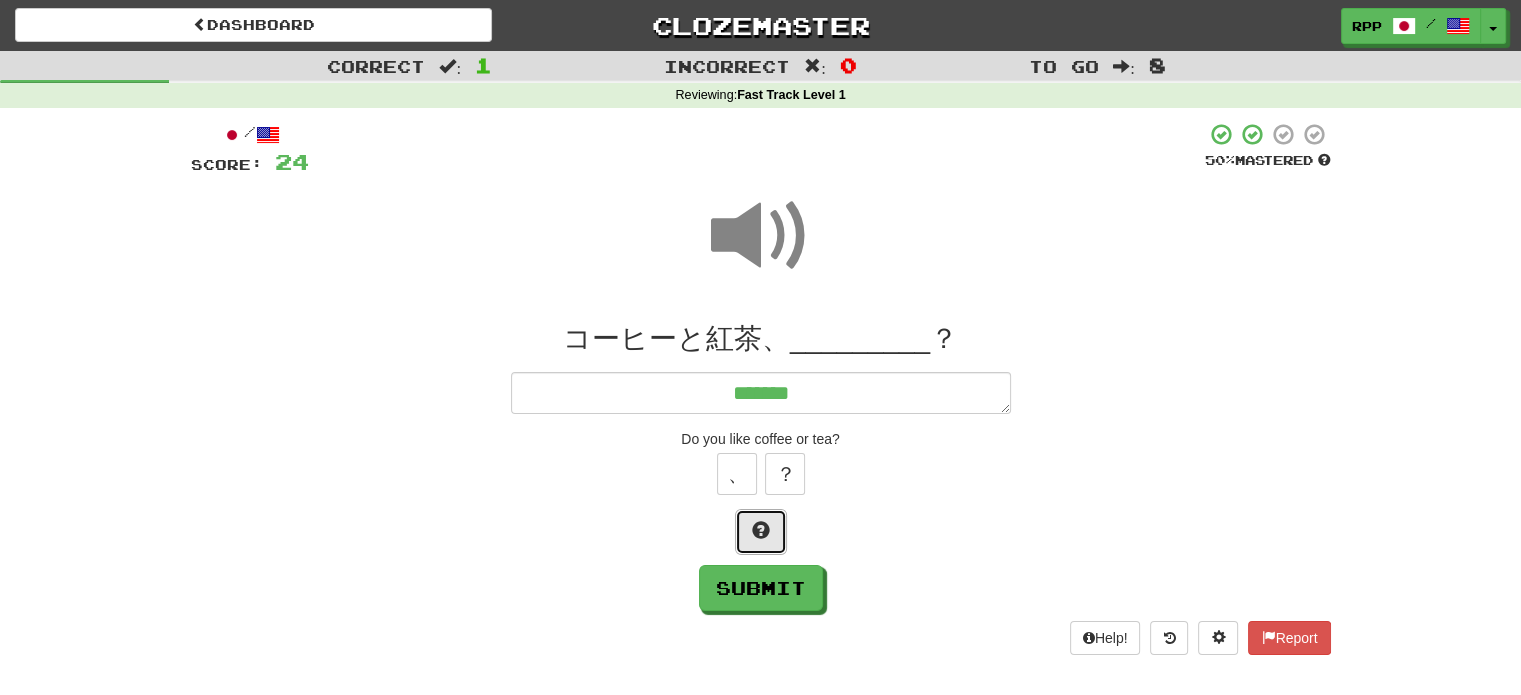 click at bounding box center [761, 530] 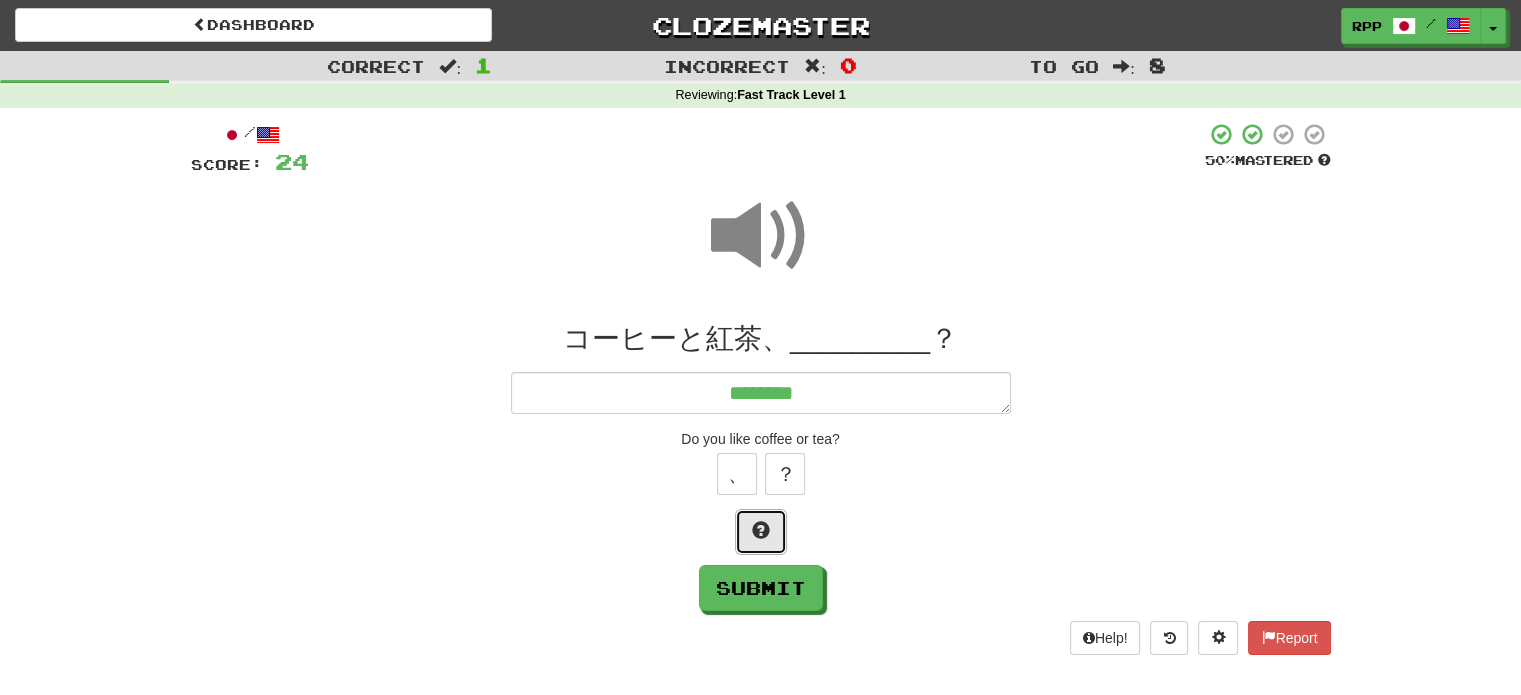 click at bounding box center [761, 530] 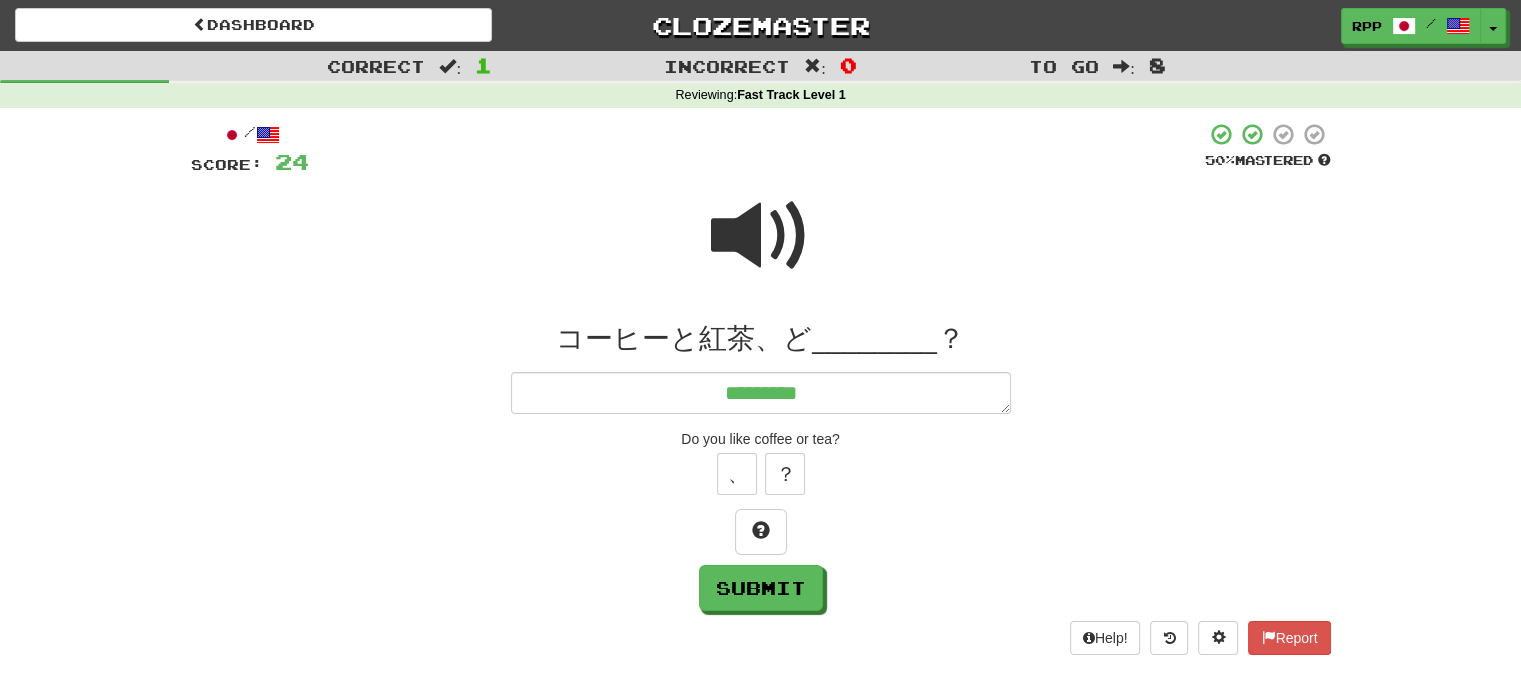 click at bounding box center (761, 236) 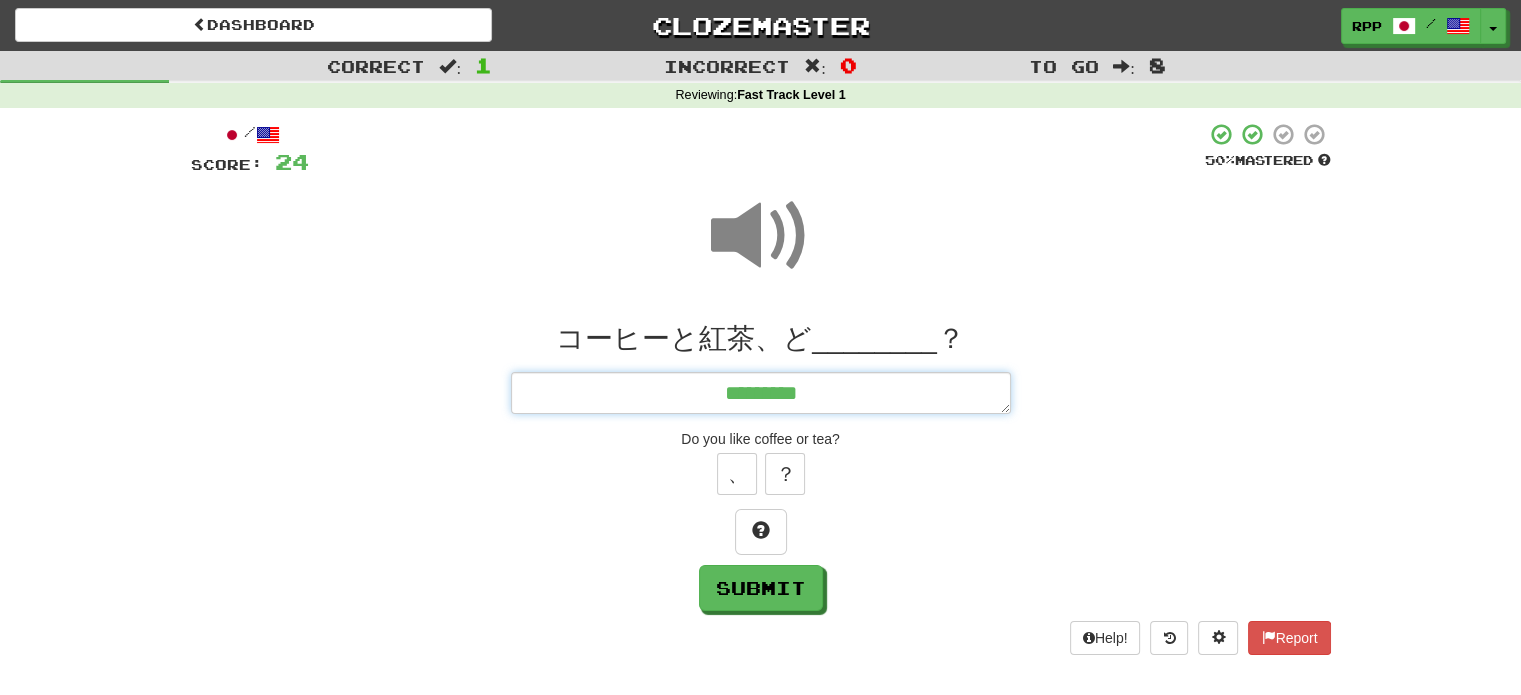 click on "*********" at bounding box center (761, 393) 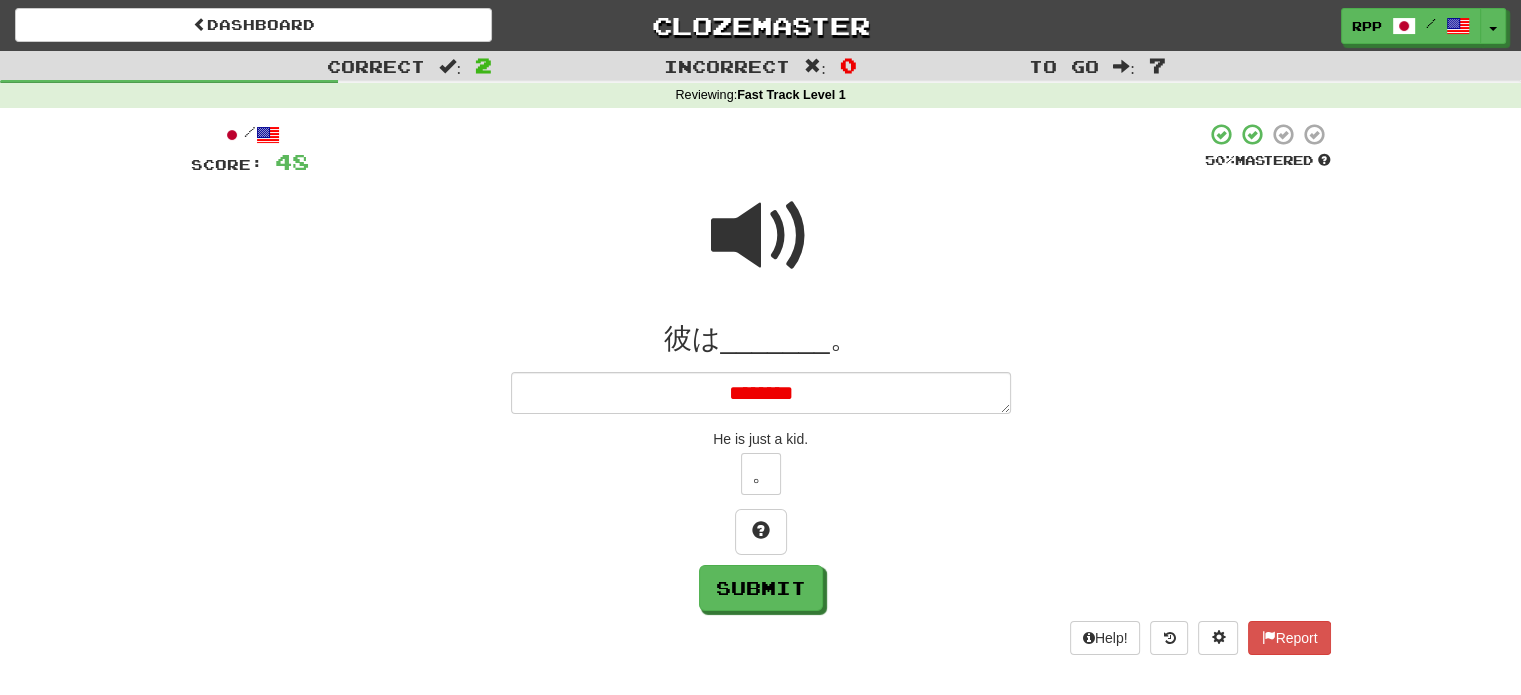 click at bounding box center [761, 236] 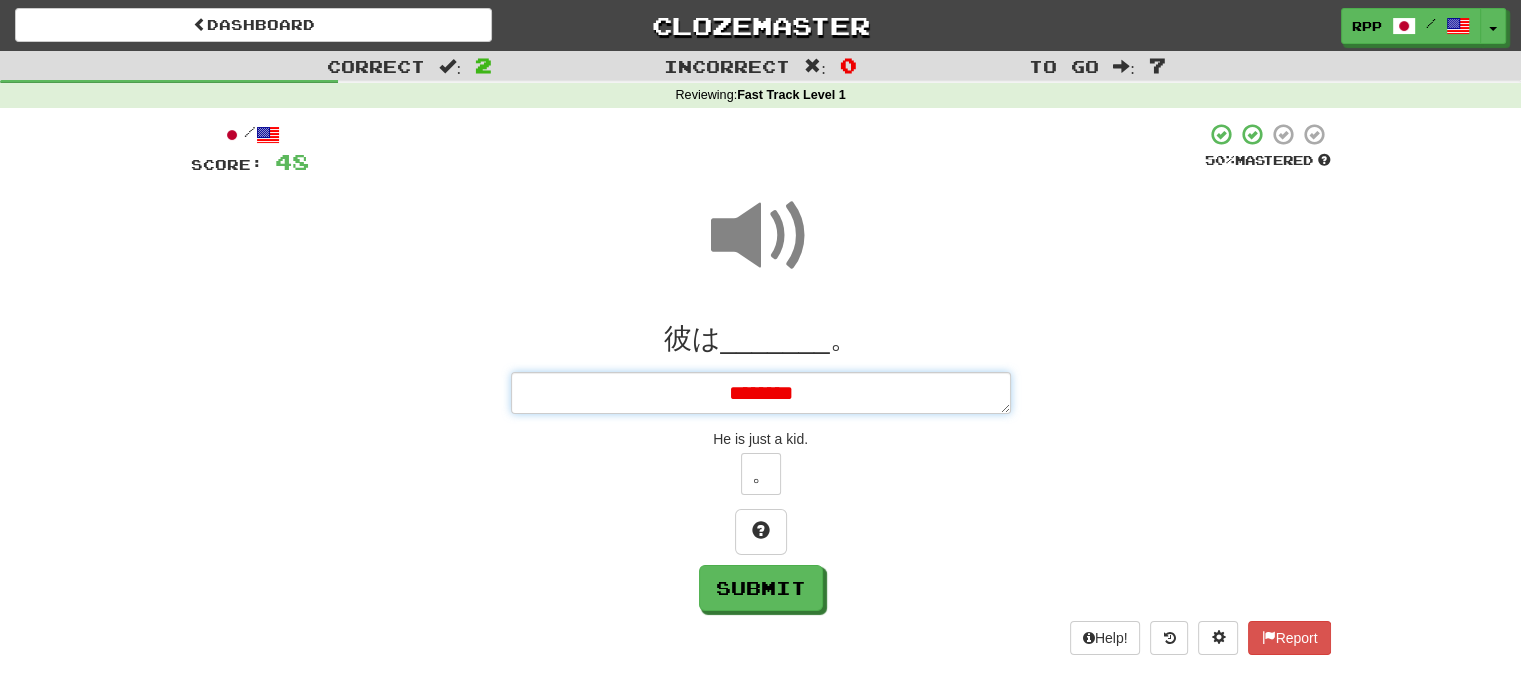 click on "********" at bounding box center (761, 393) 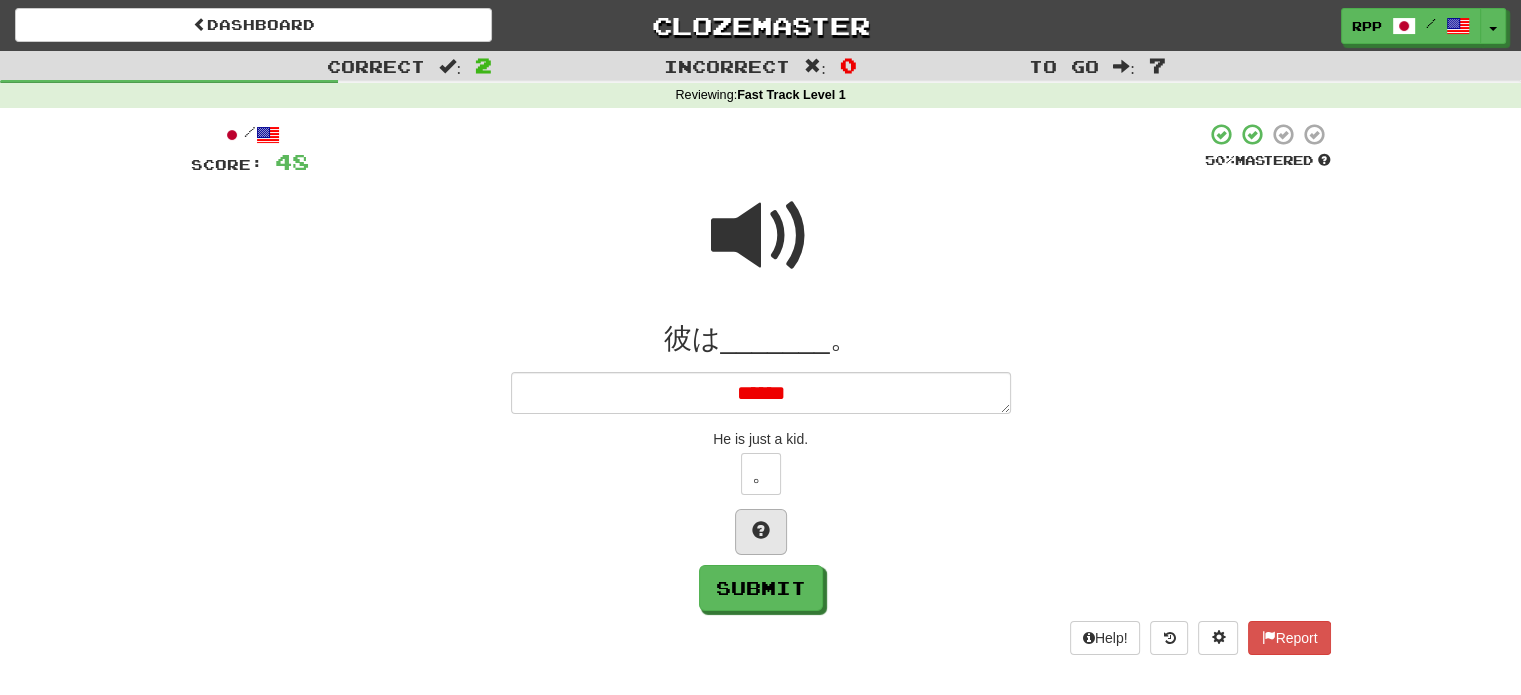 click at bounding box center [761, 532] 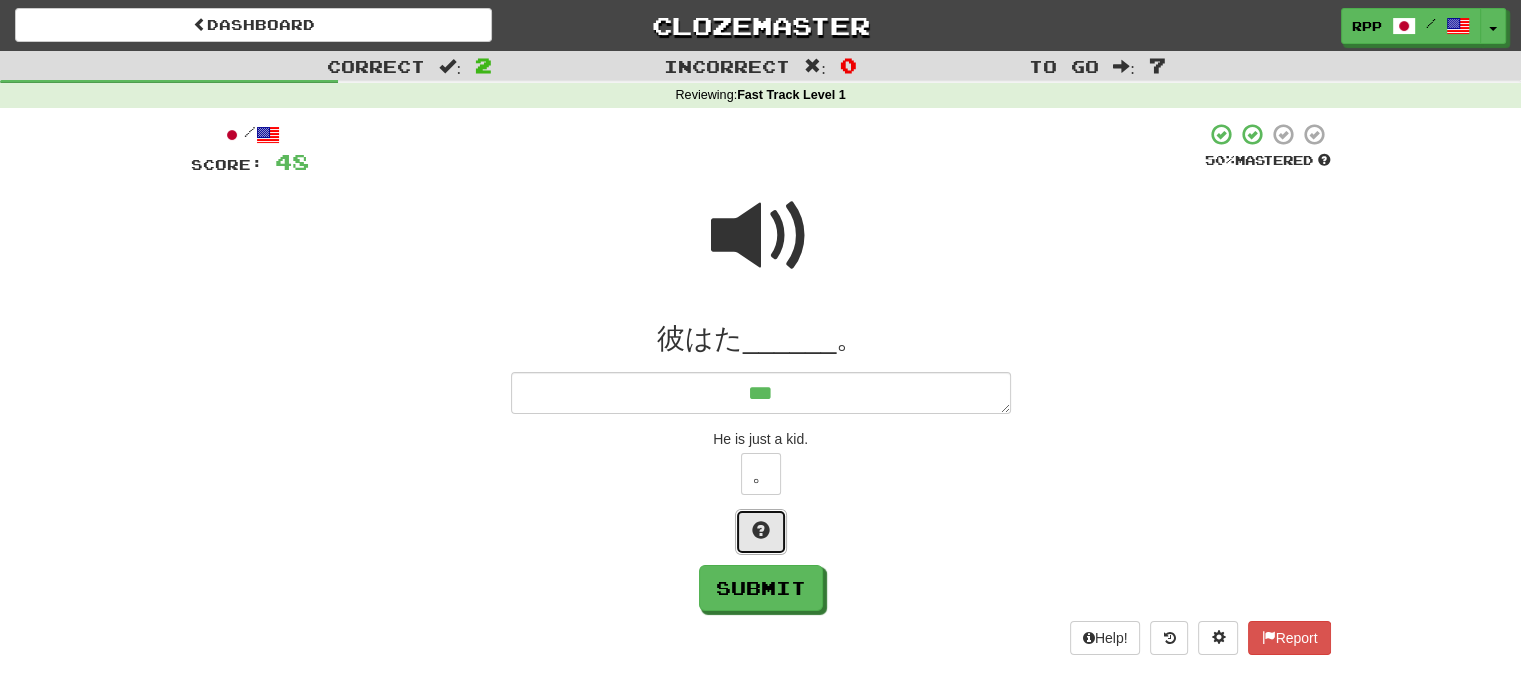 click at bounding box center [761, 530] 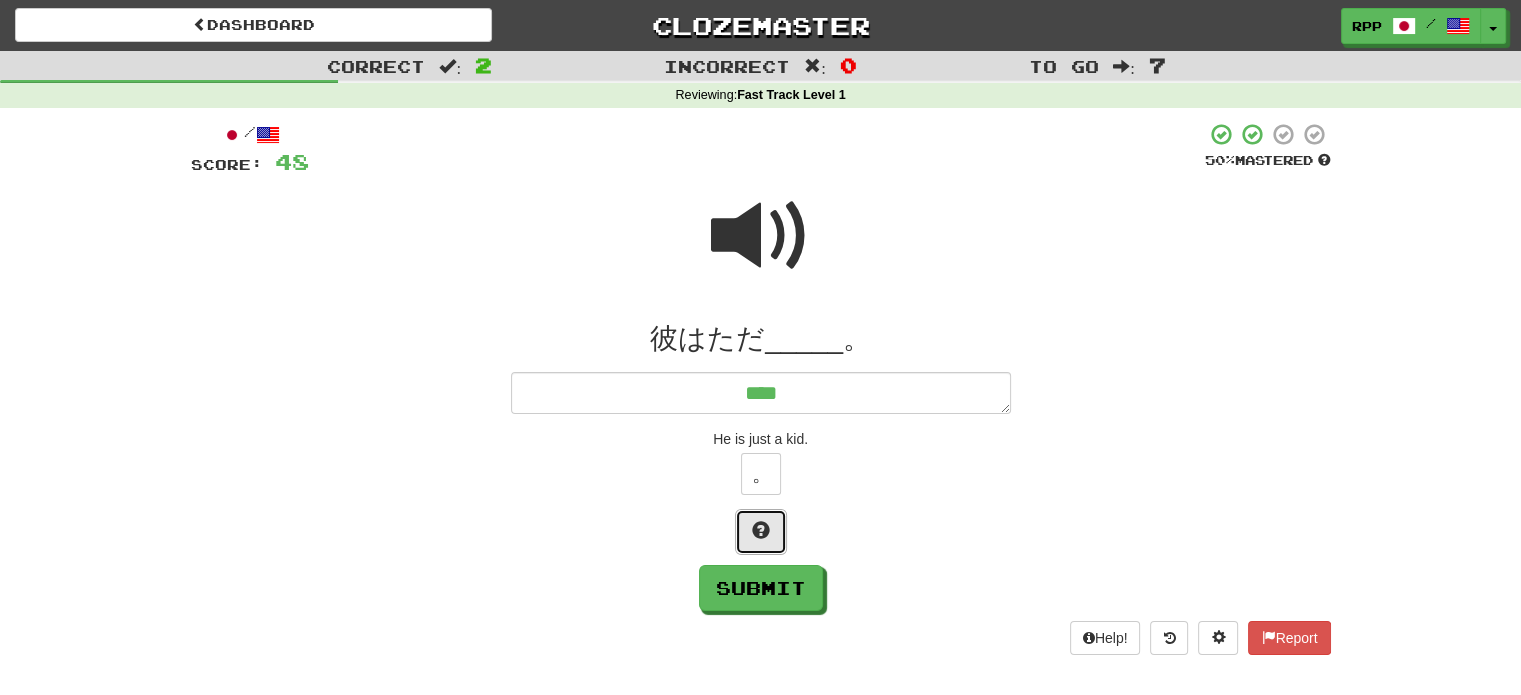 click at bounding box center (761, 532) 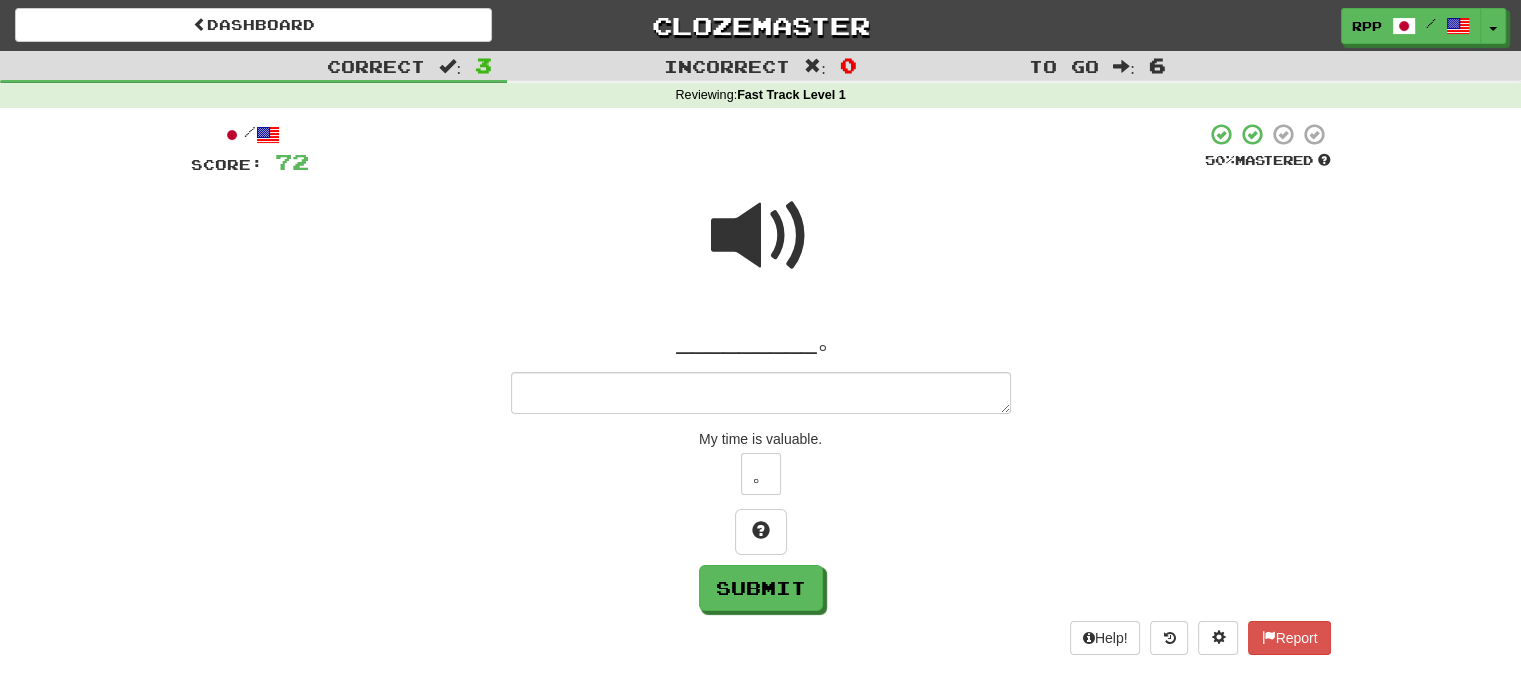 click at bounding box center [761, 236] 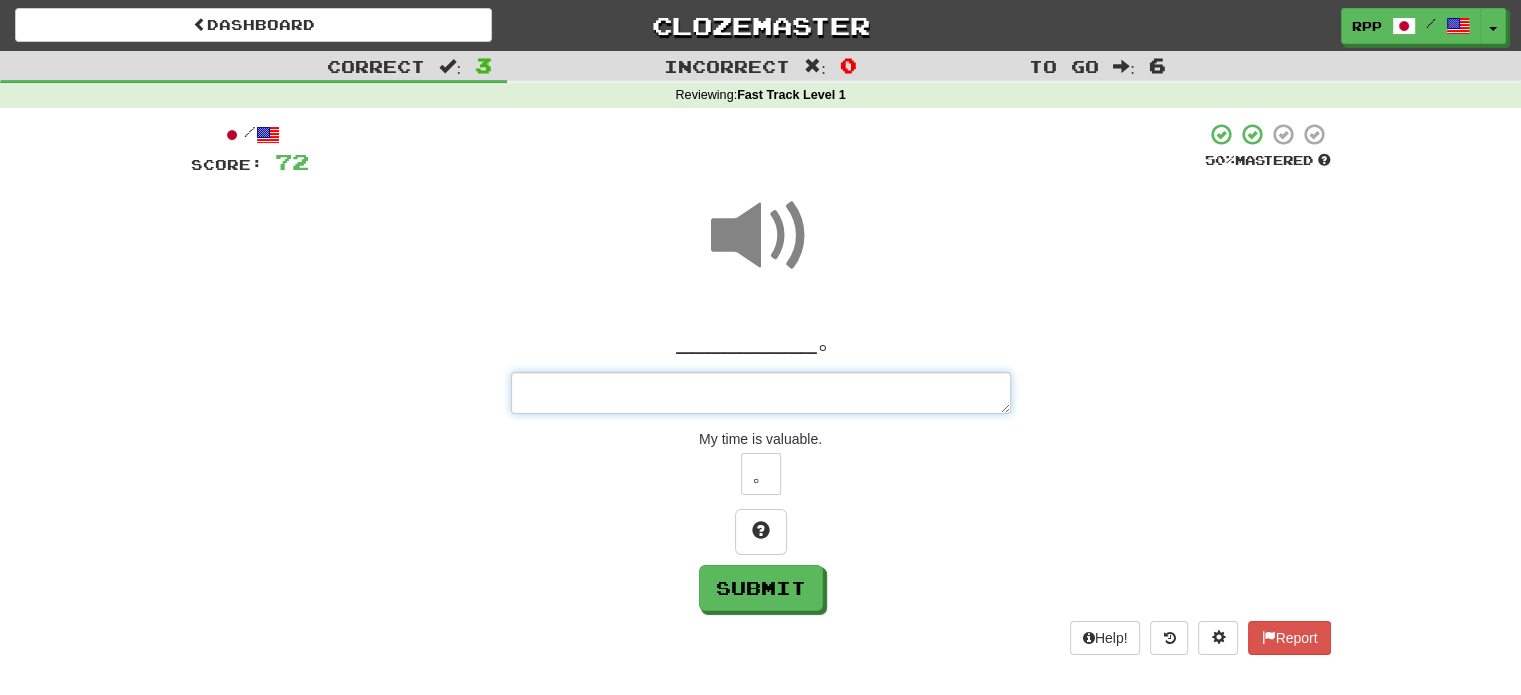 click at bounding box center (761, 393) 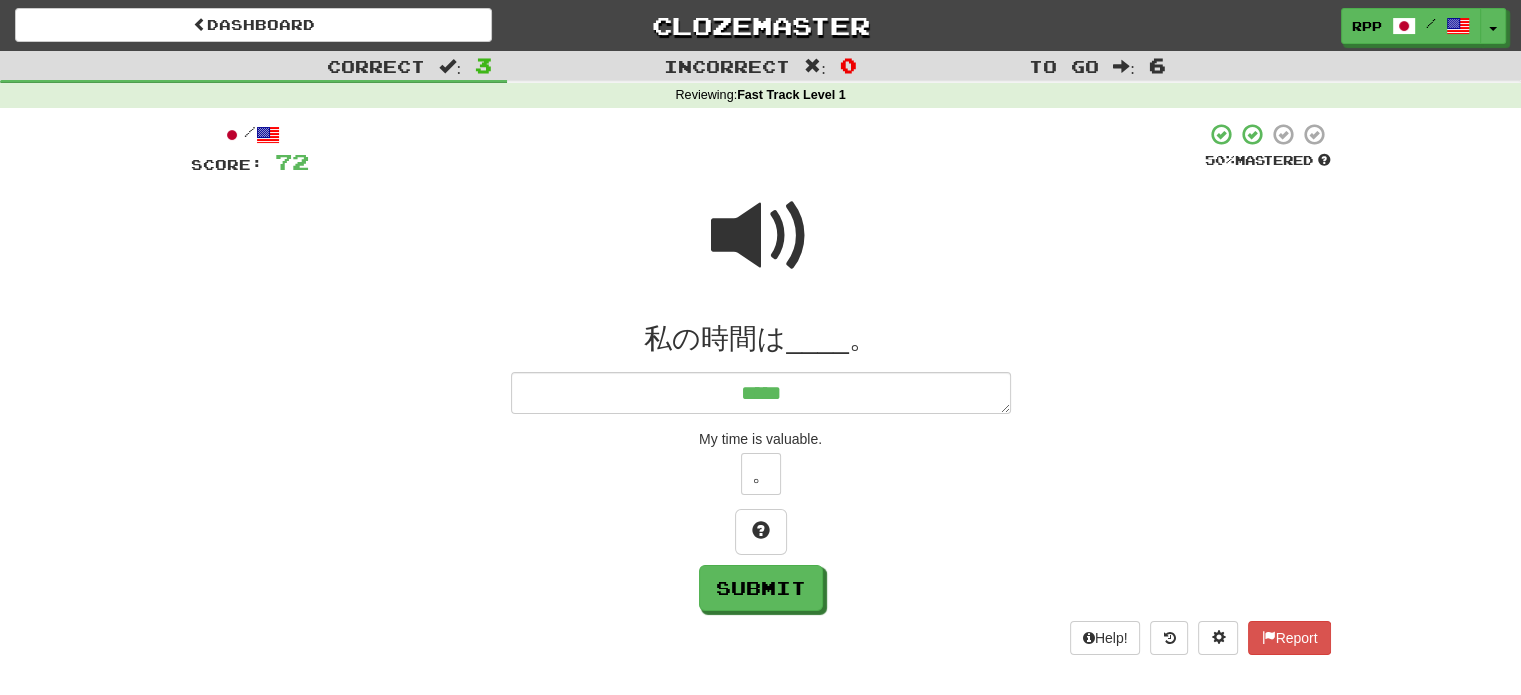 click at bounding box center [761, 236] 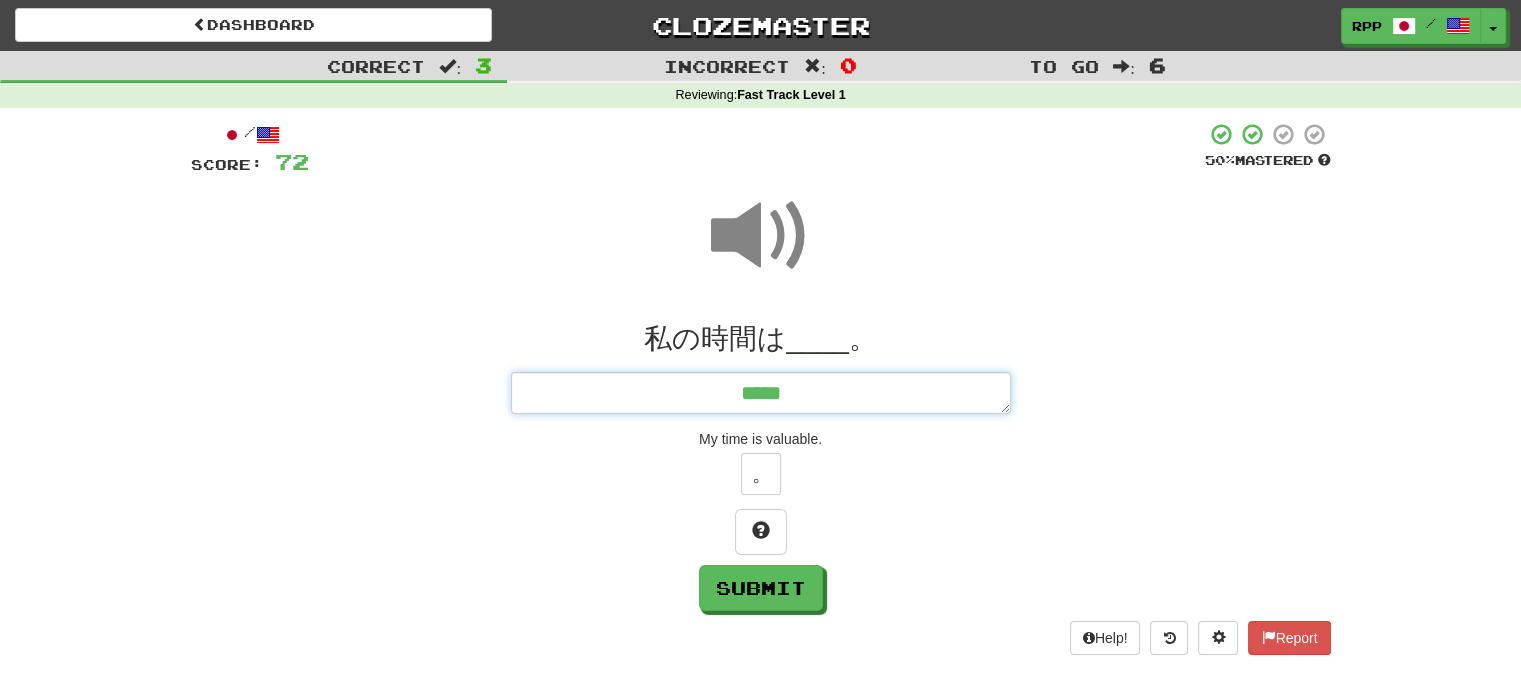click on "*****" at bounding box center [761, 393] 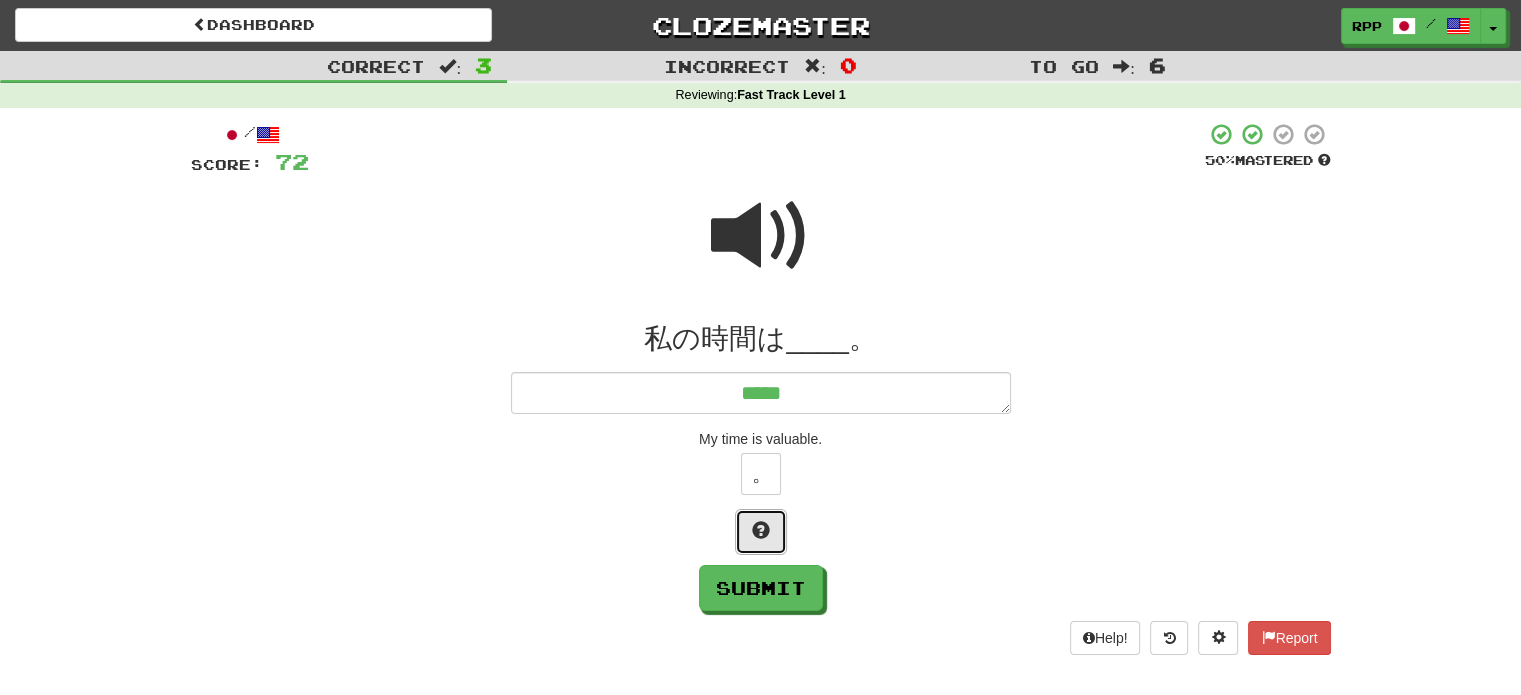 click at bounding box center (761, 530) 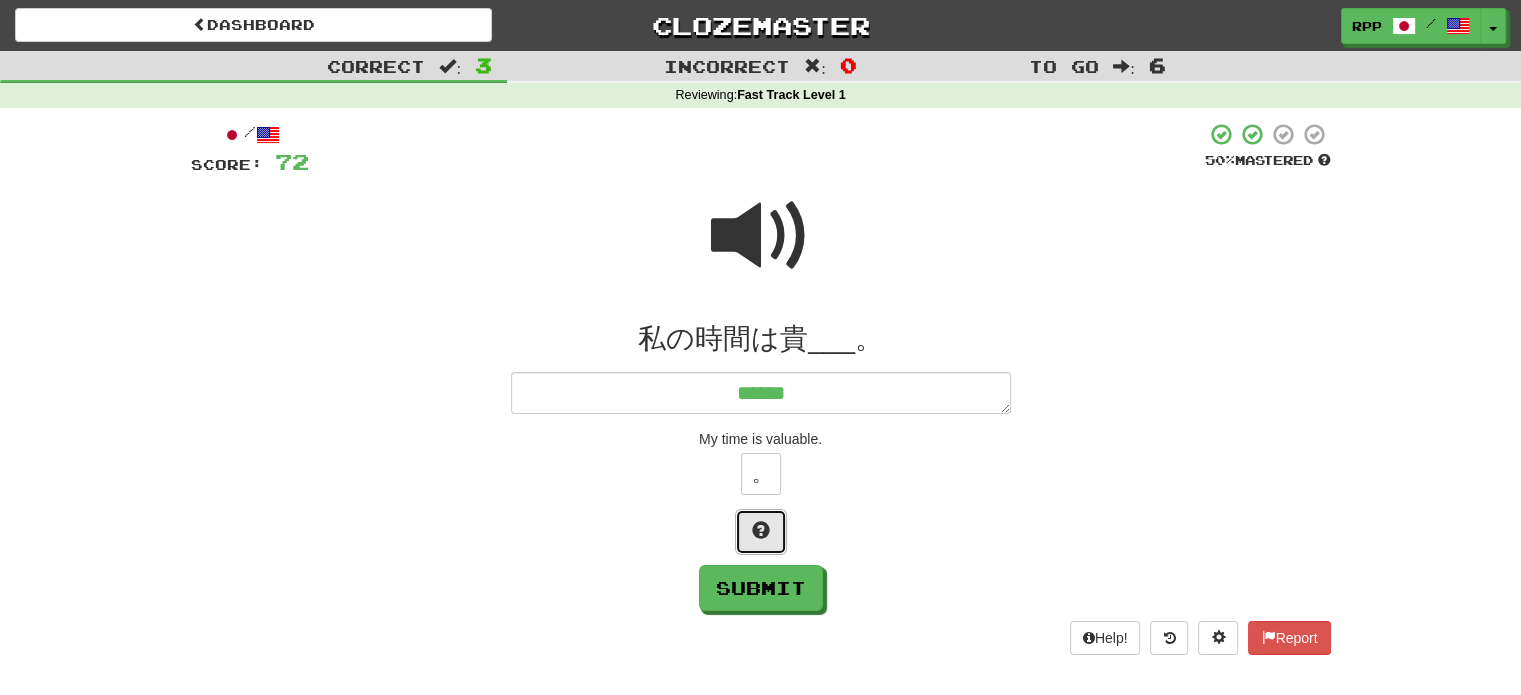 click at bounding box center (761, 532) 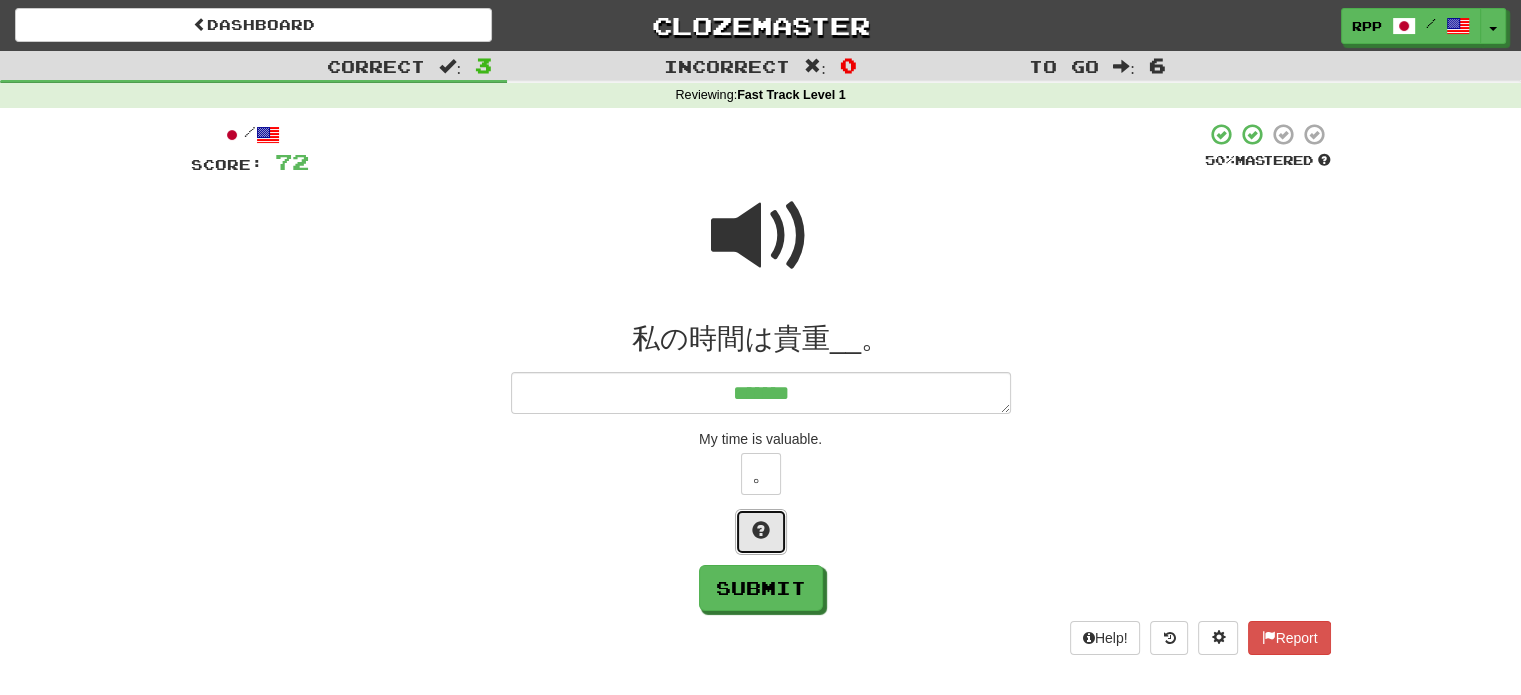 click at bounding box center (761, 530) 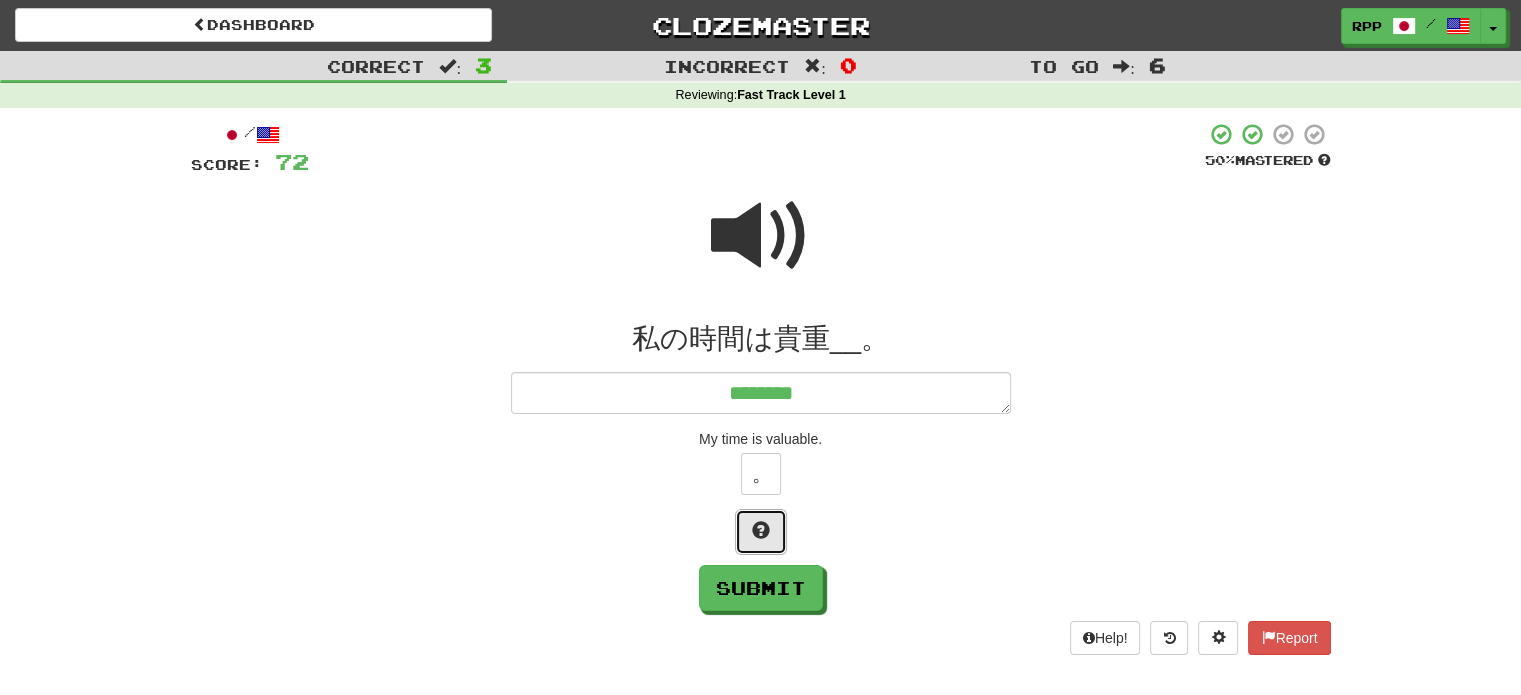 click at bounding box center [761, 530] 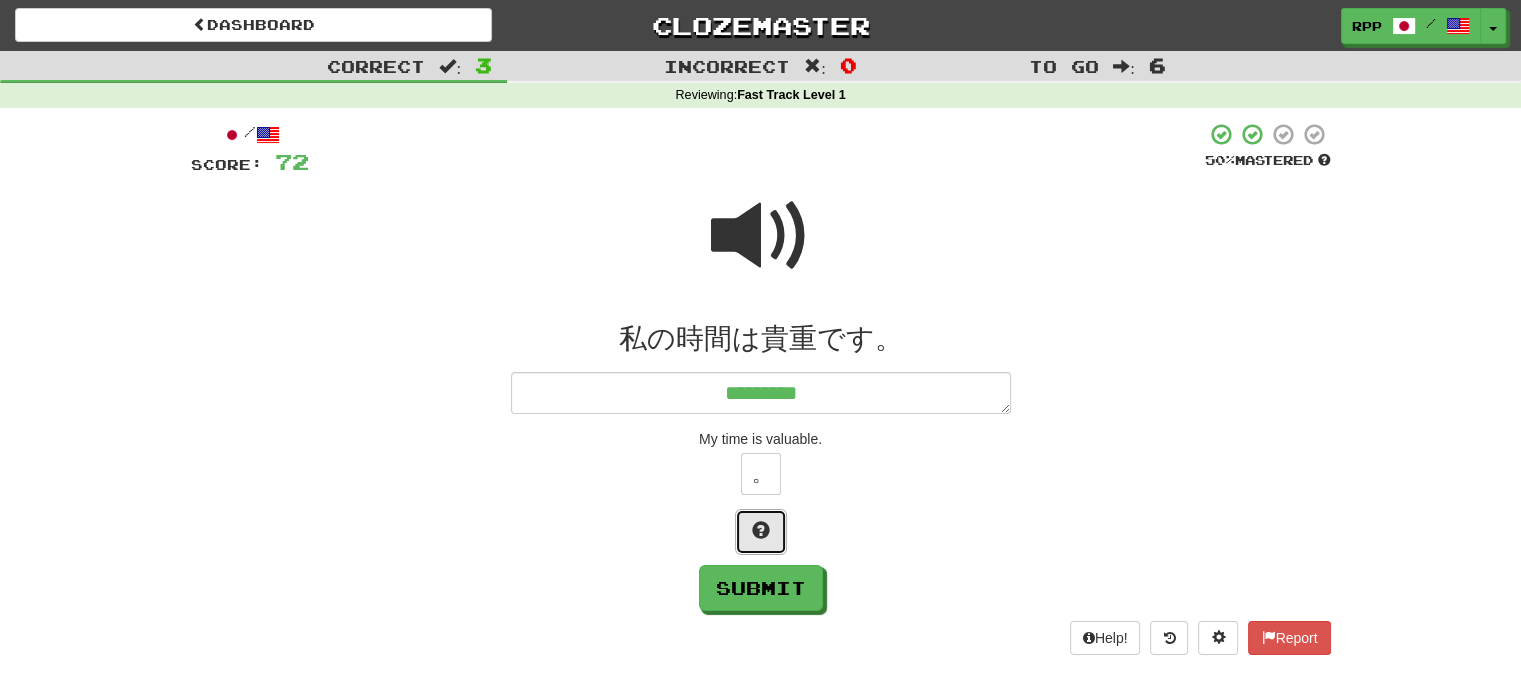 click at bounding box center [761, 532] 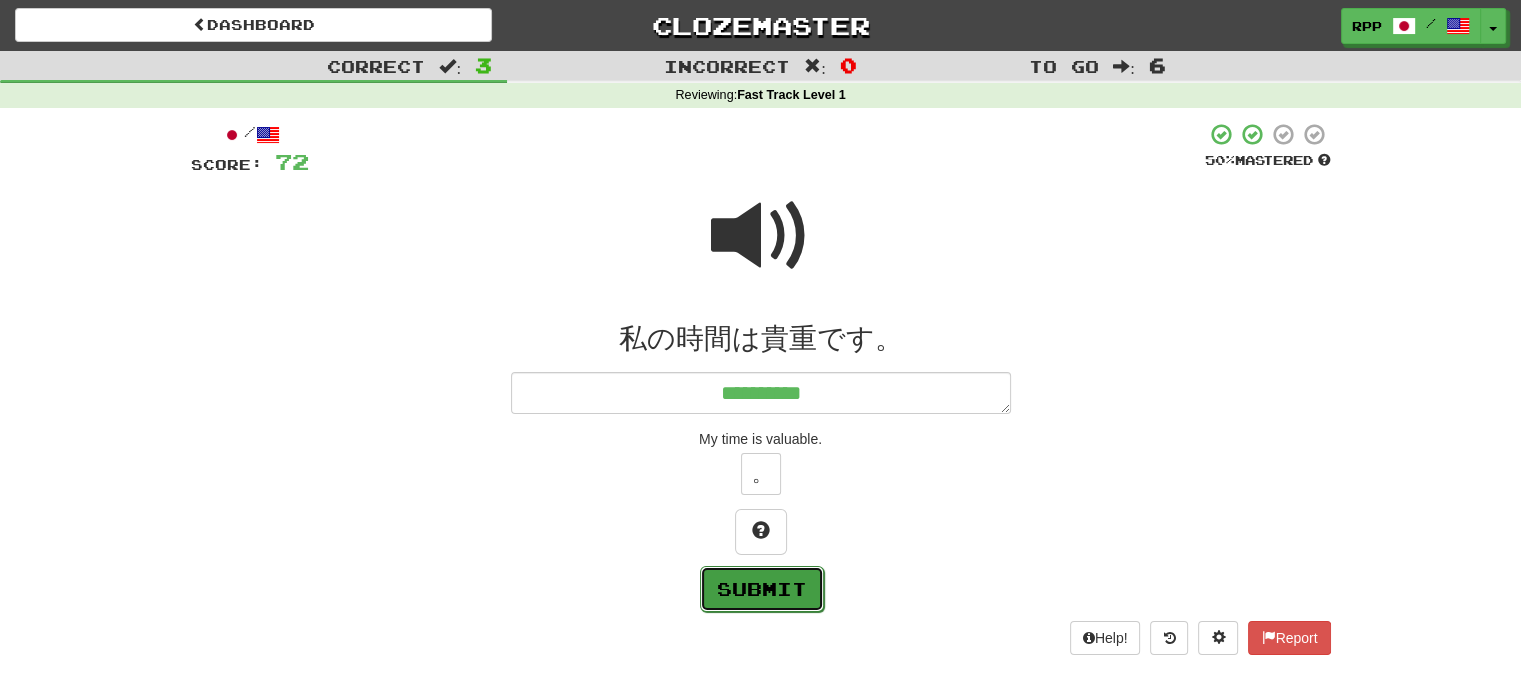 click on "Submit" at bounding box center (762, 589) 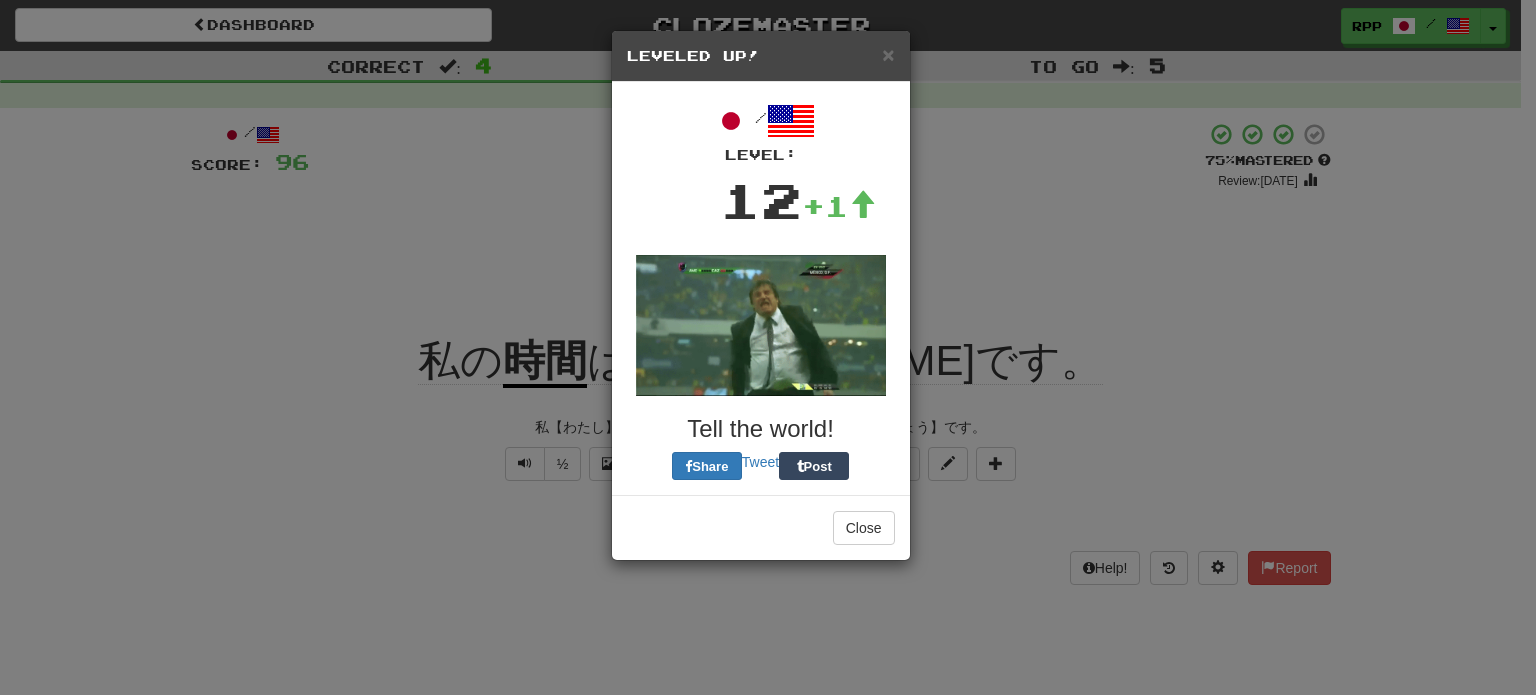 click on "× Leveled Up!  /  Level: 12 +1 Tell the world!  Share Tweet  Post Close" at bounding box center [768, 347] 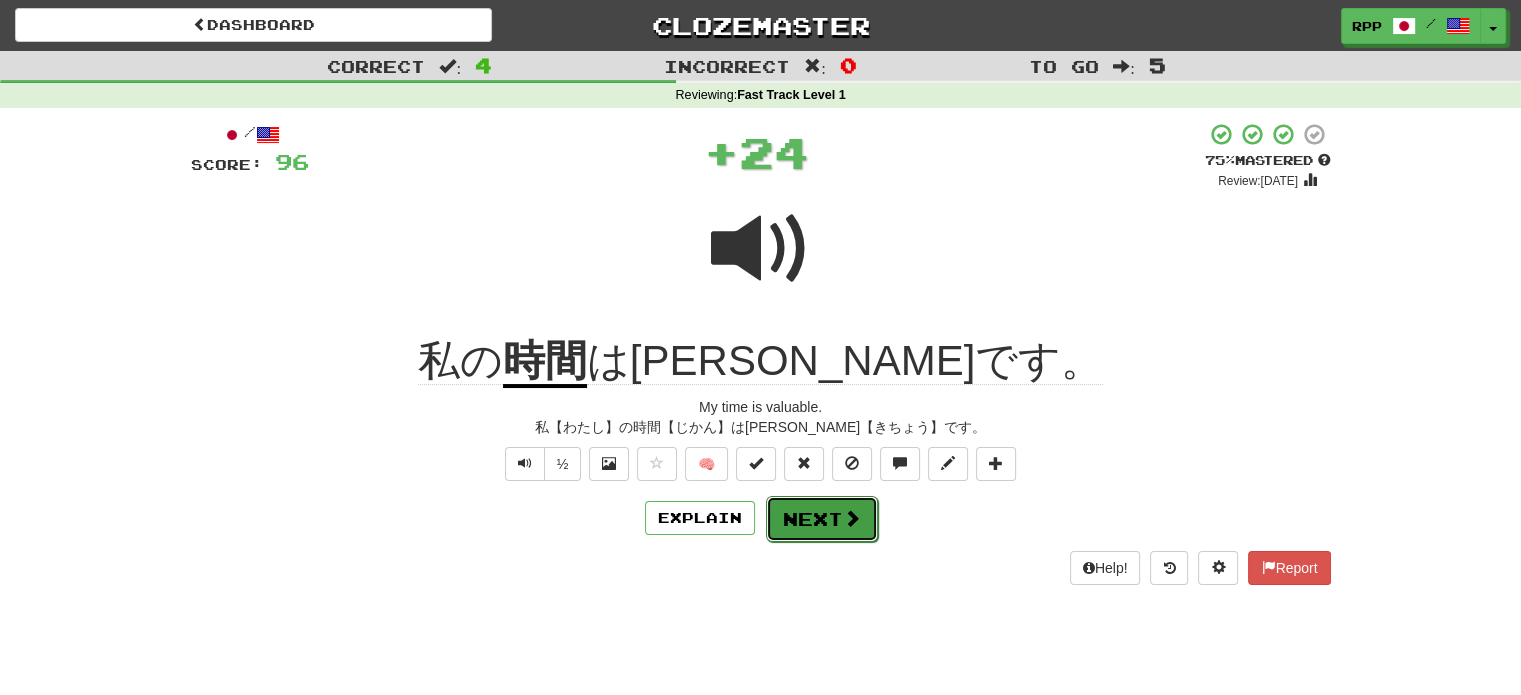 click on "Next" at bounding box center [822, 519] 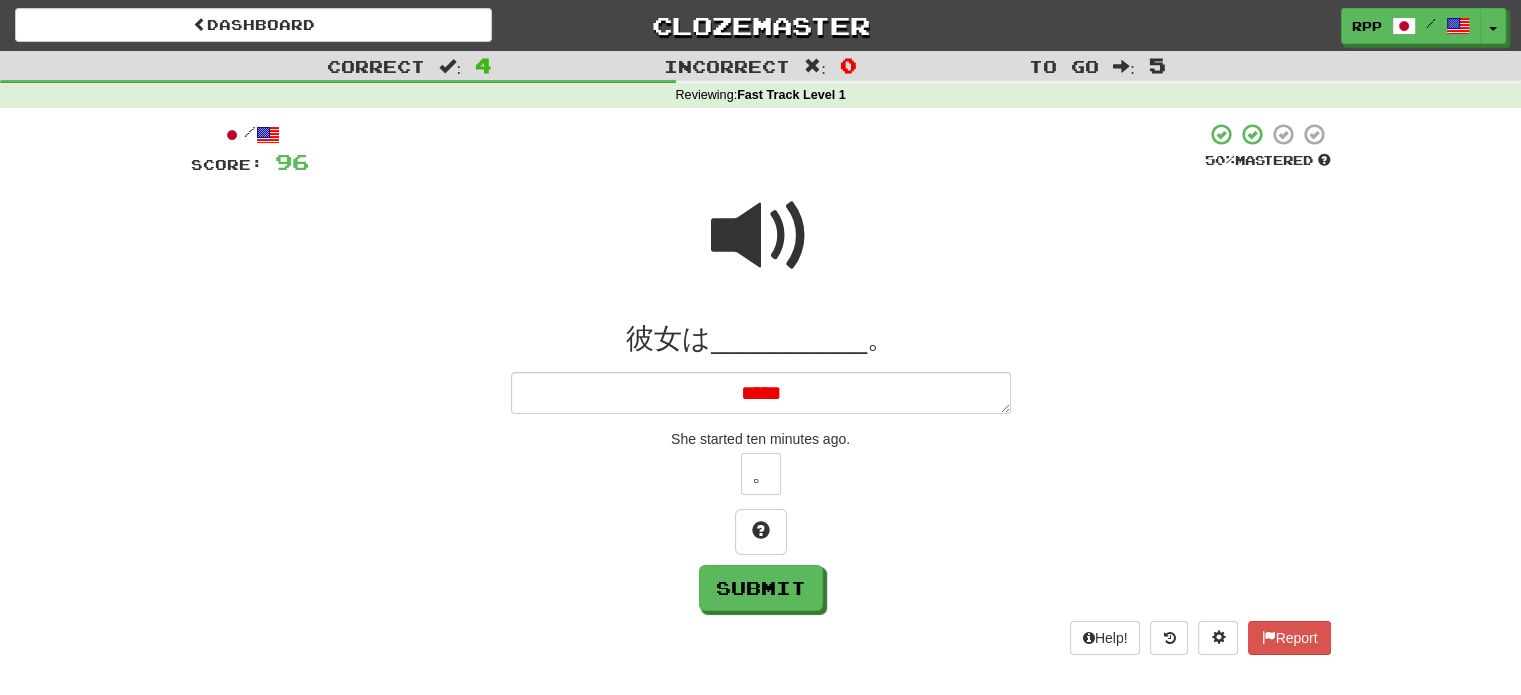 click at bounding box center [761, 236] 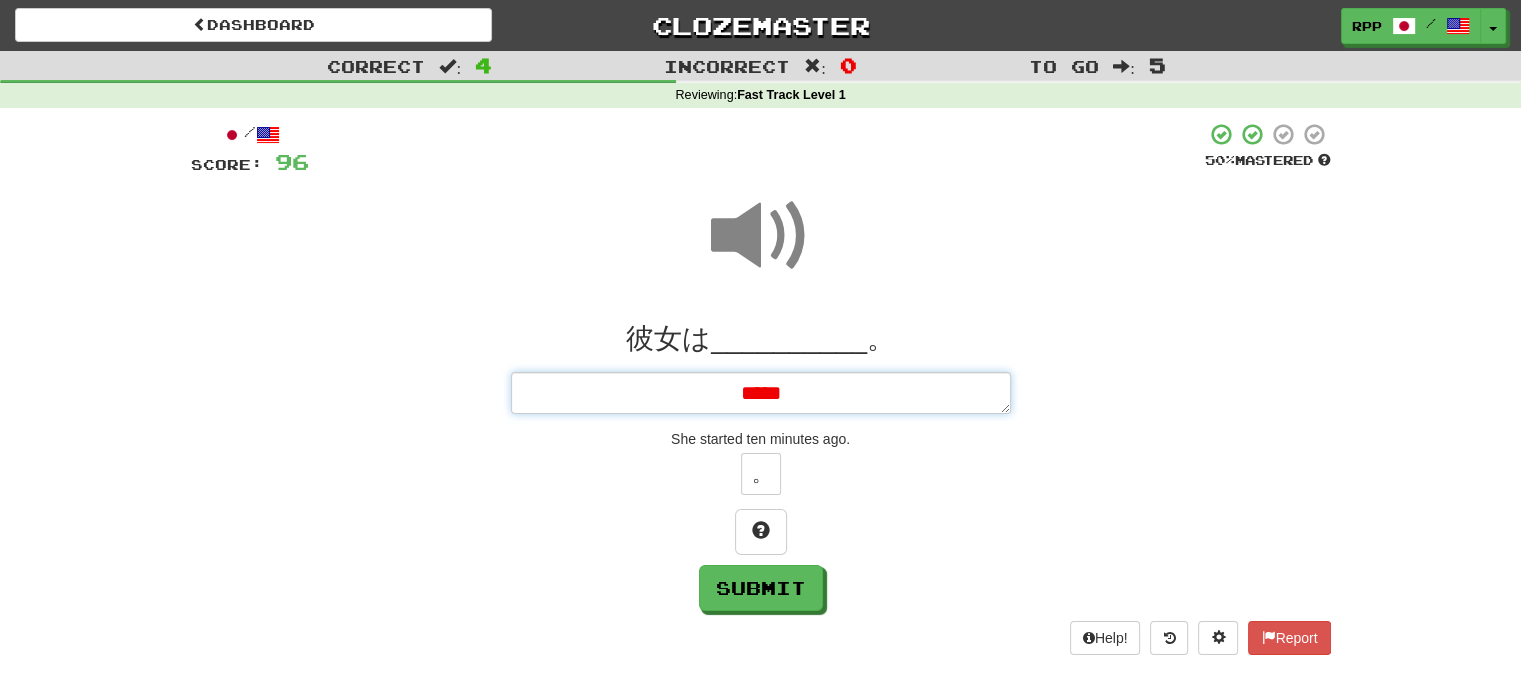 click on "*****" at bounding box center (761, 393) 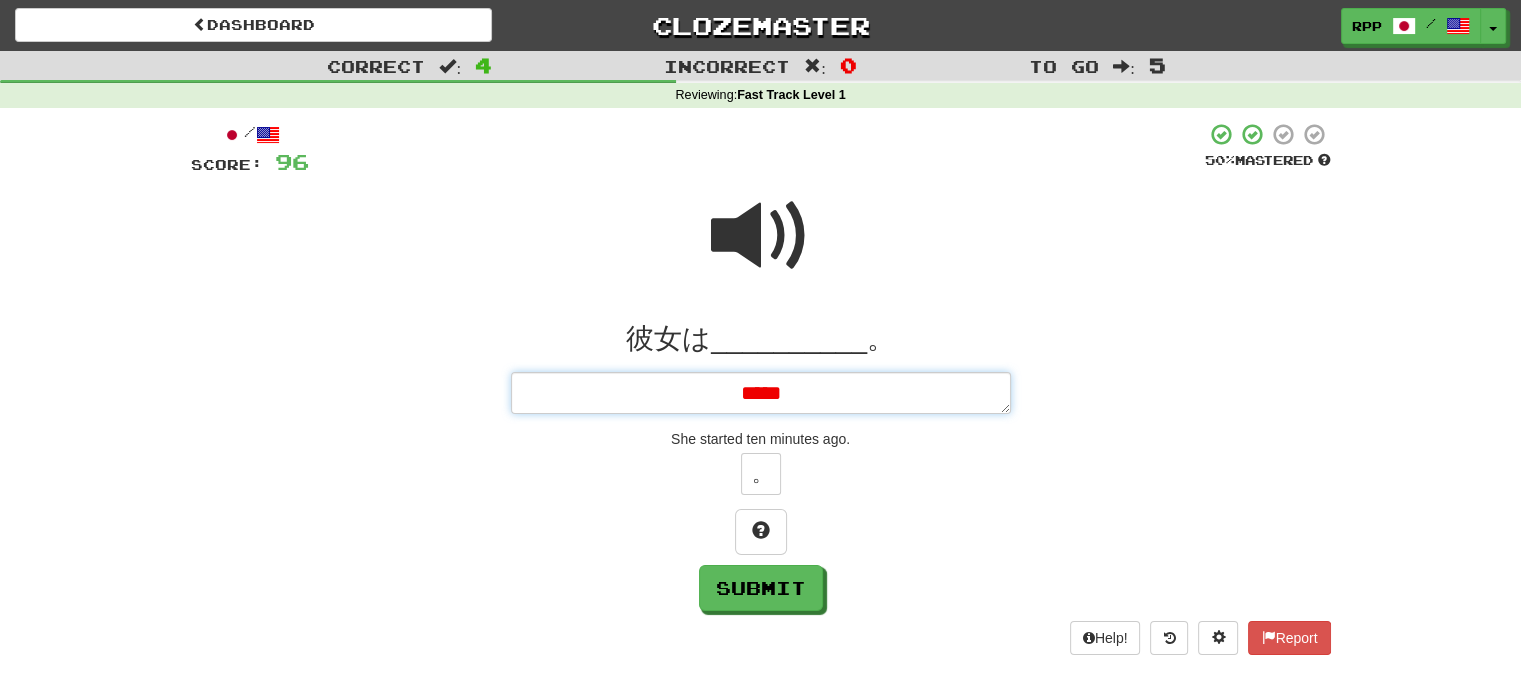 click on "*****" at bounding box center [761, 393] 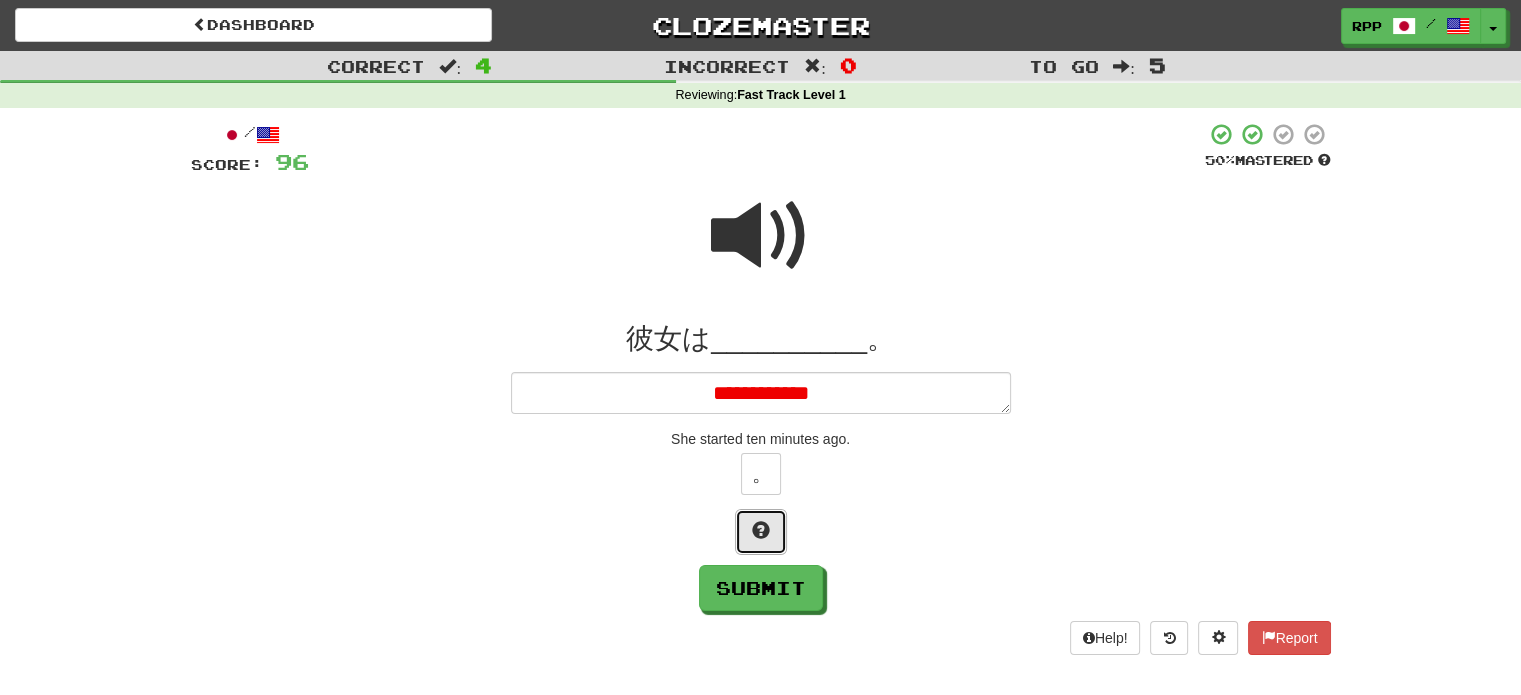 click at bounding box center (761, 530) 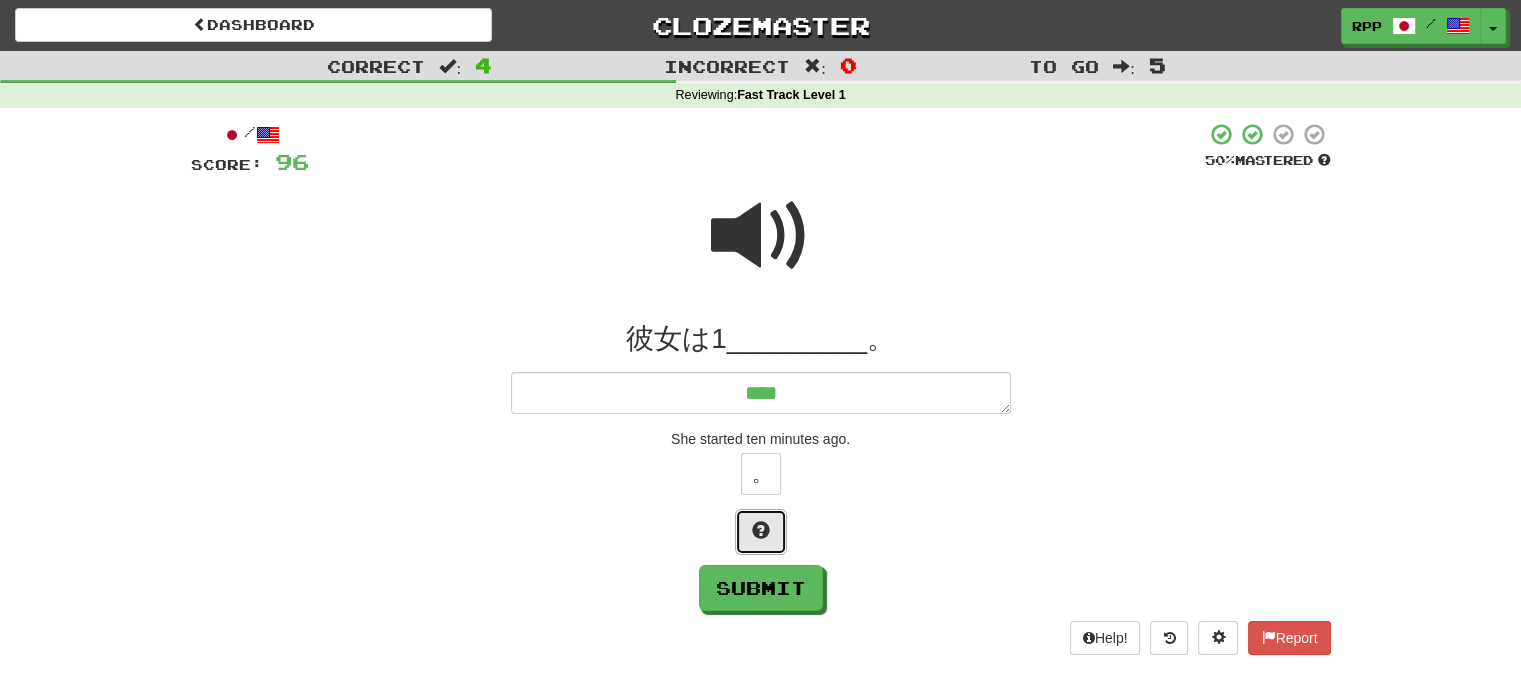 click at bounding box center [761, 532] 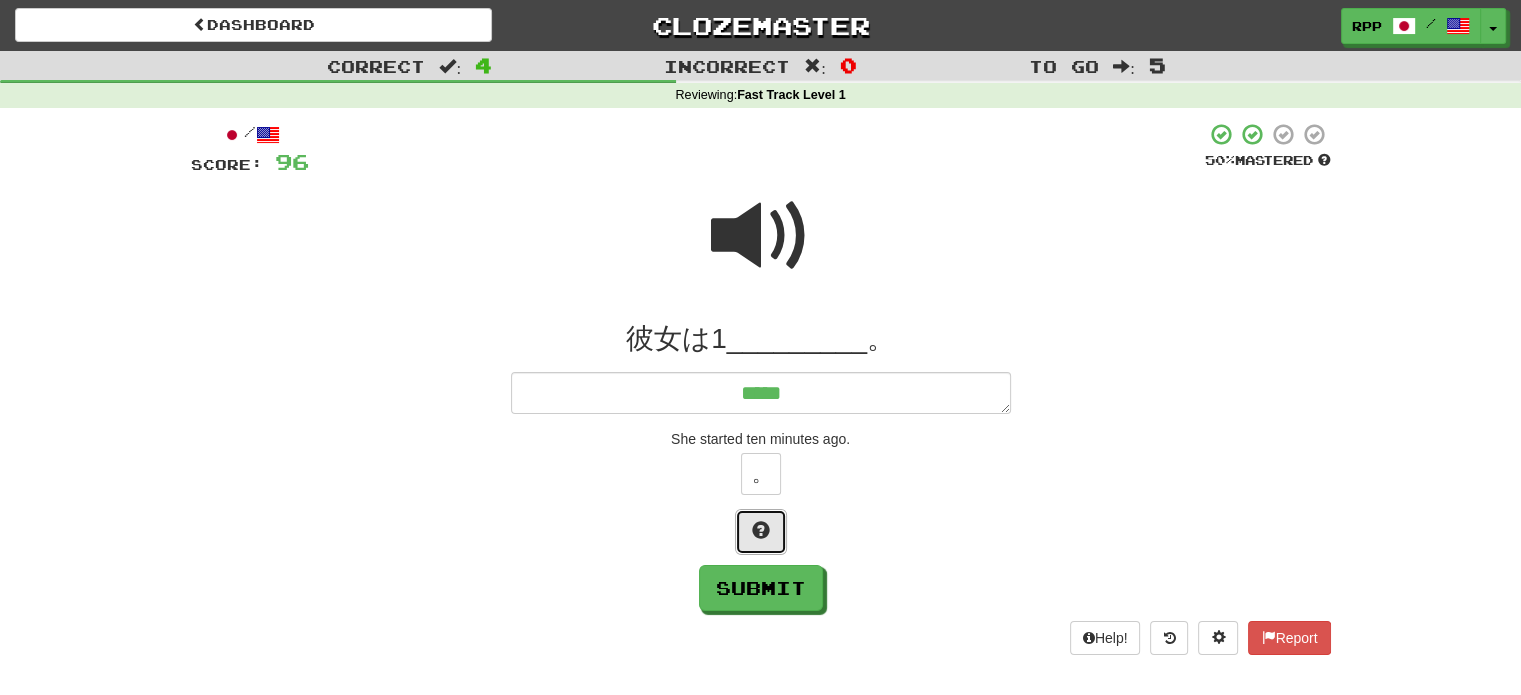 click at bounding box center [761, 532] 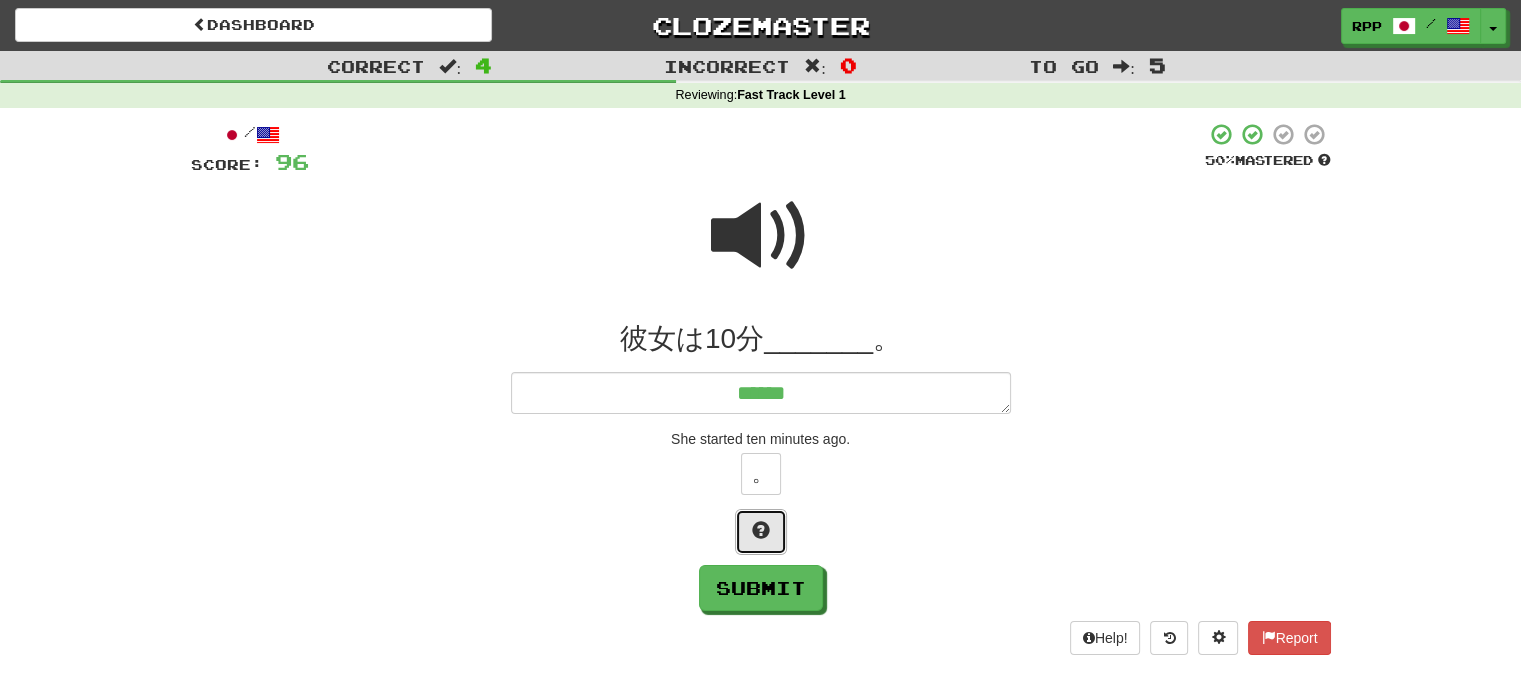 click at bounding box center (761, 530) 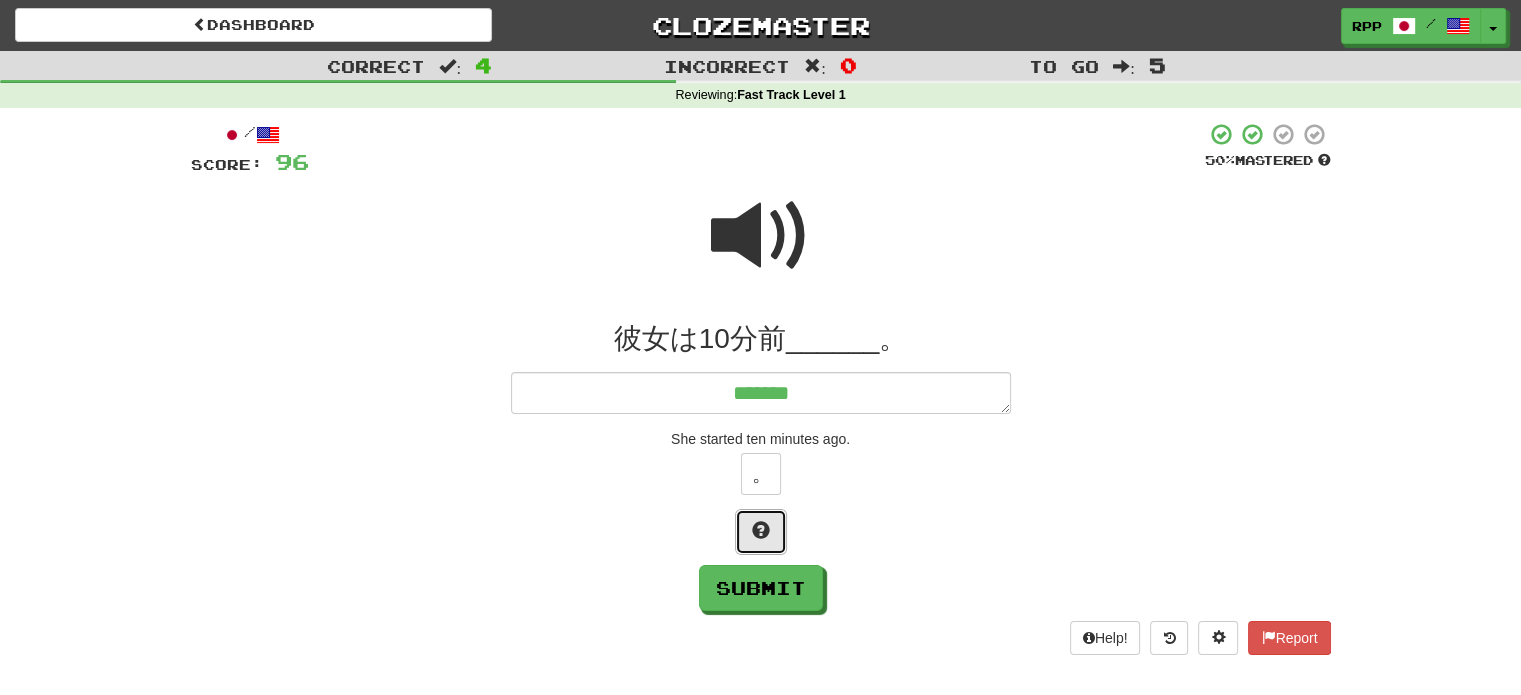 click at bounding box center [761, 530] 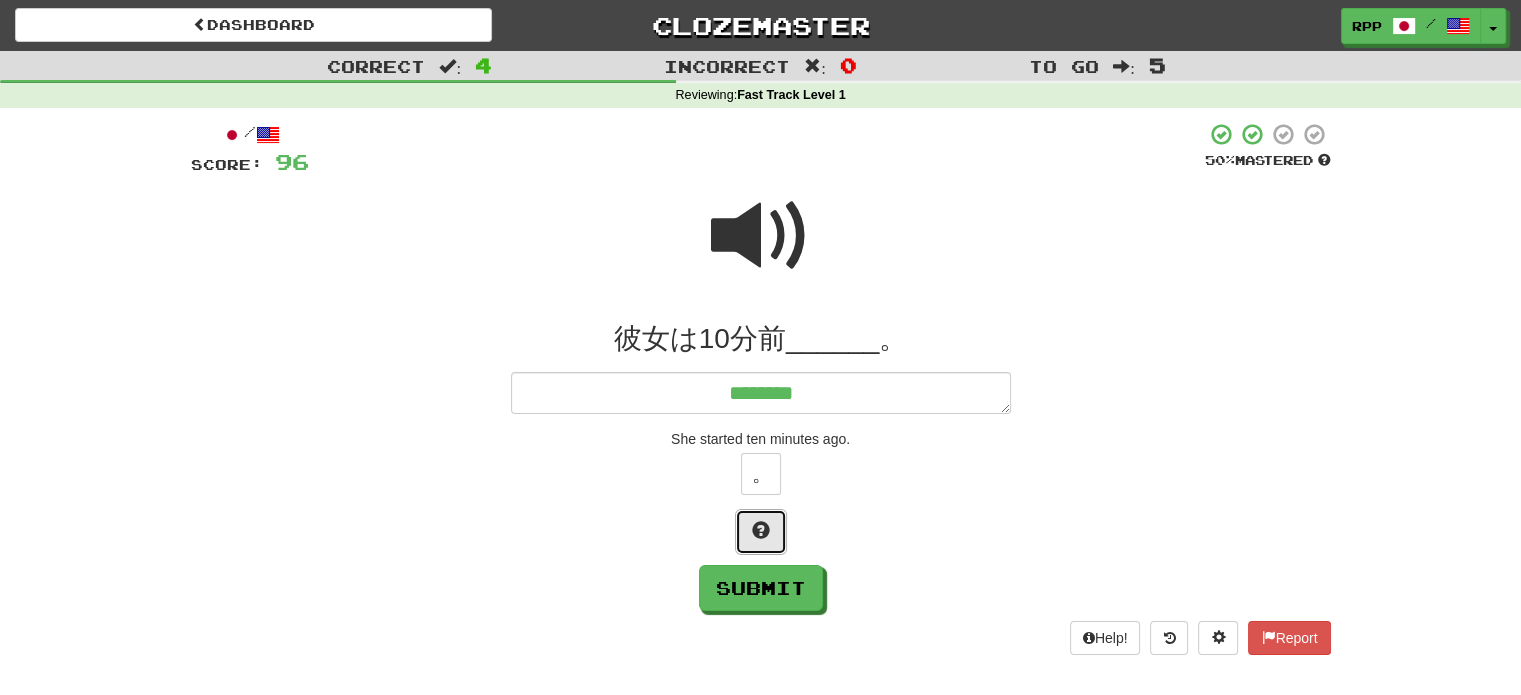 click at bounding box center (761, 530) 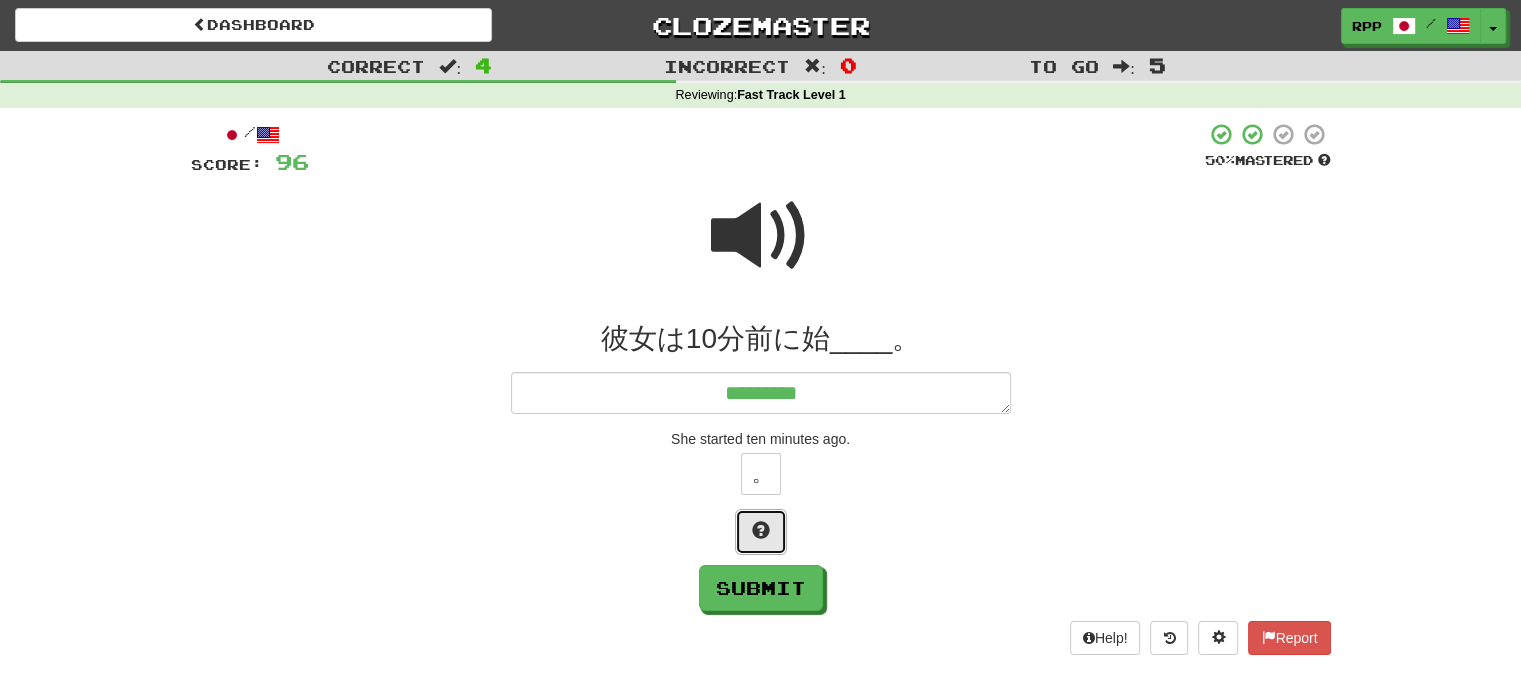 click at bounding box center [761, 530] 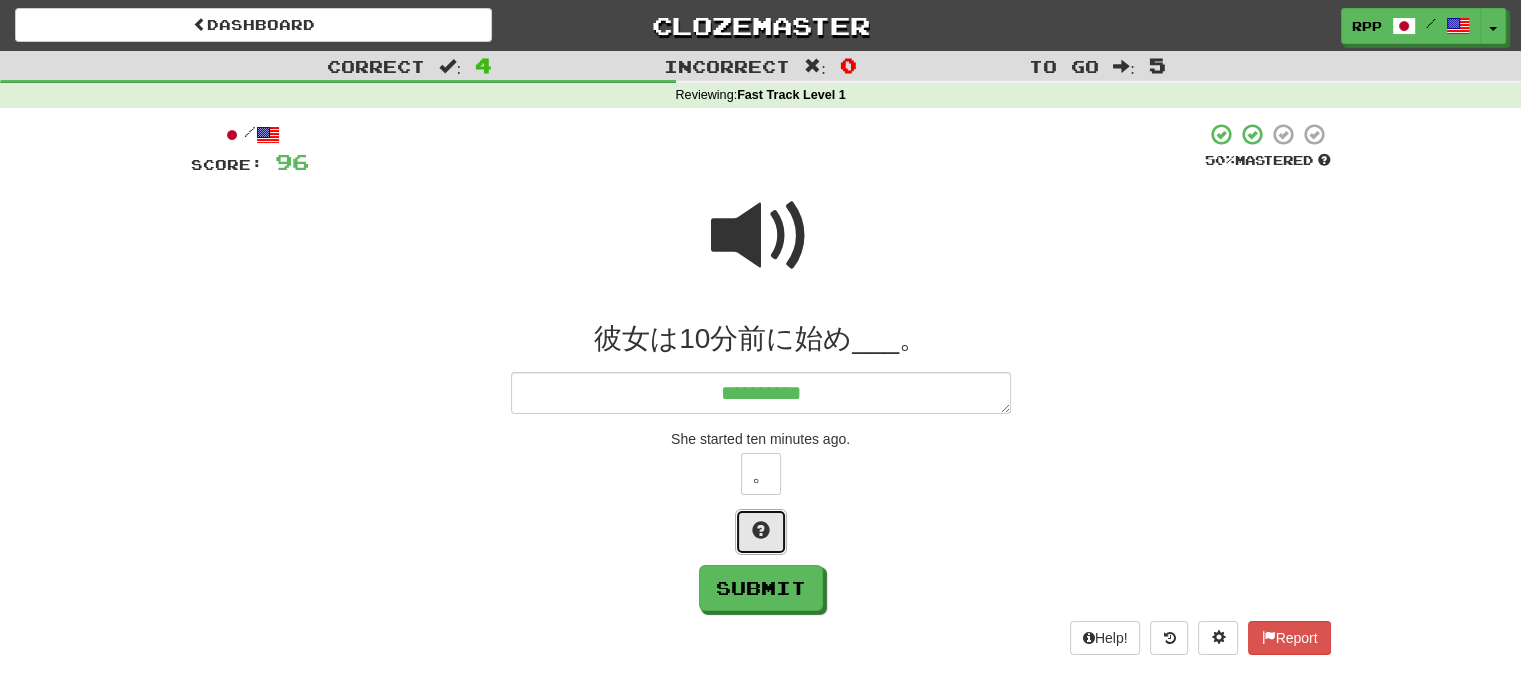 click at bounding box center (761, 530) 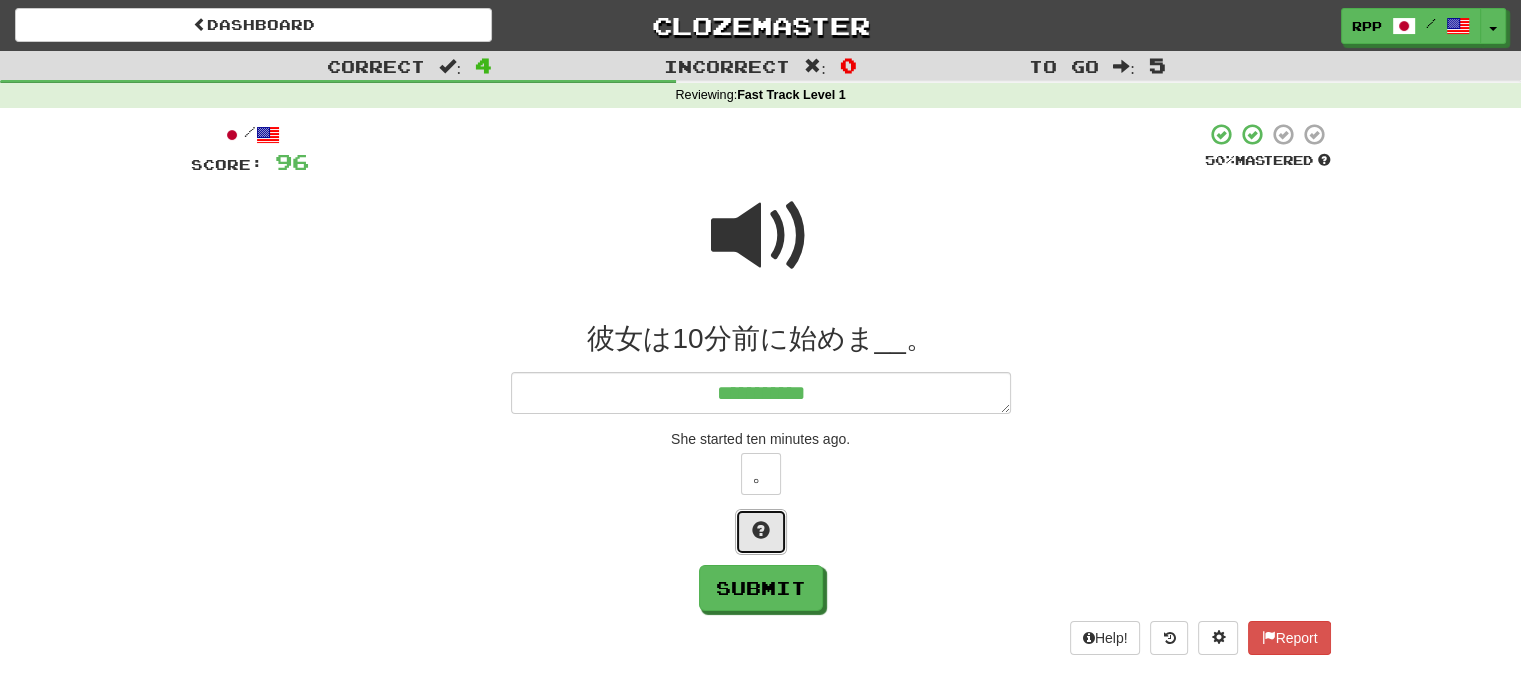 click at bounding box center (761, 532) 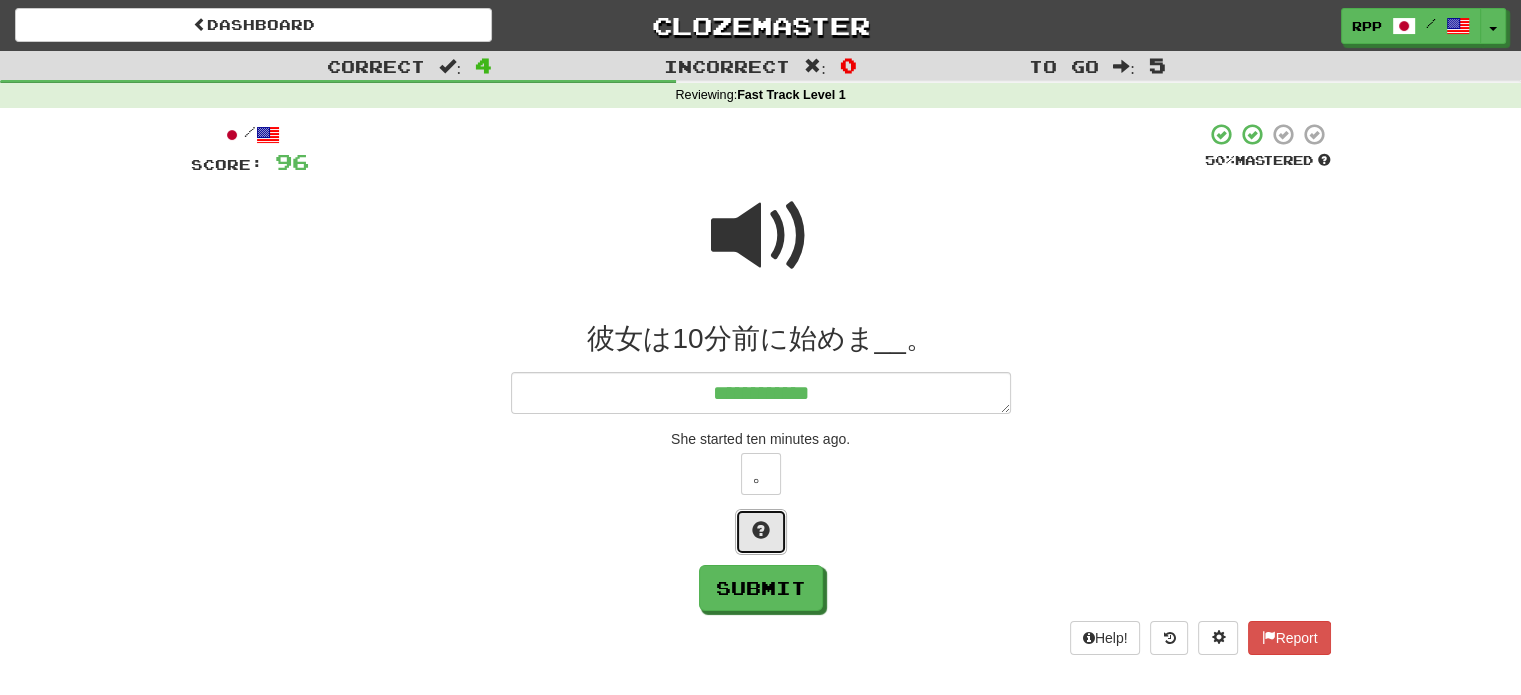 click at bounding box center (761, 530) 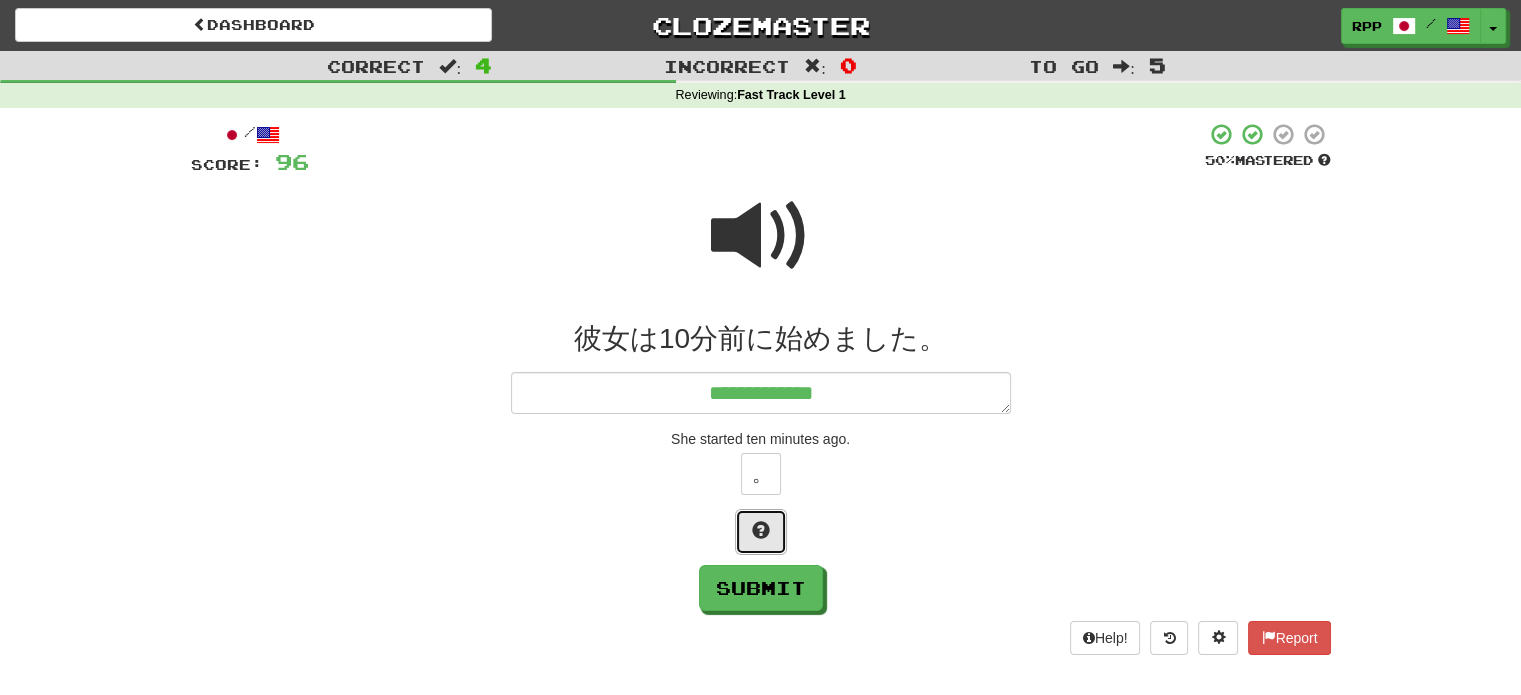 click at bounding box center (761, 530) 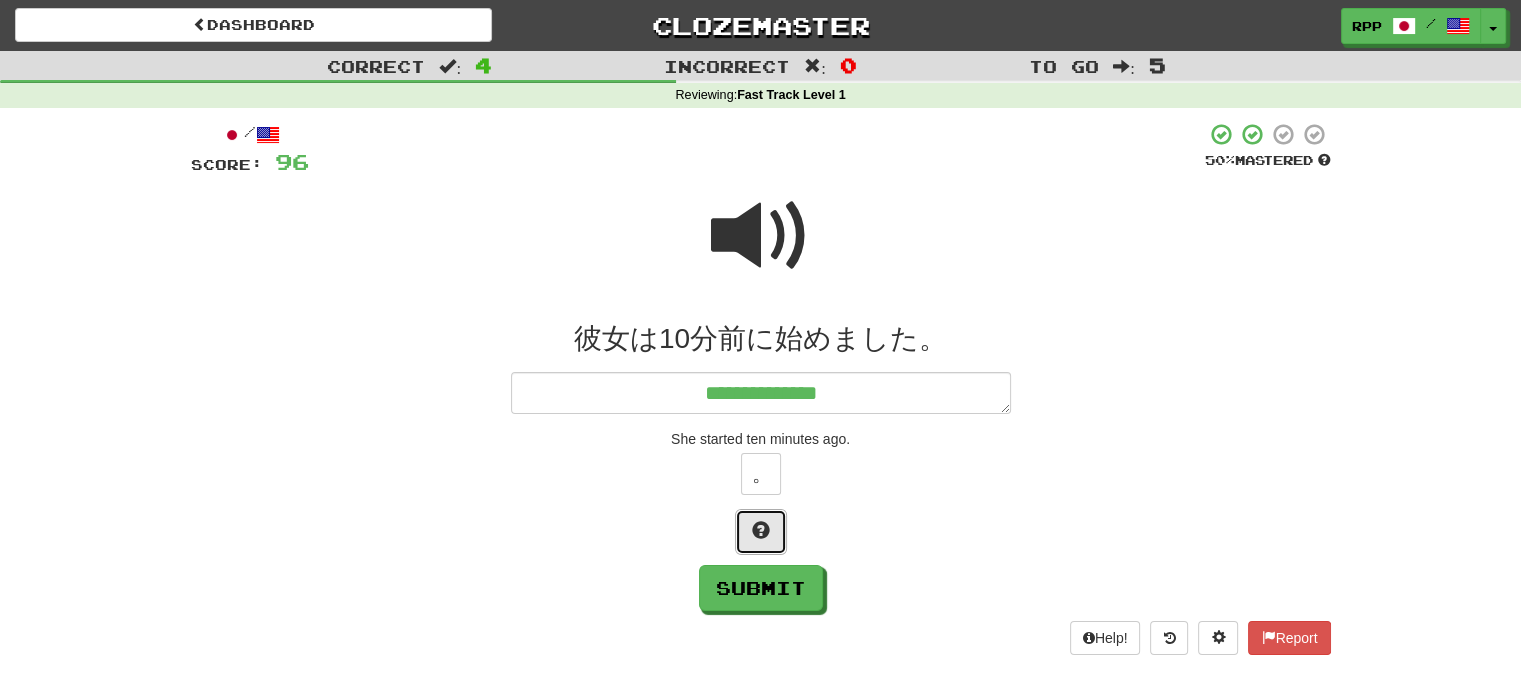 click at bounding box center (761, 530) 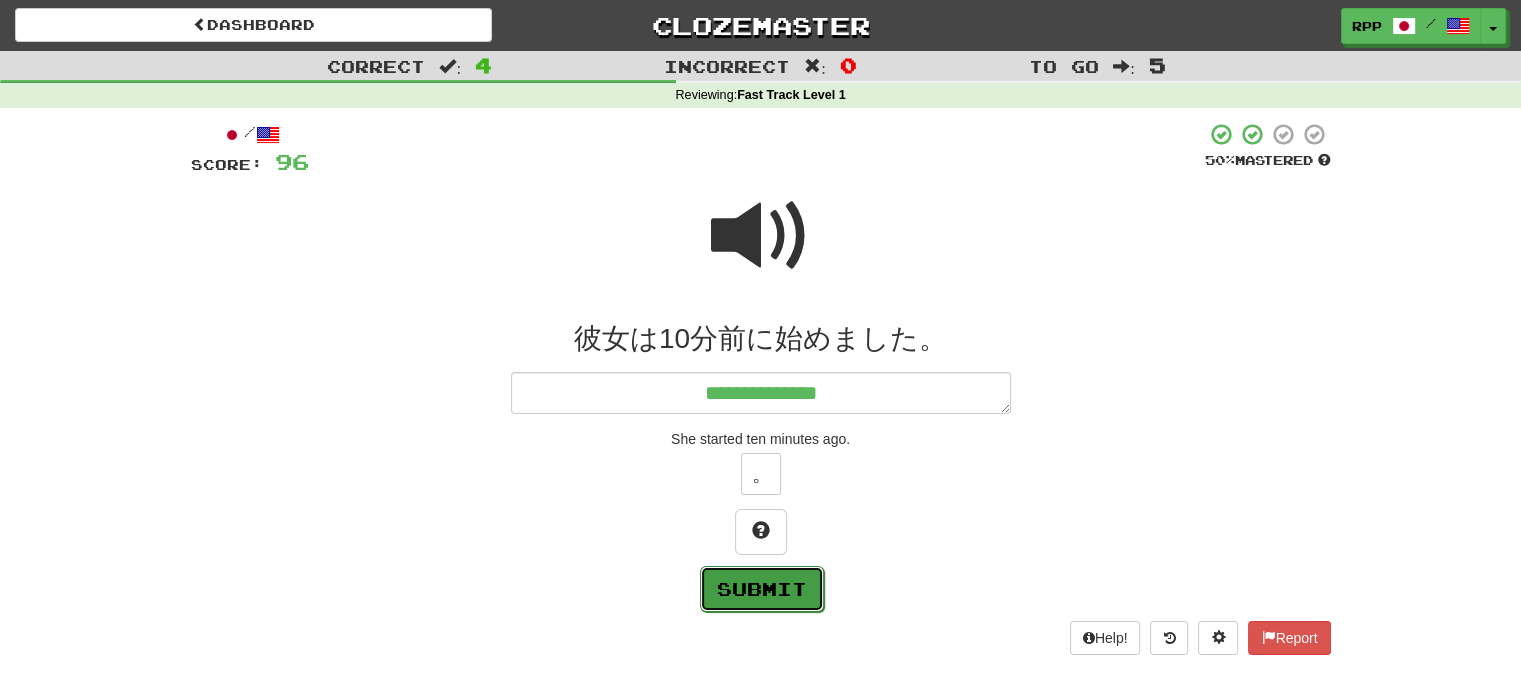 click on "Submit" at bounding box center [762, 589] 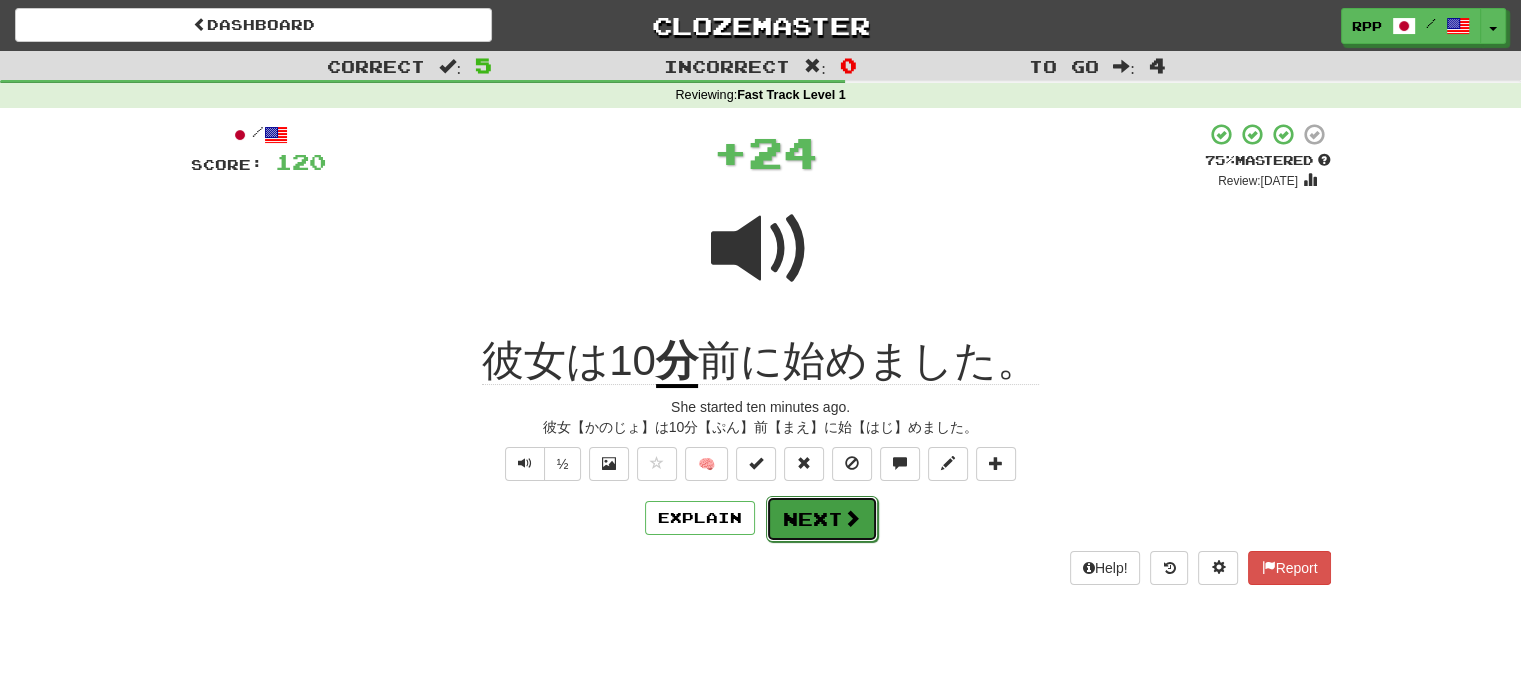 click on "Next" at bounding box center [822, 519] 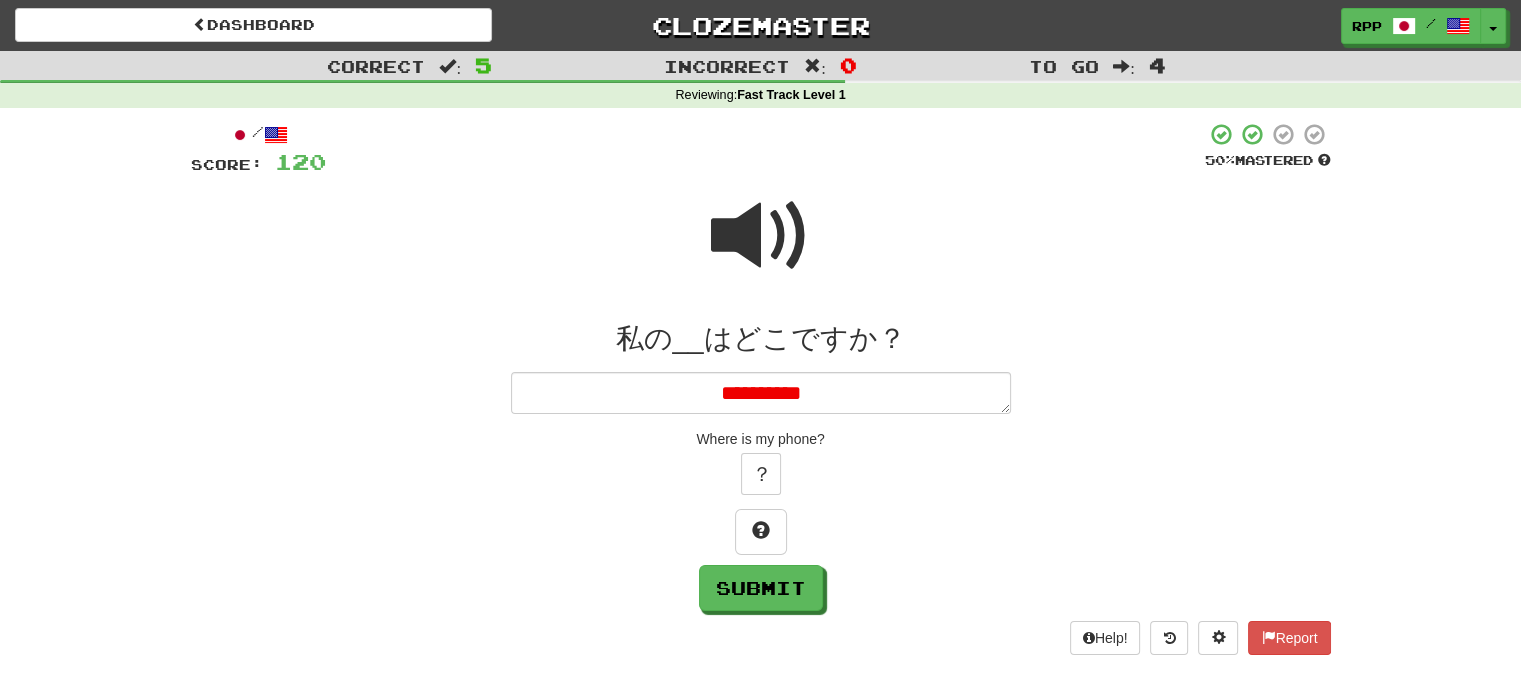 click on "**********" at bounding box center (761, 393) 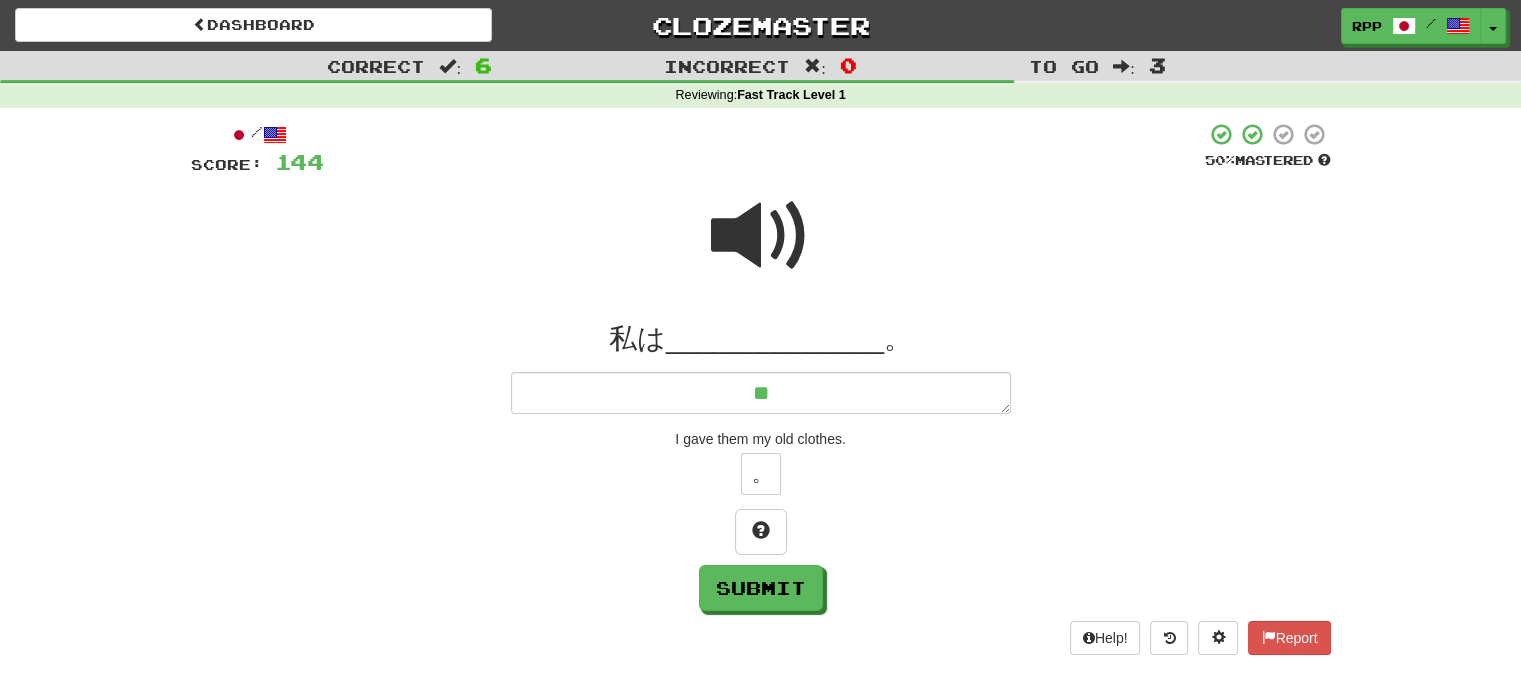 click at bounding box center (761, 236) 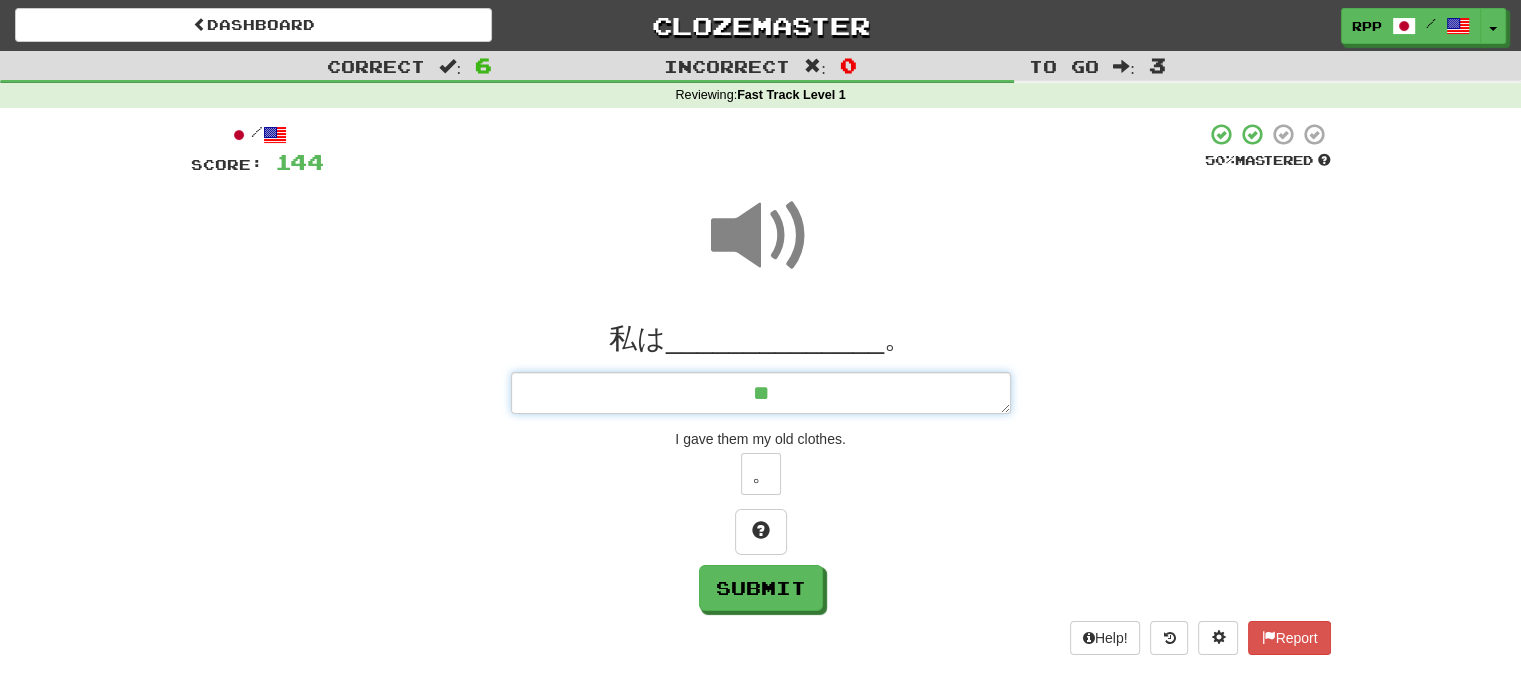 click on "**" at bounding box center (761, 393) 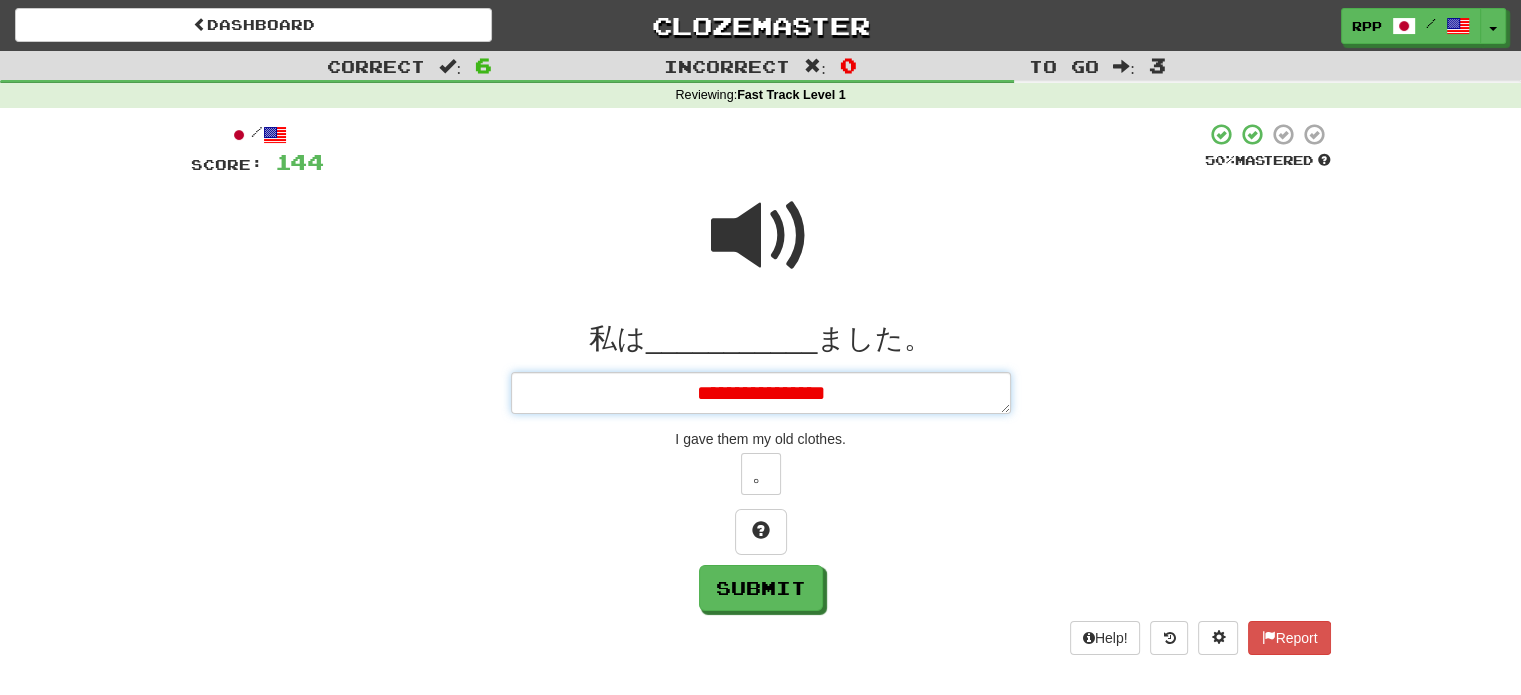 click on "**********" at bounding box center [761, 393] 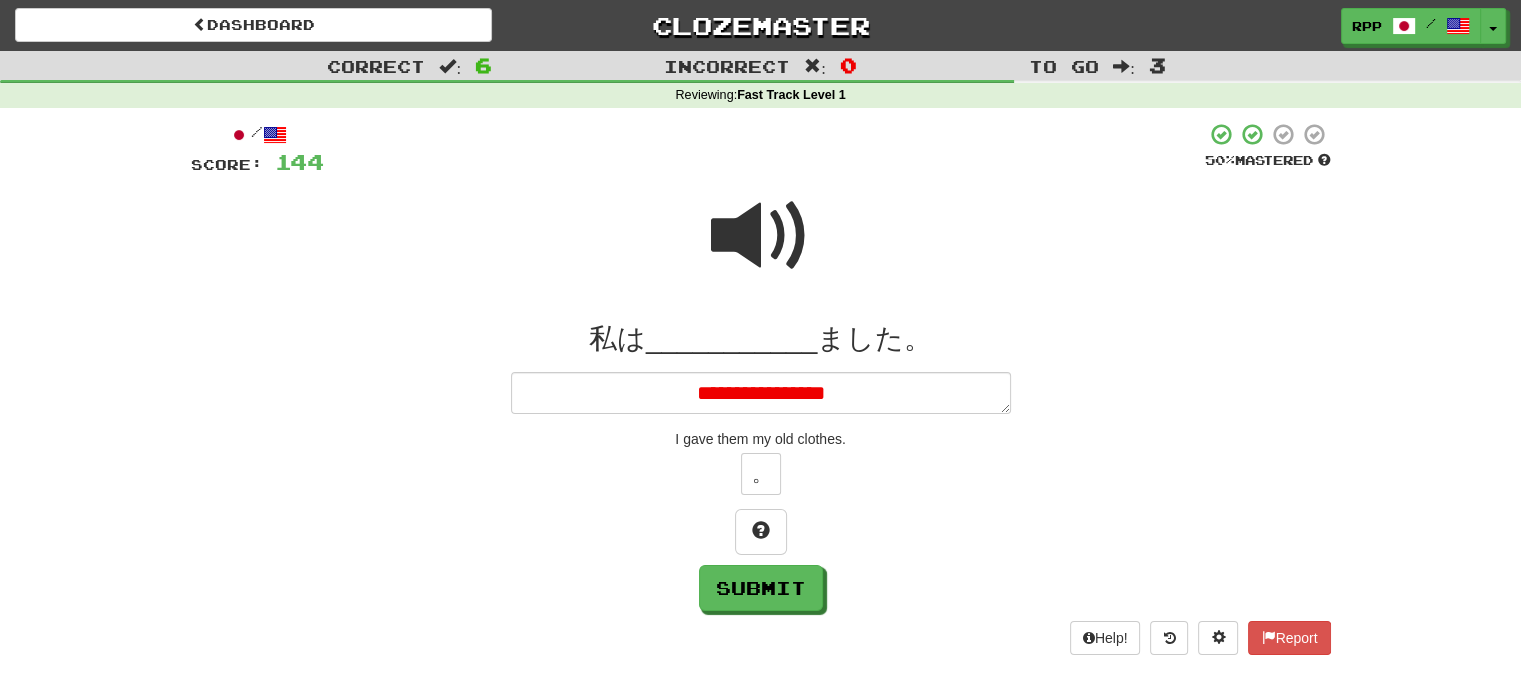 click on "私は___________ました。" at bounding box center [761, 339] 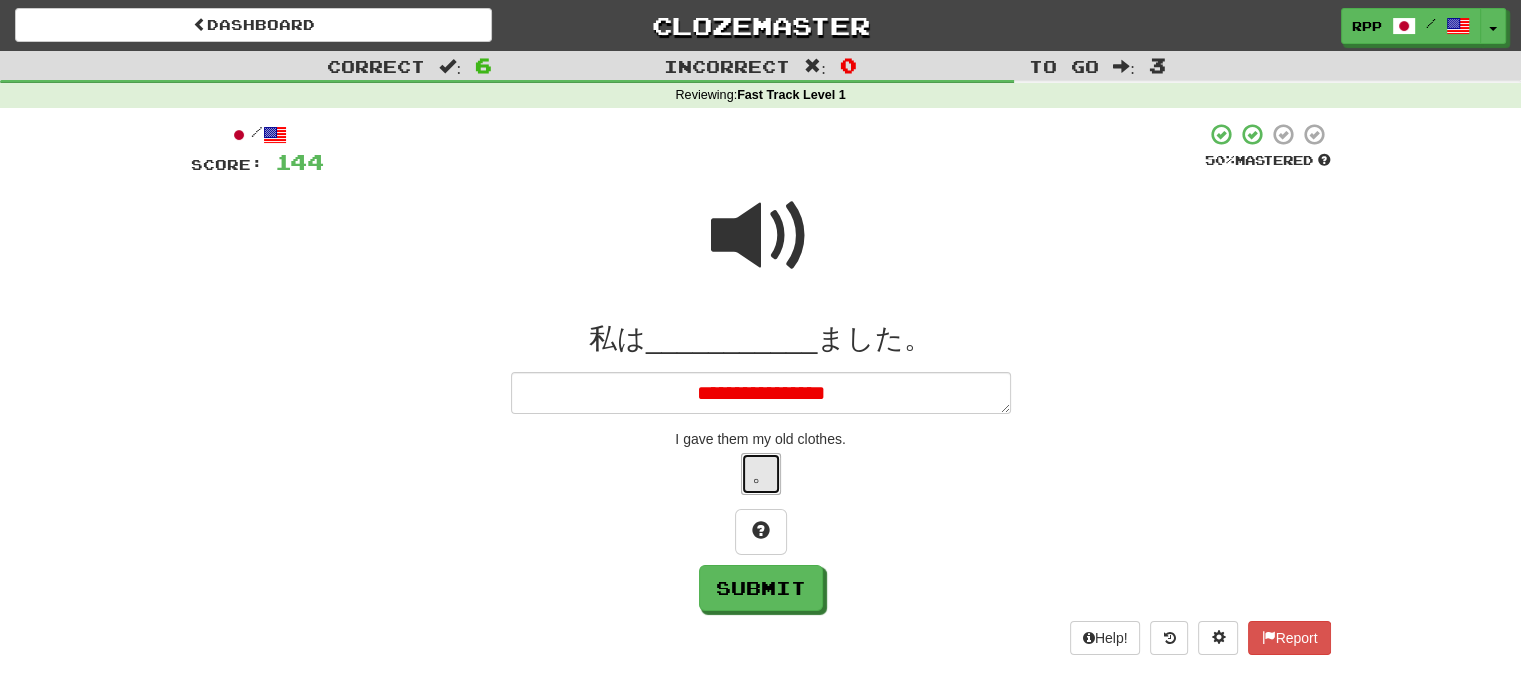 click on "。" at bounding box center [761, 474] 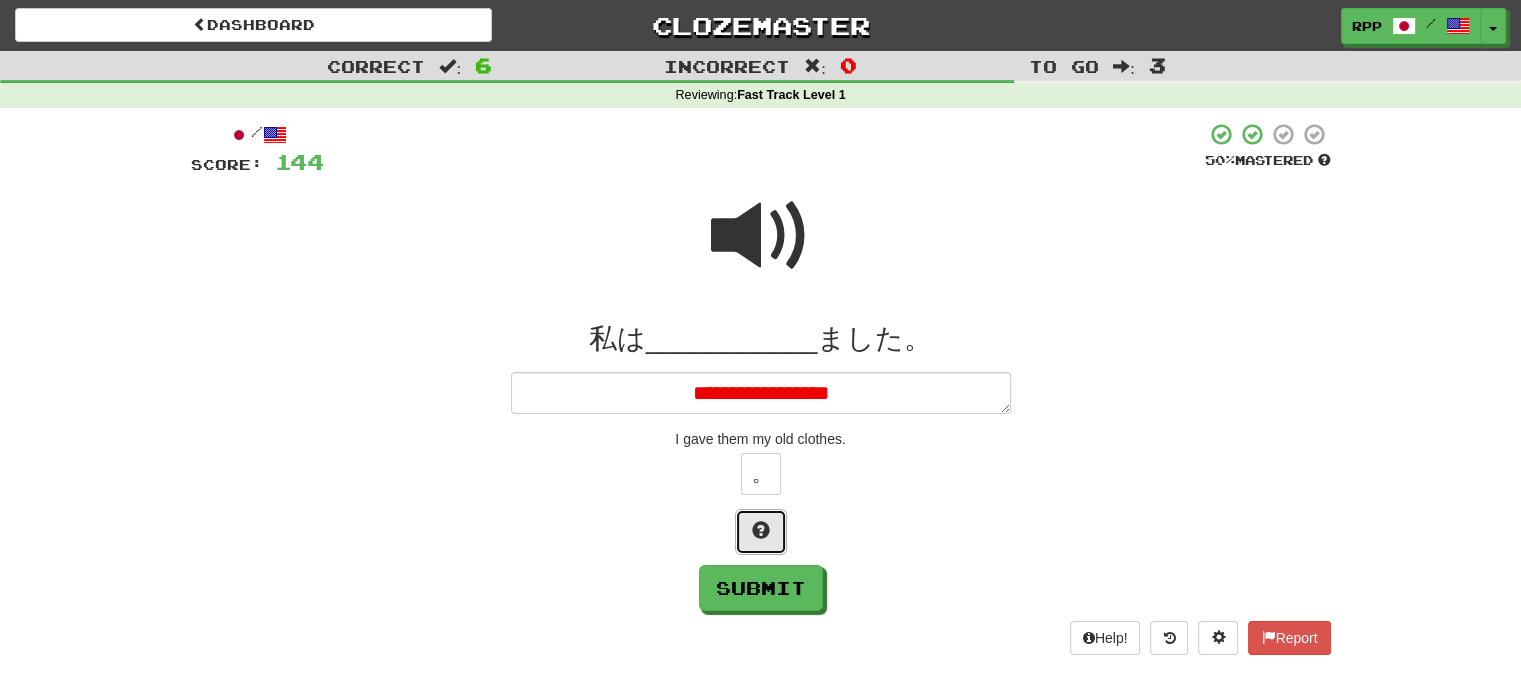 click at bounding box center (761, 532) 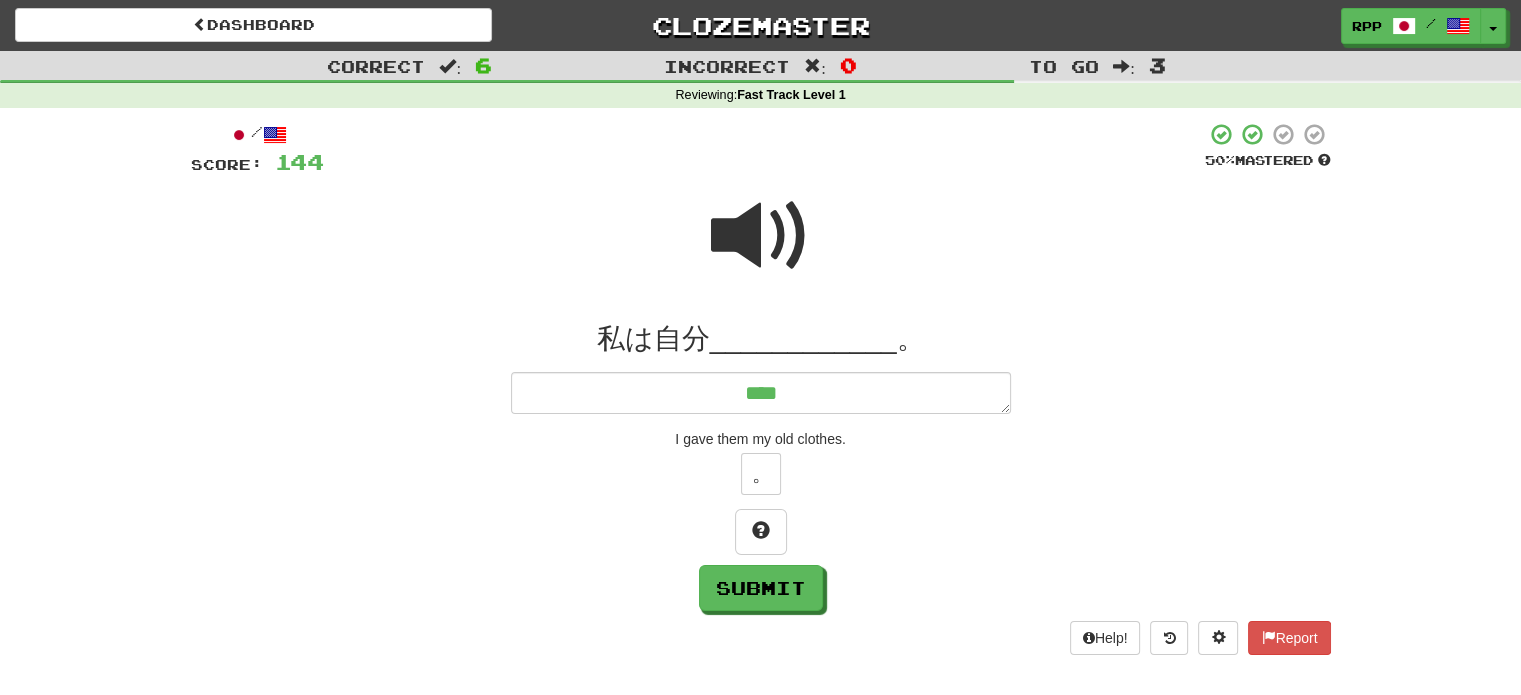 click at bounding box center [761, 236] 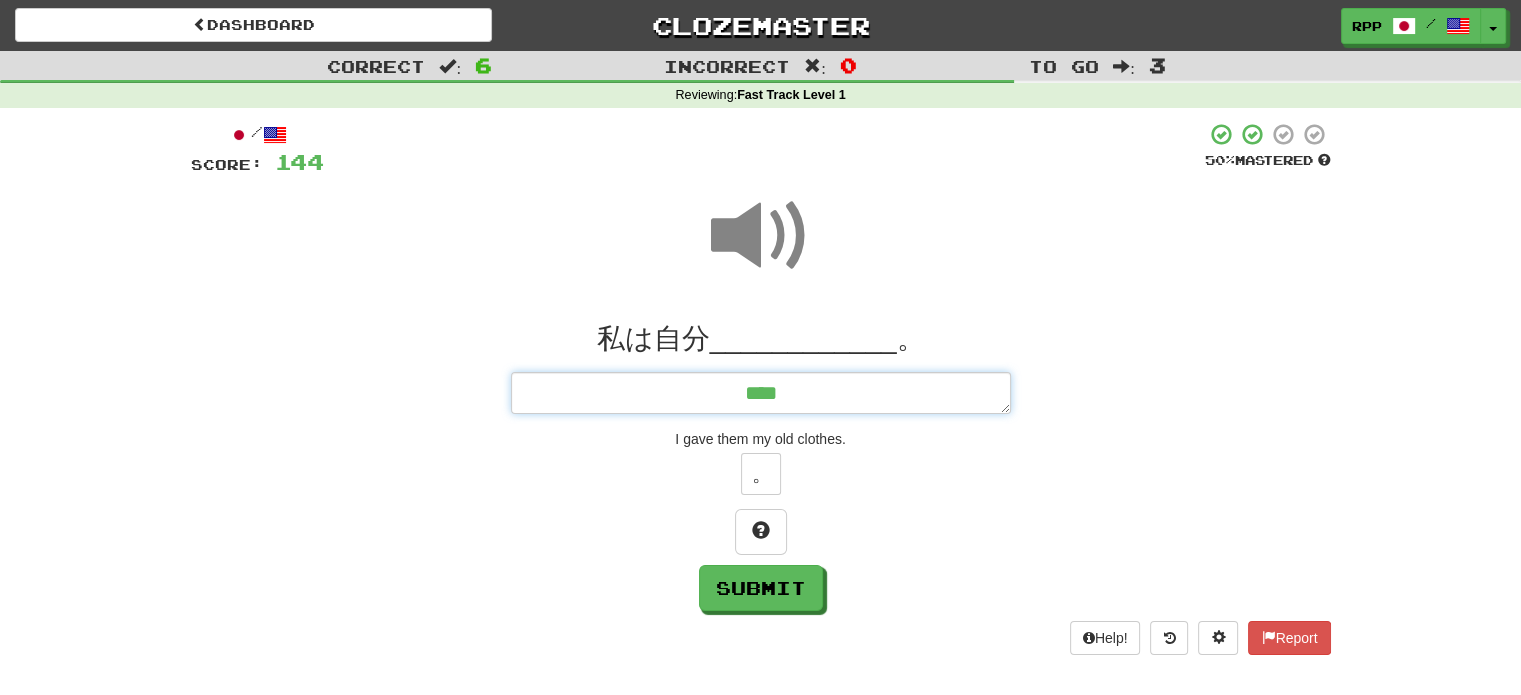 click on "****" at bounding box center (761, 393) 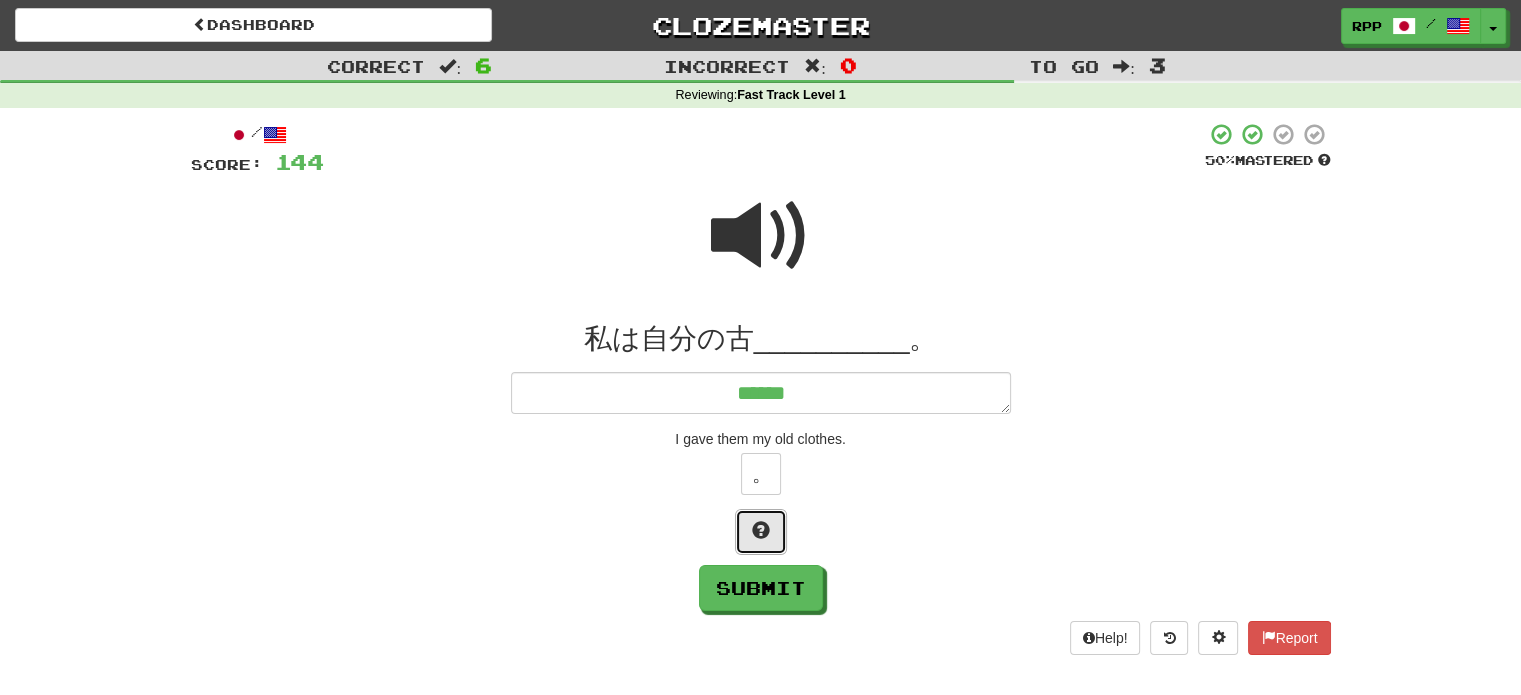 click at bounding box center [761, 532] 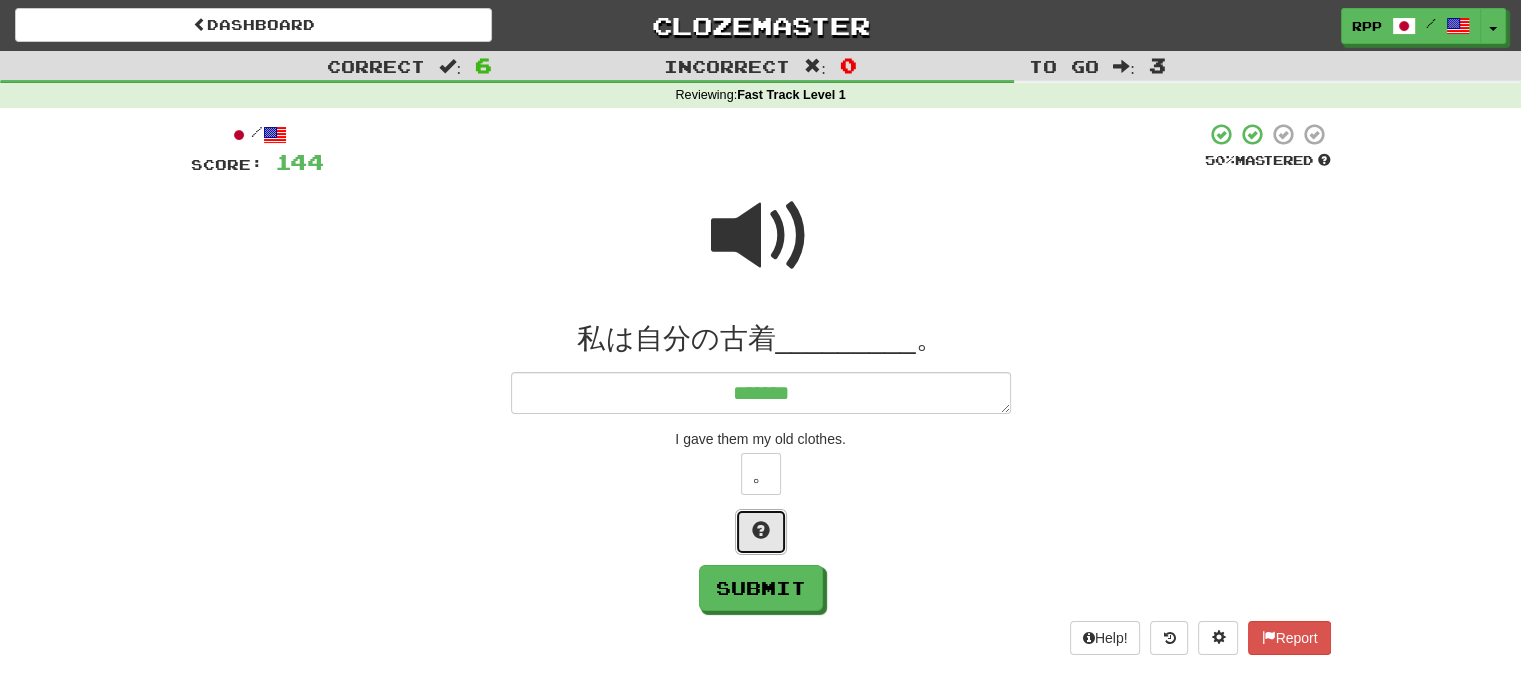 click at bounding box center [761, 530] 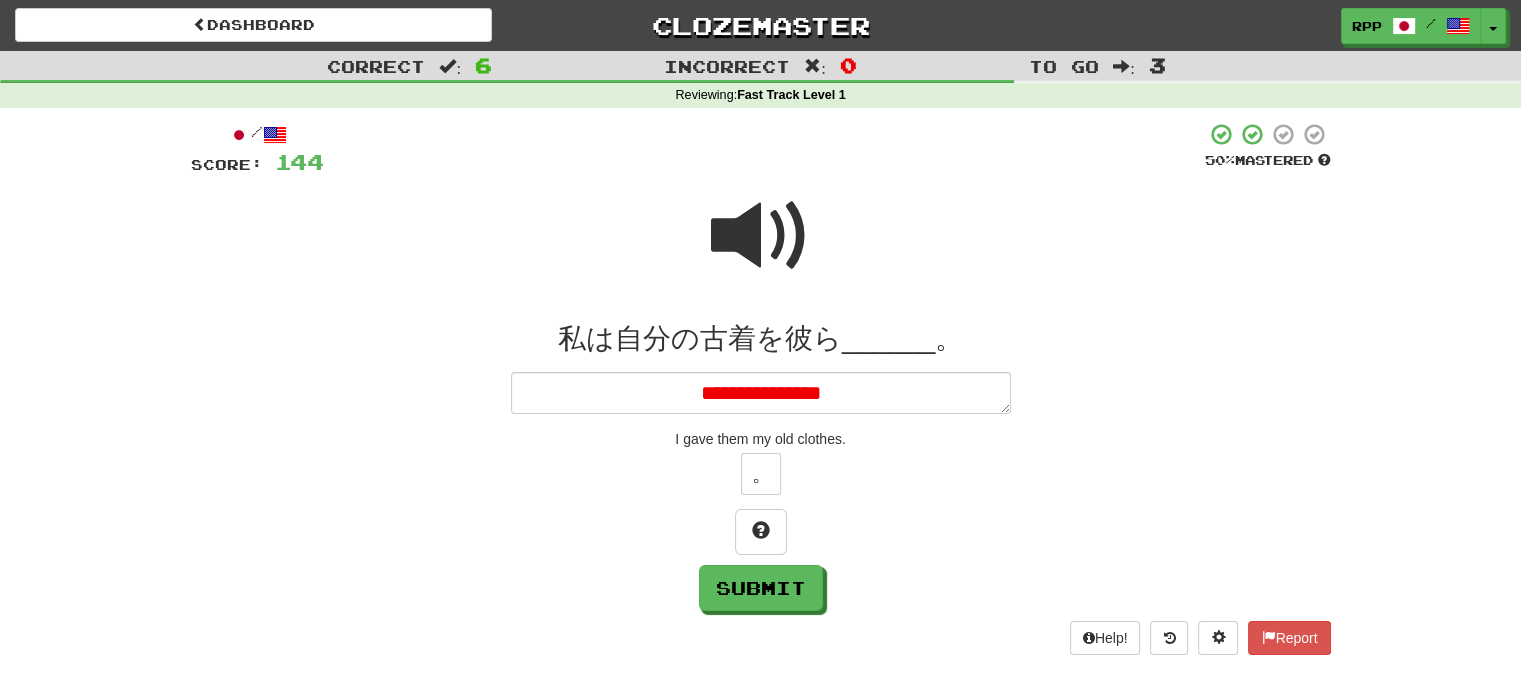 click at bounding box center [761, 236] 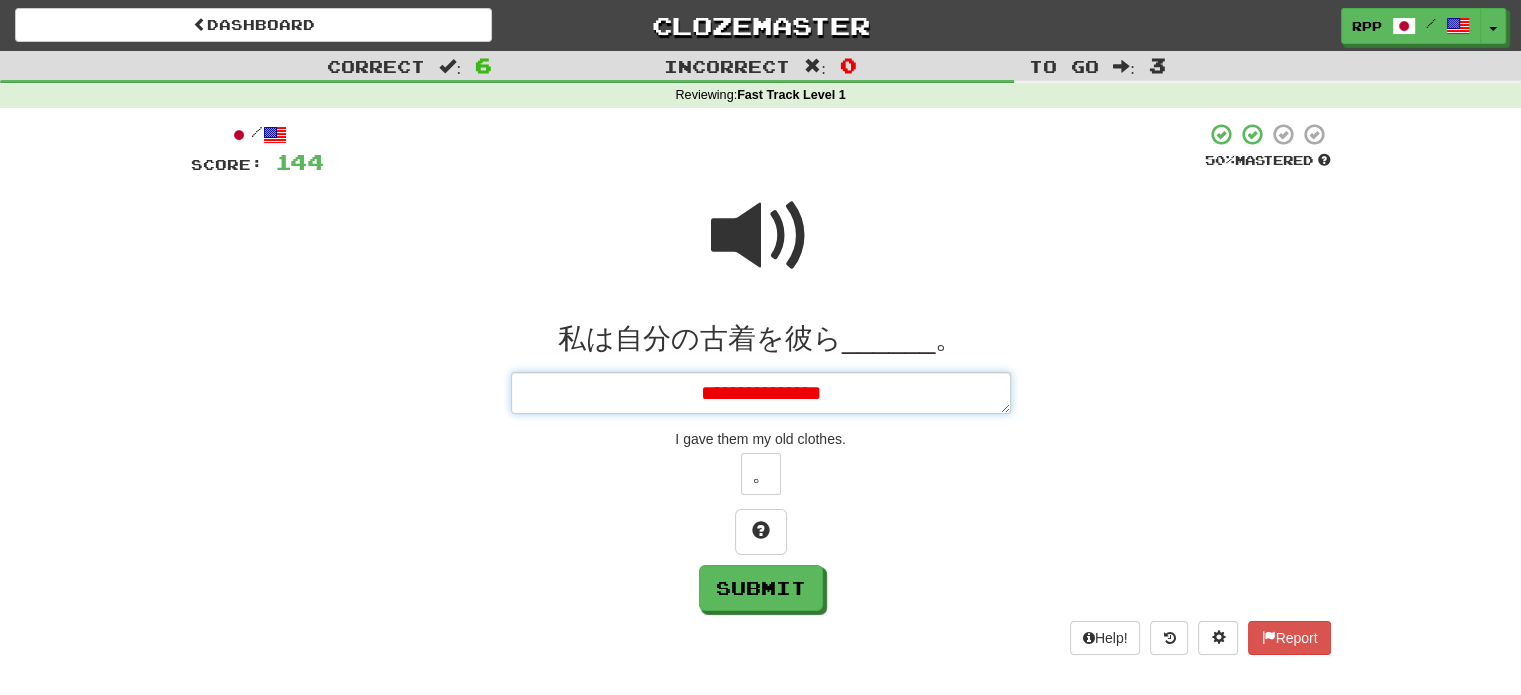 drag, startPoint x: 816, startPoint y: 394, endPoint x: 938, endPoint y: 403, distance: 122.33152 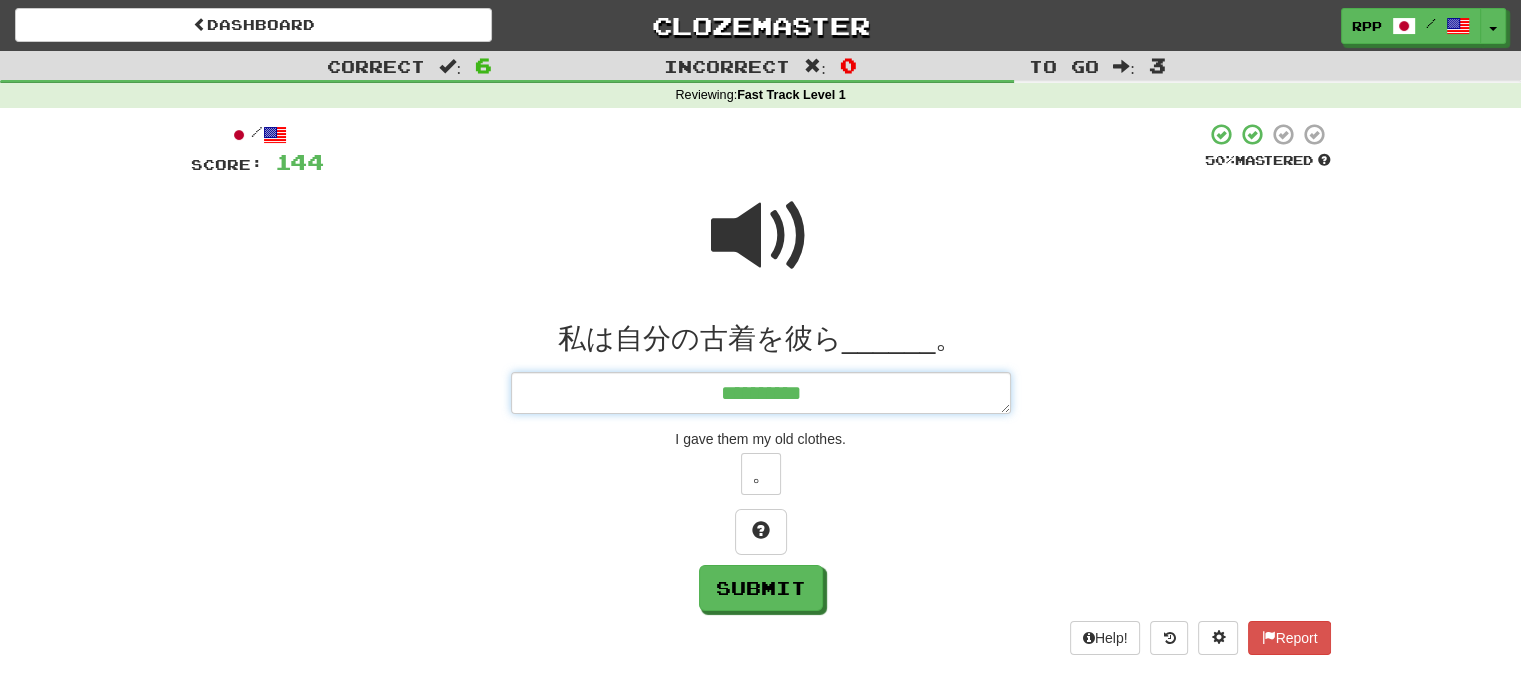 click on "**********" at bounding box center [761, 393] 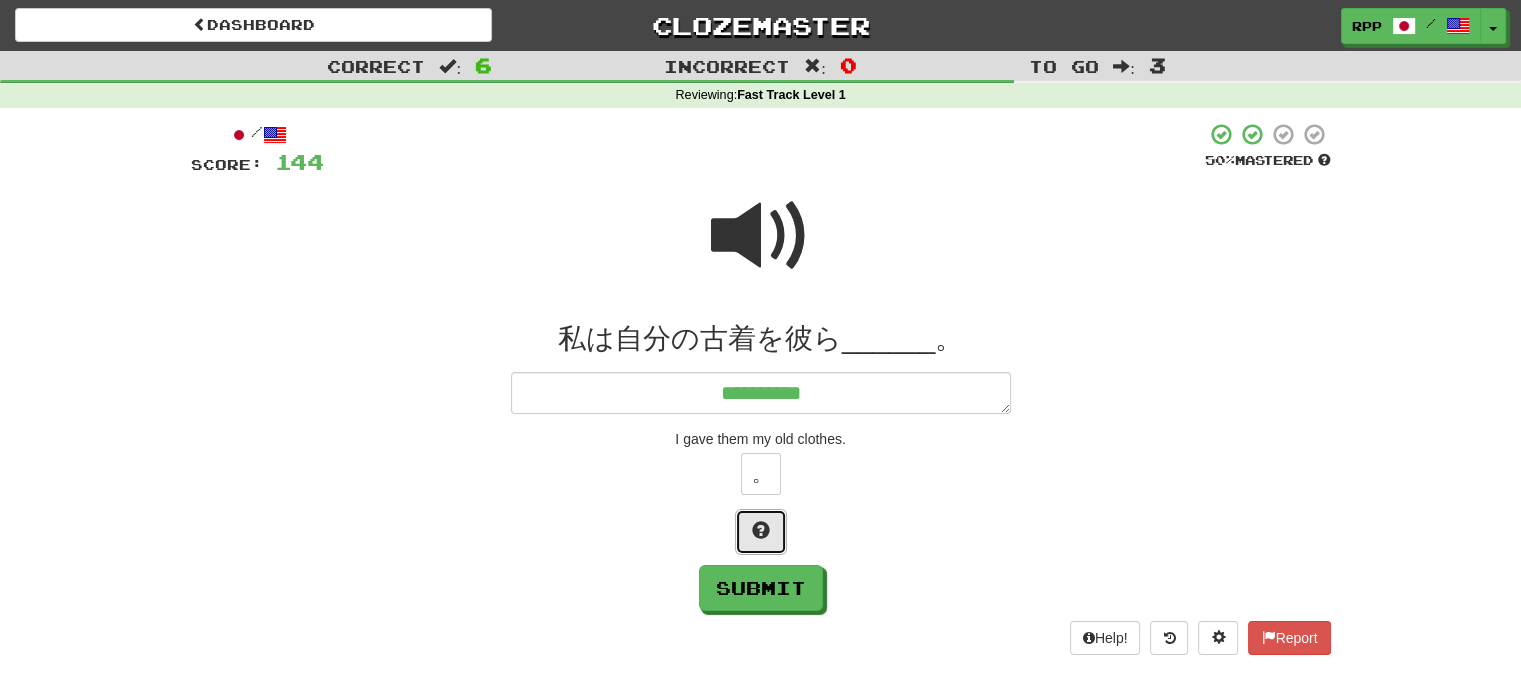 click at bounding box center (761, 532) 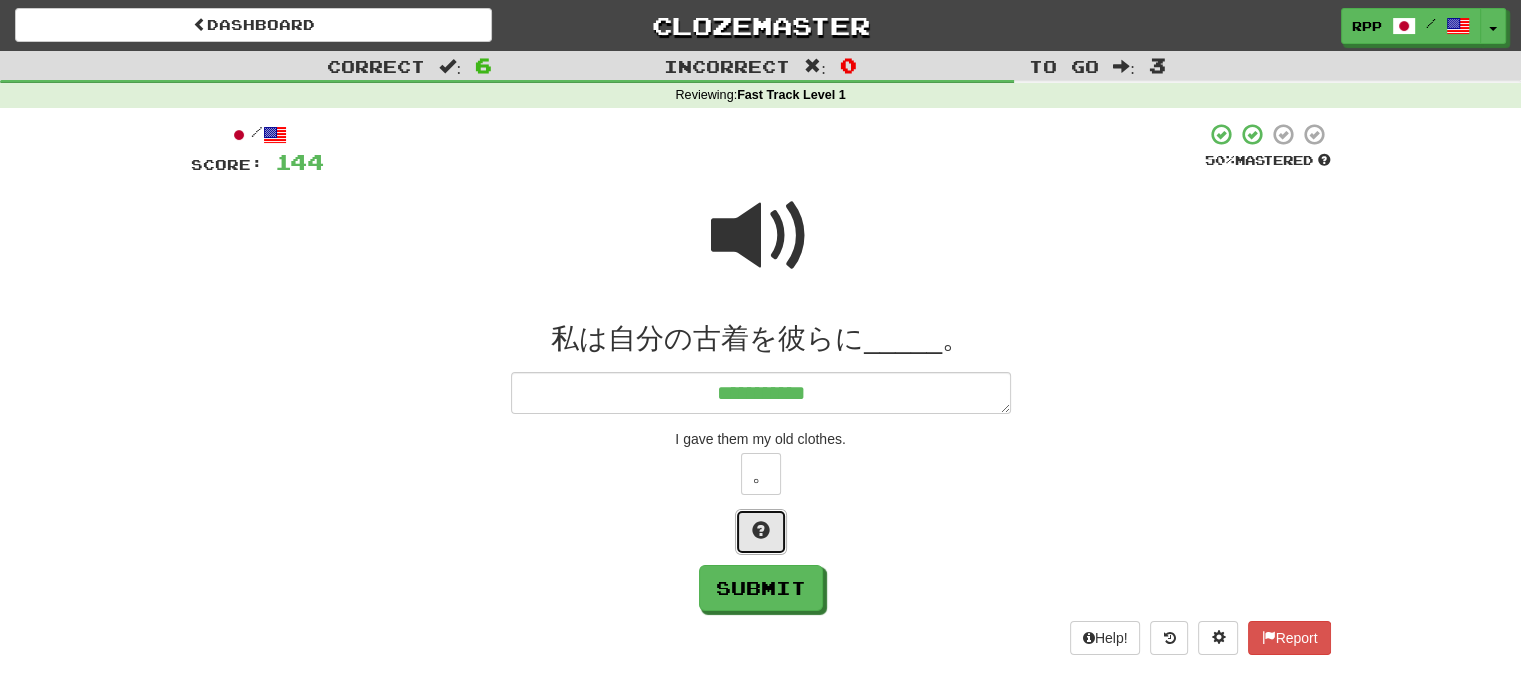 click at bounding box center [761, 532] 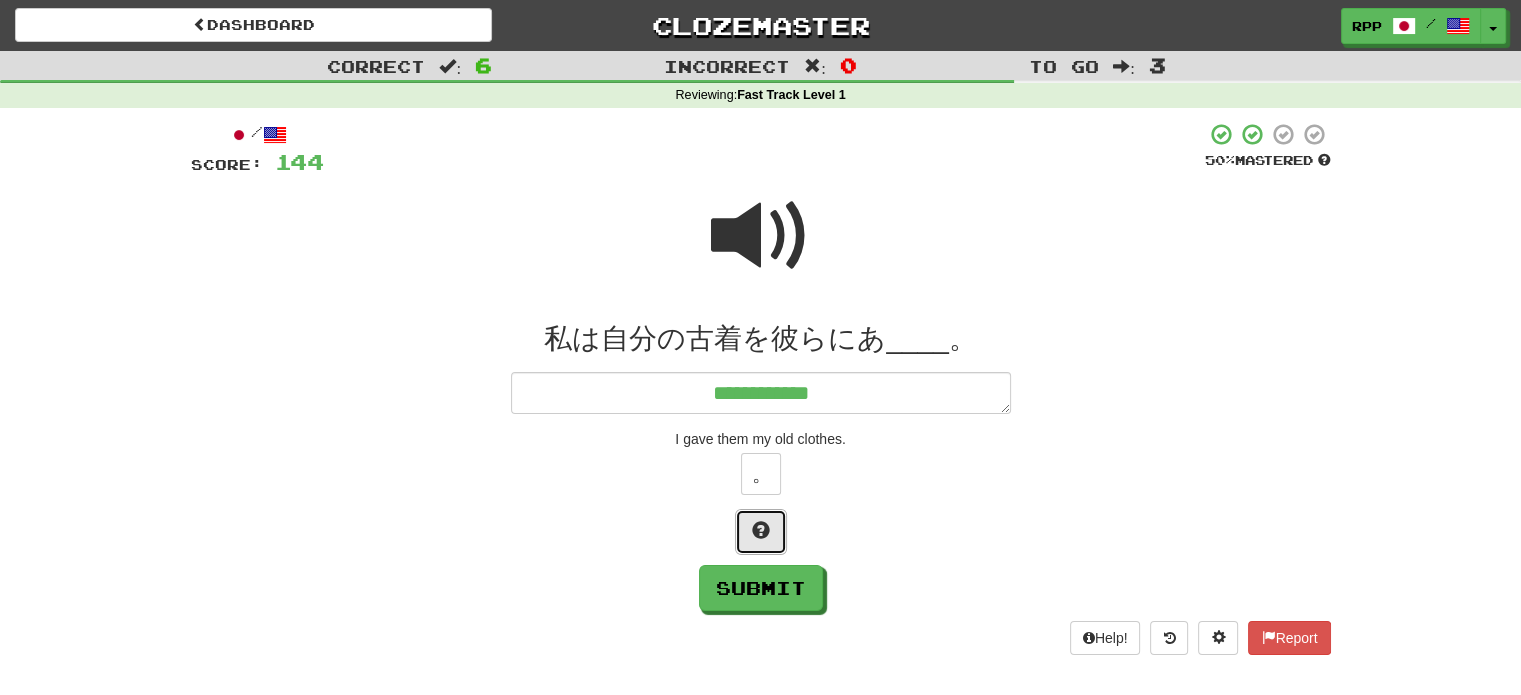 click at bounding box center (761, 532) 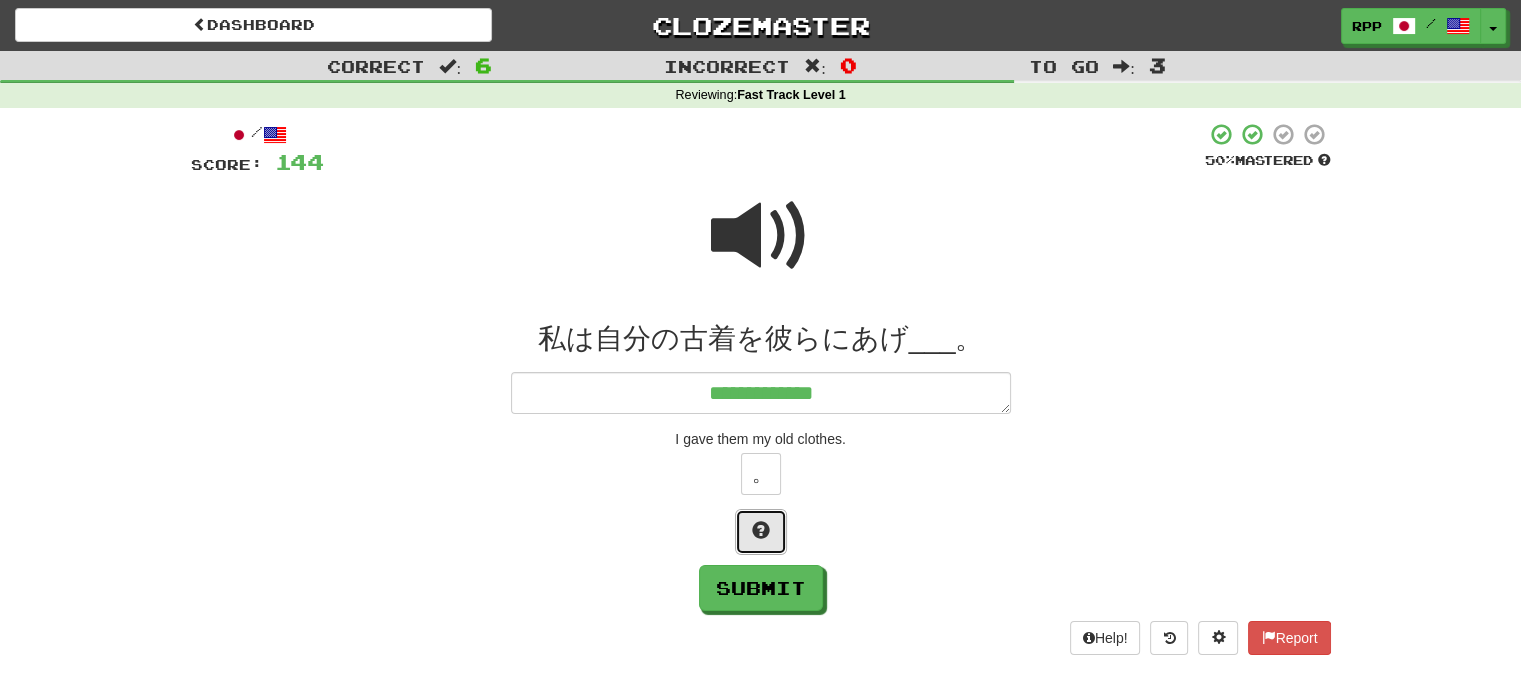click at bounding box center (761, 532) 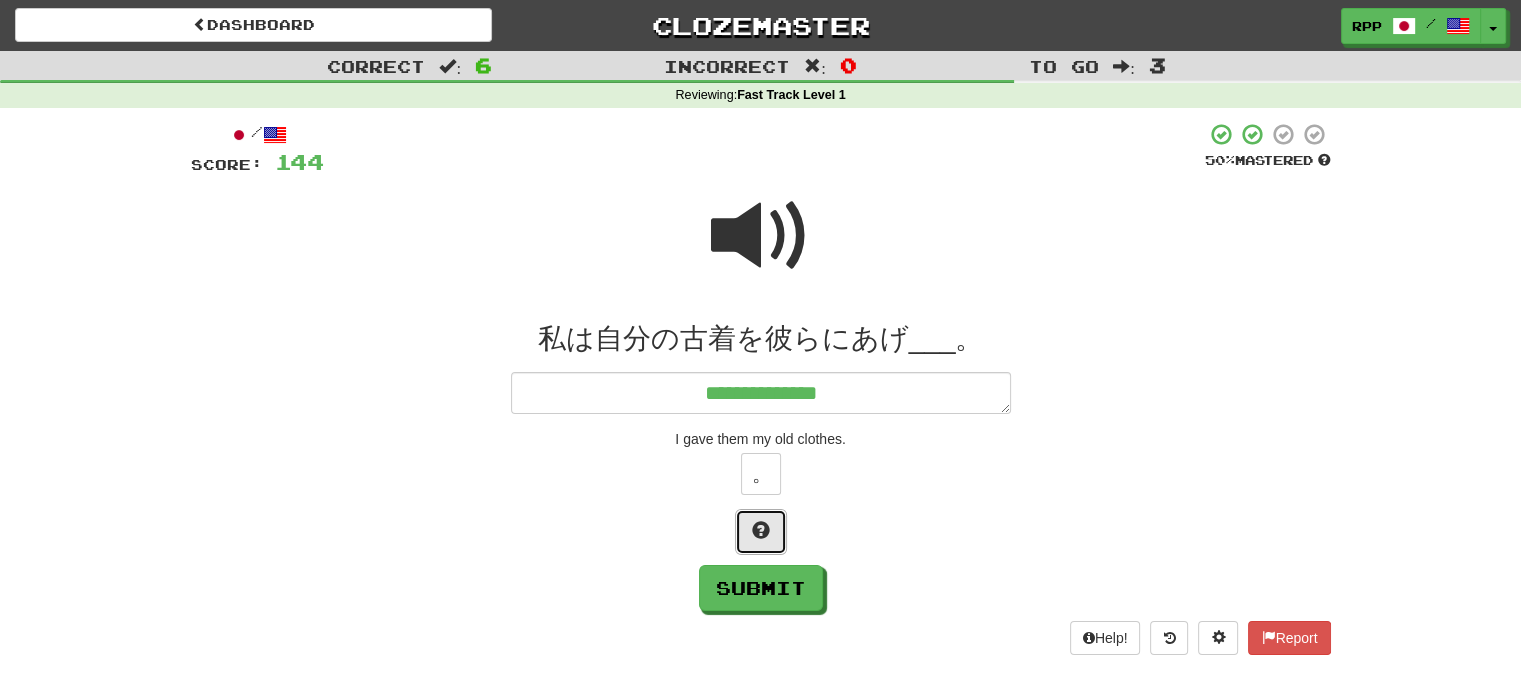 click at bounding box center (761, 532) 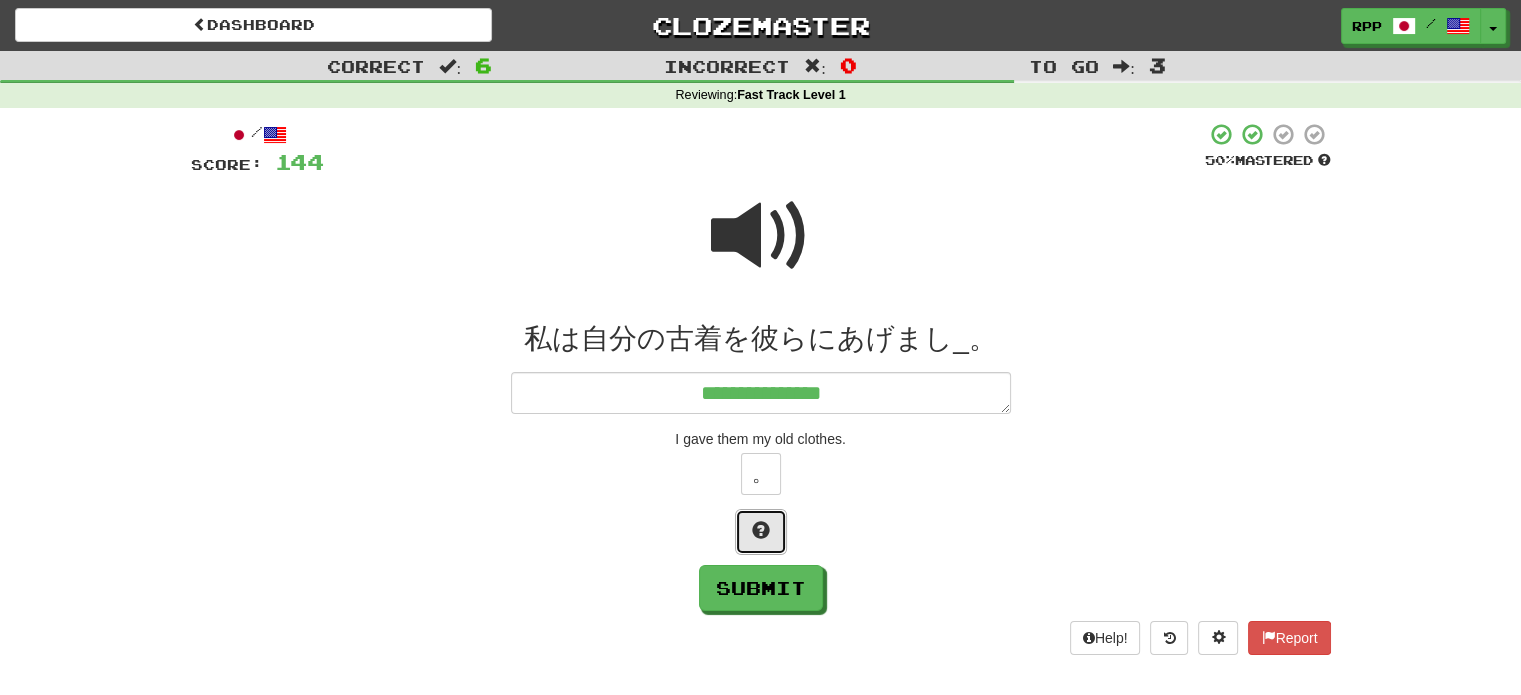 click at bounding box center (761, 532) 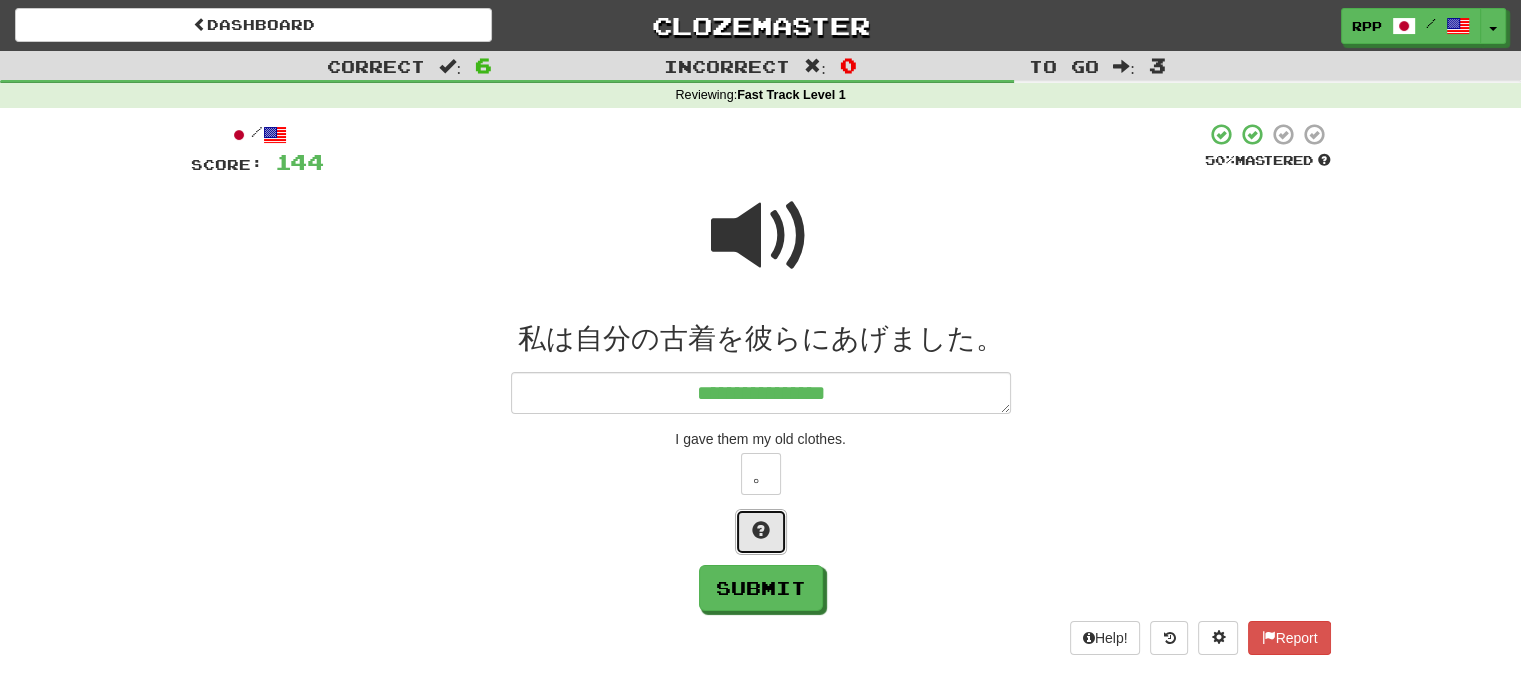 click at bounding box center (761, 532) 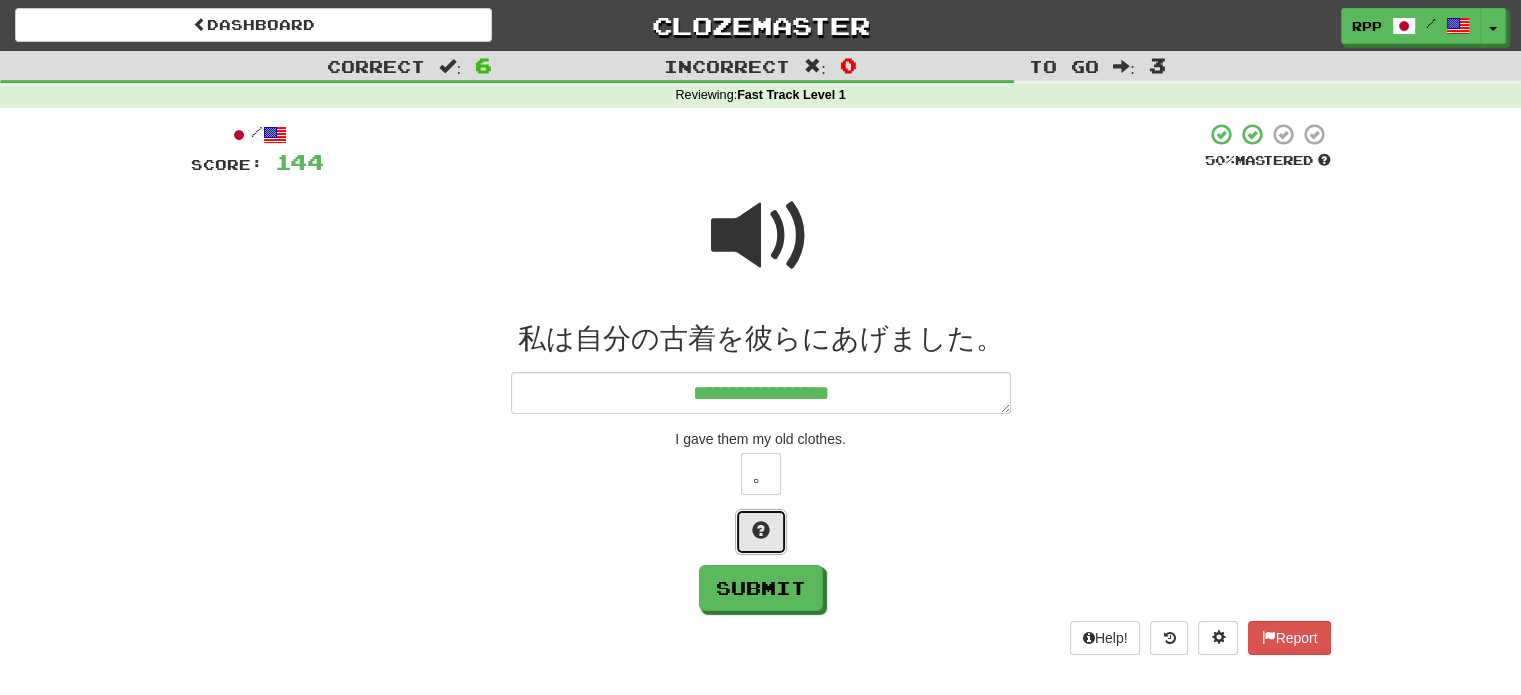 click at bounding box center [761, 532] 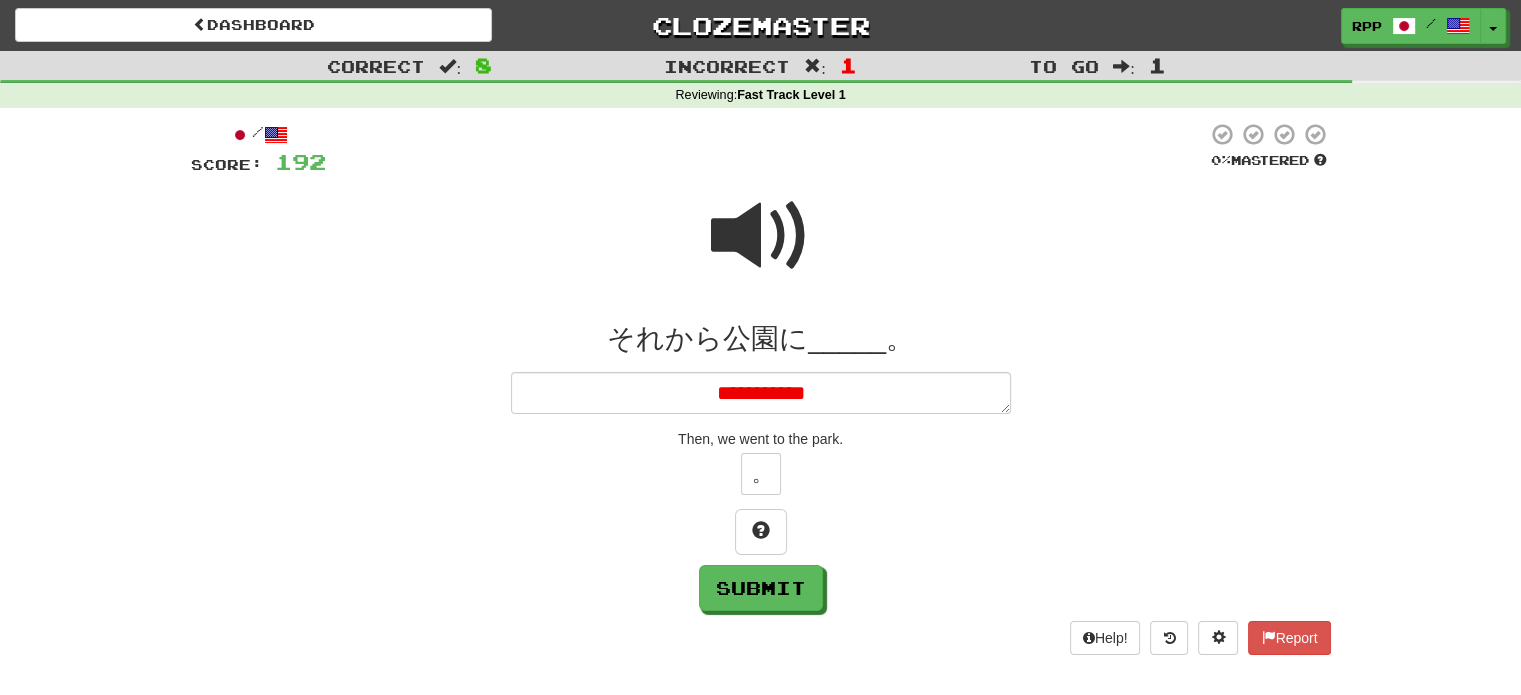 click on "**********" at bounding box center (761, 393) 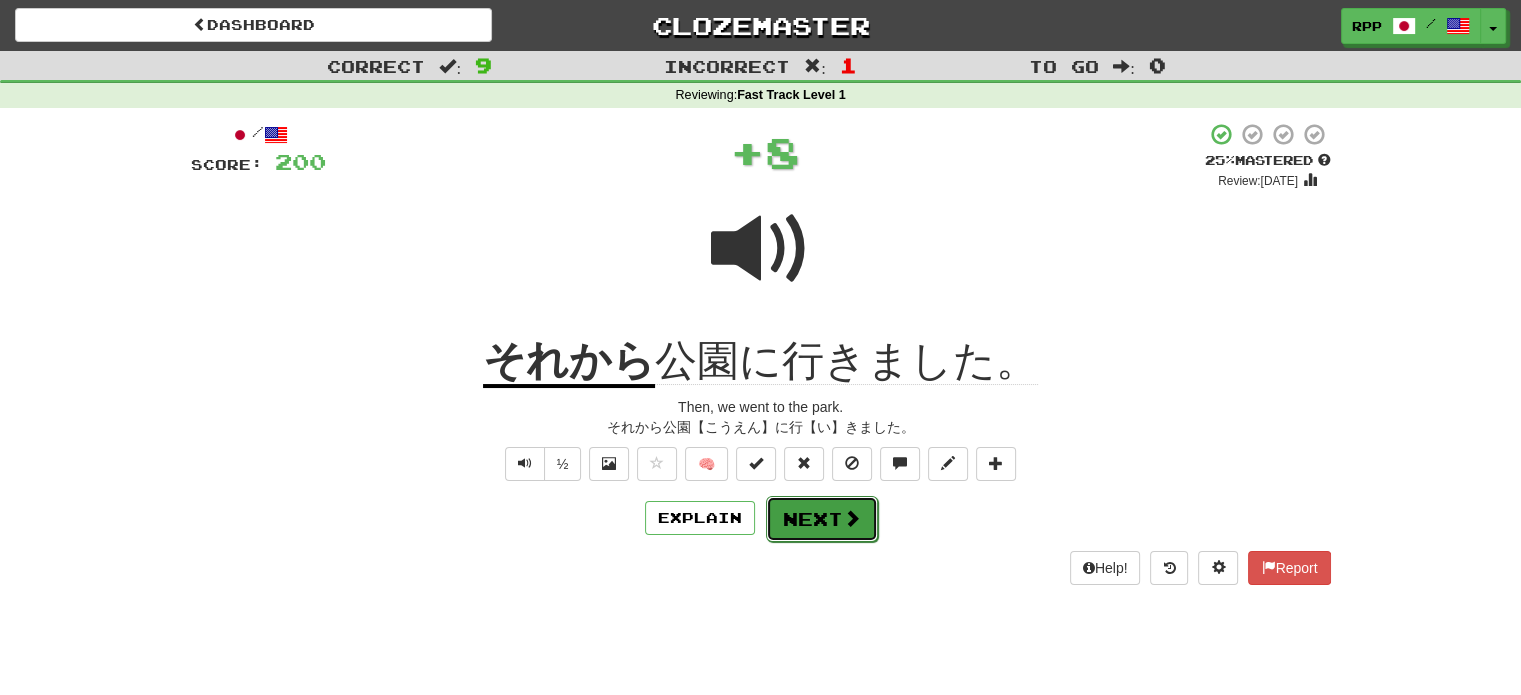click on "Next" at bounding box center [822, 519] 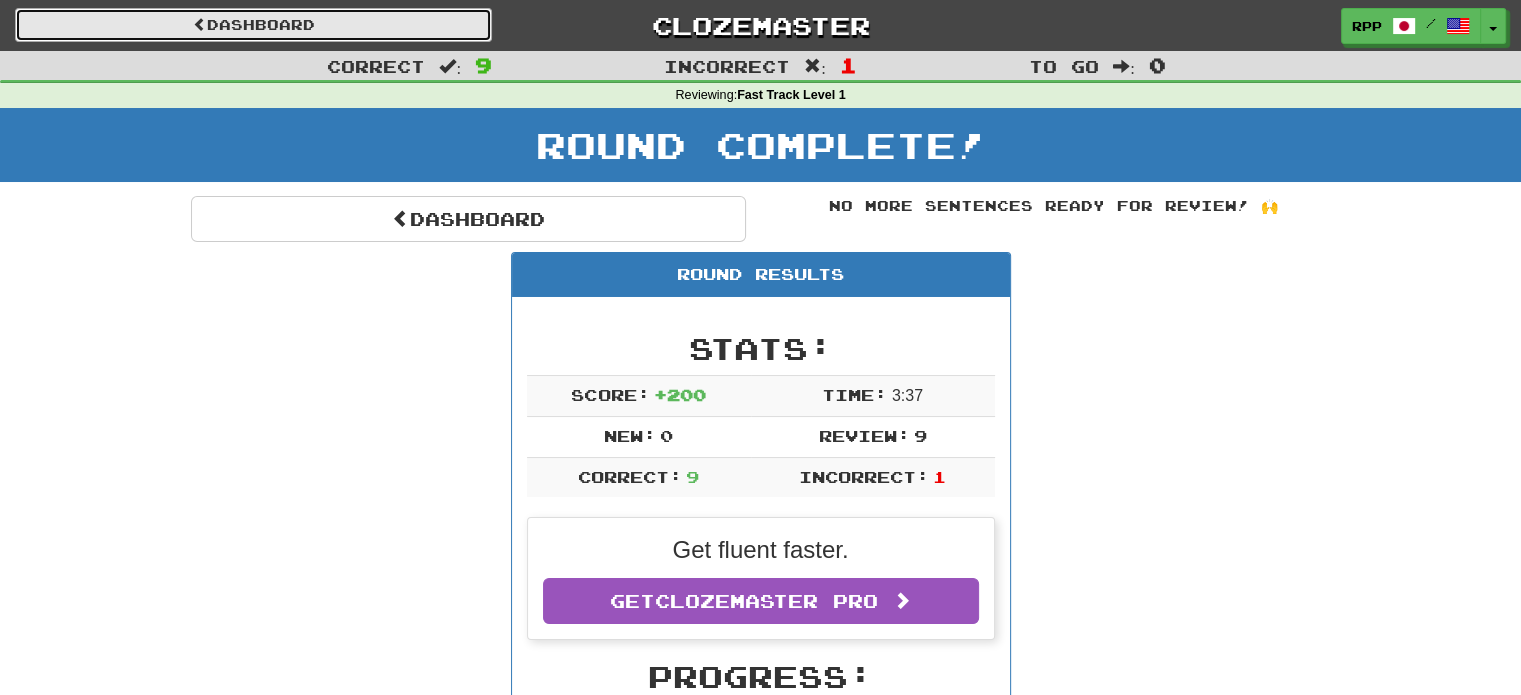 click on "Dashboard" at bounding box center [253, 25] 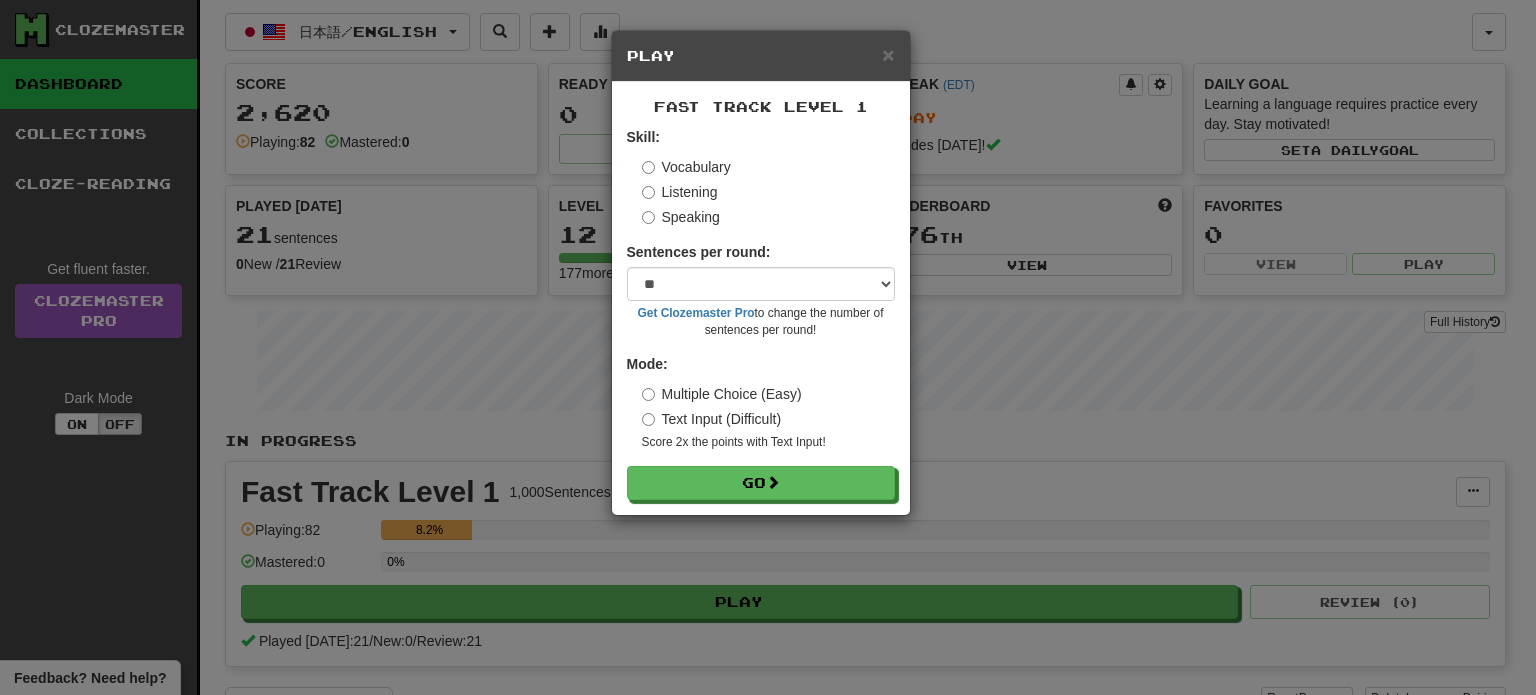 select on "**" 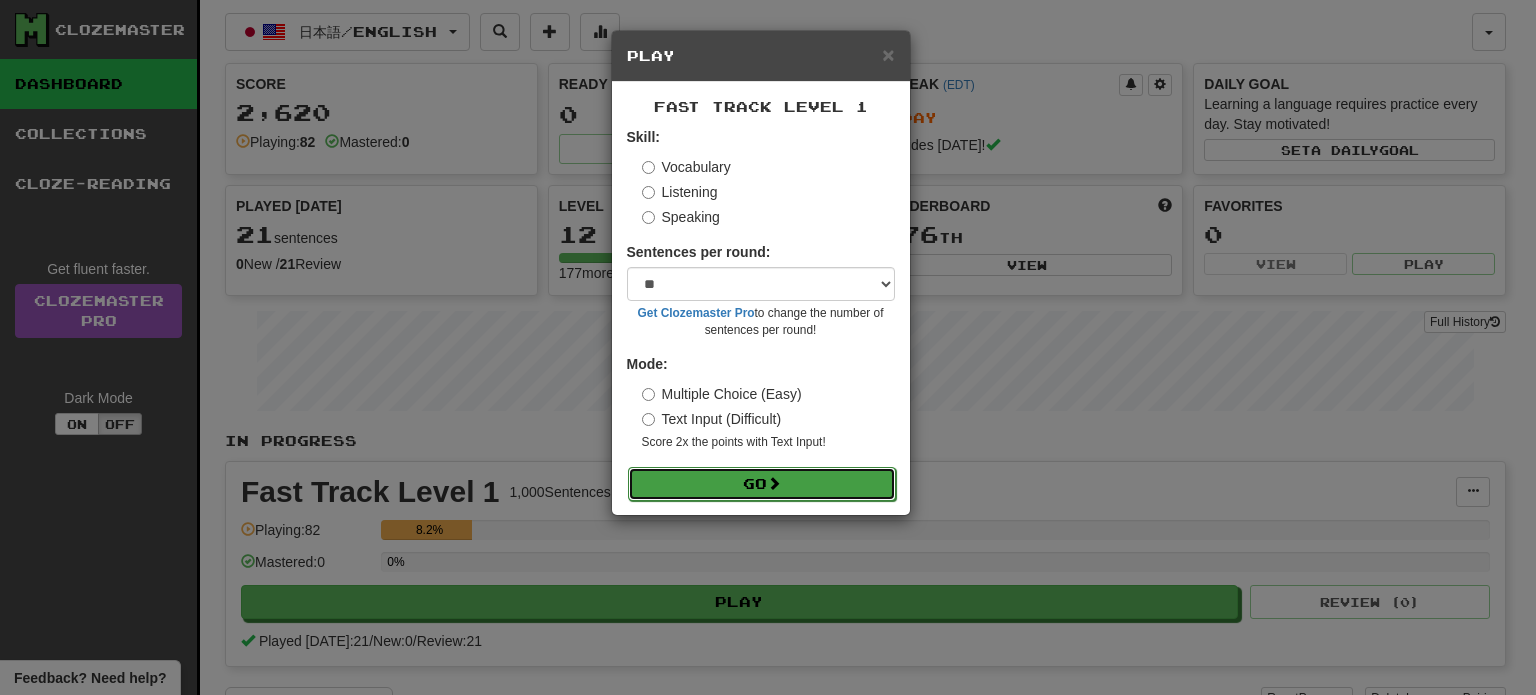 click on "Go" at bounding box center [762, 484] 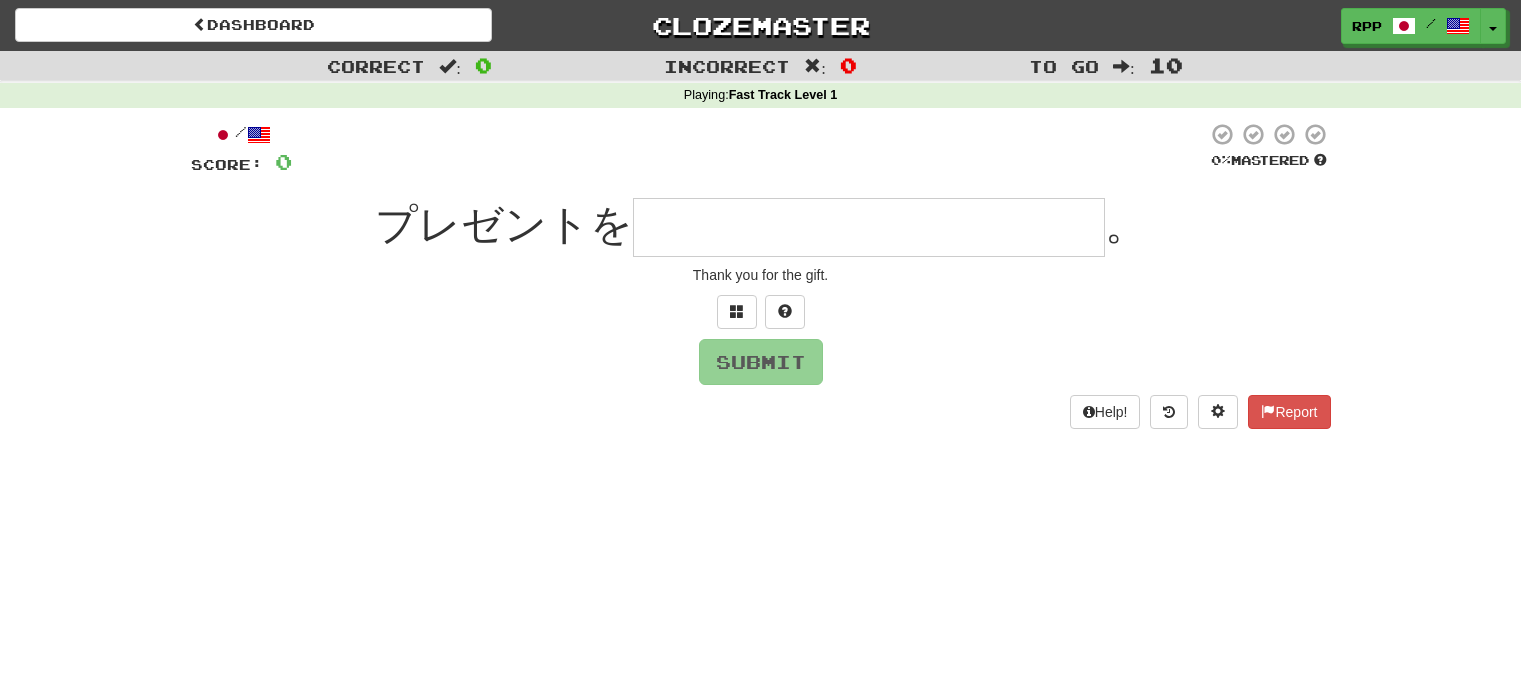 click at bounding box center (869, 227) 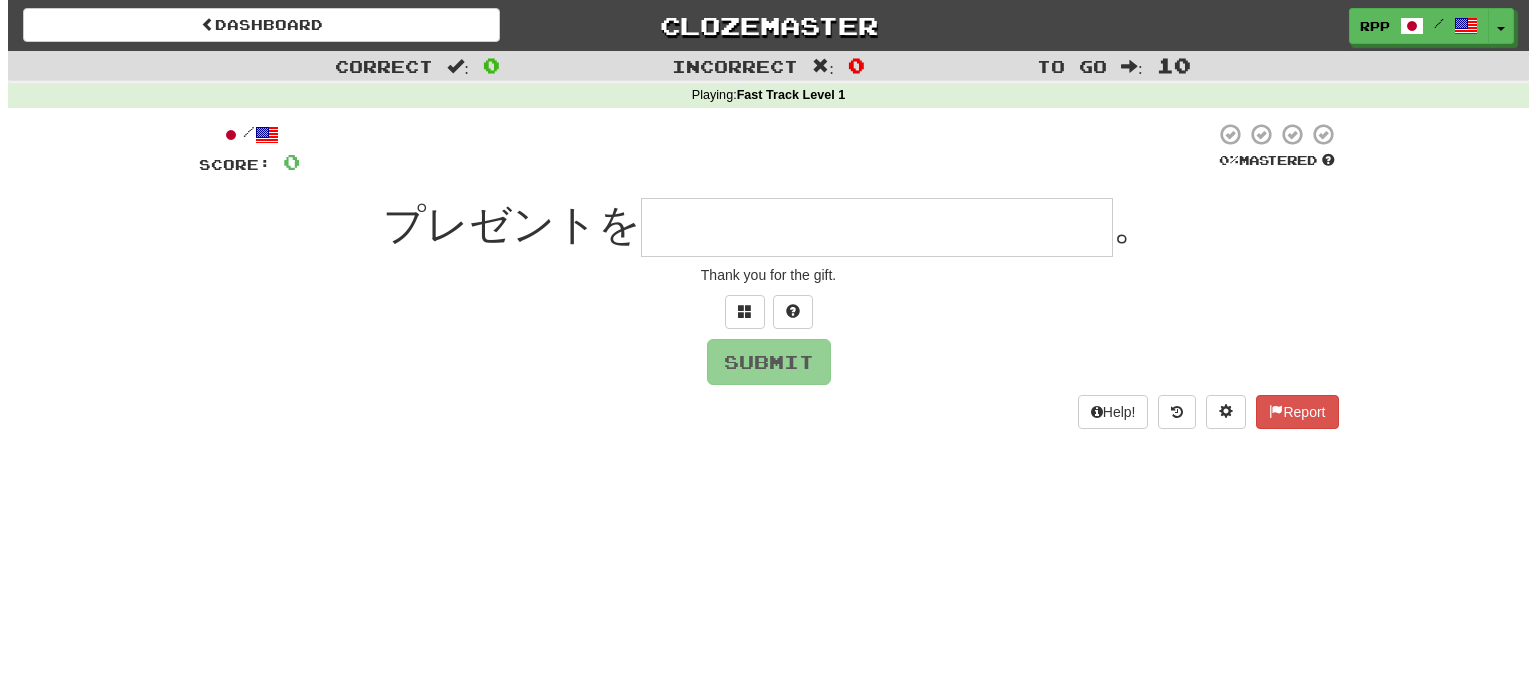 scroll, scrollTop: 0, scrollLeft: 0, axis: both 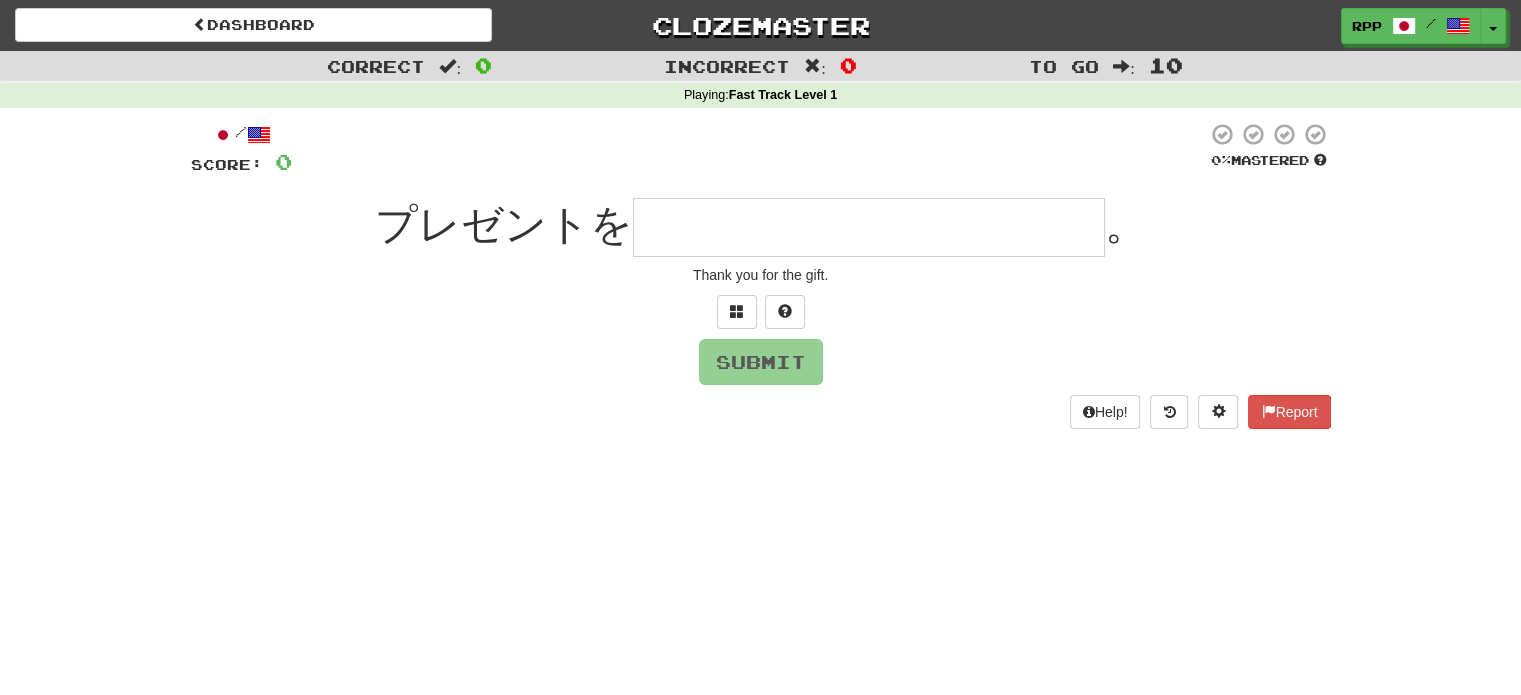 click at bounding box center [869, 227] 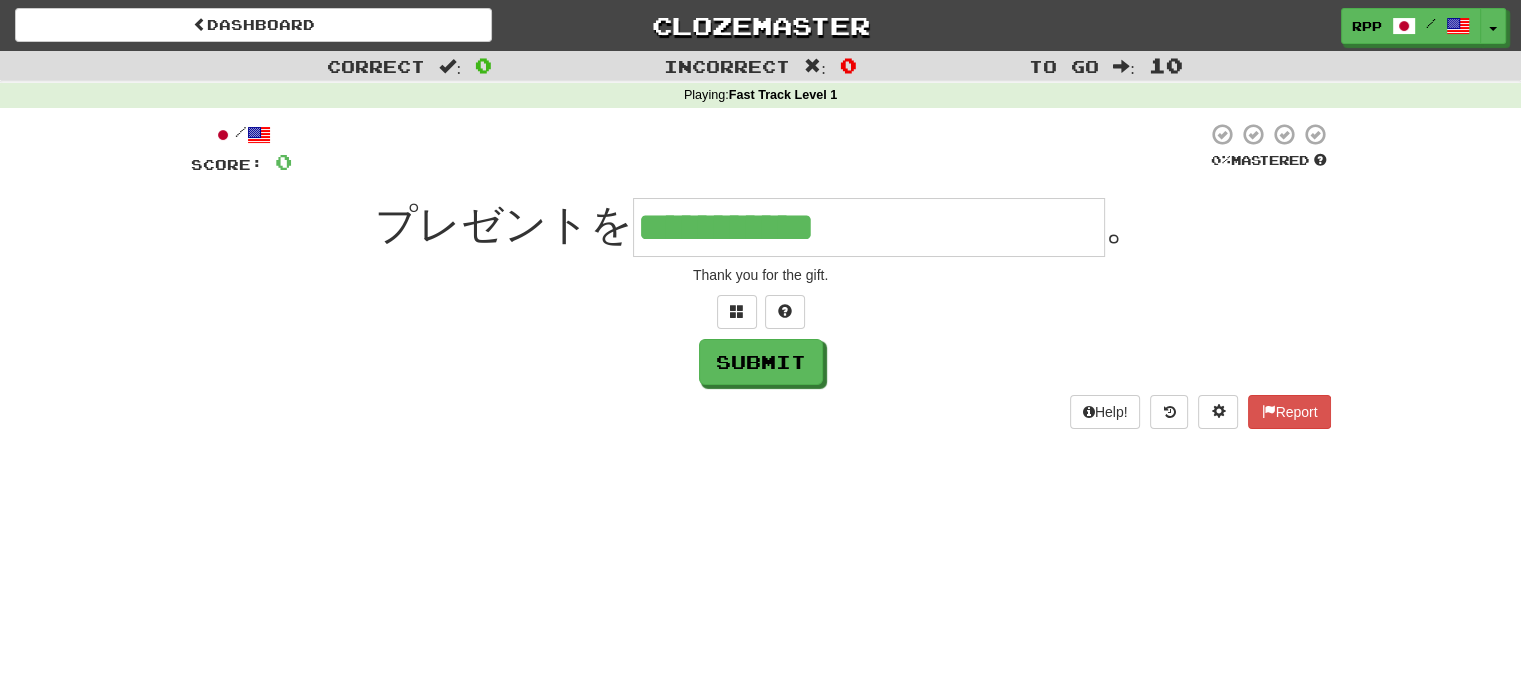 type on "**********" 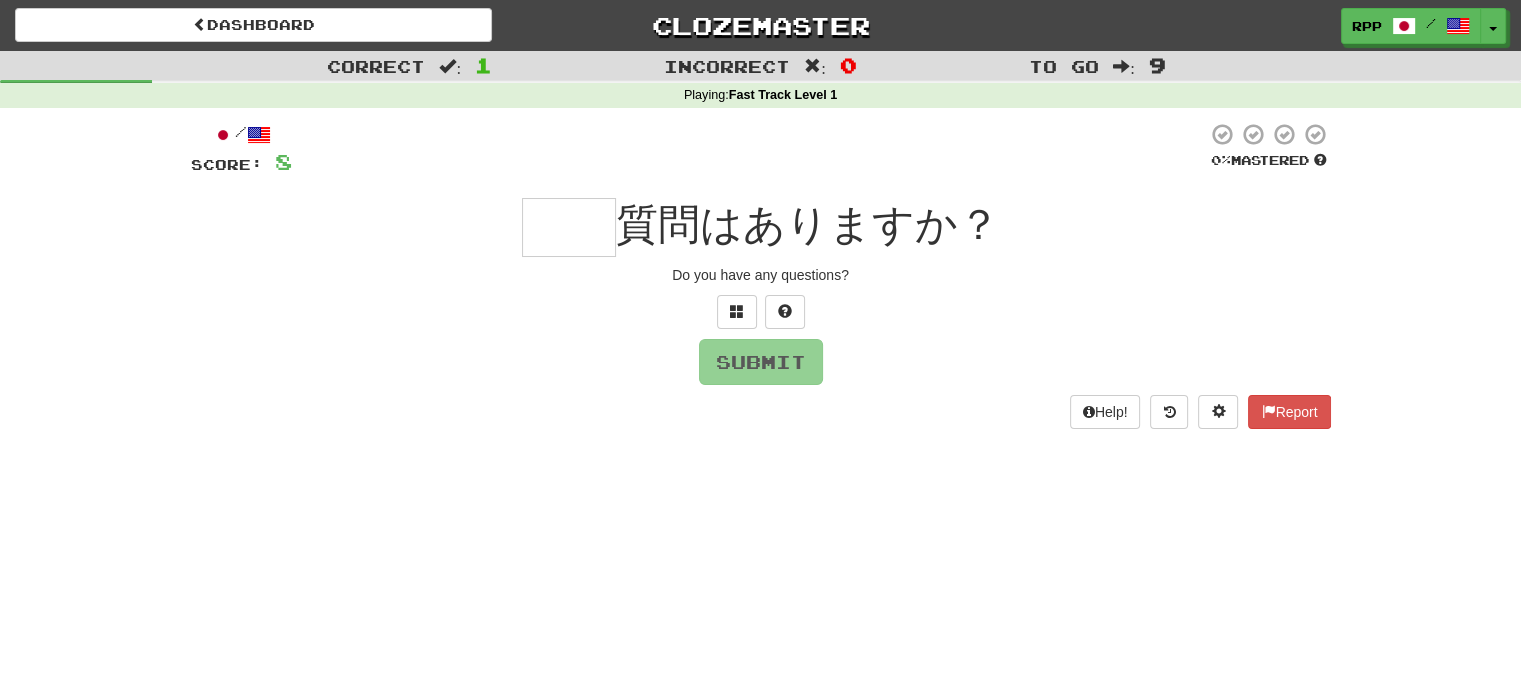 type on "*" 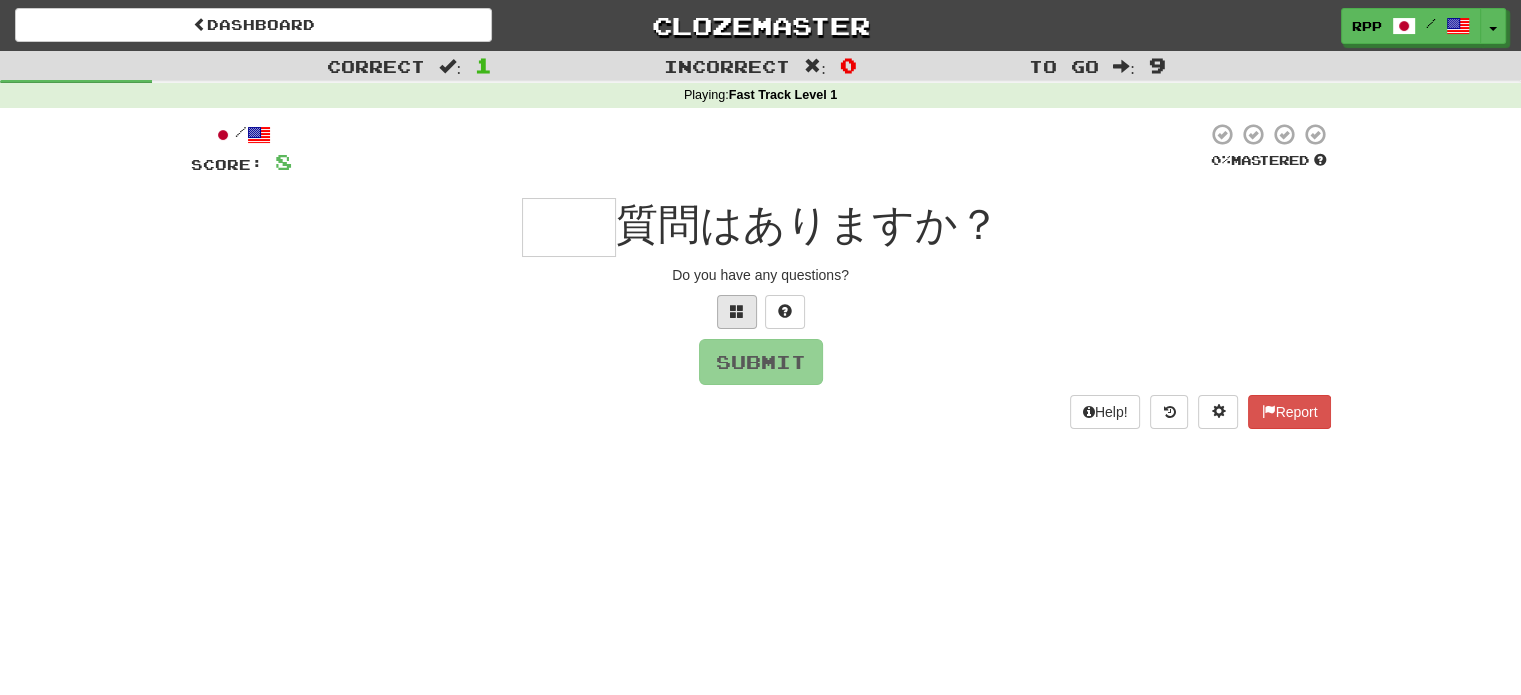 click at bounding box center (737, 312) 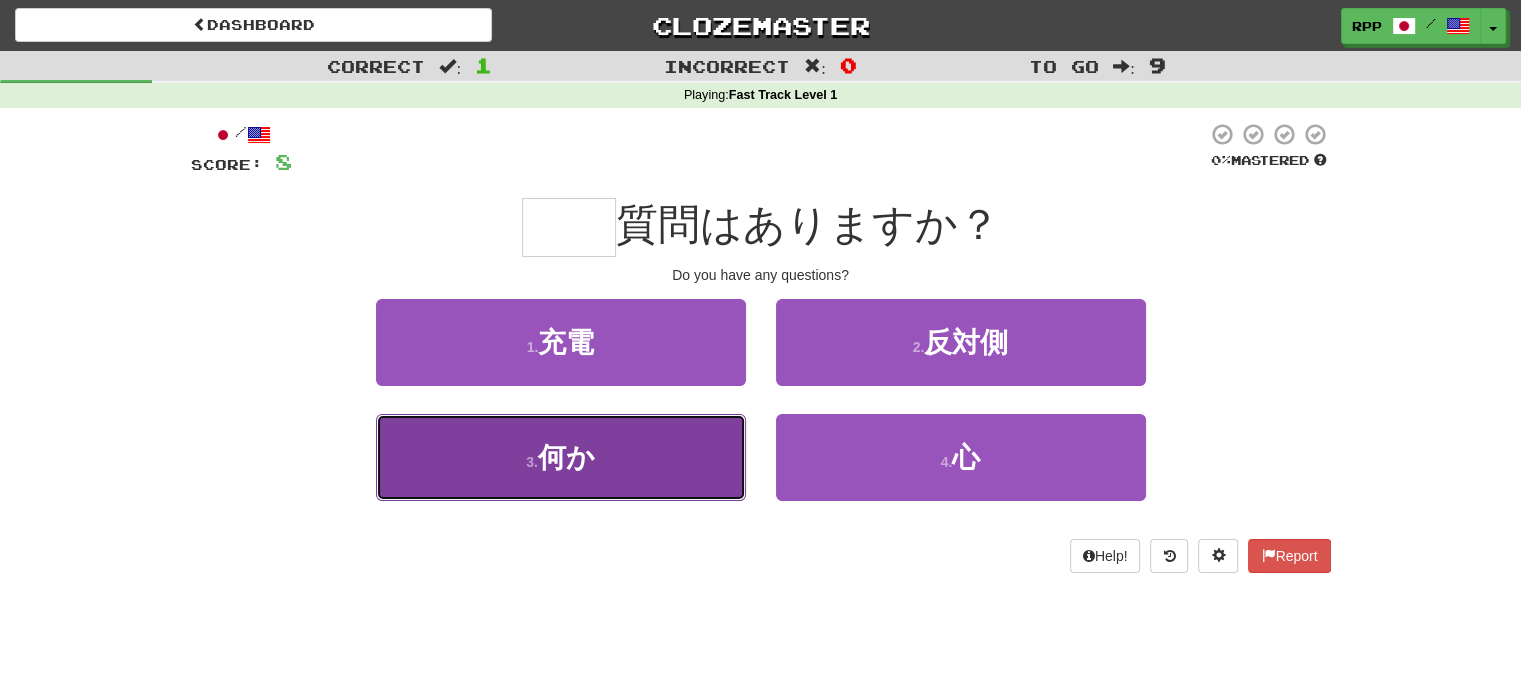 click on "3 .  何か" at bounding box center [561, 457] 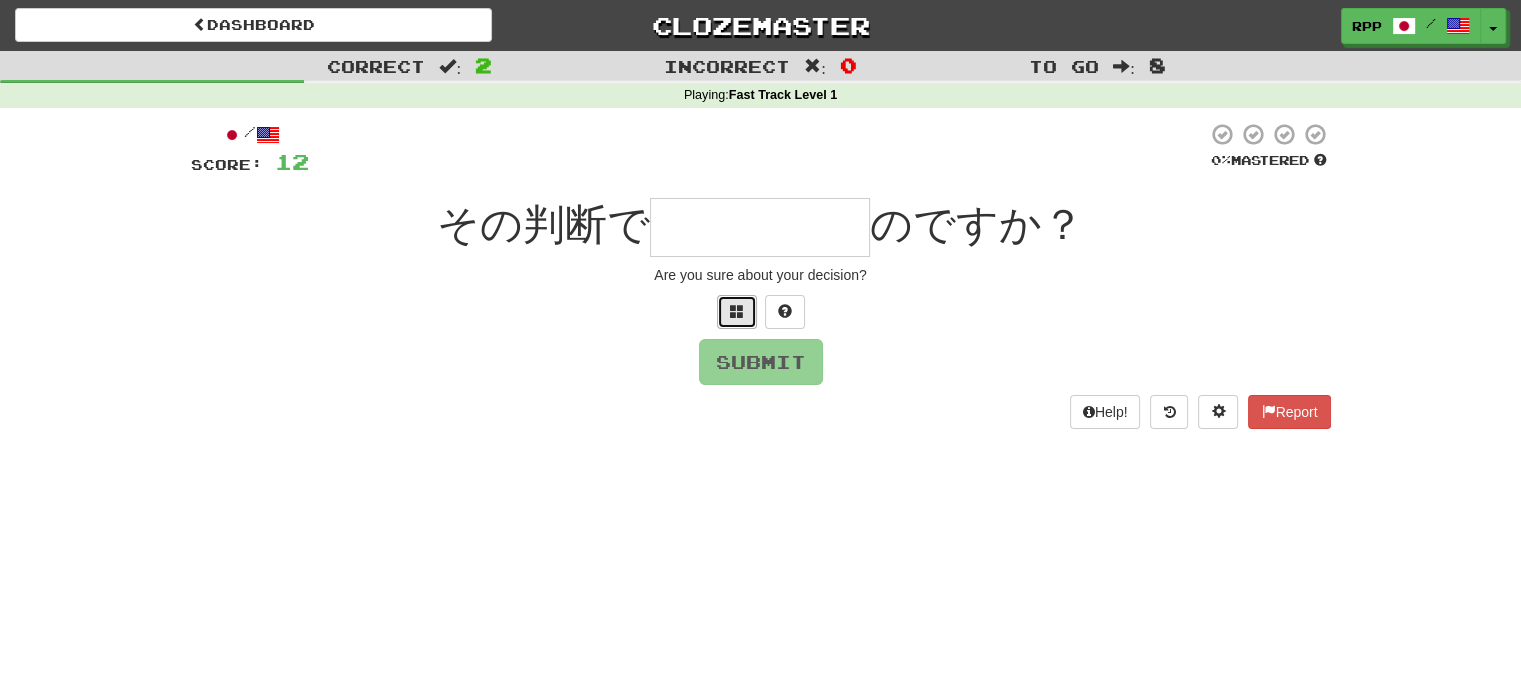 click at bounding box center [737, 312] 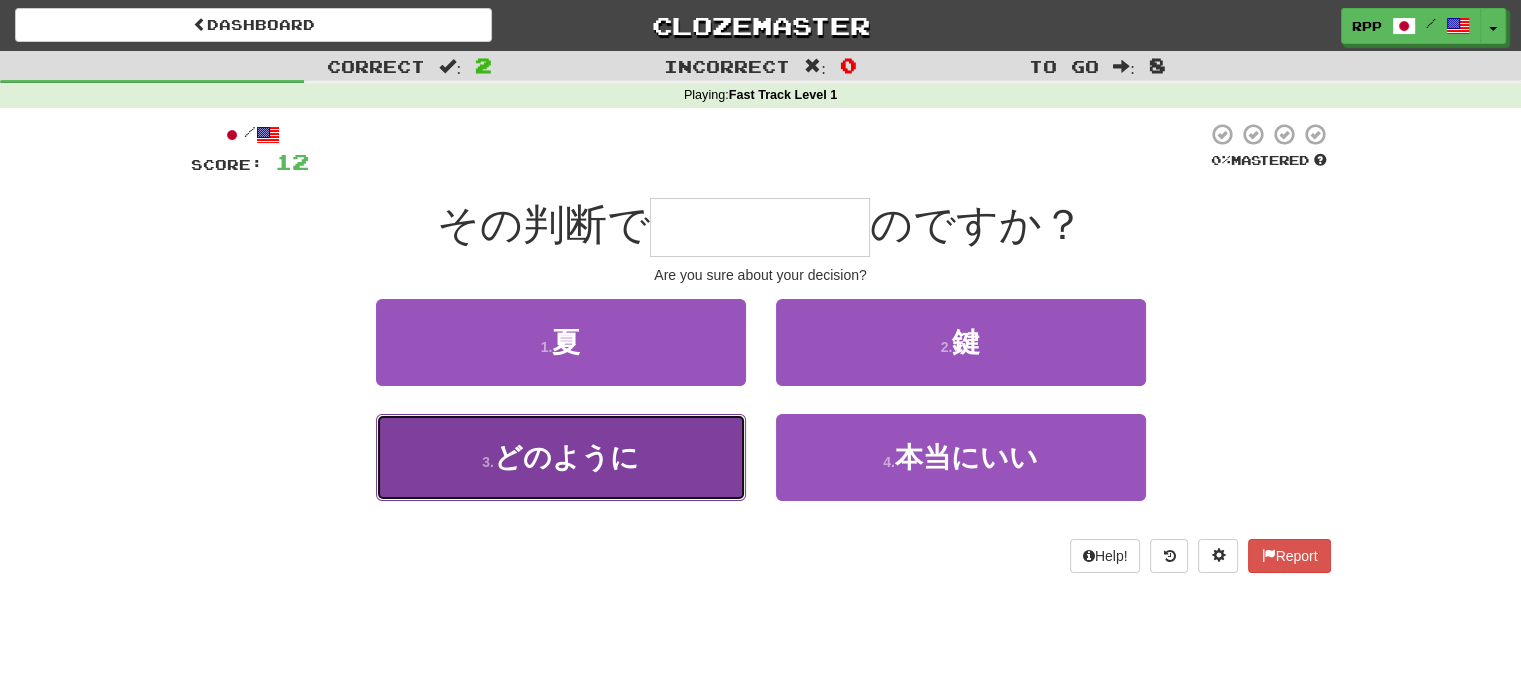 click on "3 .  どのように" at bounding box center [561, 457] 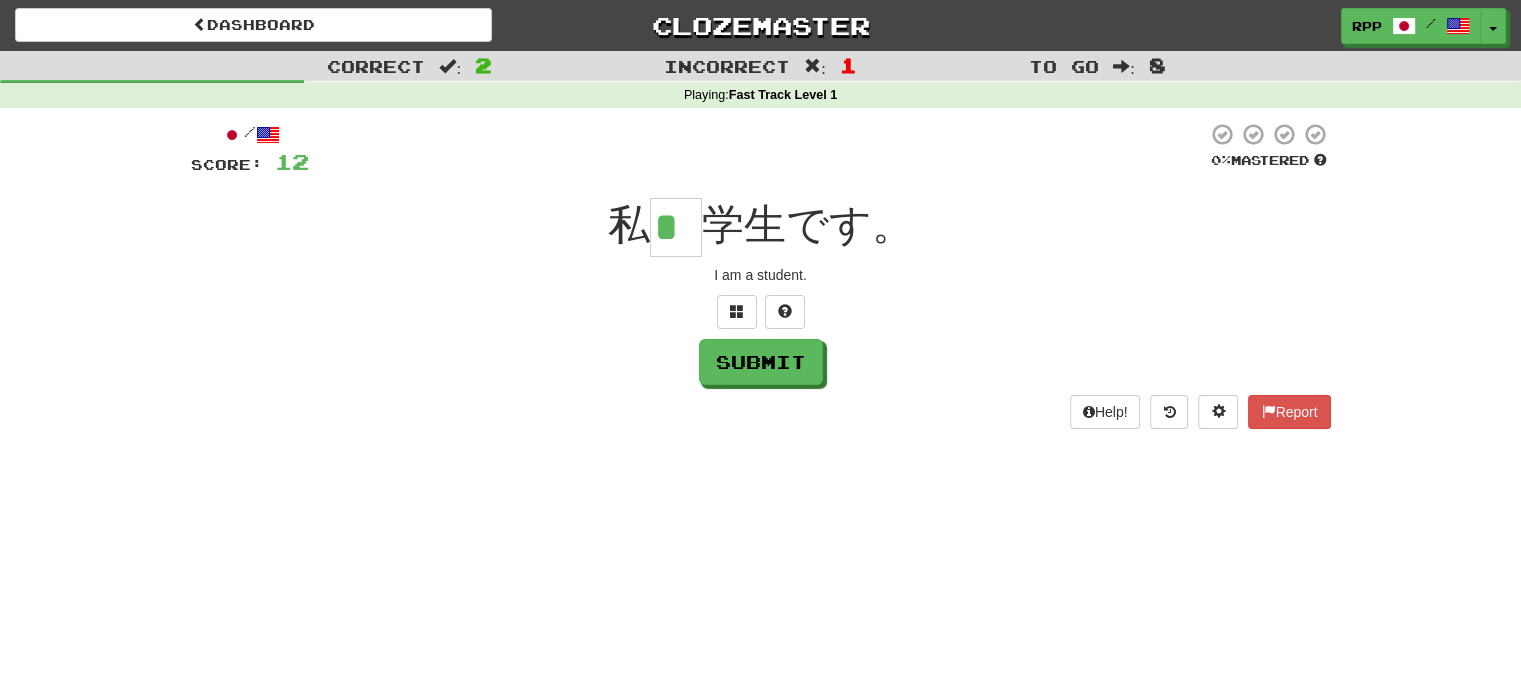 type on "*" 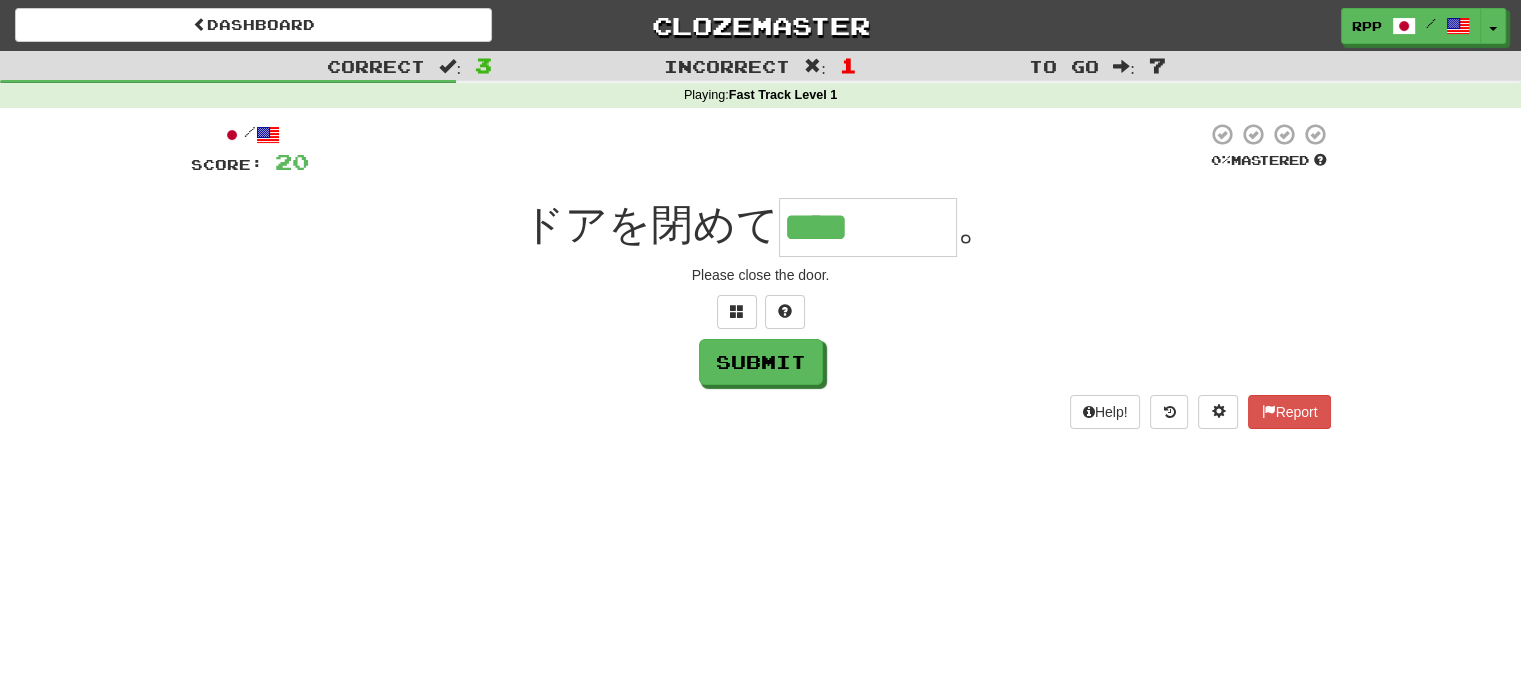 type on "****" 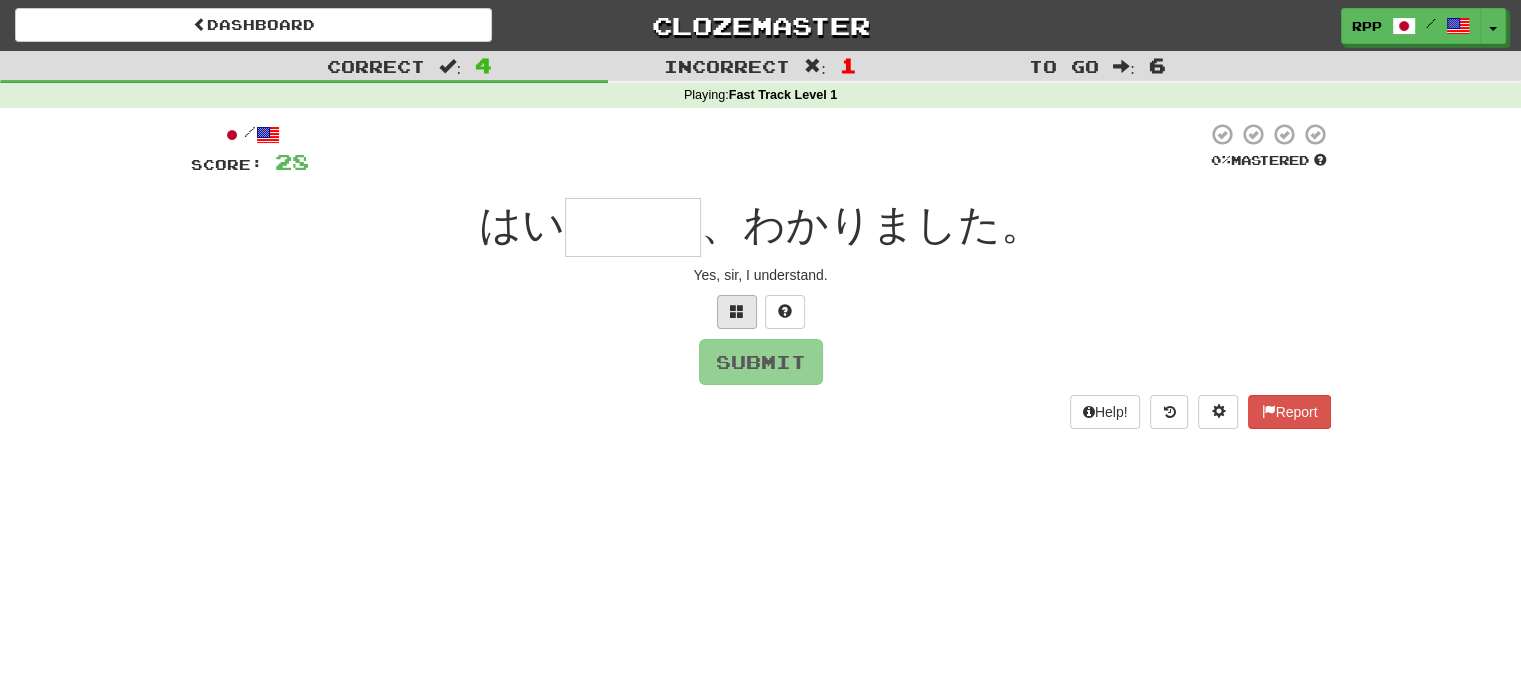 click at bounding box center (737, 312) 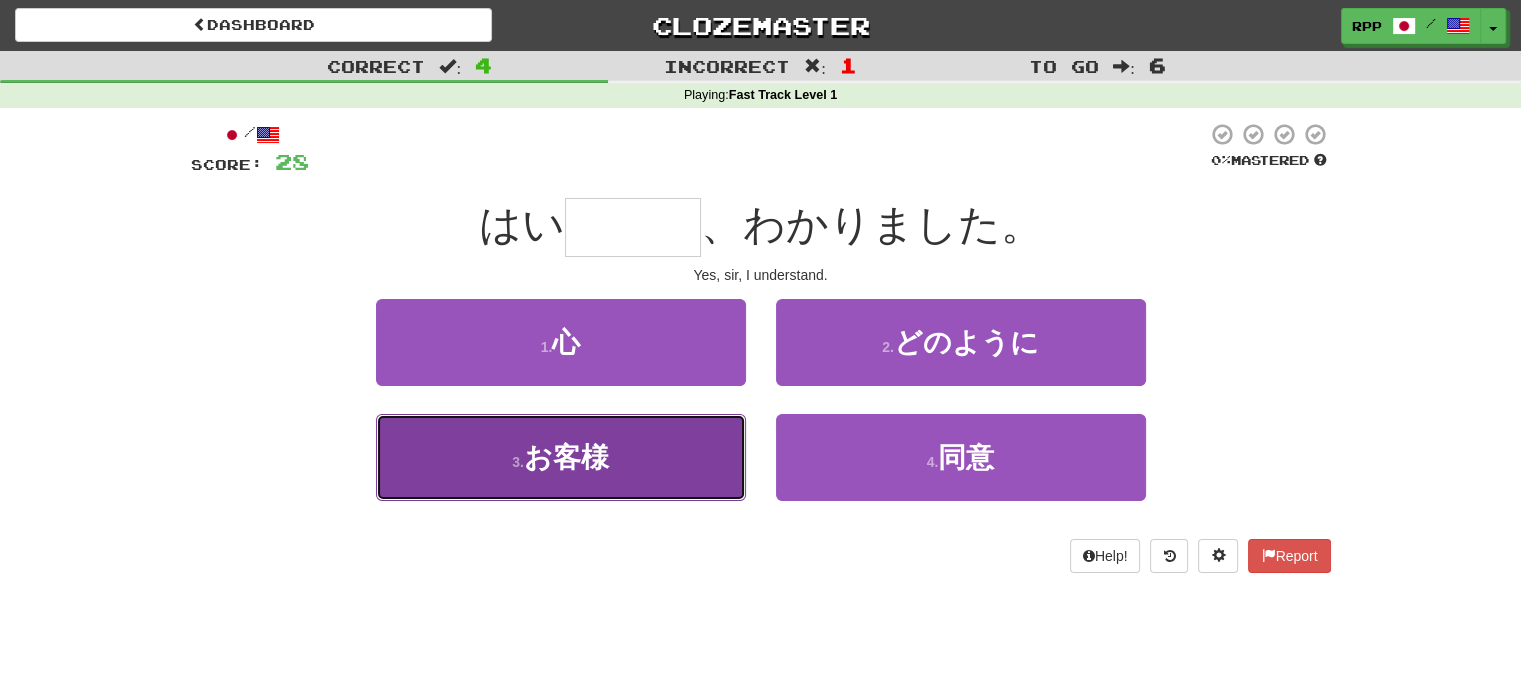 click on "3 .  お客様" at bounding box center [561, 457] 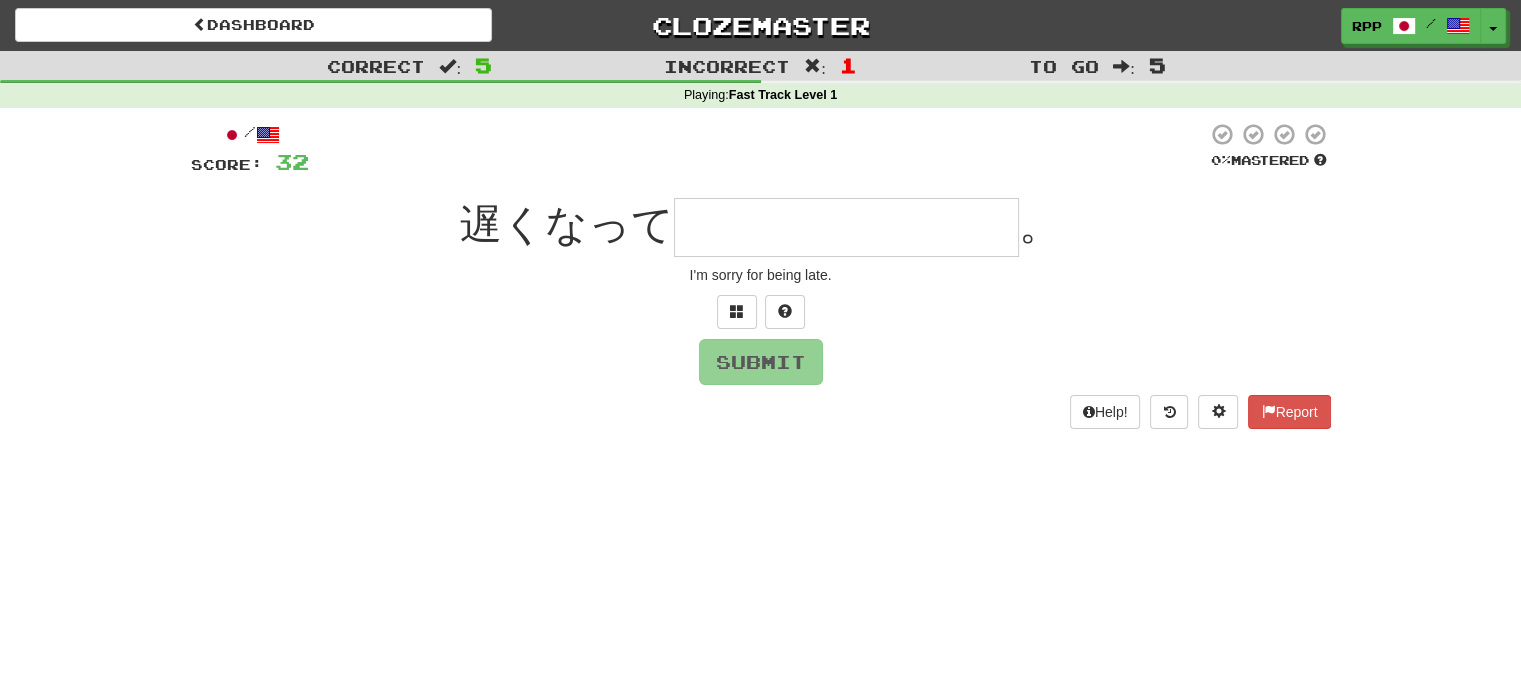 type on "*" 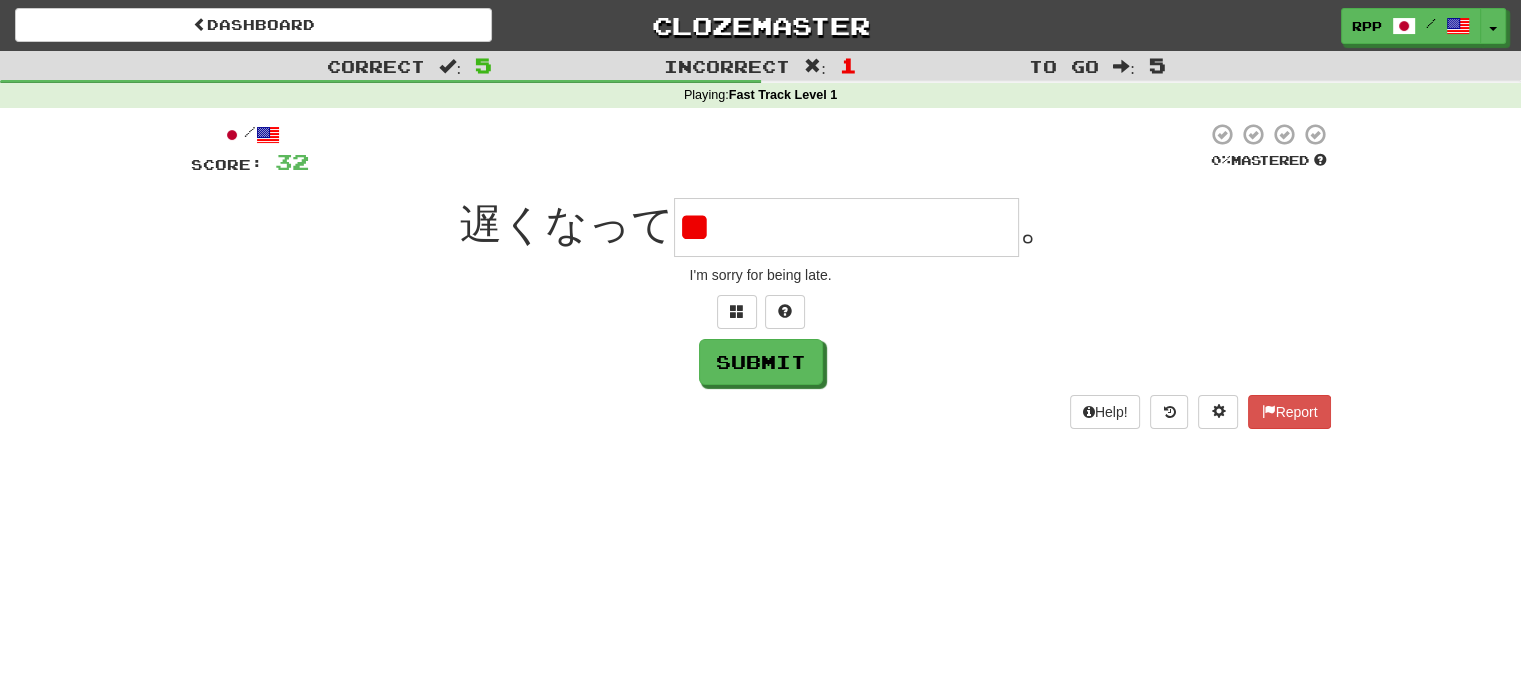 type on "*" 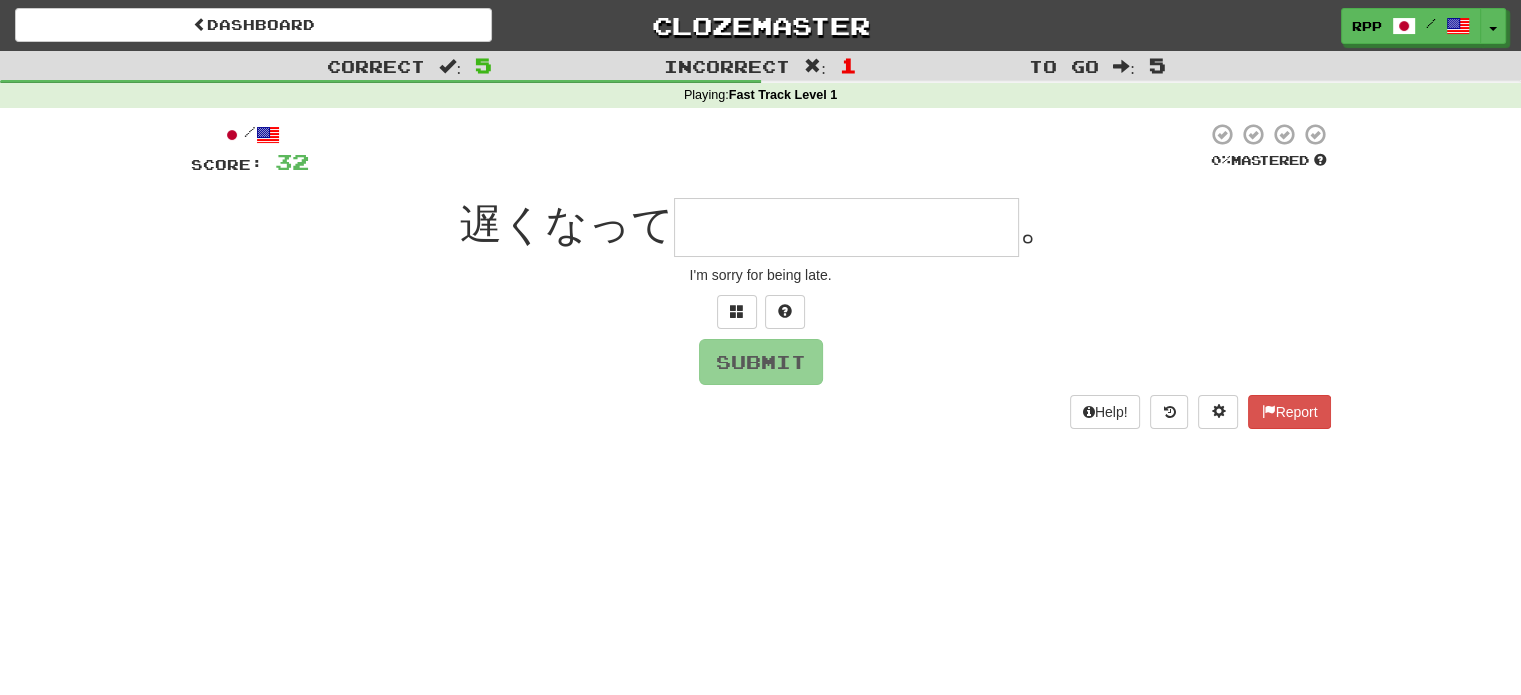 type on "*" 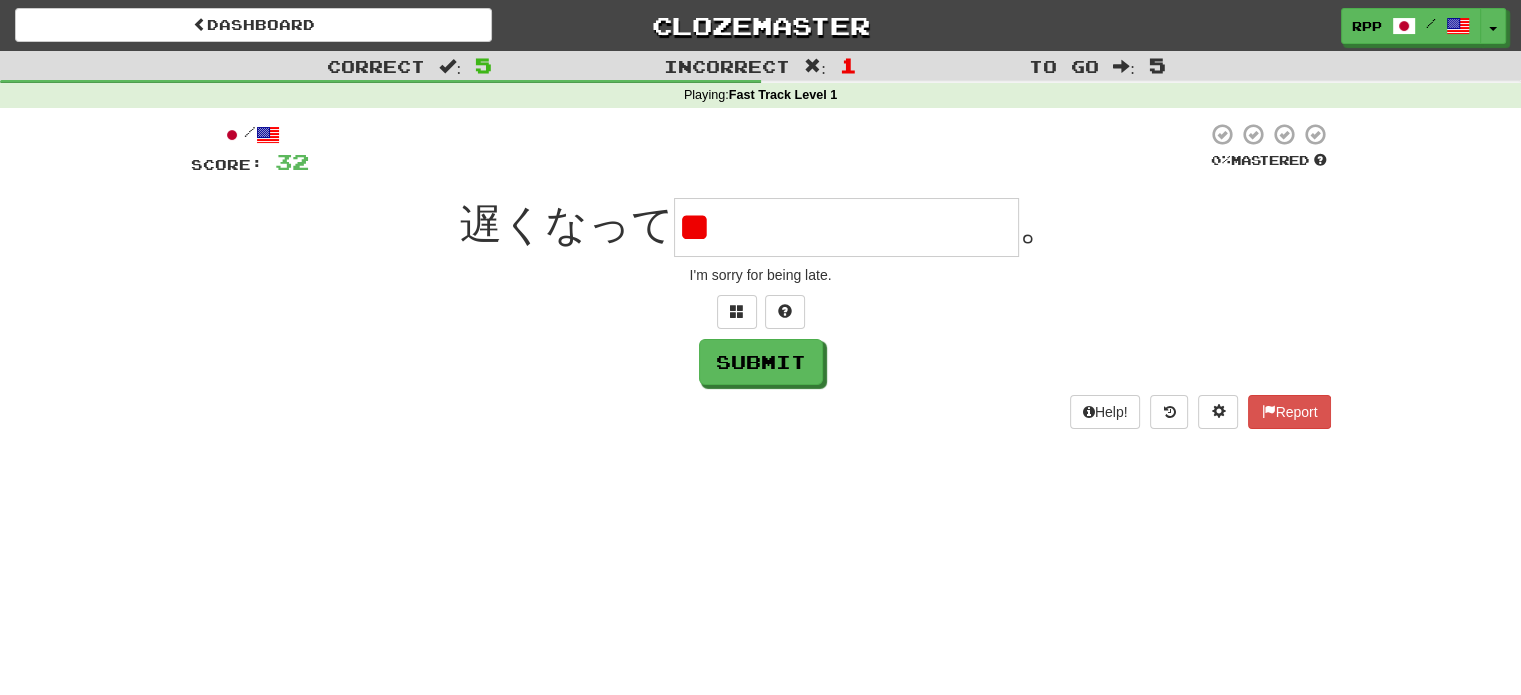 type on "*" 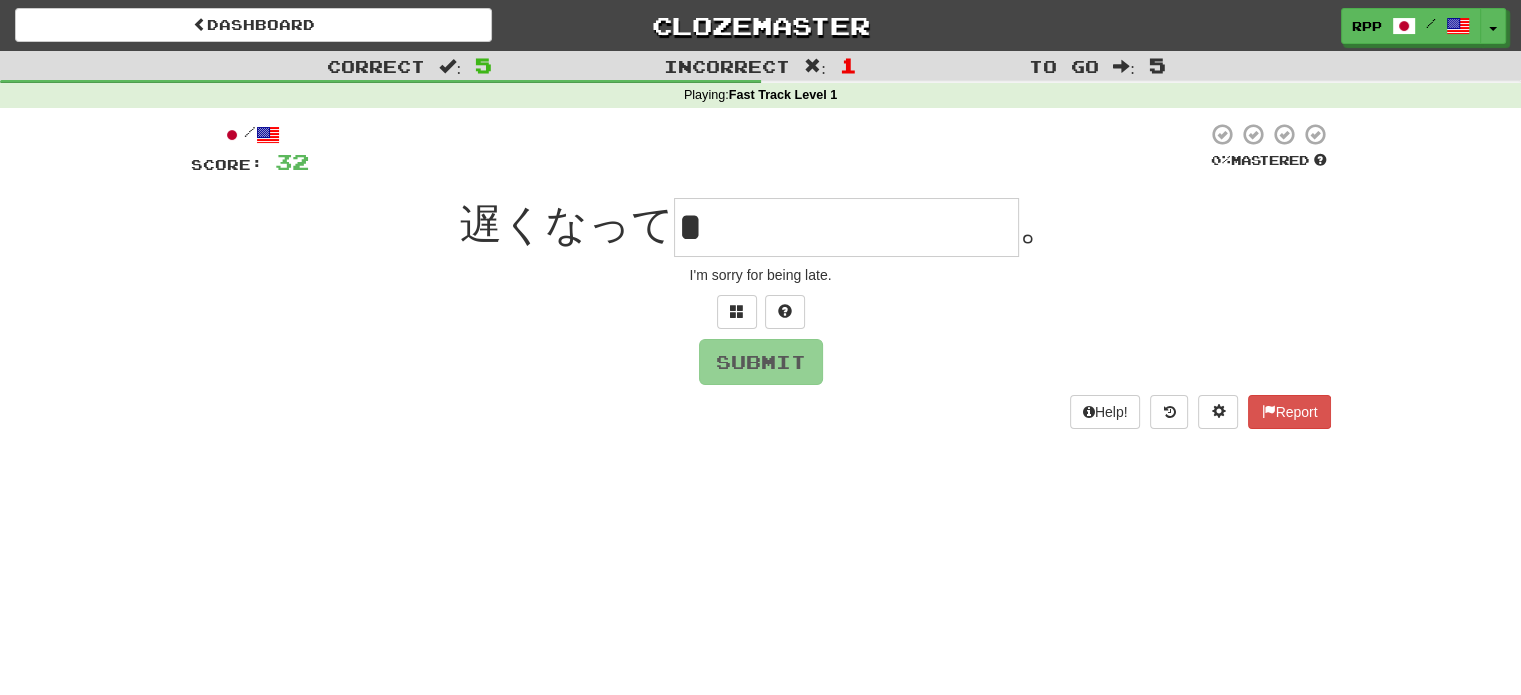 type on "*" 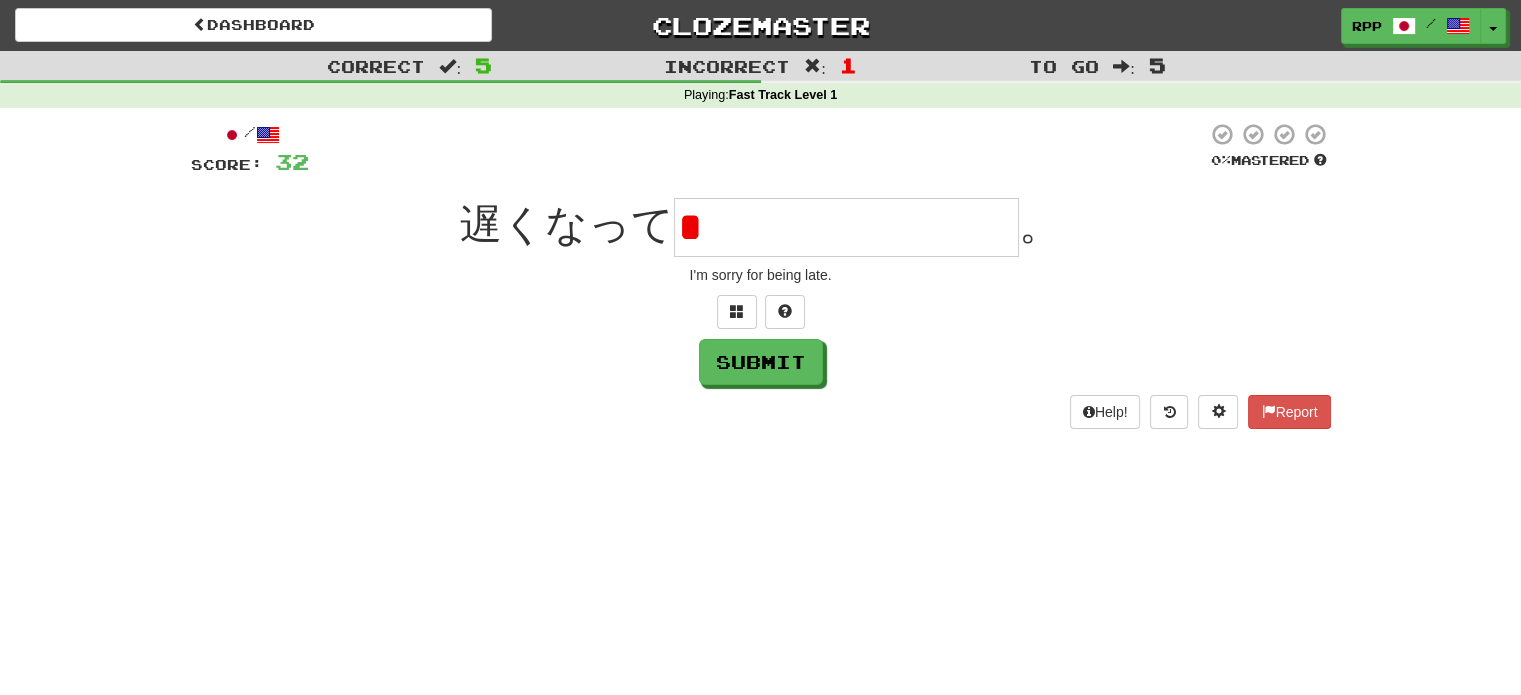 type on "*" 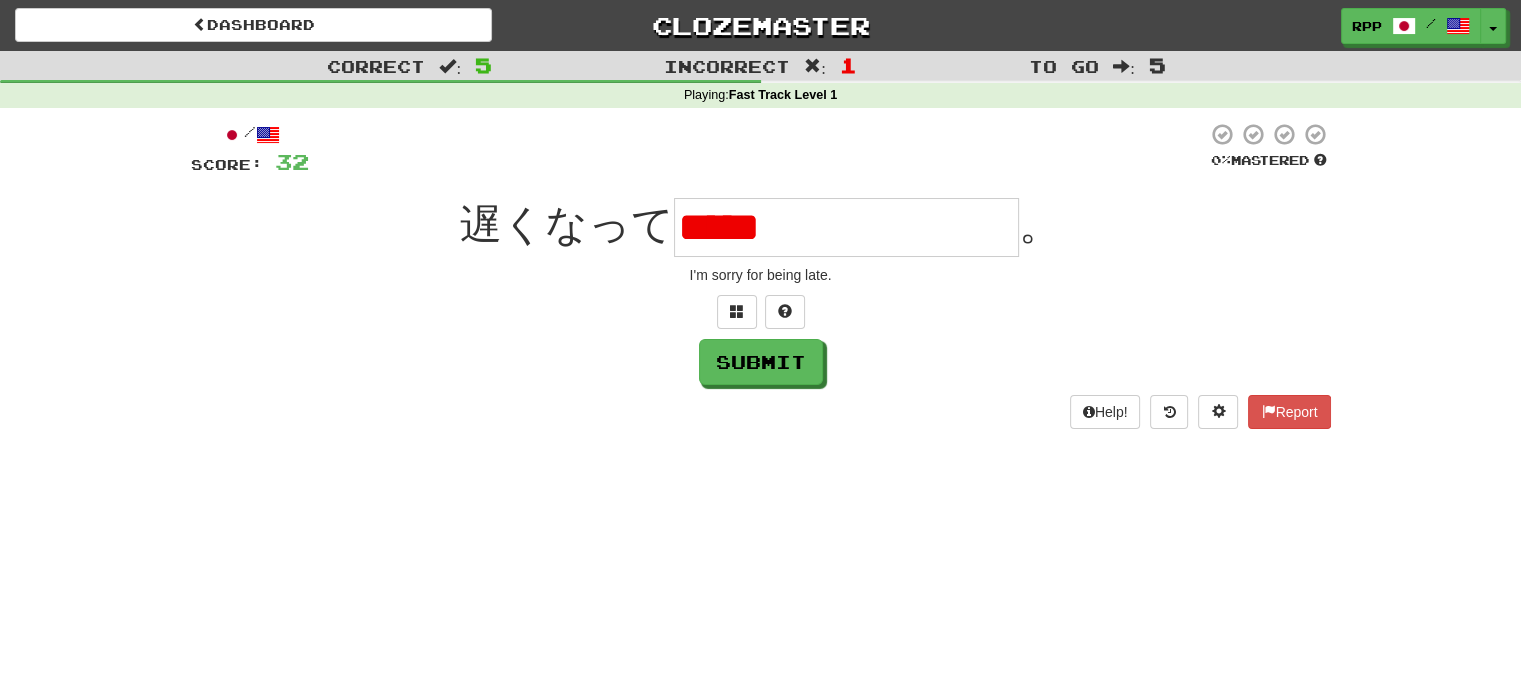 click at bounding box center [761, 312] 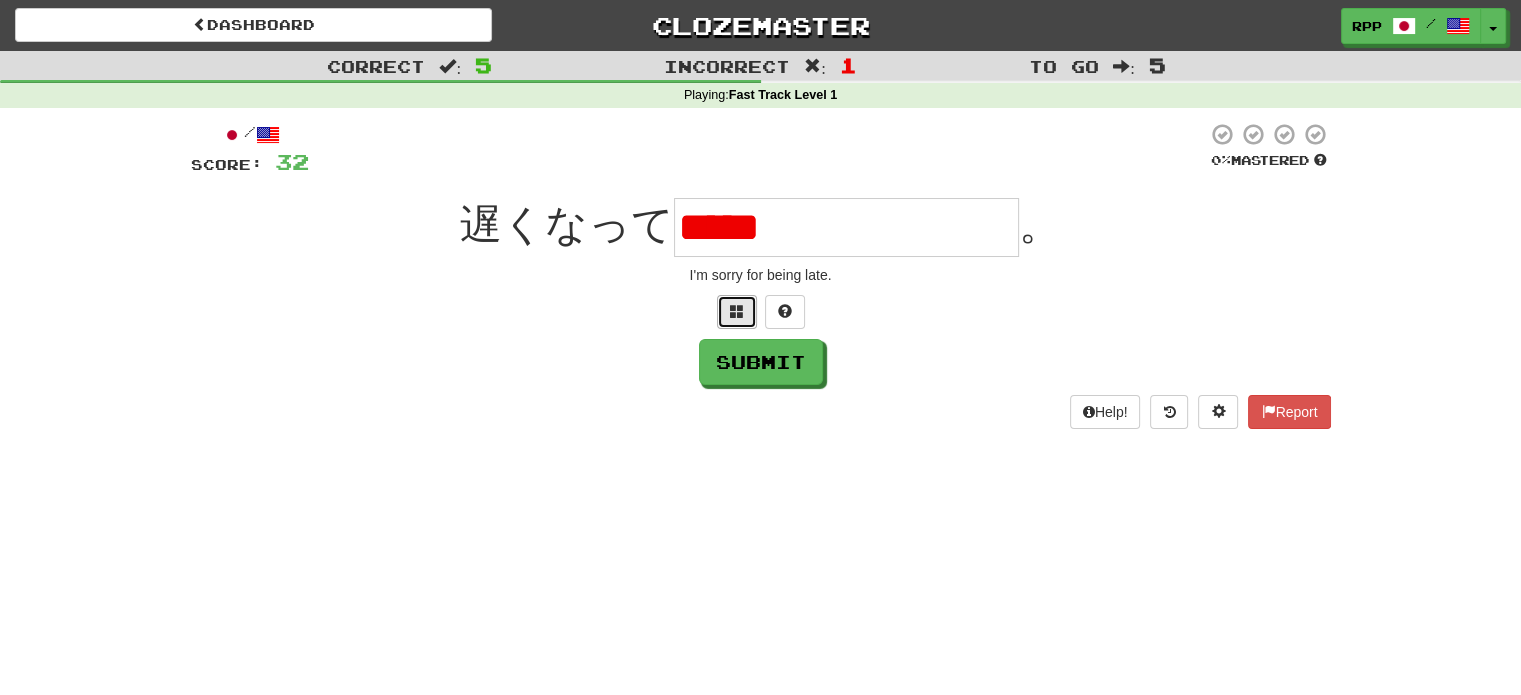 click at bounding box center [737, 312] 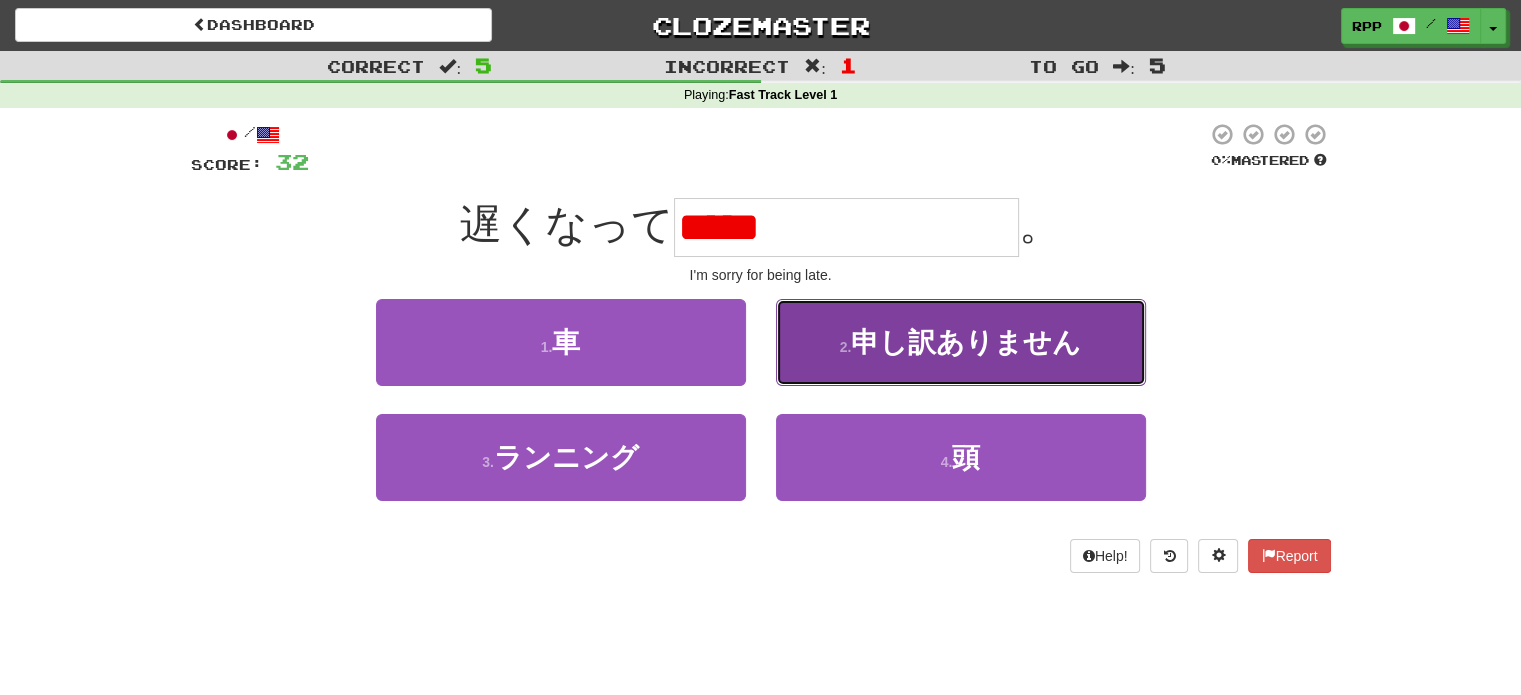 click on "申し訳ありません" at bounding box center (966, 342) 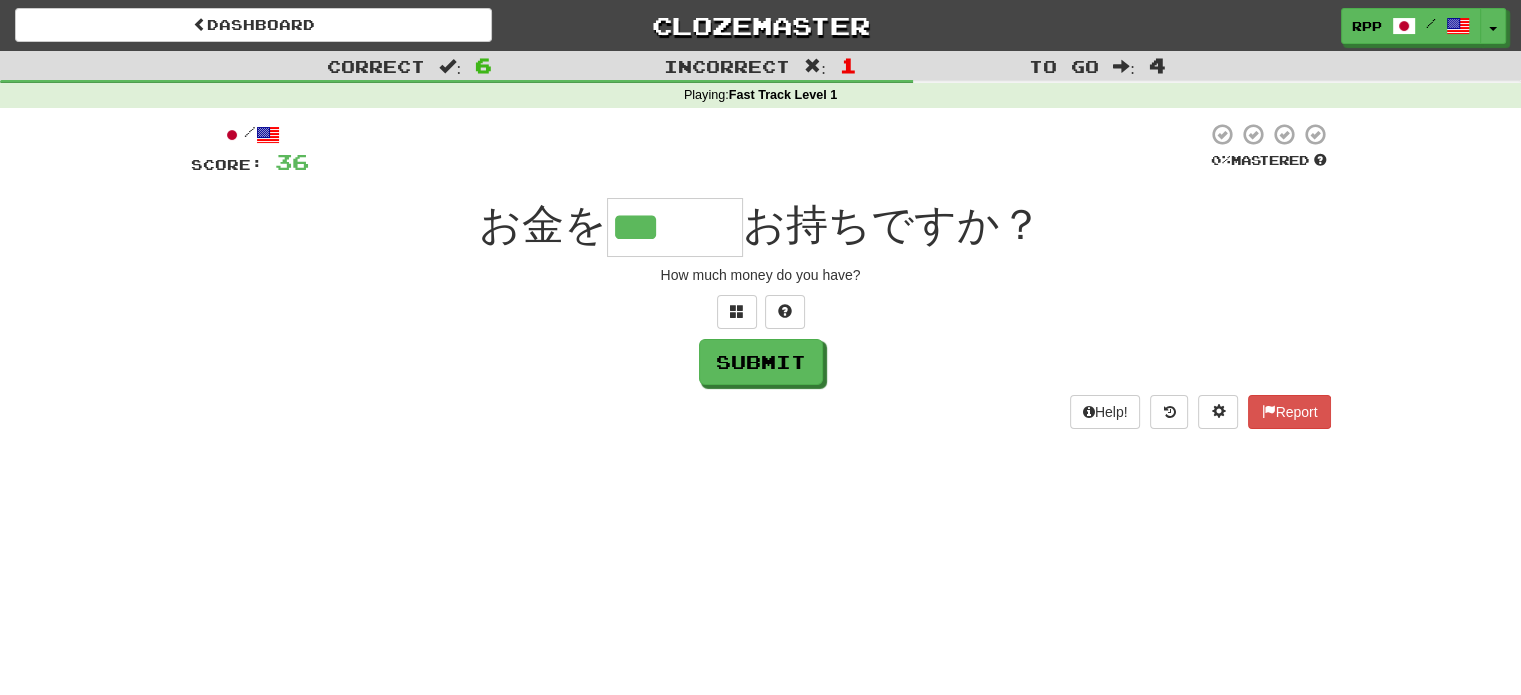 type on "***" 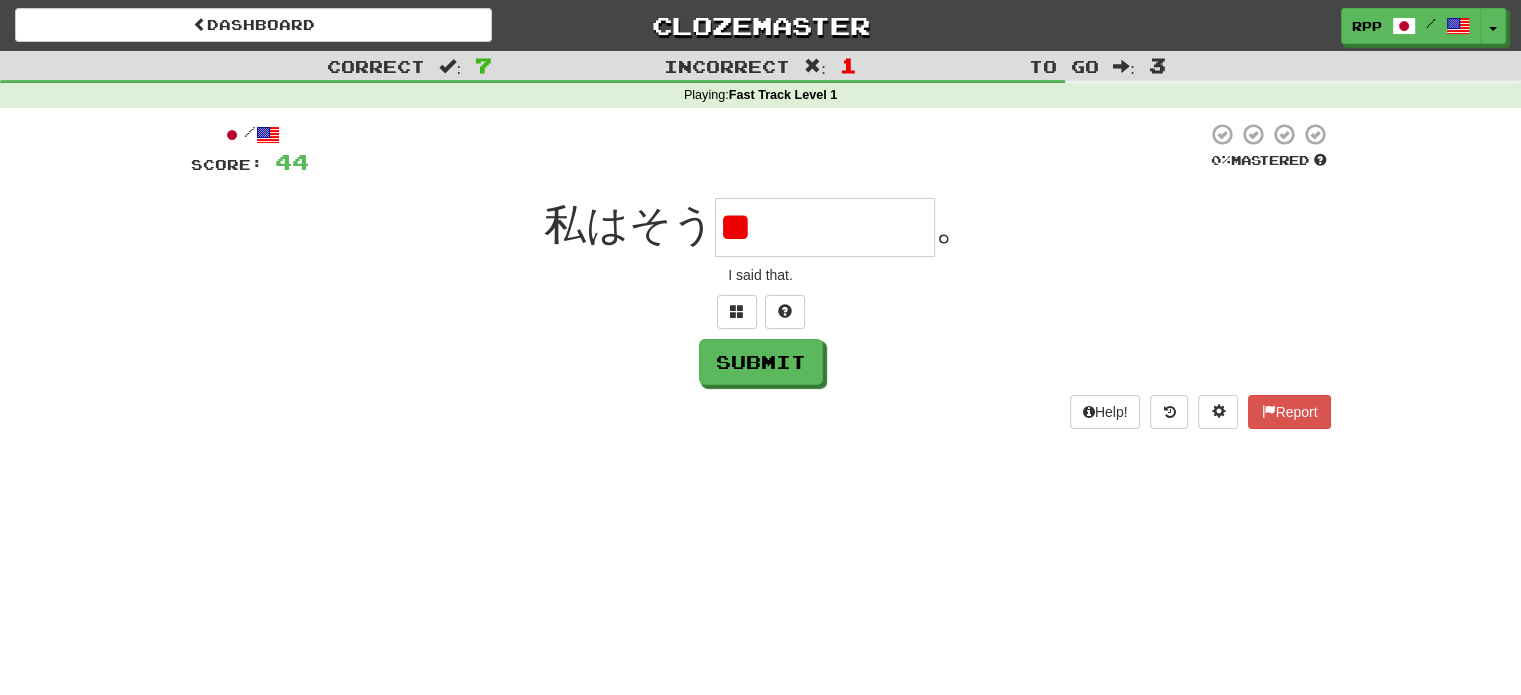 type on "*" 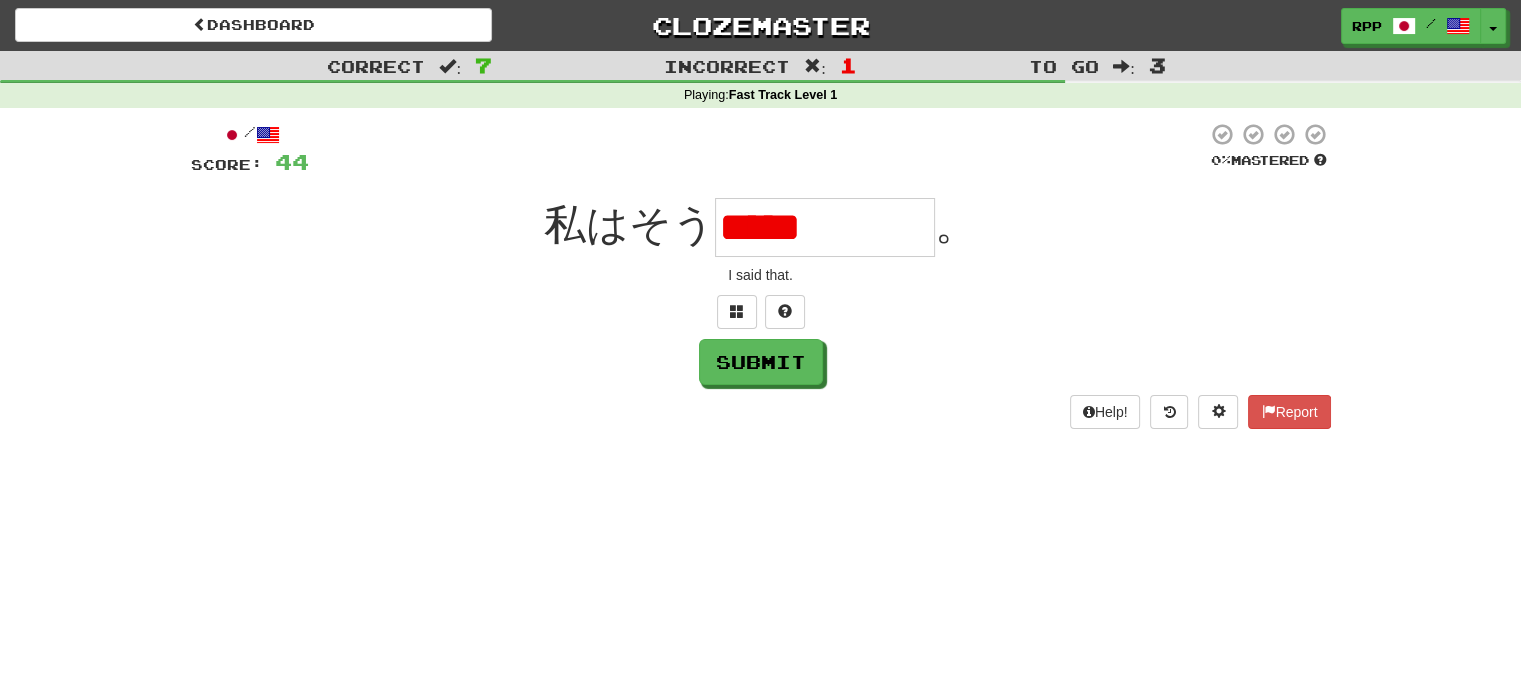 click on "*****" at bounding box center [825, 227] 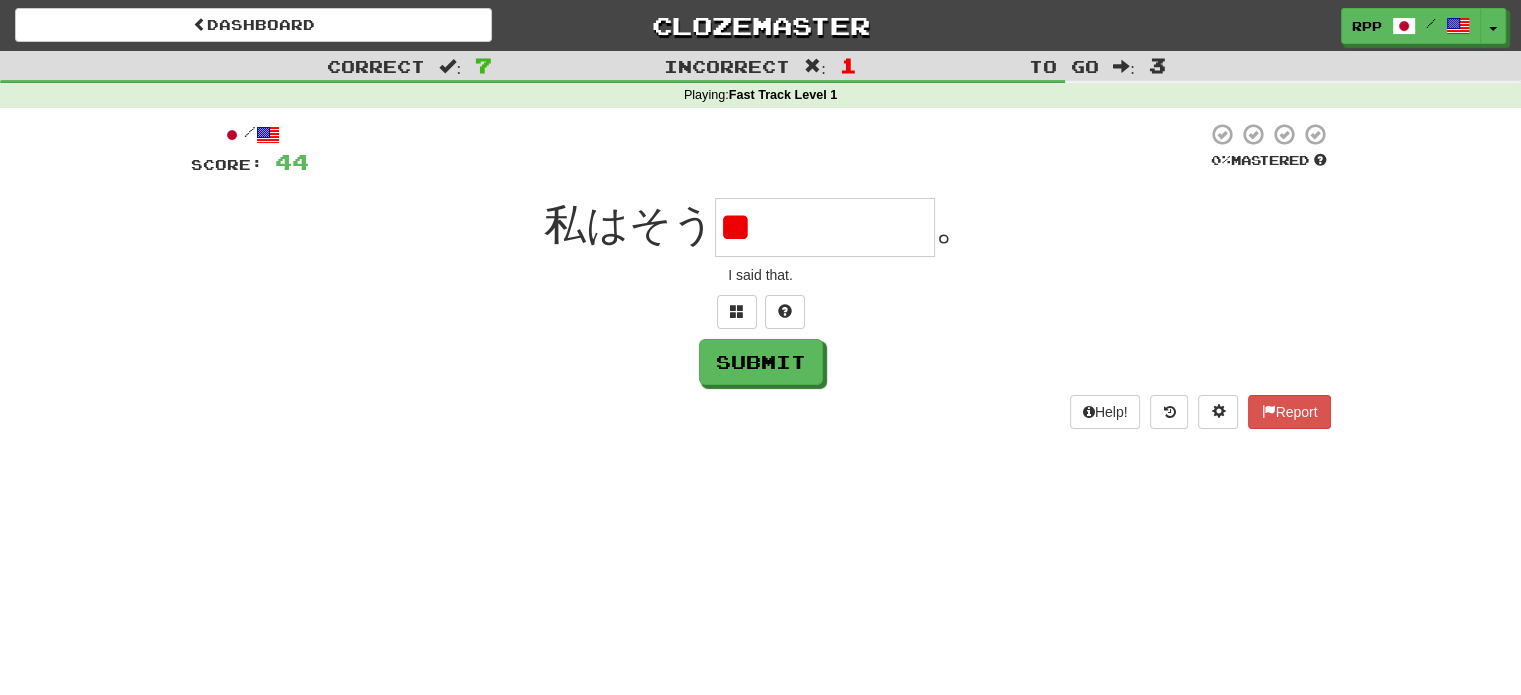 type on "*" 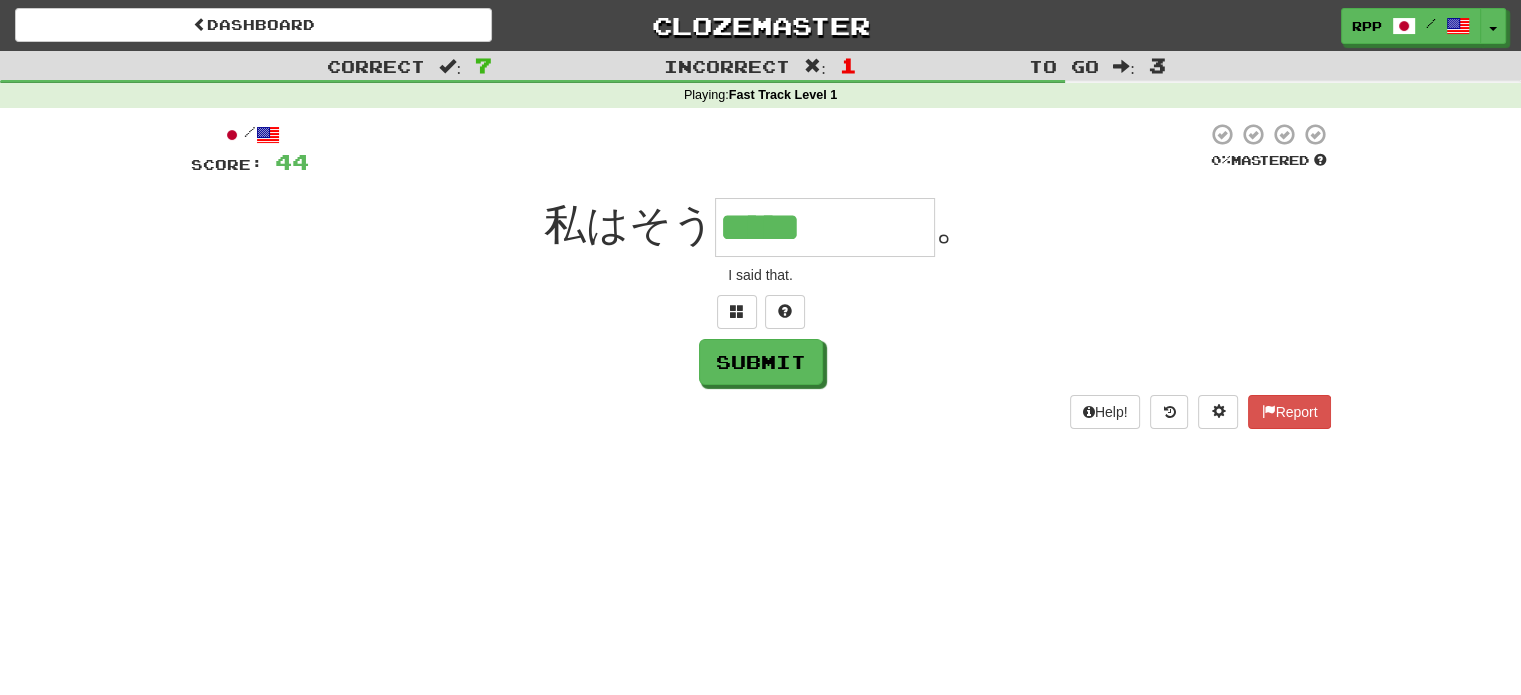 type on "*****" 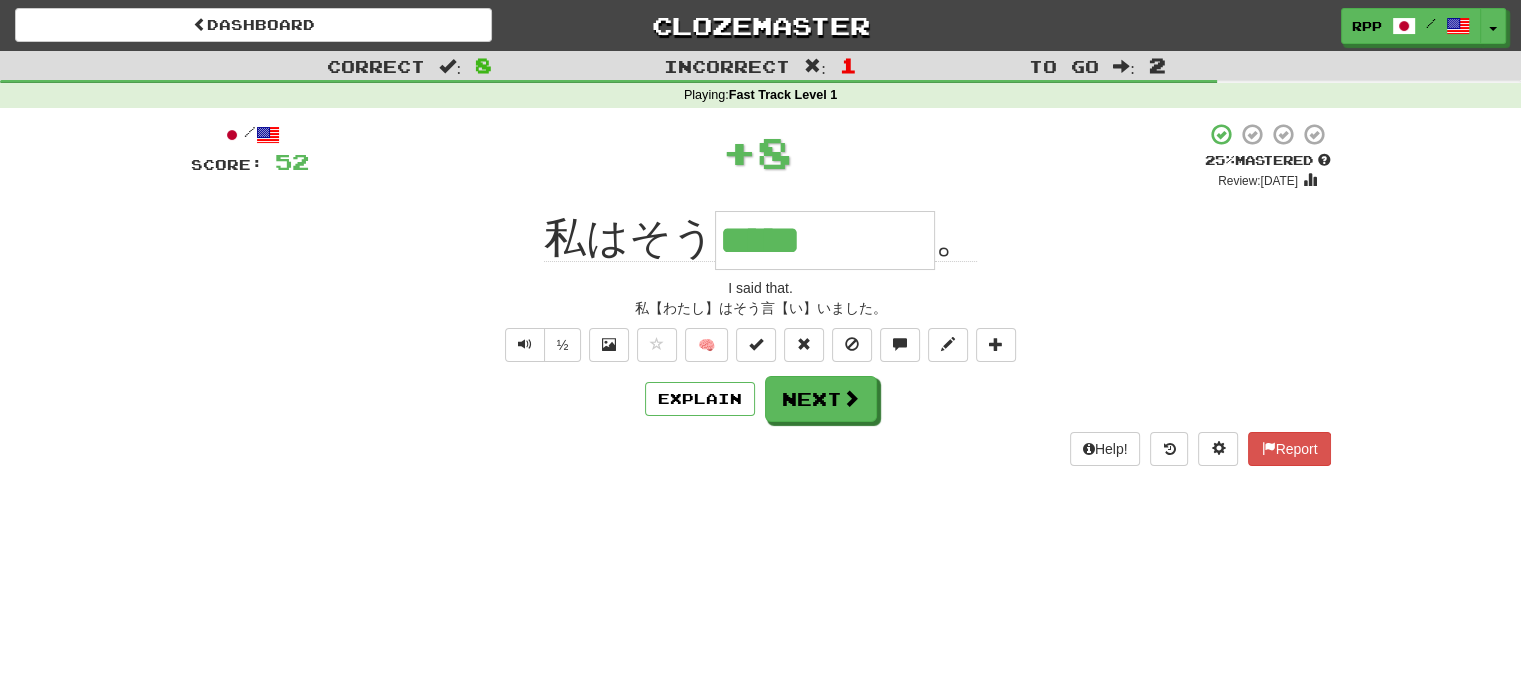 type 